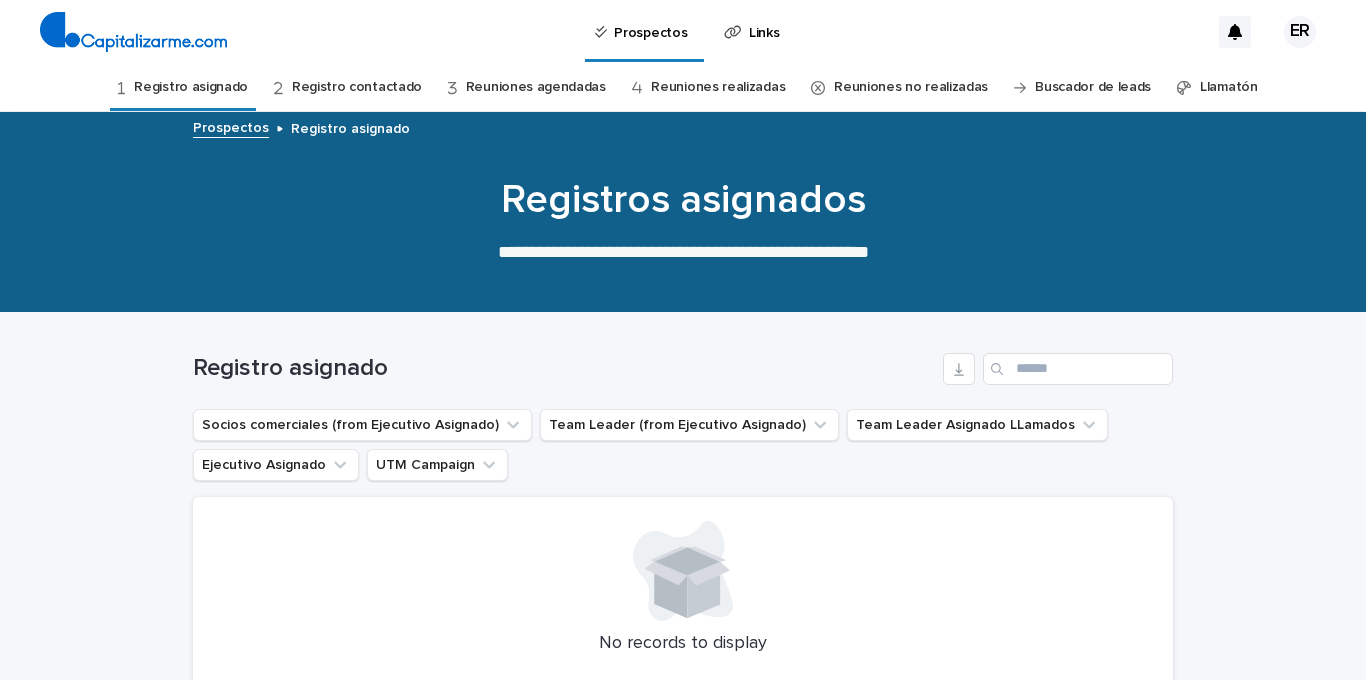 scroll, scrollTop: 0, scrollLeft: 0, axis: both 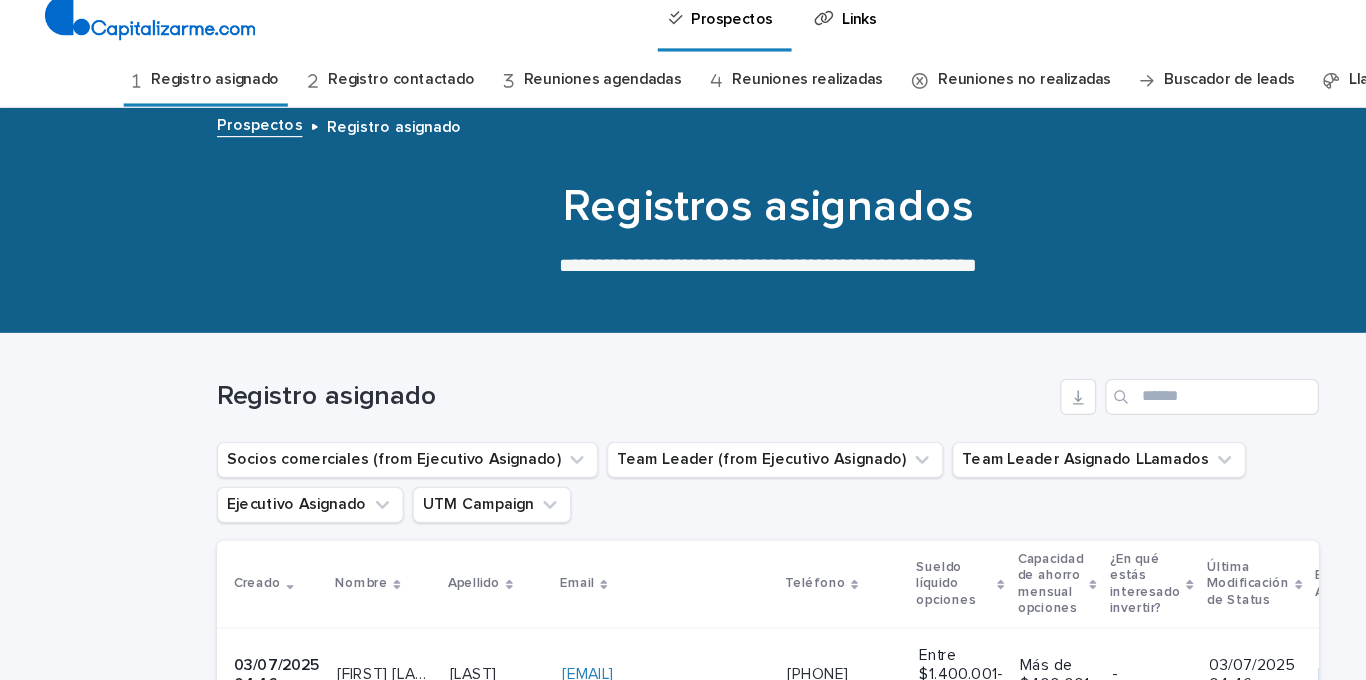 click on "Registro contactado" at bounding box center [357, 87] 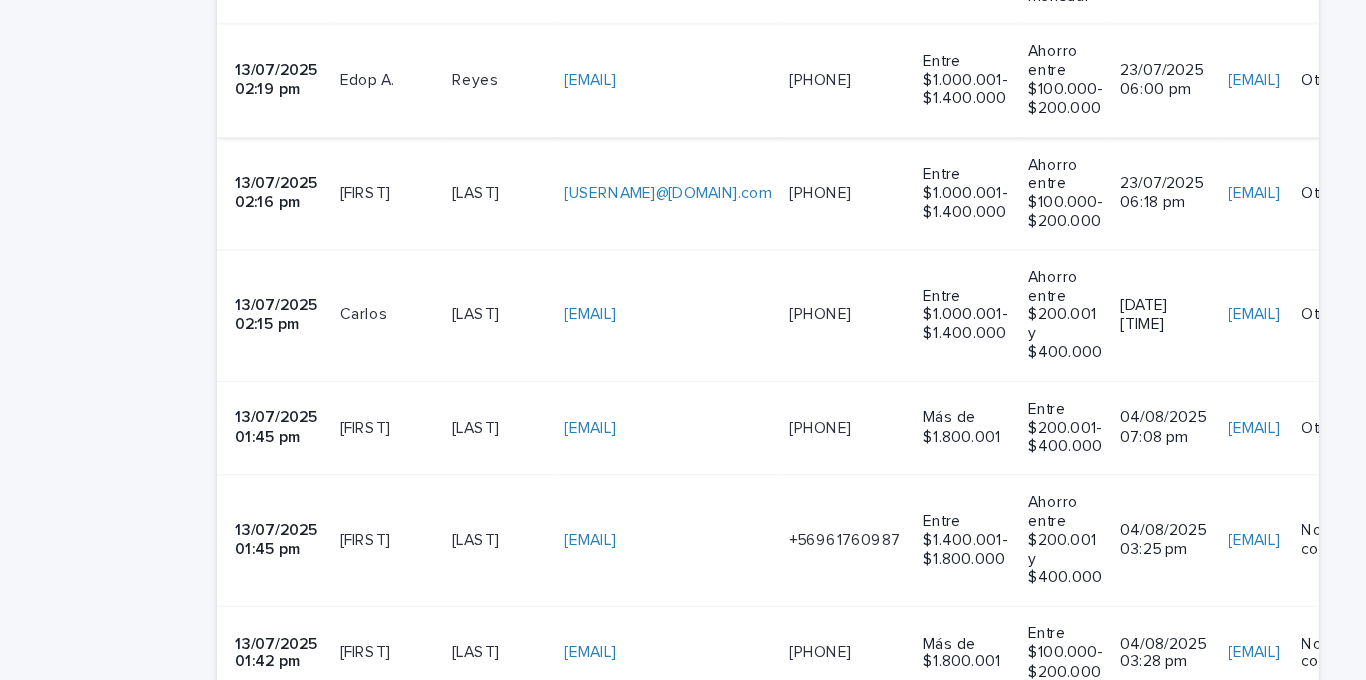 scroll, scrollTop: 1106, scrollLeft: 0, axis: vertical 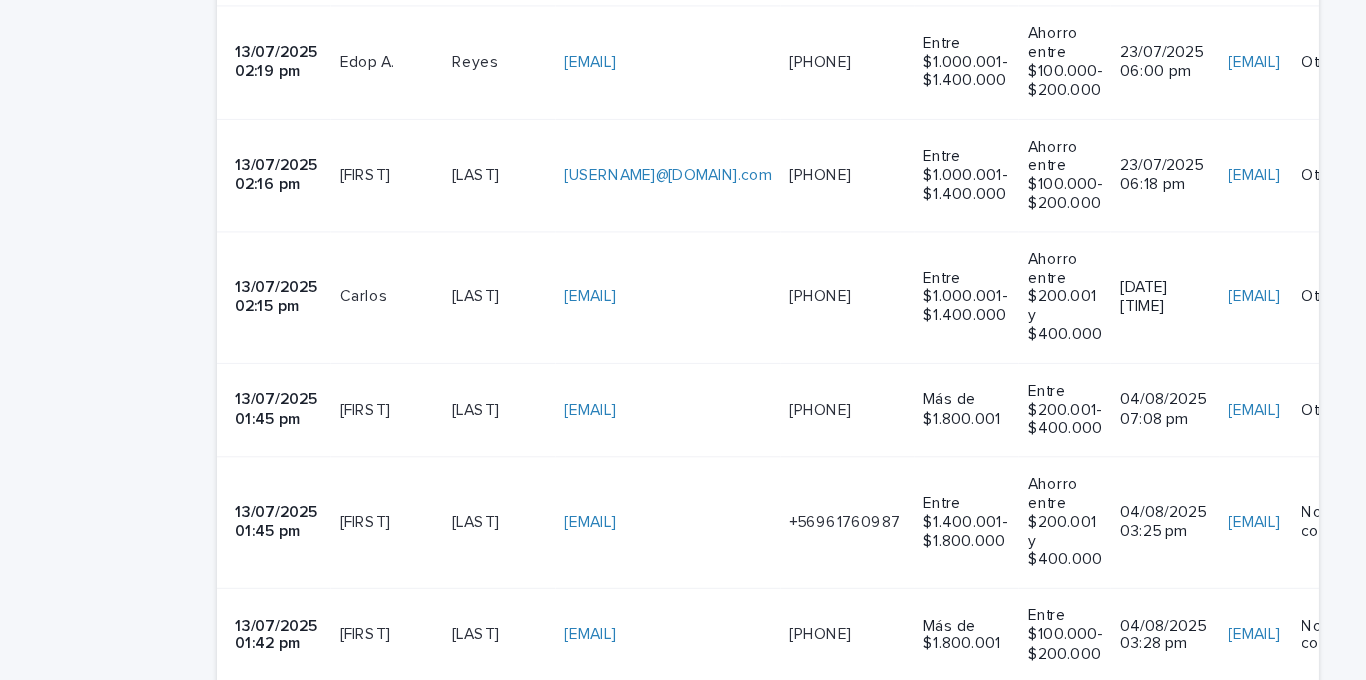 click on "Sebastian Sebastian" at bounding box center (344, 429) 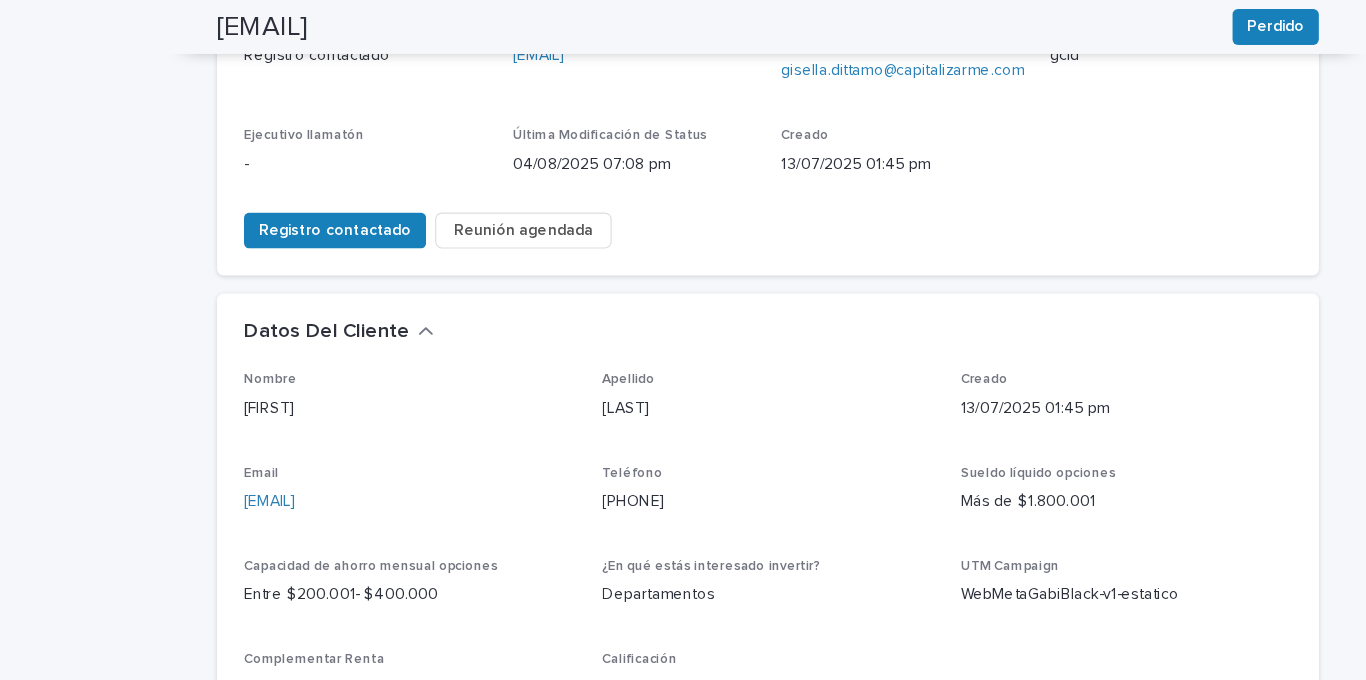 scroll, scrollTop: 322, scrollLeft: 0, axis: vertical 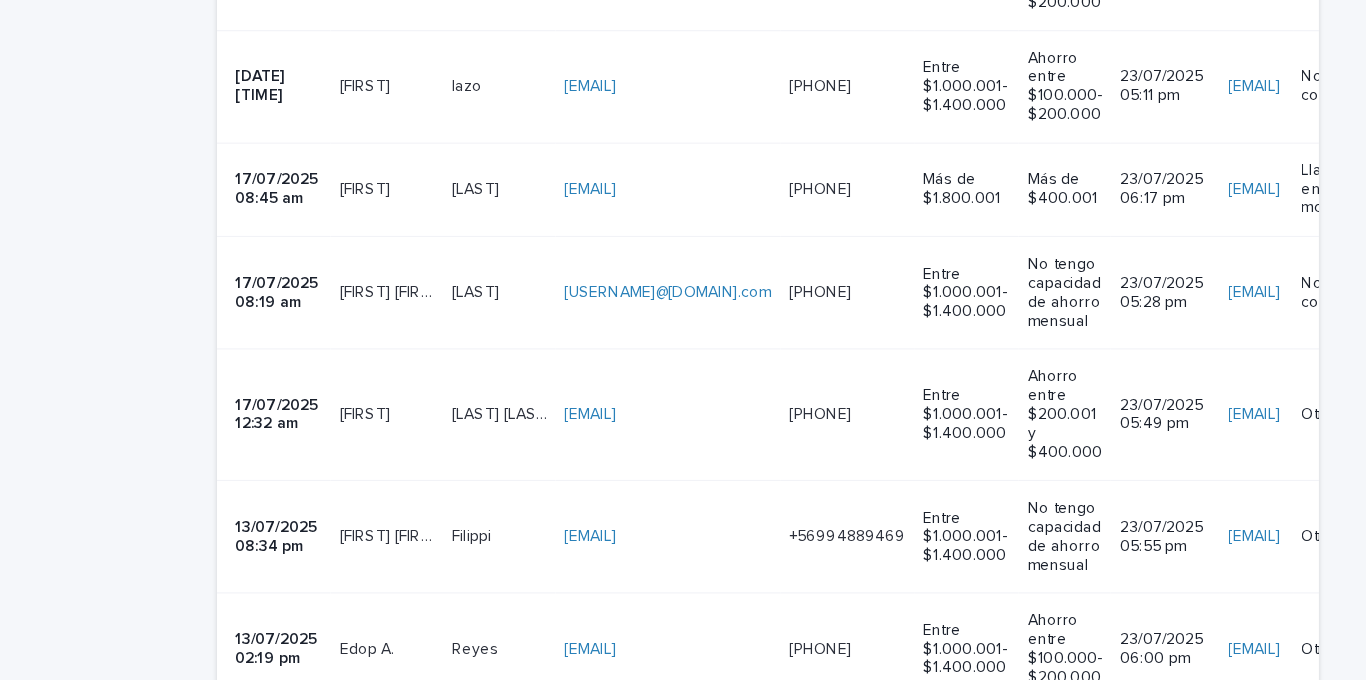 click on "Alessio Alessio" at bounding box center [344, 232] 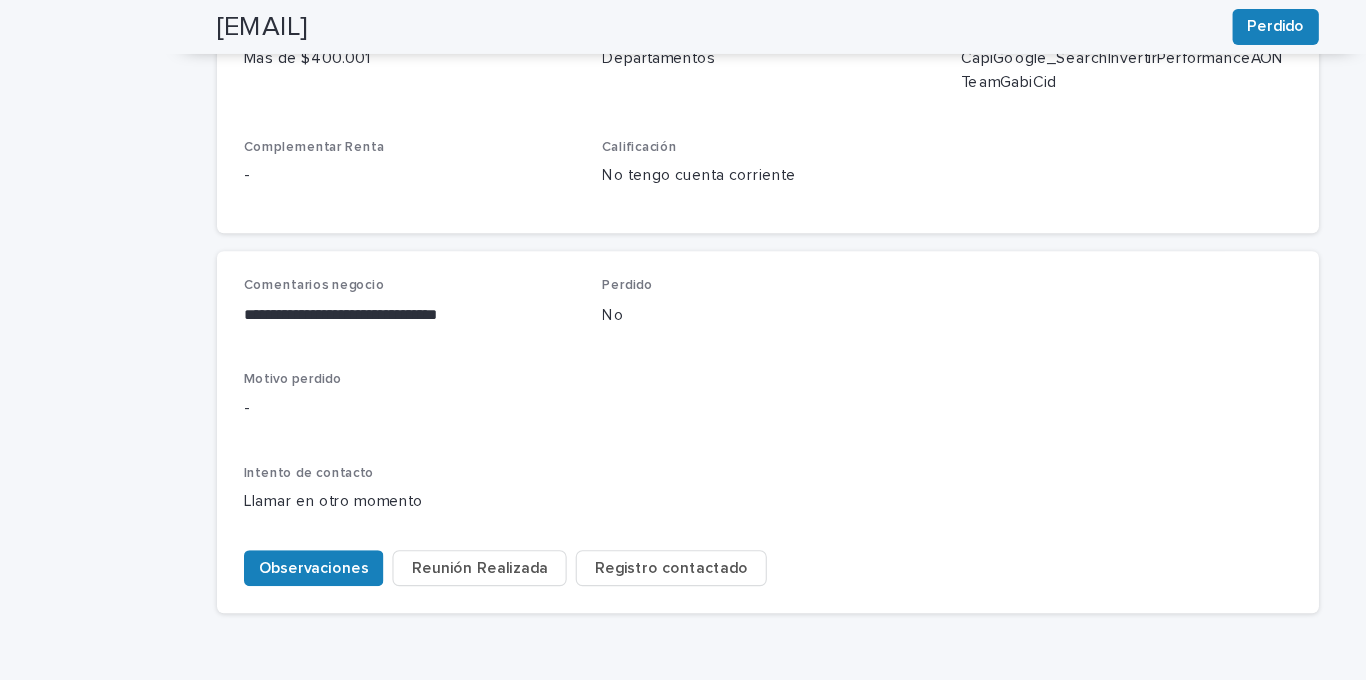scroll, scrollTop: 811, scrollLeft: 0, axis: vertical 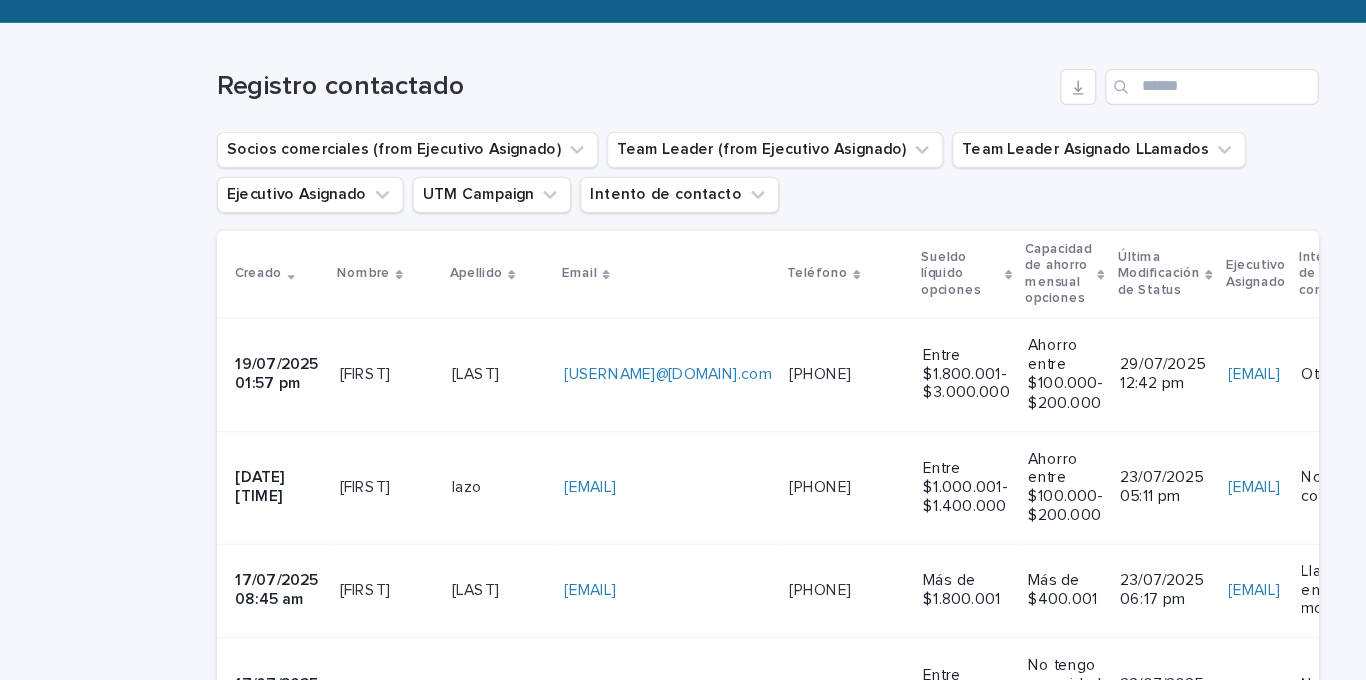 click on "Leslie Leslie" at bounding box center [344, 408] 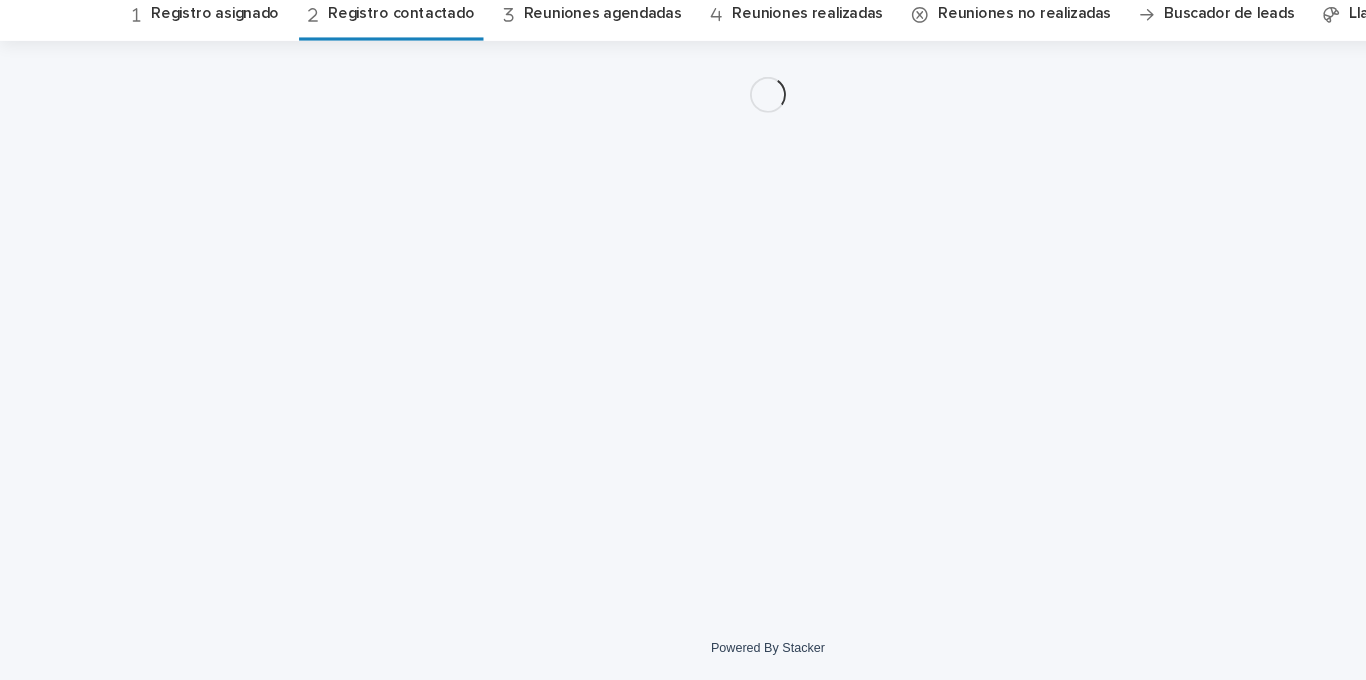 scroll, scrollTop: 0, scrollLeft: 0, axis: both 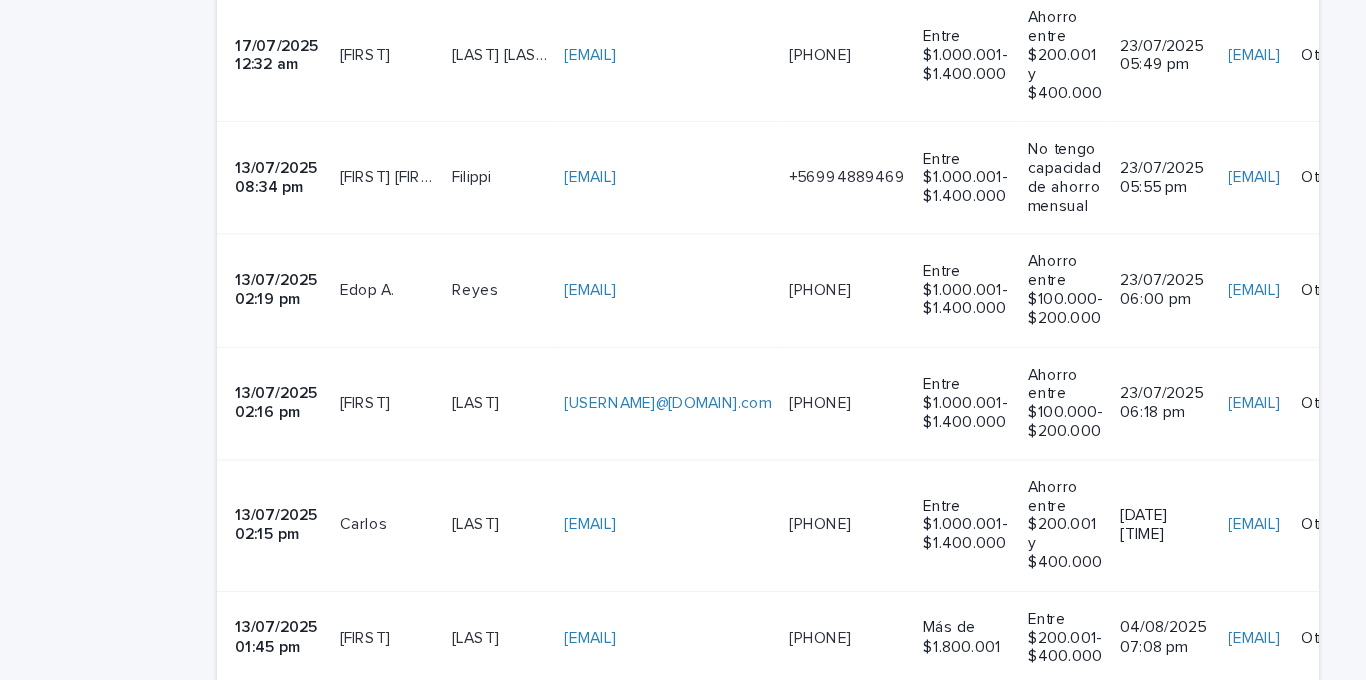click at bounding box center [344, 466] 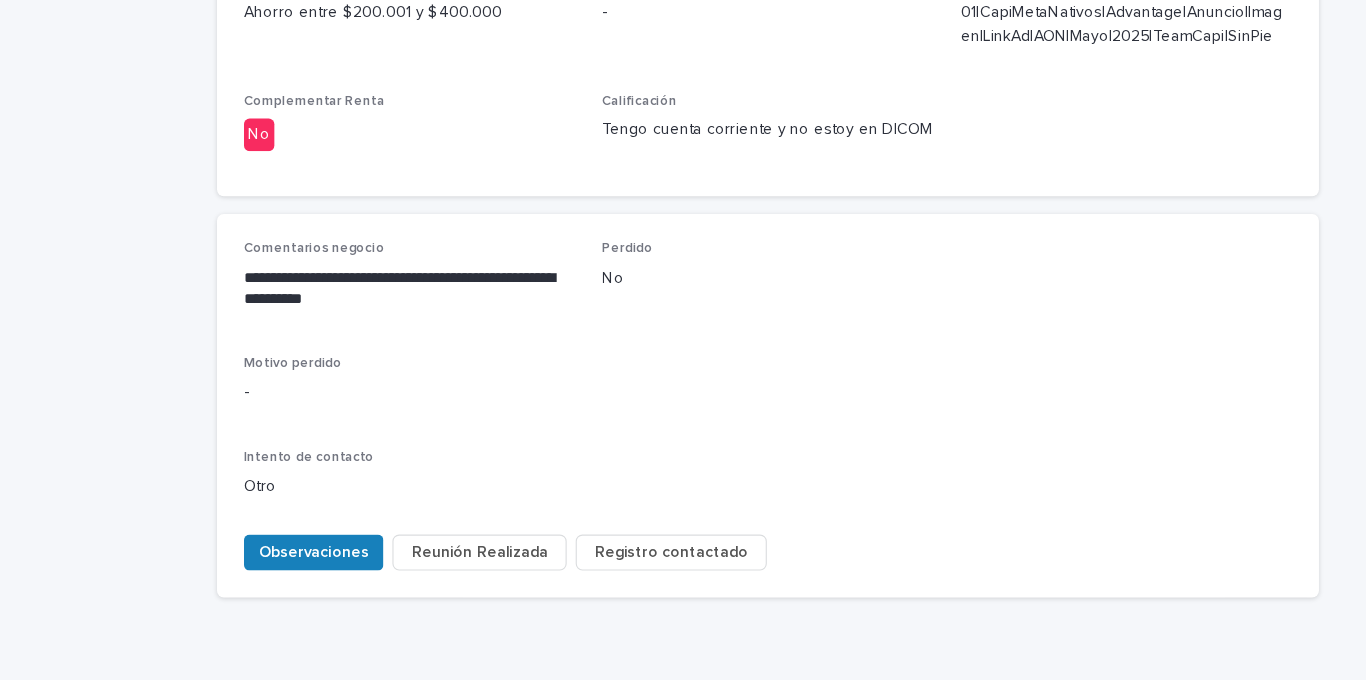 scroll, scrollTop: 838, scrollLeft: 0, axis: vertical 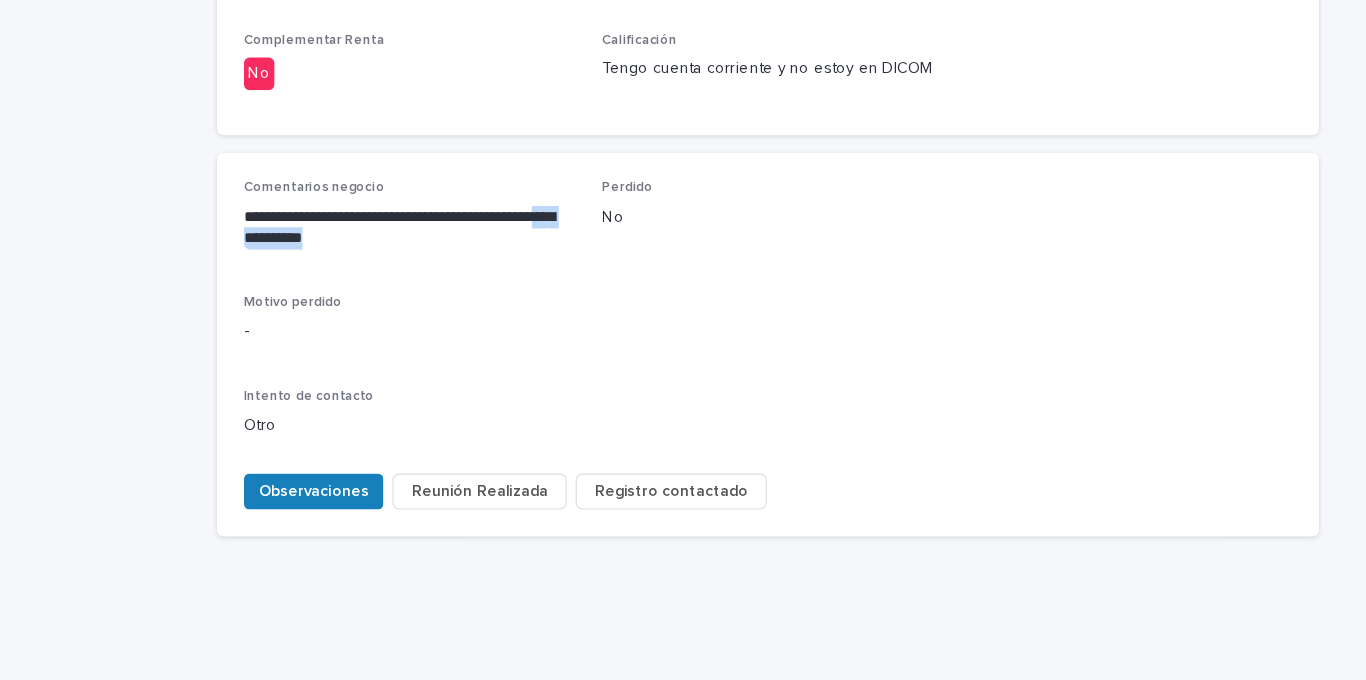 drag, startPoint x: 395, startPoint y: 281, endPoint x: 252, endPoint y: 265, distance: 143.89232 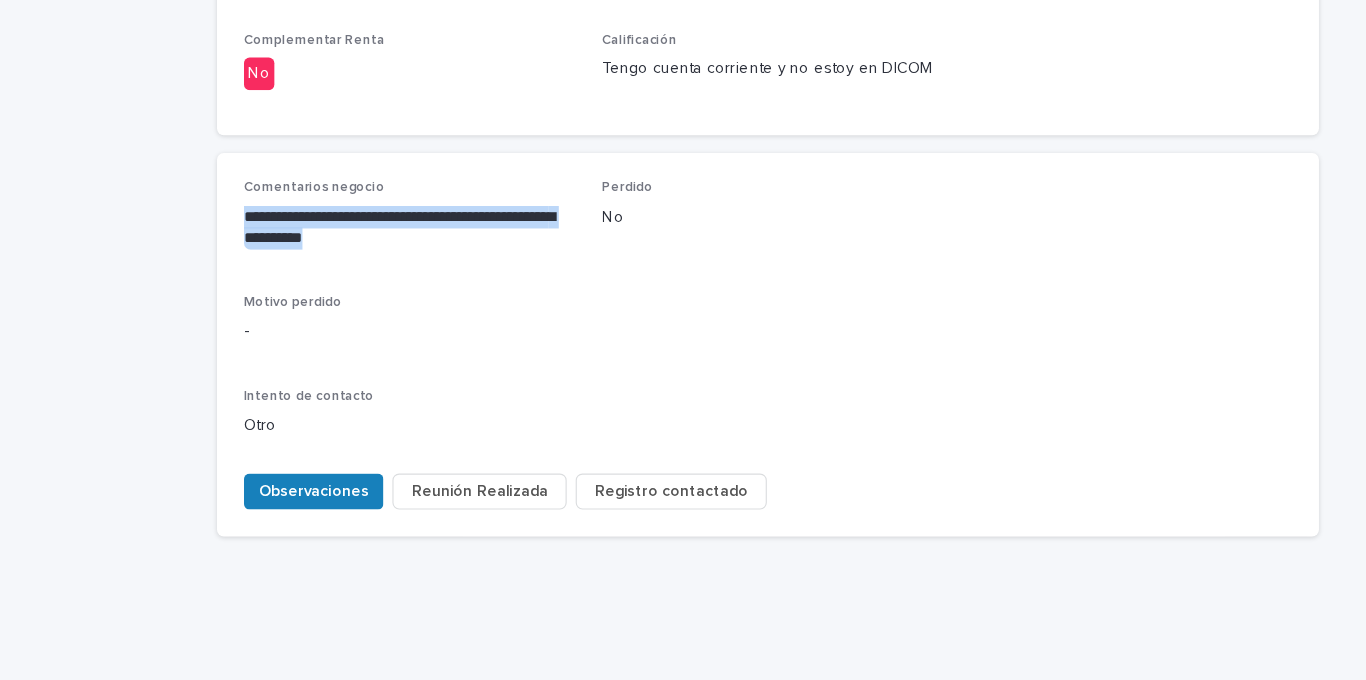 drag, startPoint x: 302, startPoint y: 275, endPoint x: 189, endPoint y: 248, distance: 116.18089 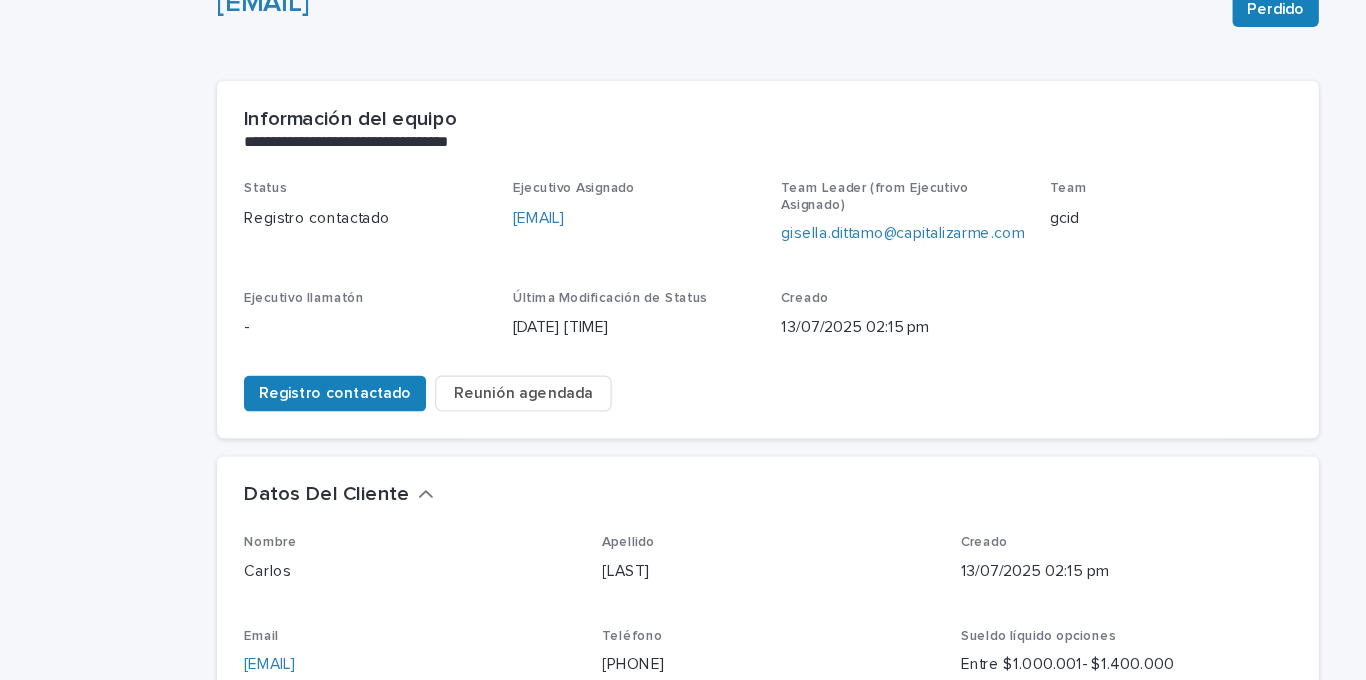 scroll, scrollTop: 0, scrollLeft: 0, axis: both 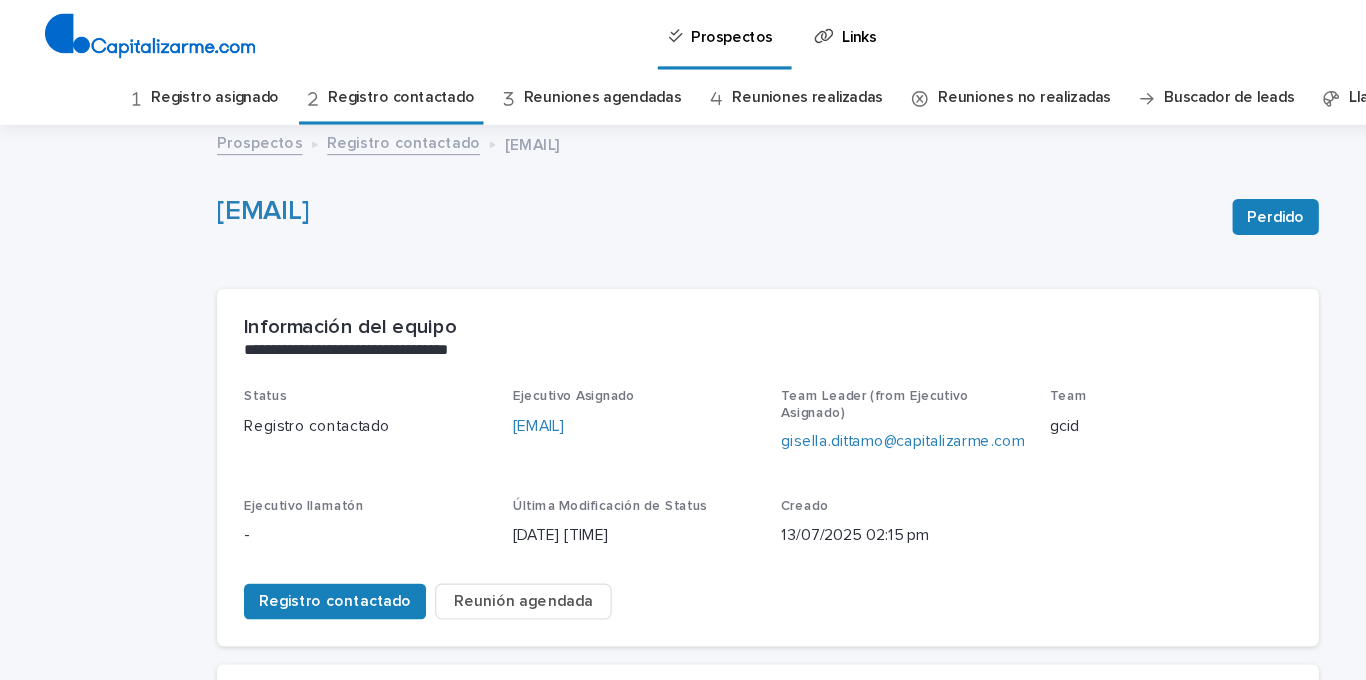 click on "Registro asignado" at bounding box center (191, 87) 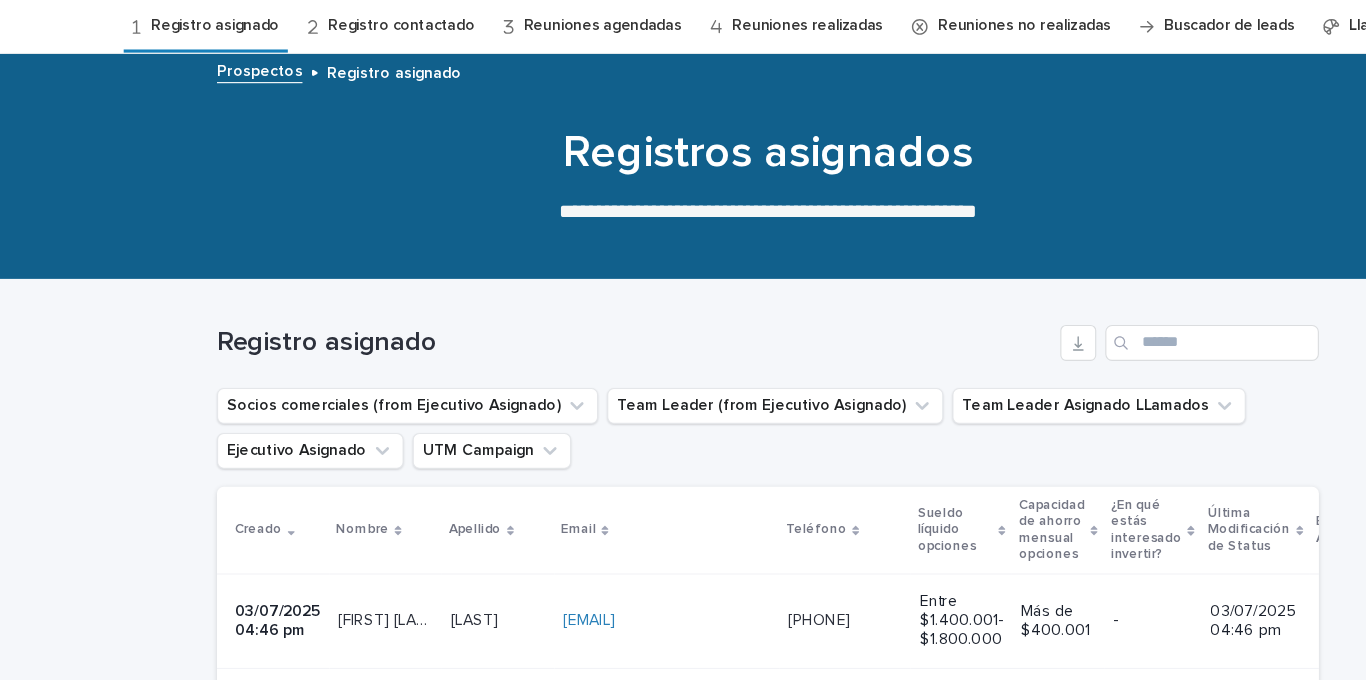 click on "María José María José" at bounding box center [343, 616] 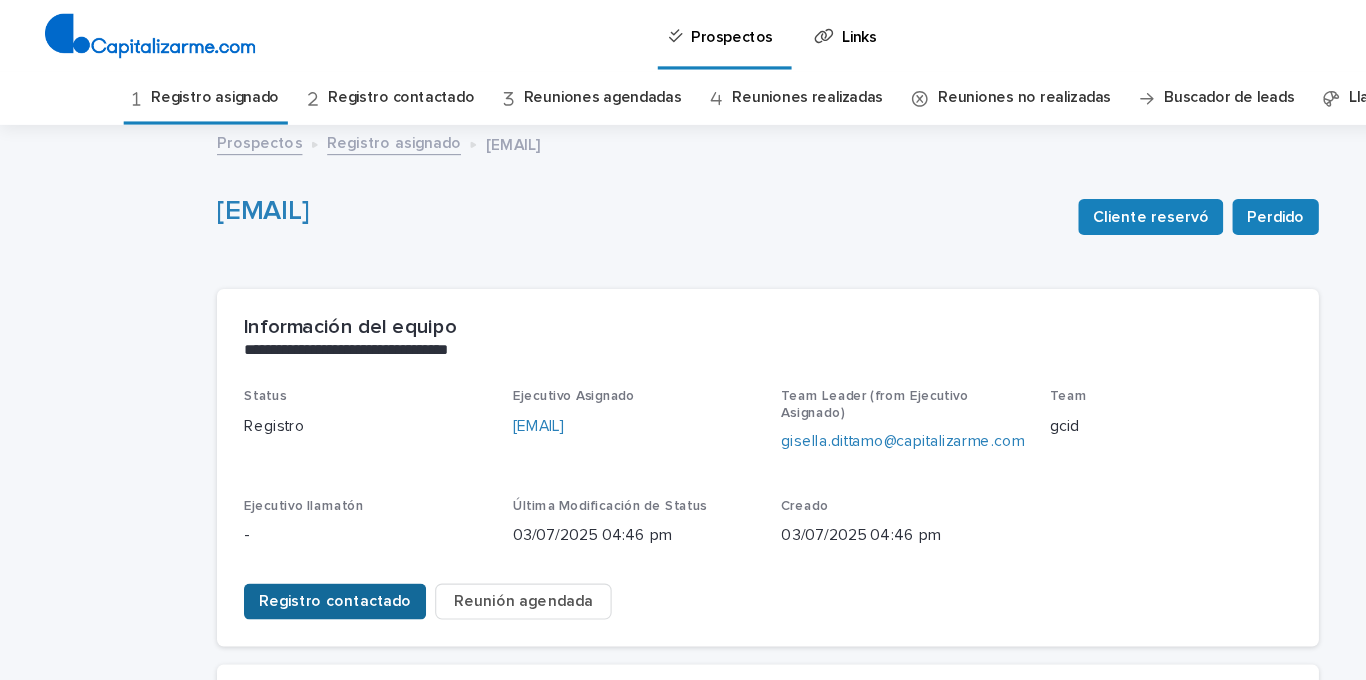 click on "Registro contactado" at bounding box center (298, 535) 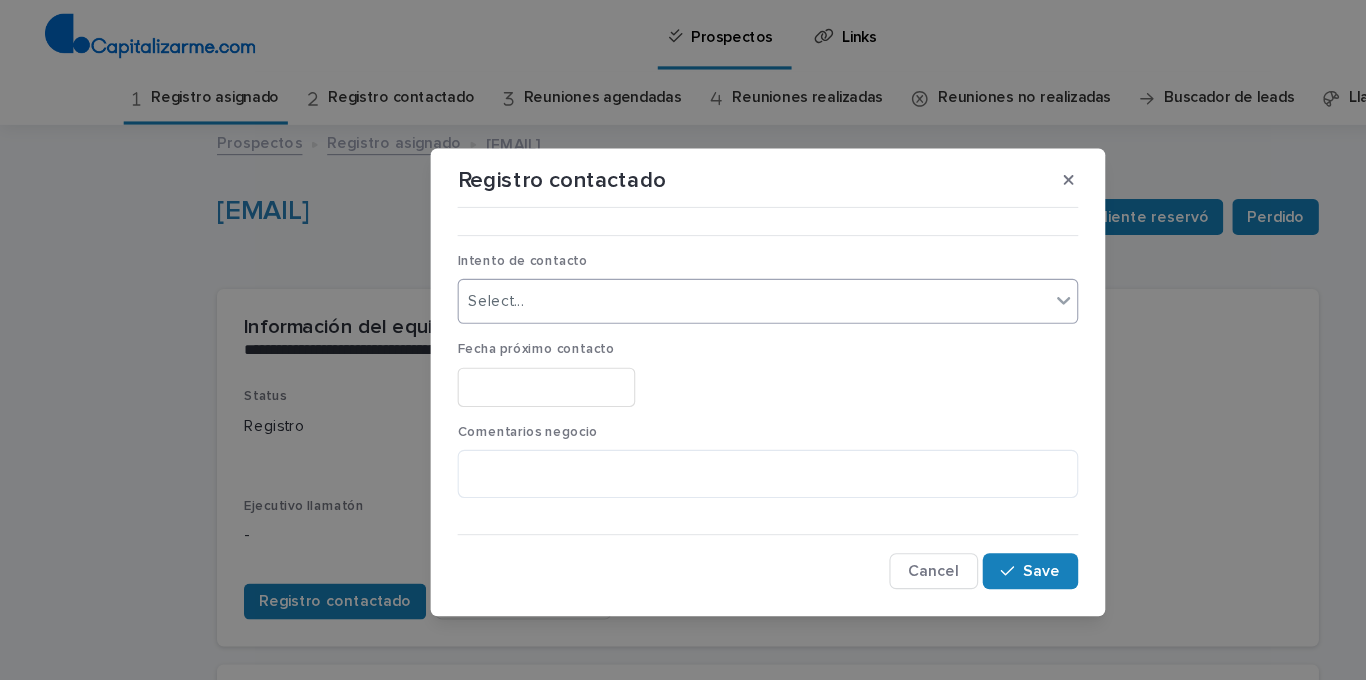 click on "Select..." at bounding box center (670, 268) 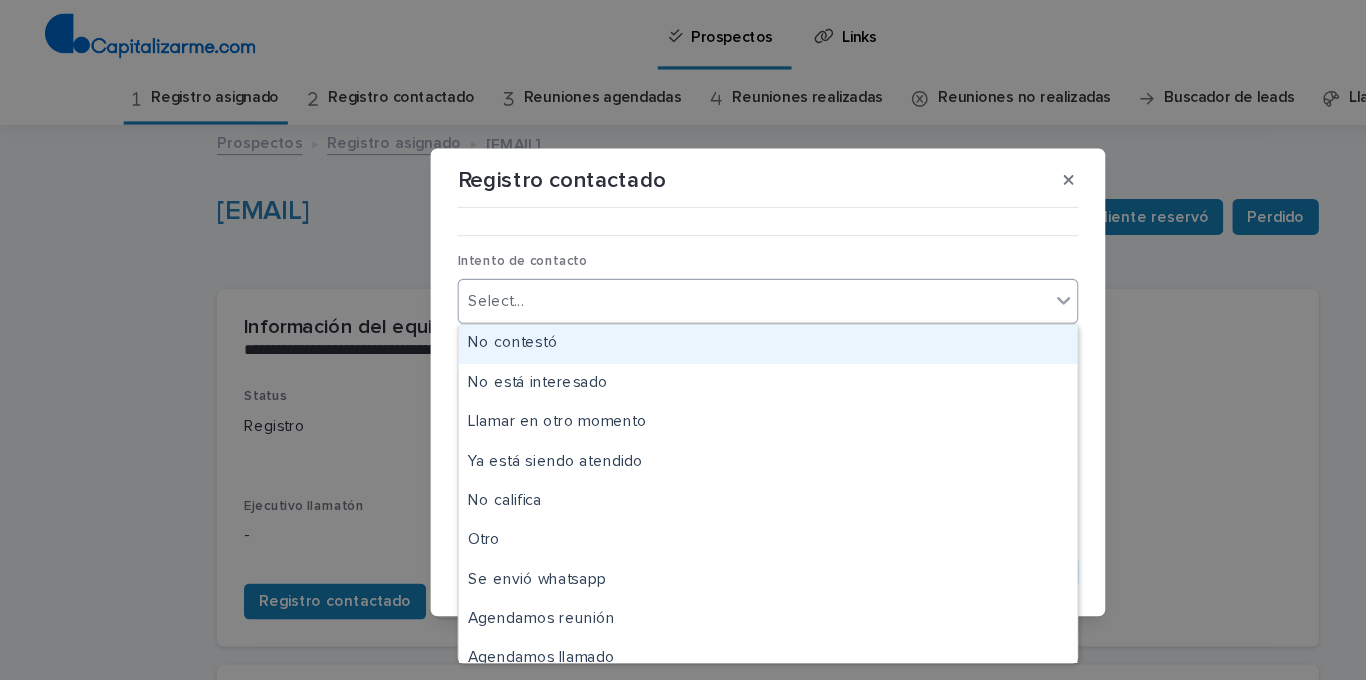 click on "No contestó" at bounding box center (683, 306) 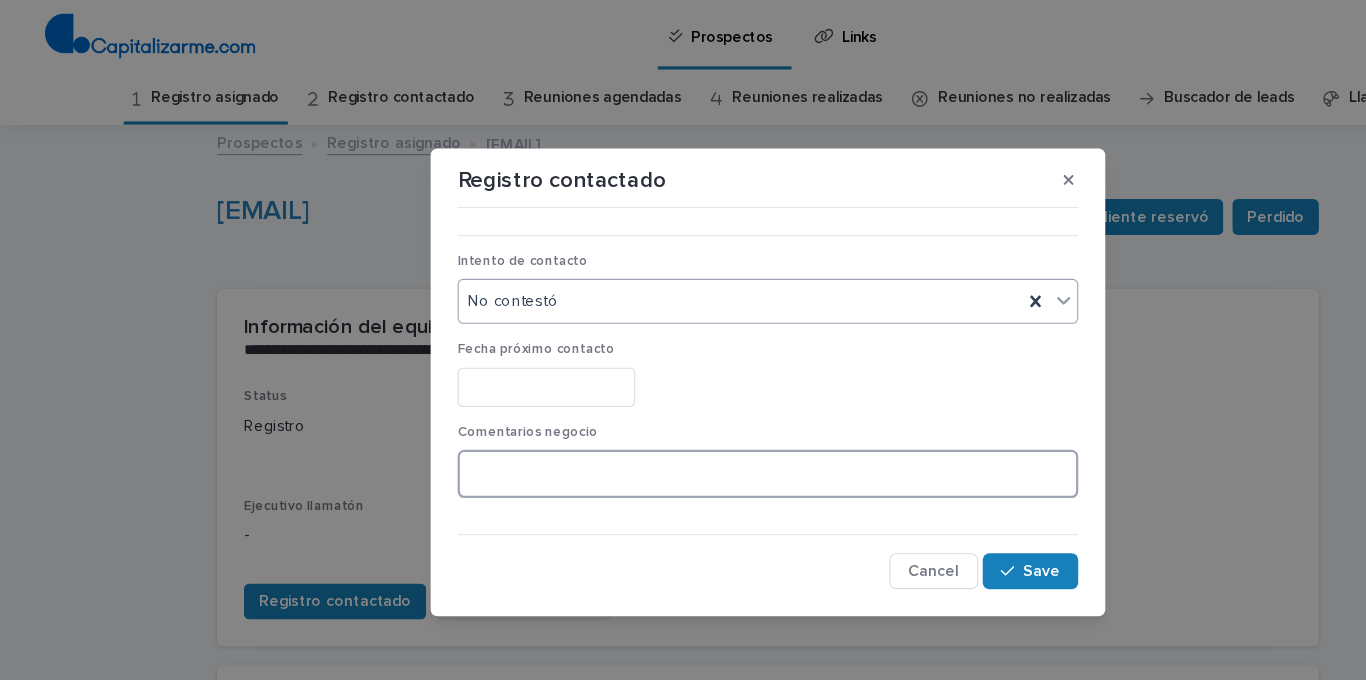 click at bounding box center (683, 421) 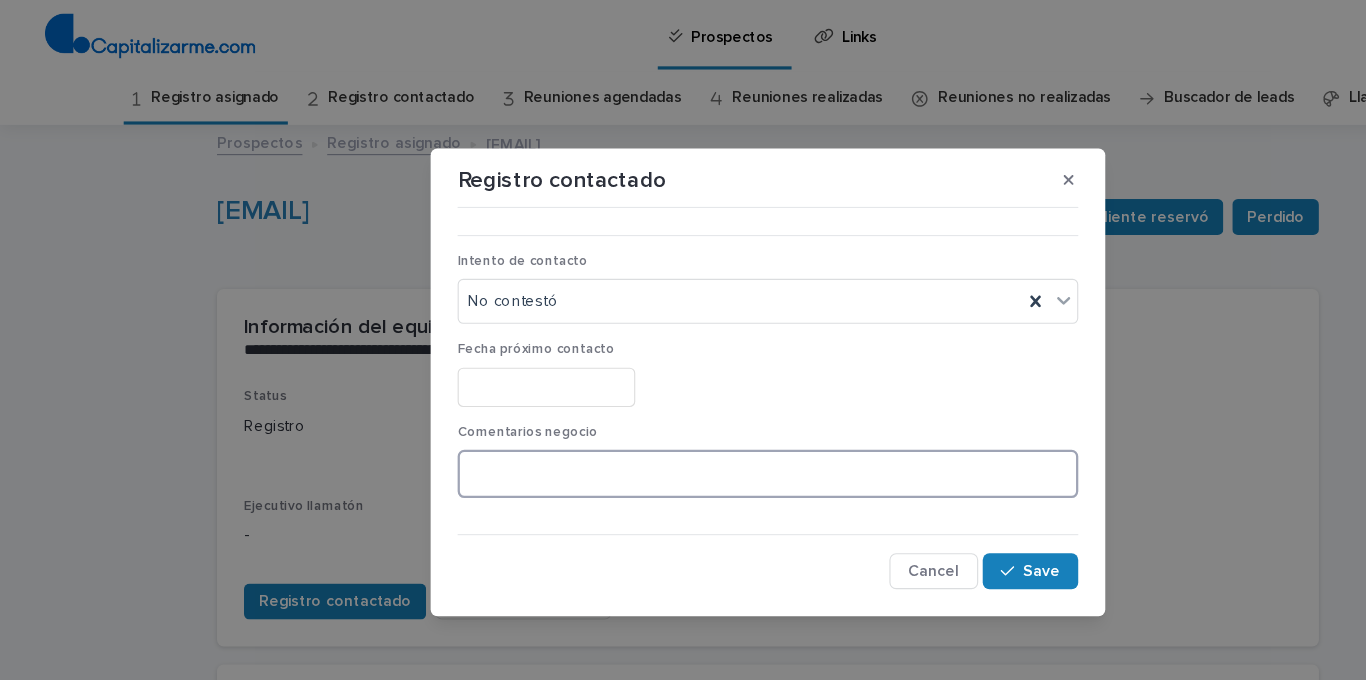 paste on "**********" 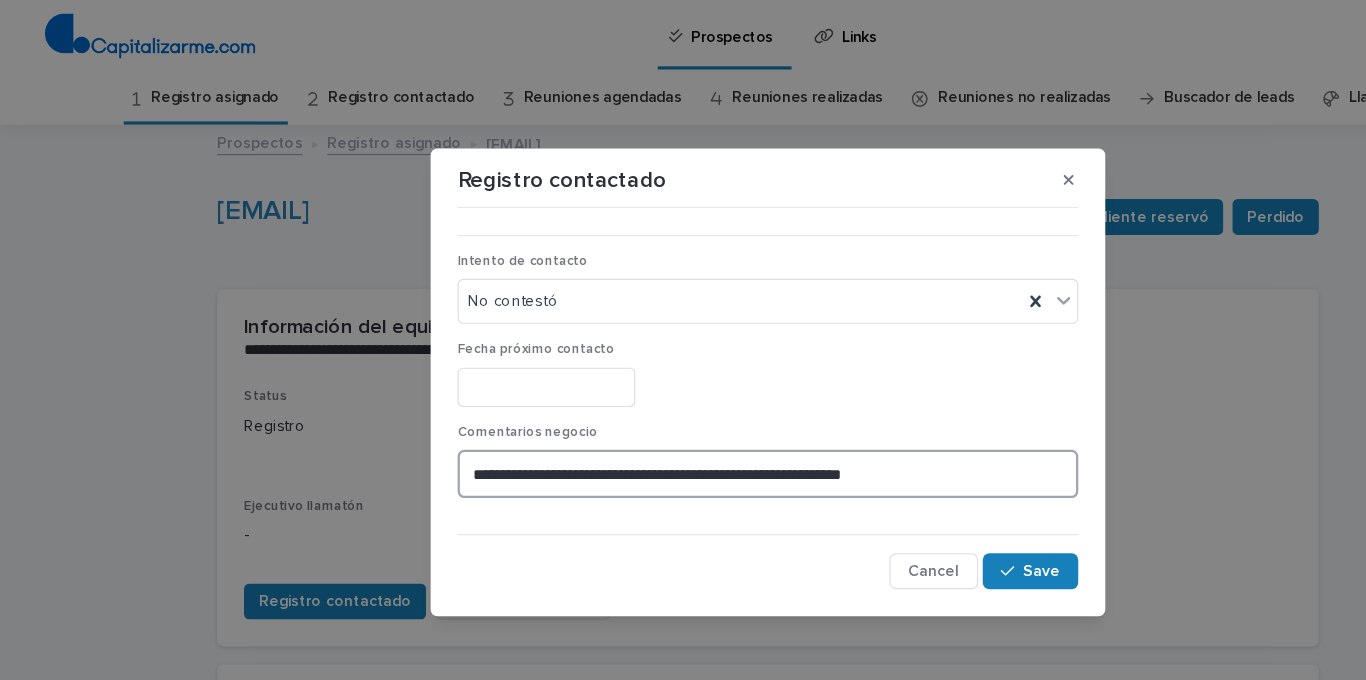 drag, startPoint x: 699, startPoint y: 425, endPoint x: 630, endPoint y: 421, distance: 69.115845 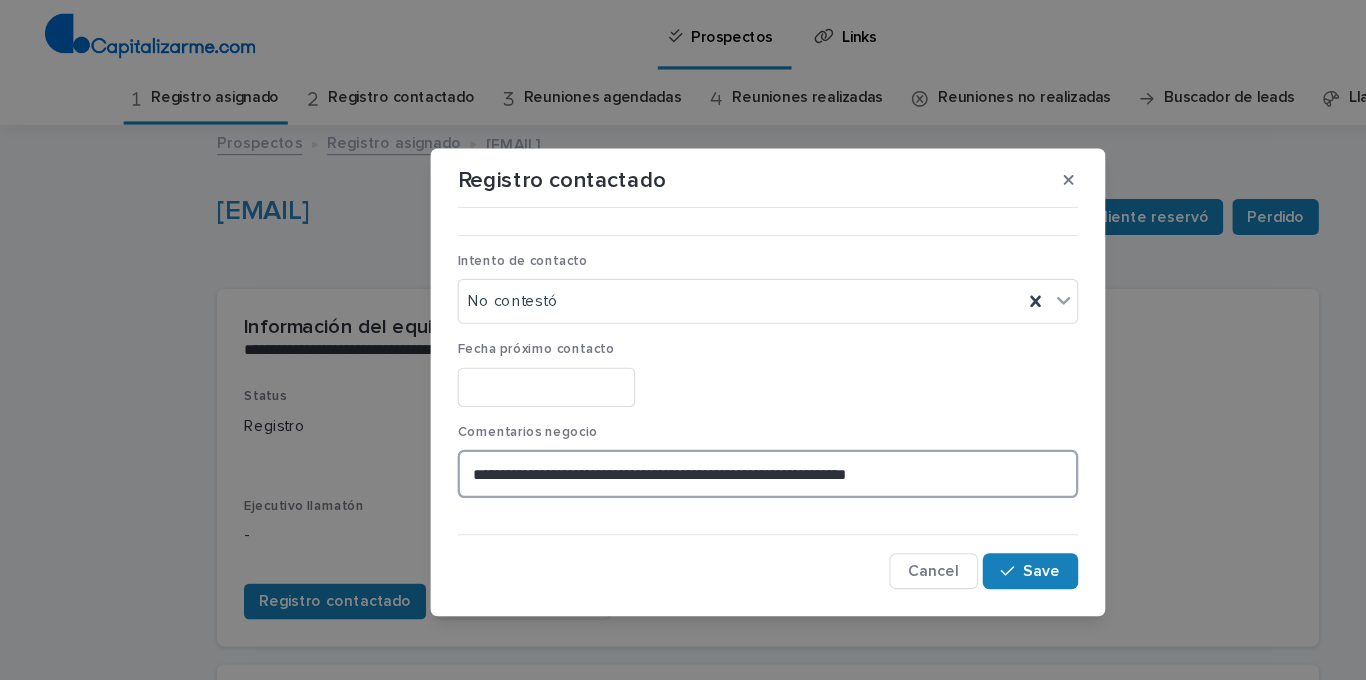 drag, startPoint x: 836, startPoint y: 417, endPoint x: 702, endPoint y: 429, distance: 134.53624 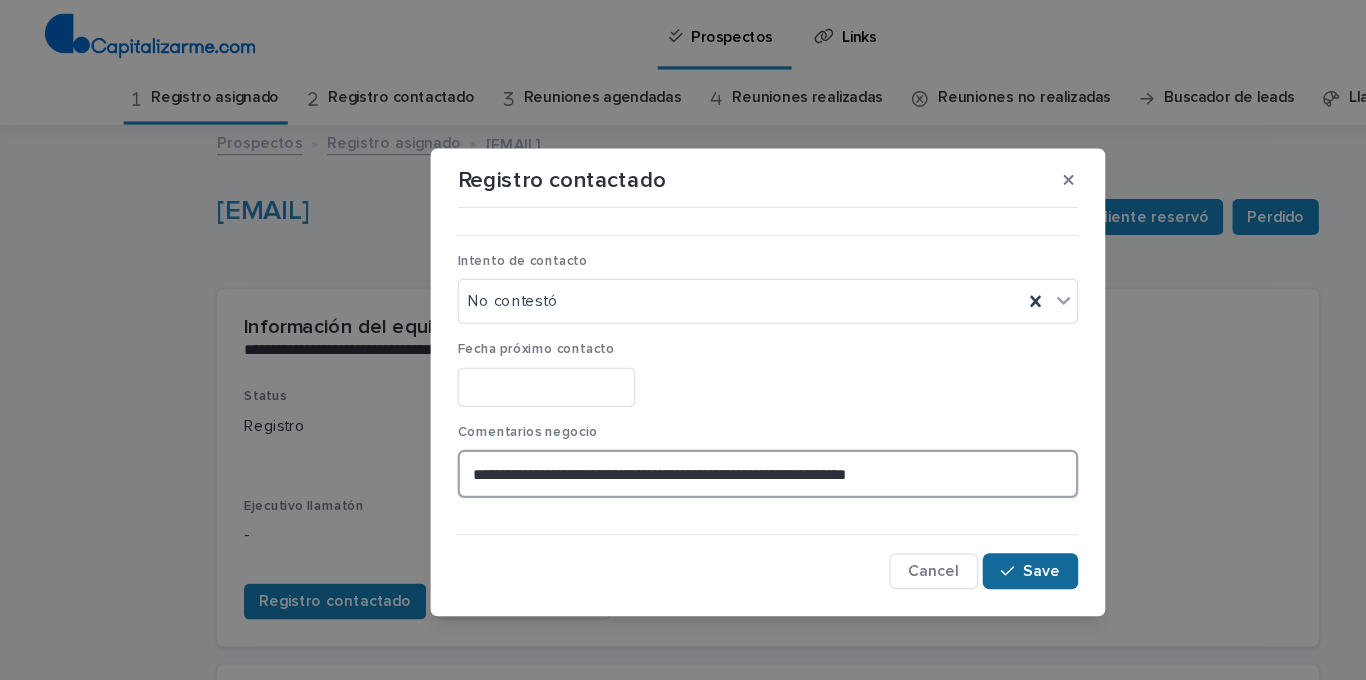 type on "**********" 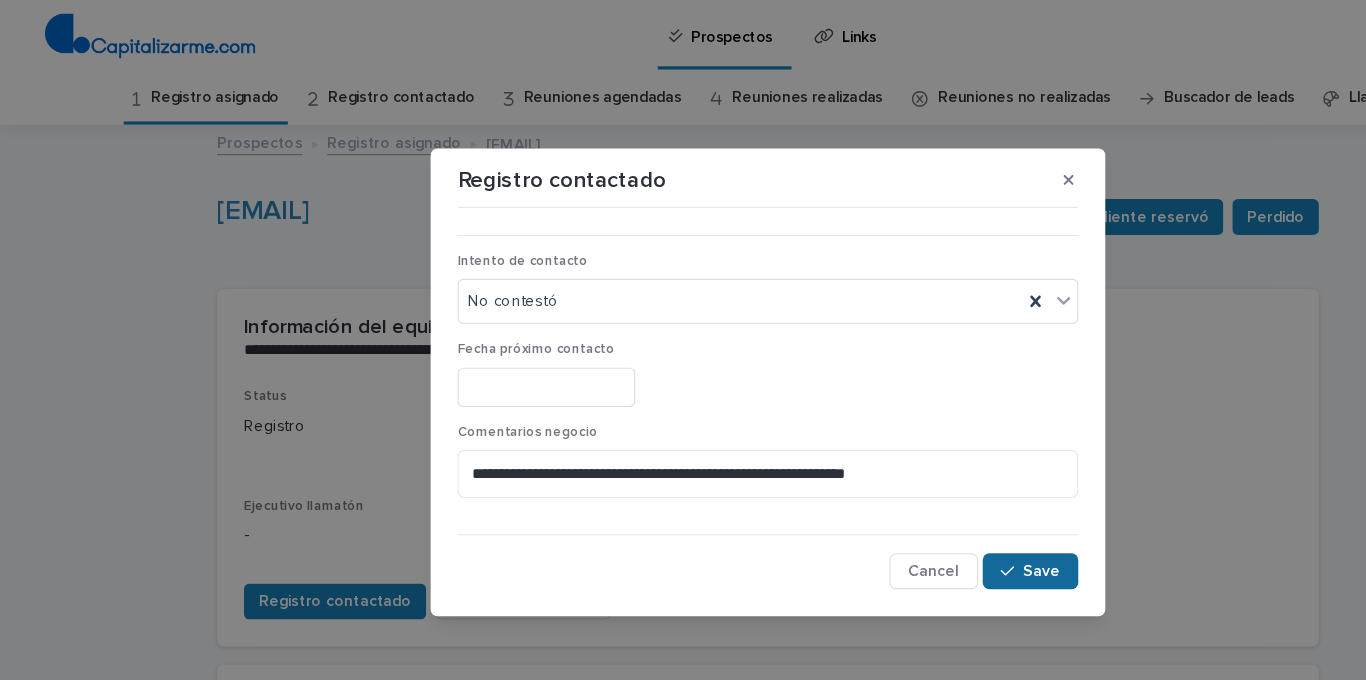 click on "Save" at bounding box center [916, 508] 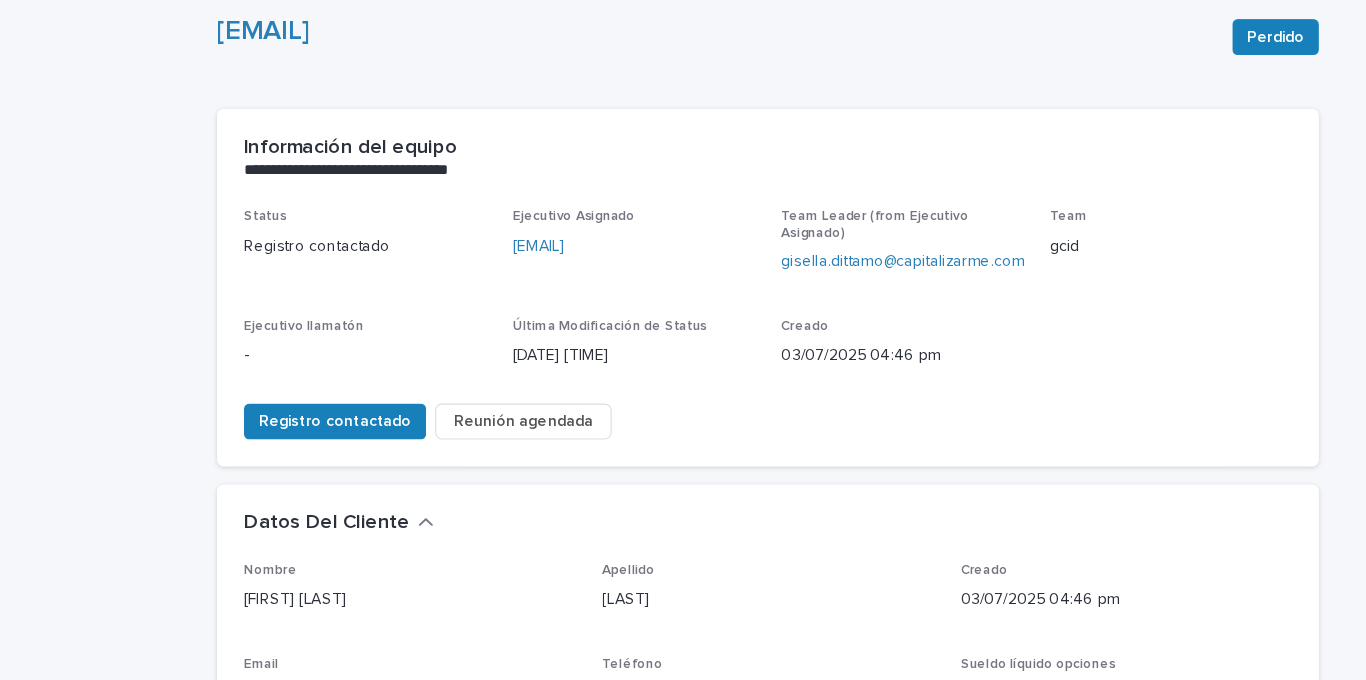 scroll, scrollTop: 0, scrollLeft: 0, axis: both 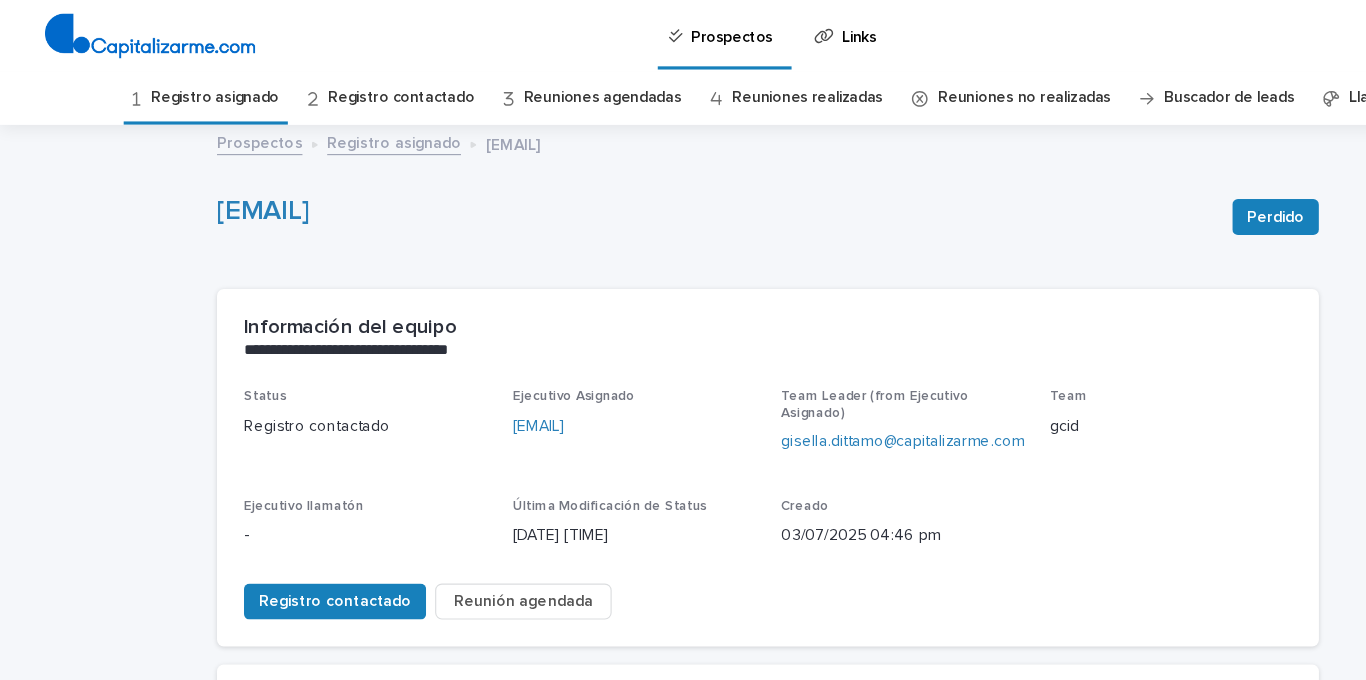 click on "Registro asignado" at bounding box center (191, 87) 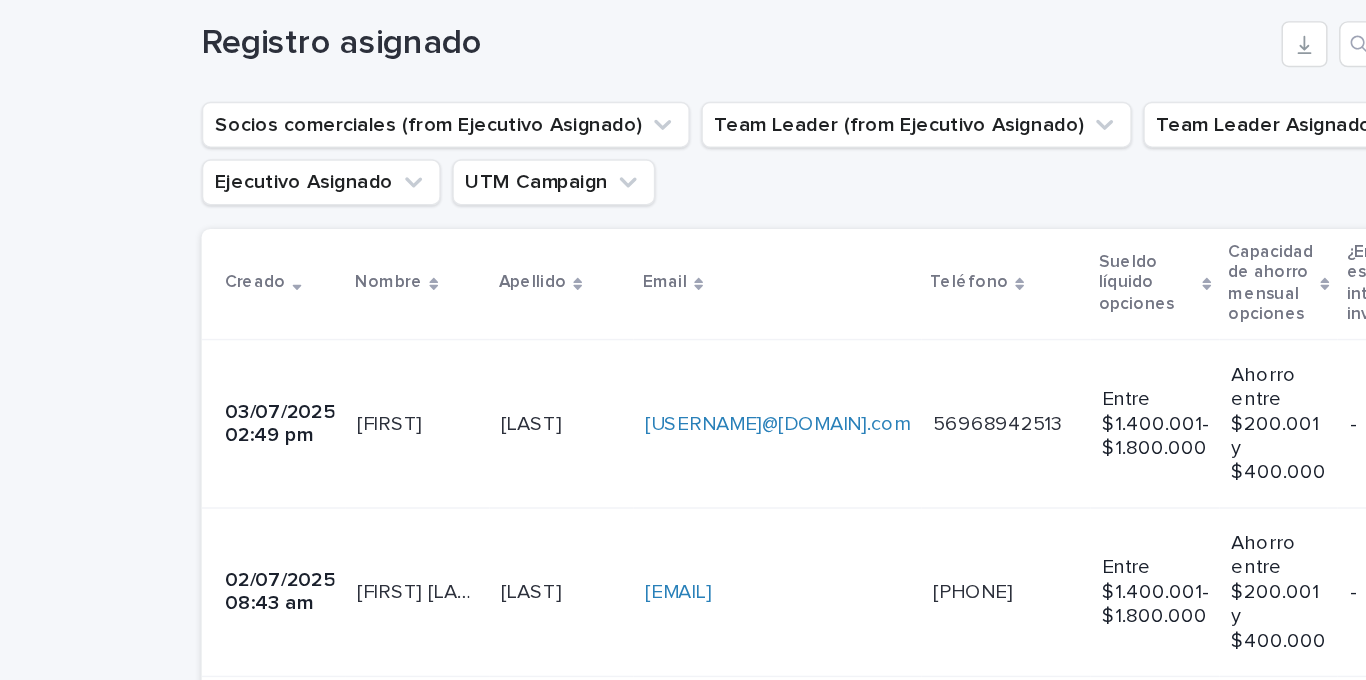 scroll, scrollTop: 278, scrollLeft: 0, axis: vertical 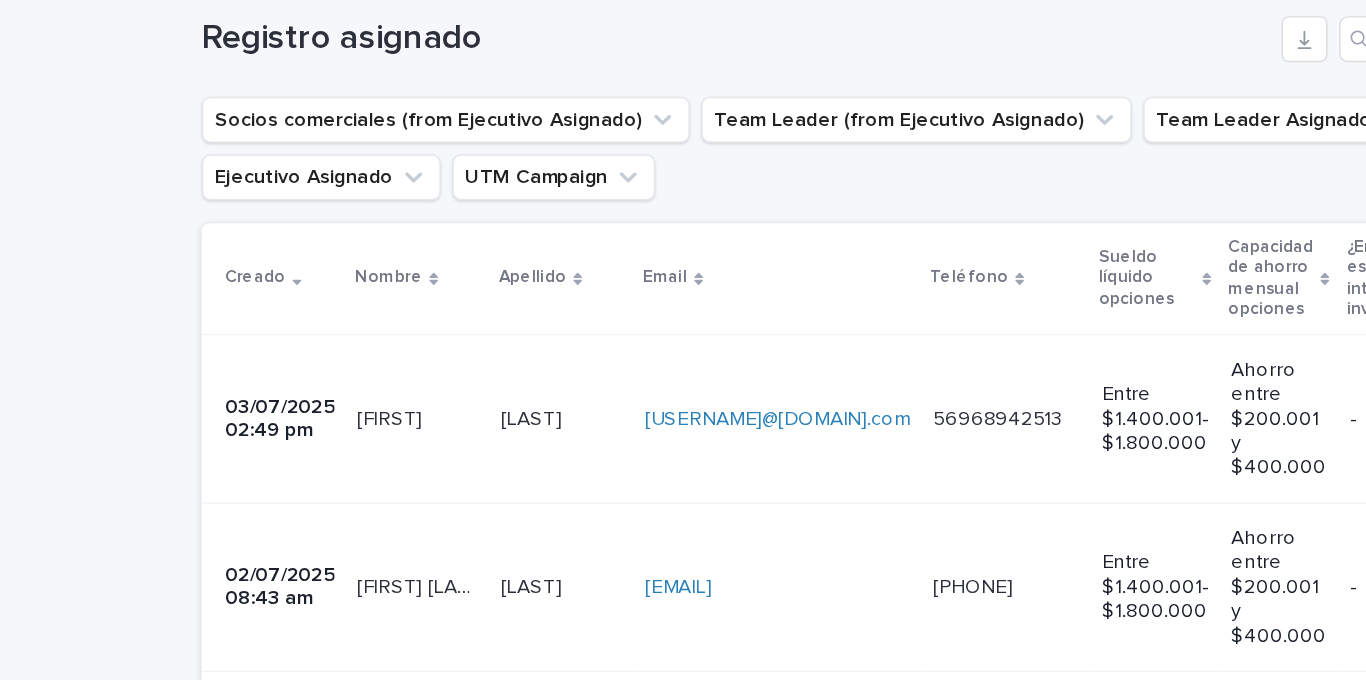 click on "Natalia Natalia" at bounding box center [343, 355] 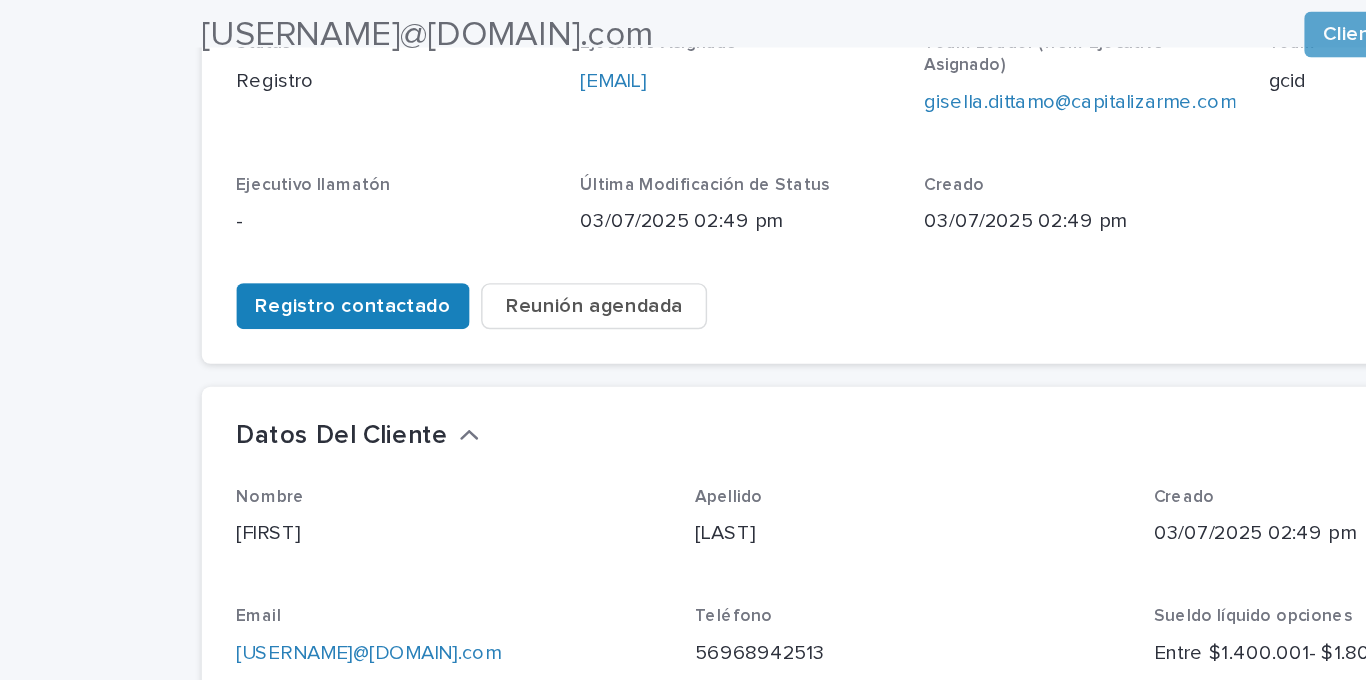 scroll, scrollTop: 390, scrollLeft: 0, axis: vertical 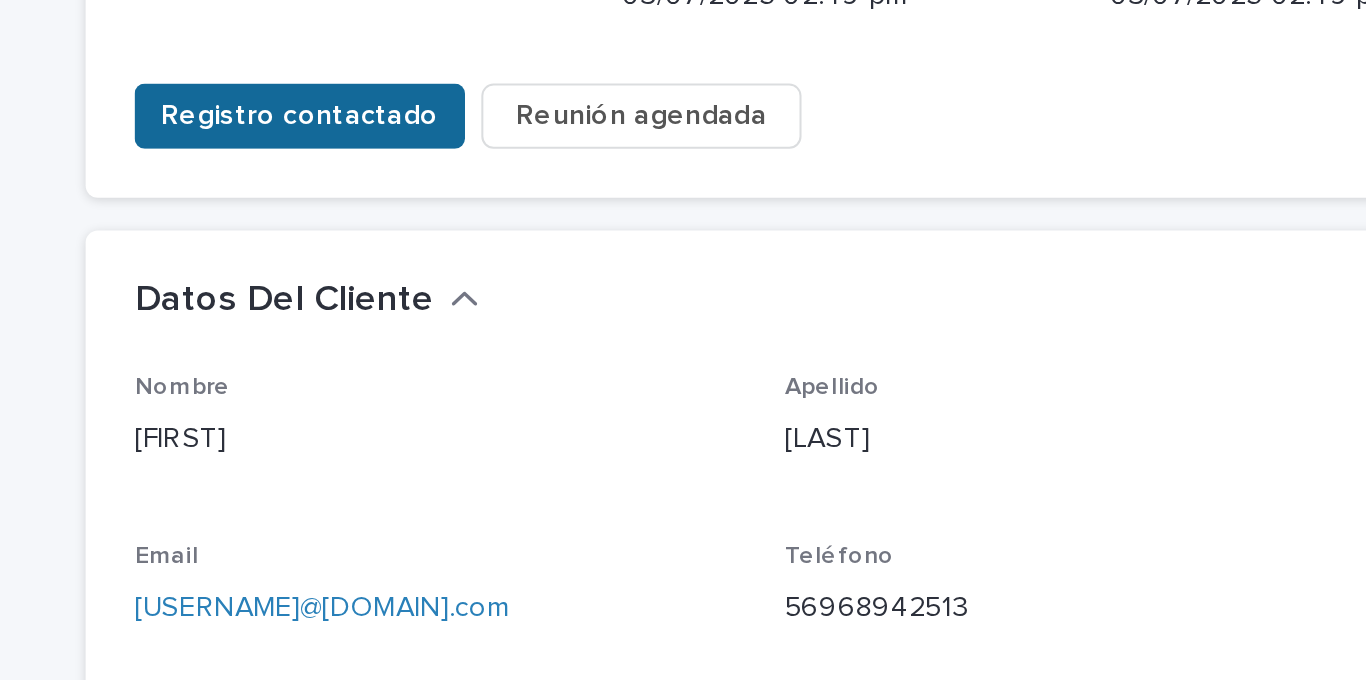 click on "Registro contactado" at bounding box center (298, 145) 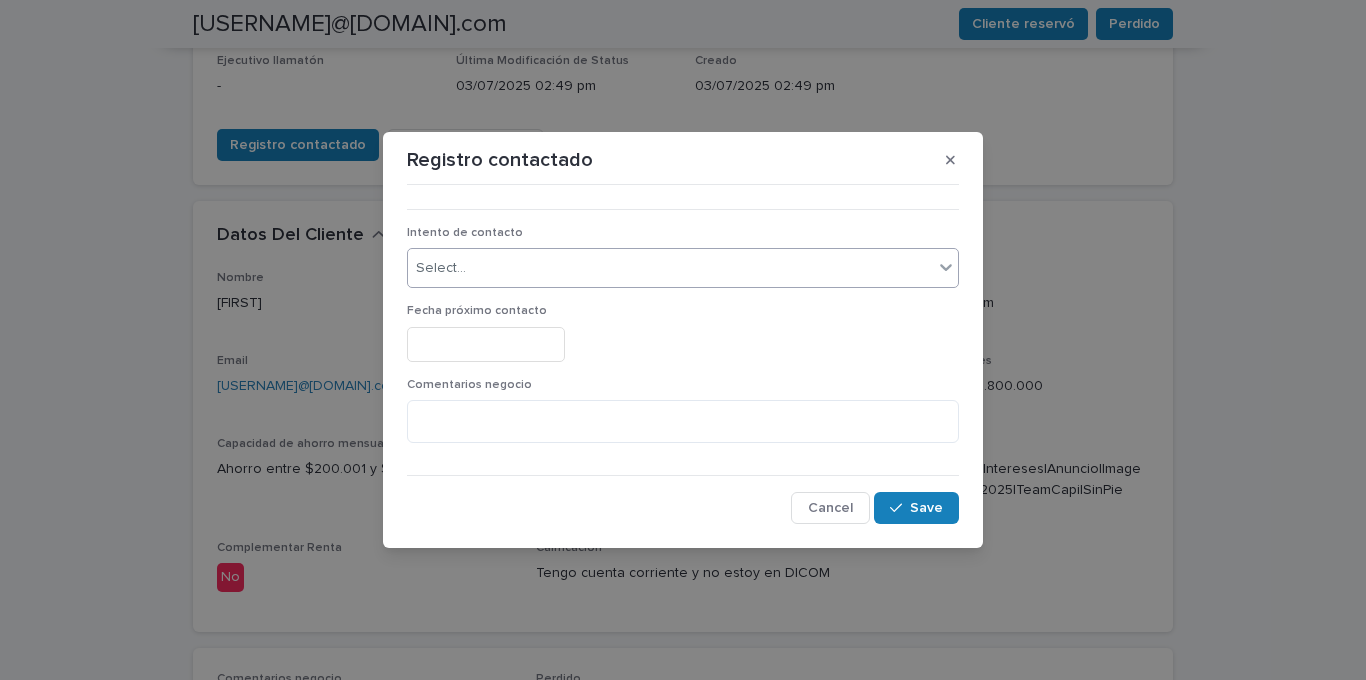 click on "Select..." at bounding box center [670, 268] 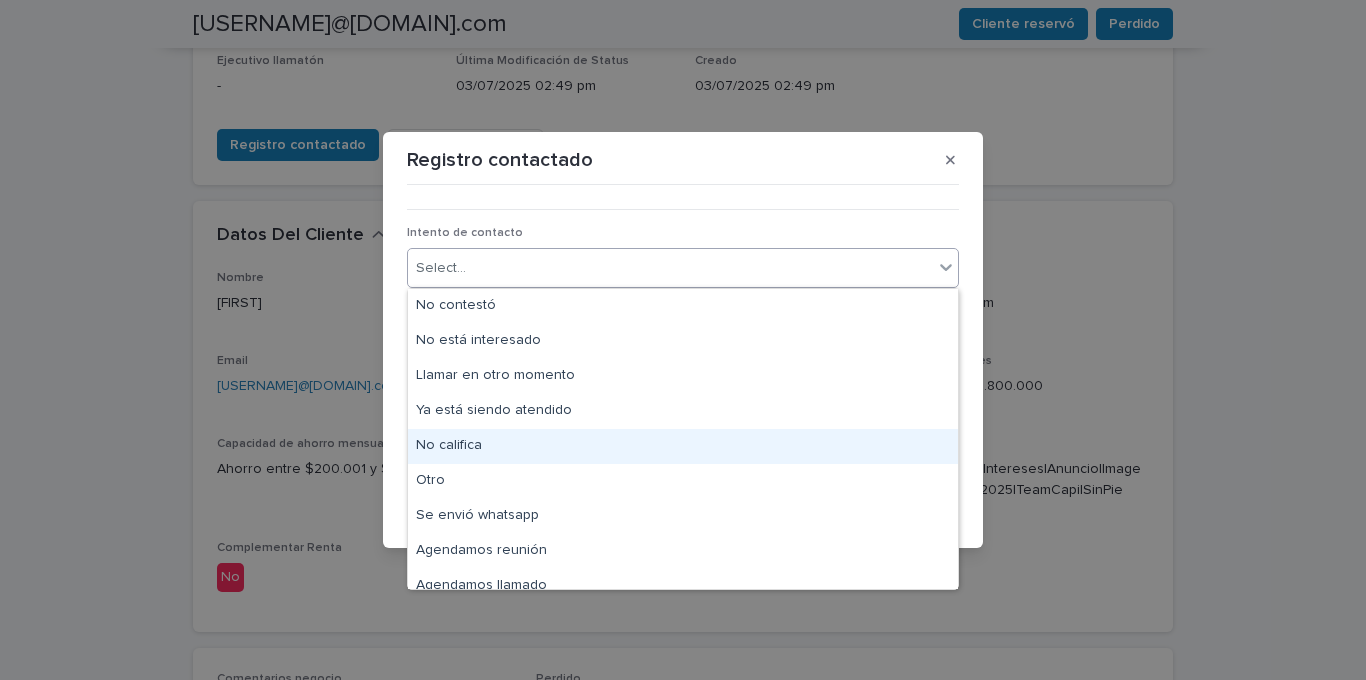 scroll, scrollTop: 15, scrollLeft: 0, axis: vertical 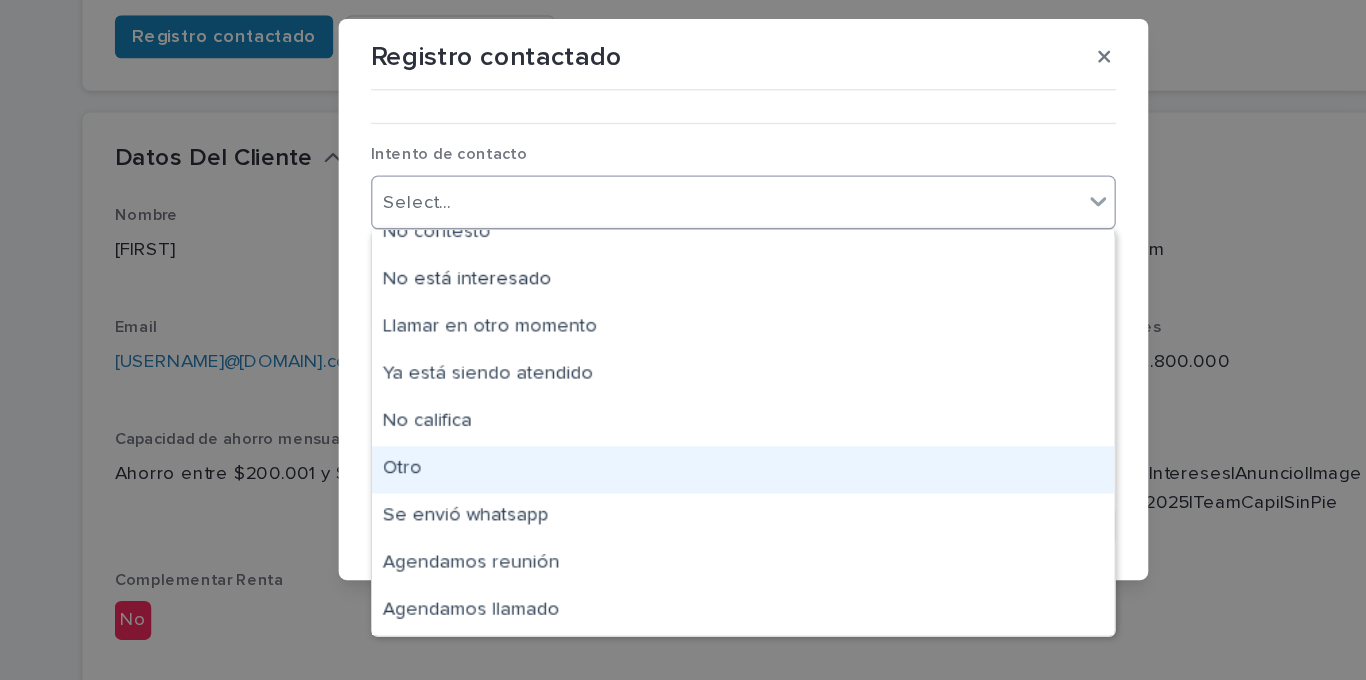 click on "Otro" at bounding box center [683, 466] 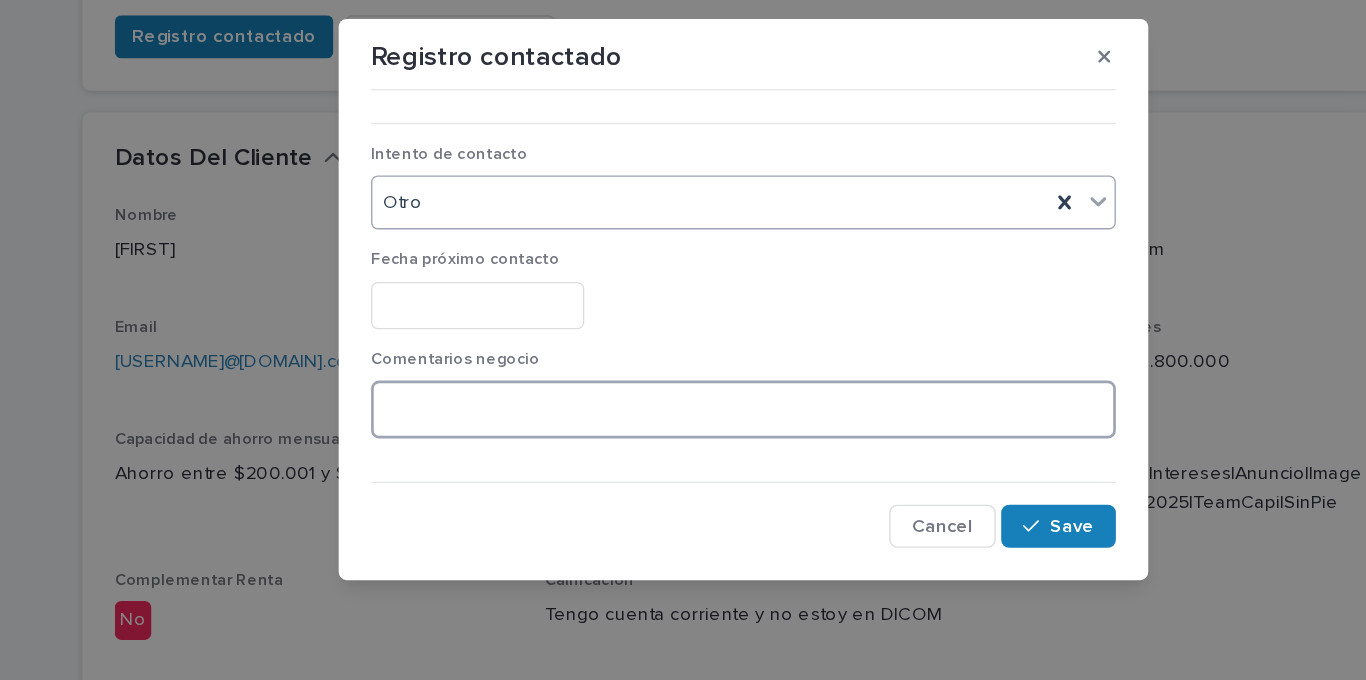 click at bounding box center [683, 421] 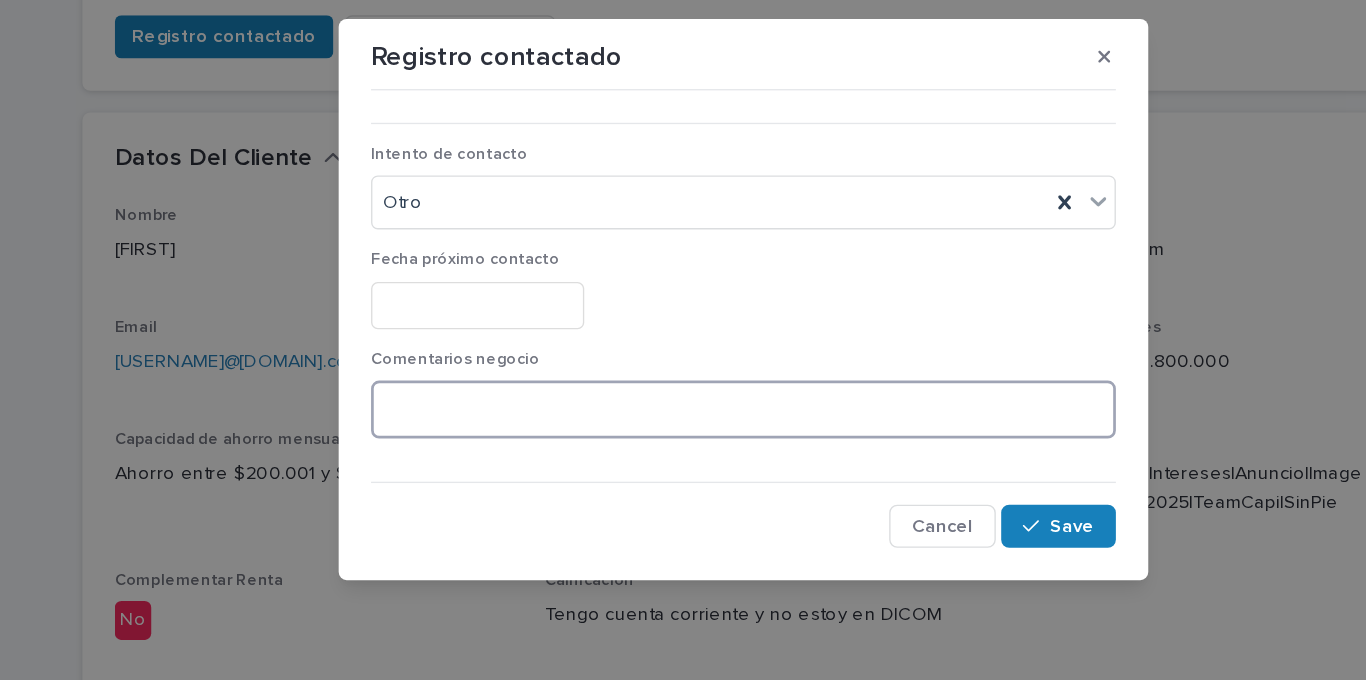 paste on "**********" 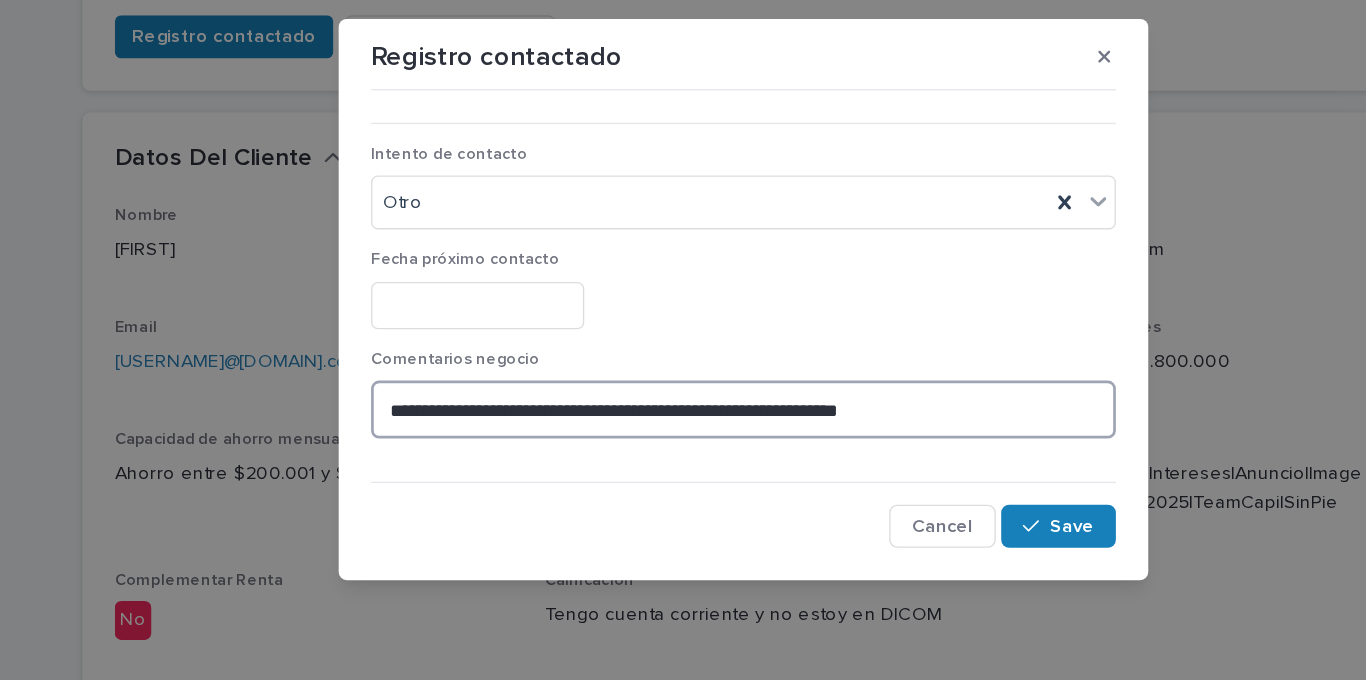 drag, startPoint x: 870, startPoint y: 424, endPoint x: 727, endPoint y: 422, distance: 143.01399 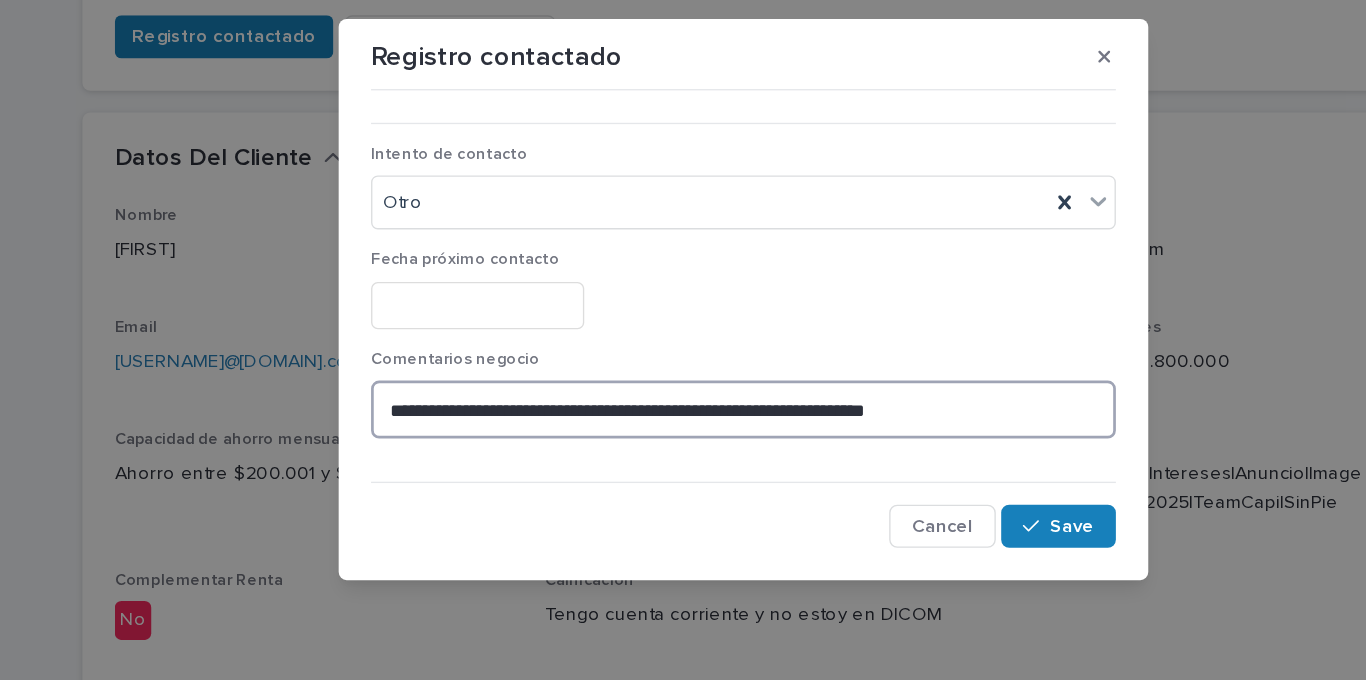 drag, startPoint x: 617, startPoint y: 425, endPoint x: 556, endPoint y: 419, distance: 61.294373 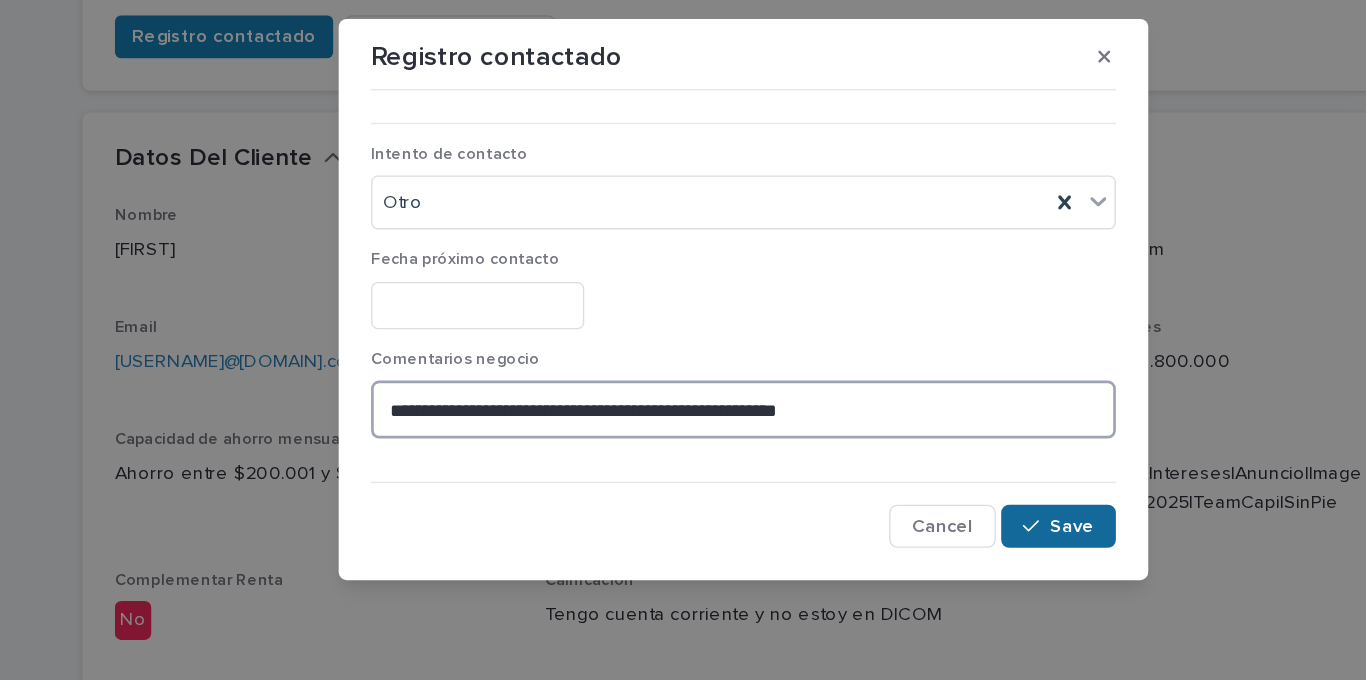 type on "**********" 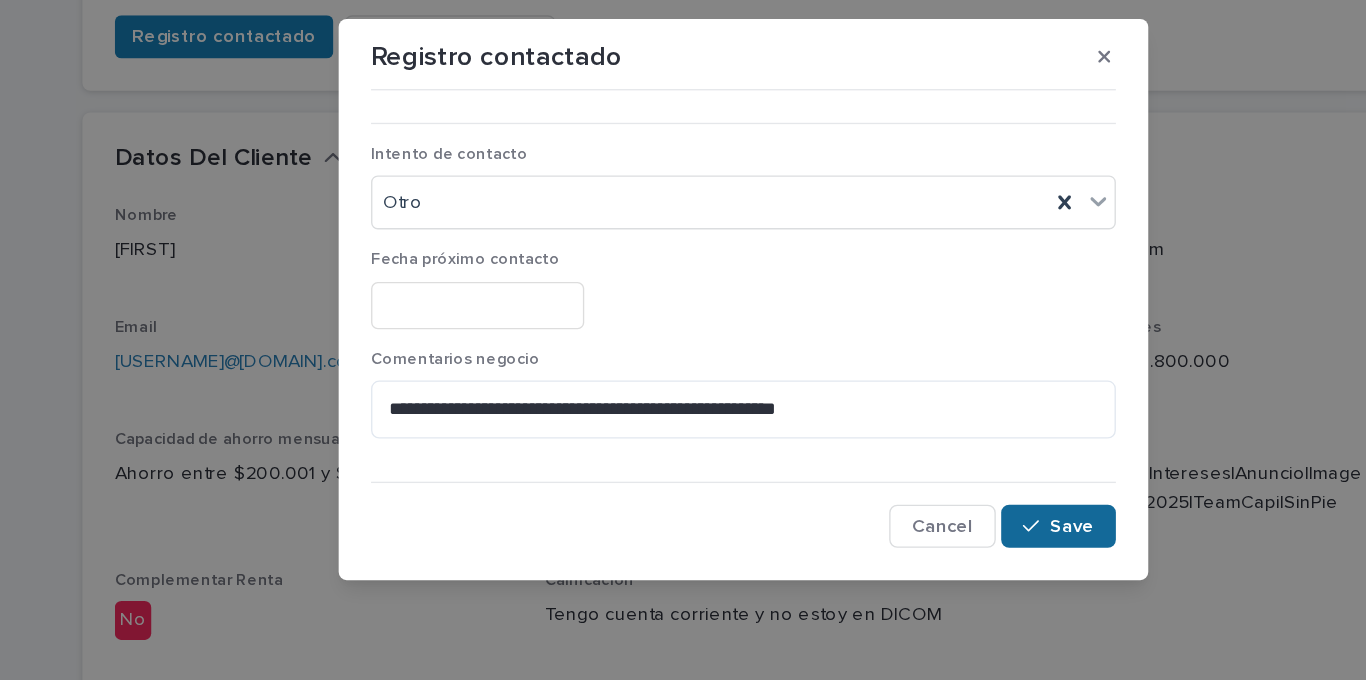 click at bounding box center (900, 508) 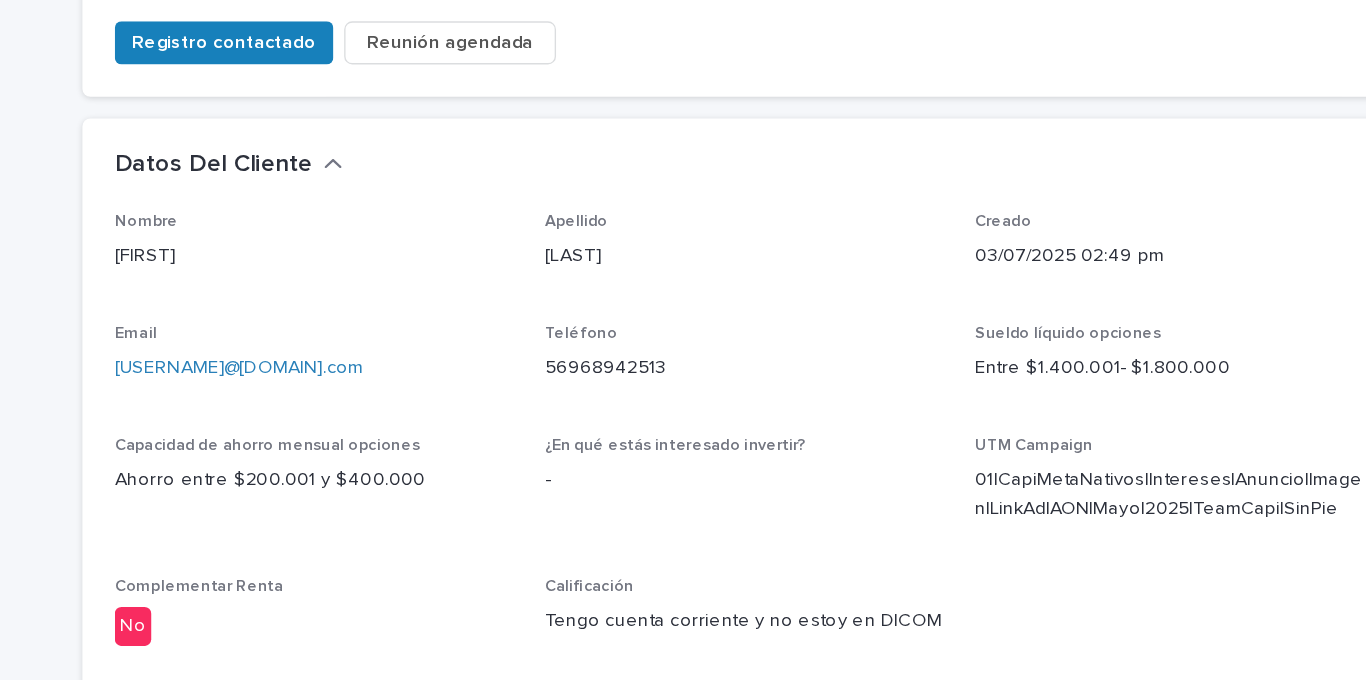 scroll, scrollTop: 420, scrollLeft: 0, axis: vertical 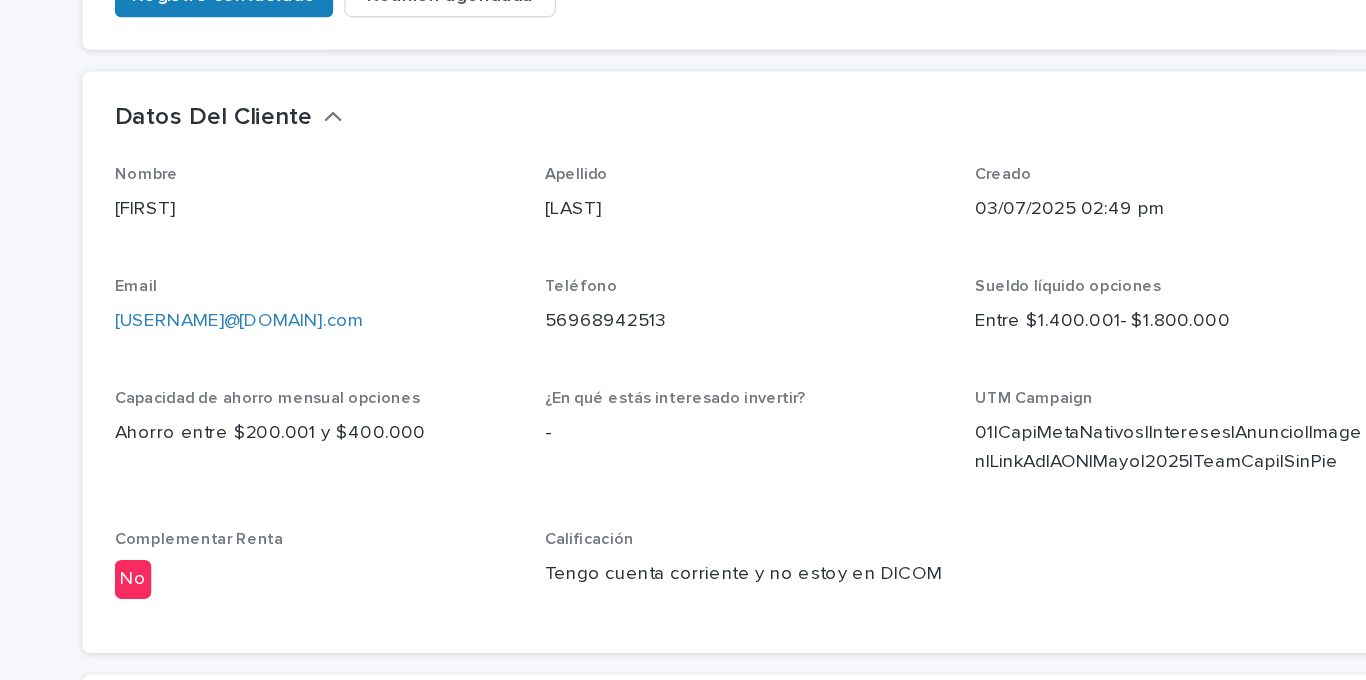 drag, startPoint x: 395, startPoint y: 345, endPoint x: 201, endPoint y: 342, distance: 194.0232 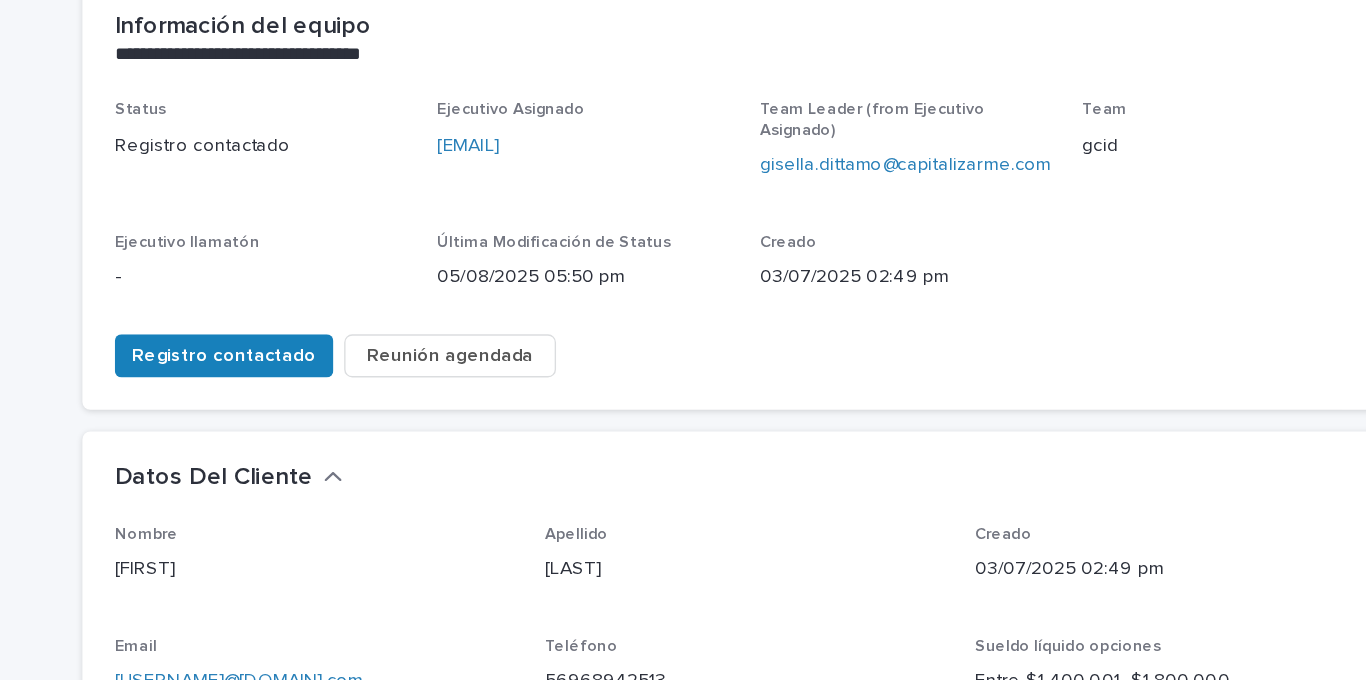 scroll, scrollTop: 0, scrollLeft: 0, axis: both 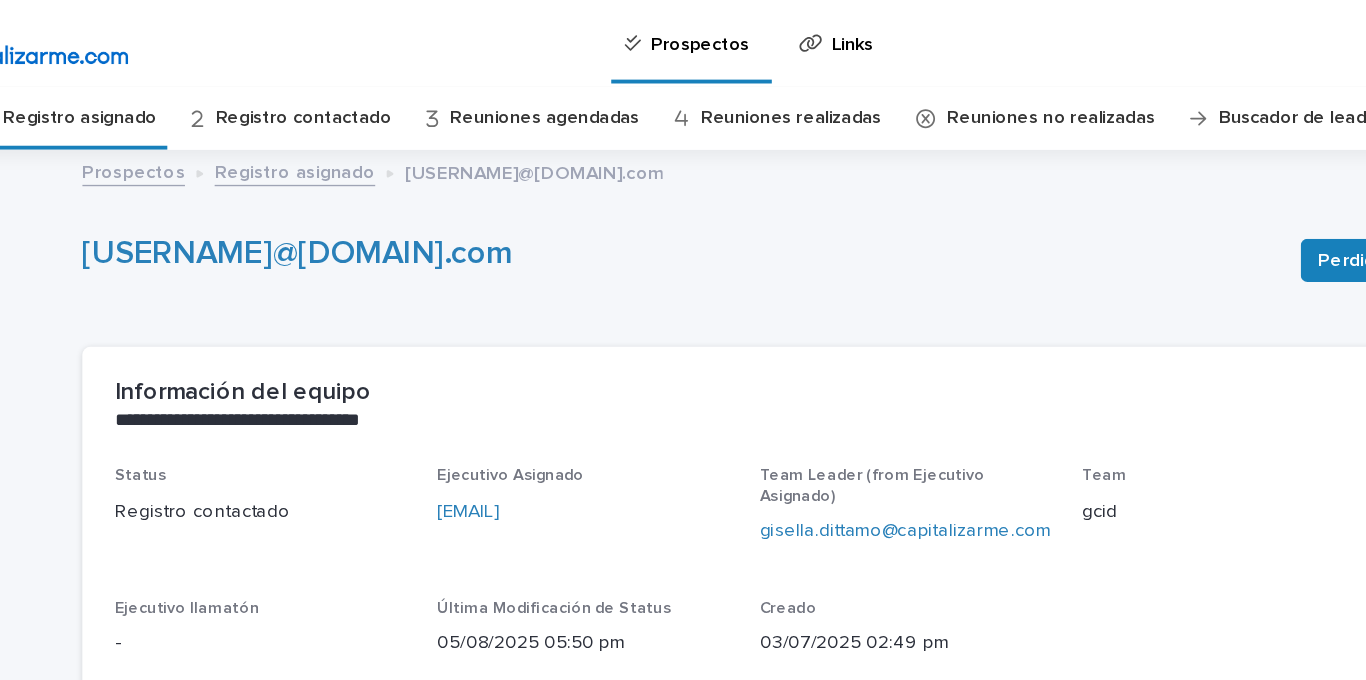 click on "Registro asignado" at bounding box center (191, 87) 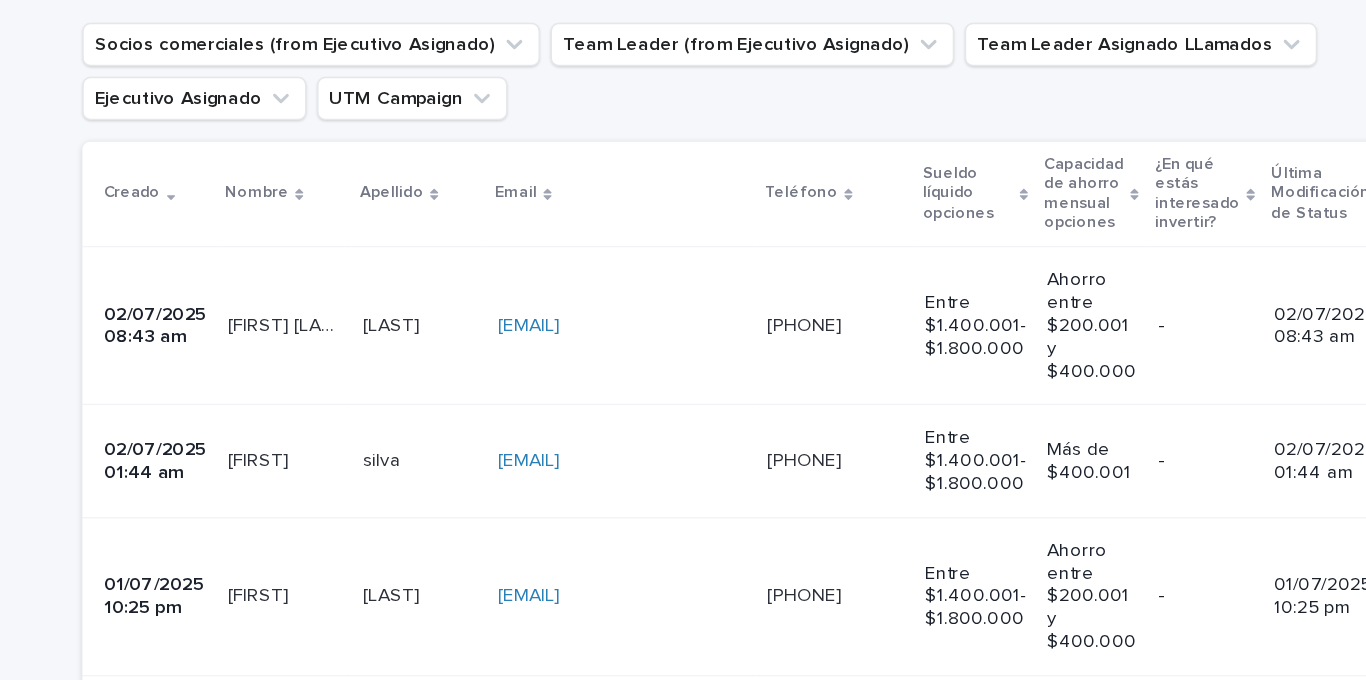 scroll, scrollTop: 293, scrollLeft: 0, axis: vertical 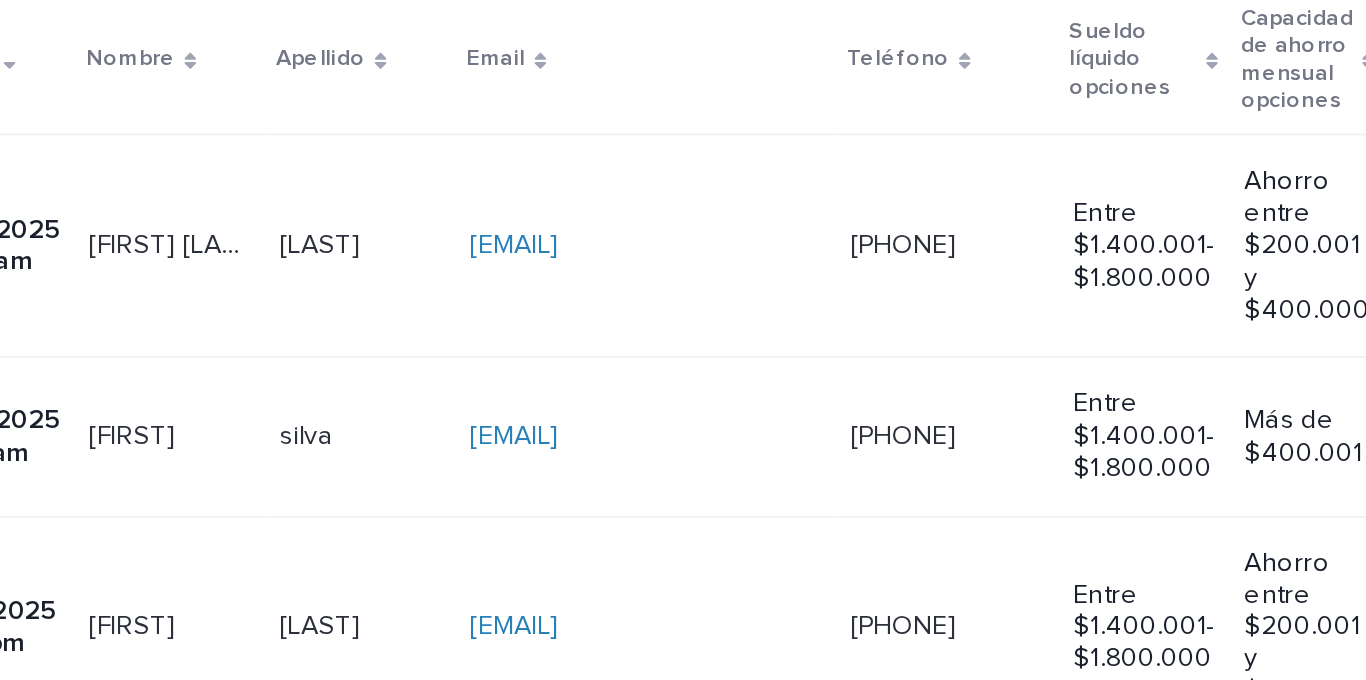 click on "olgui1303@gmail.com olgui1303@gmail.com" at bounding box center [593, 340] 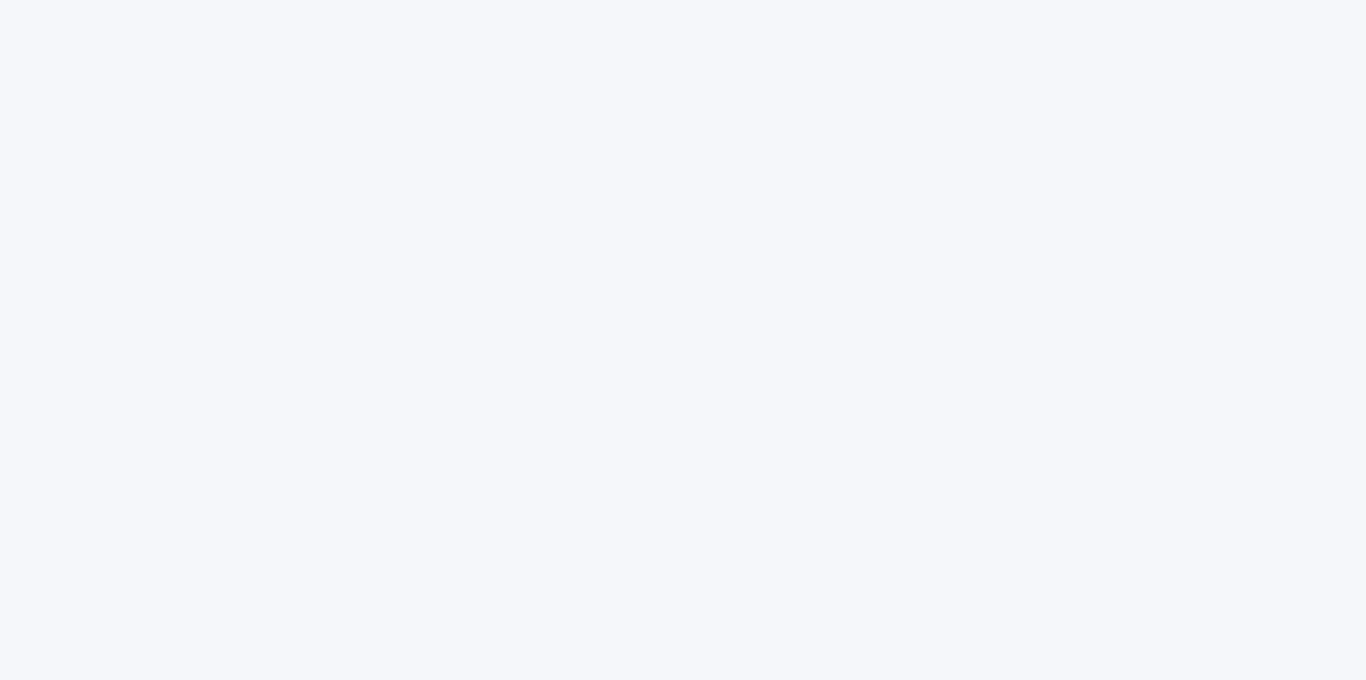 scroll, scrollTop: 0, scrollLeft: 0, axis: both 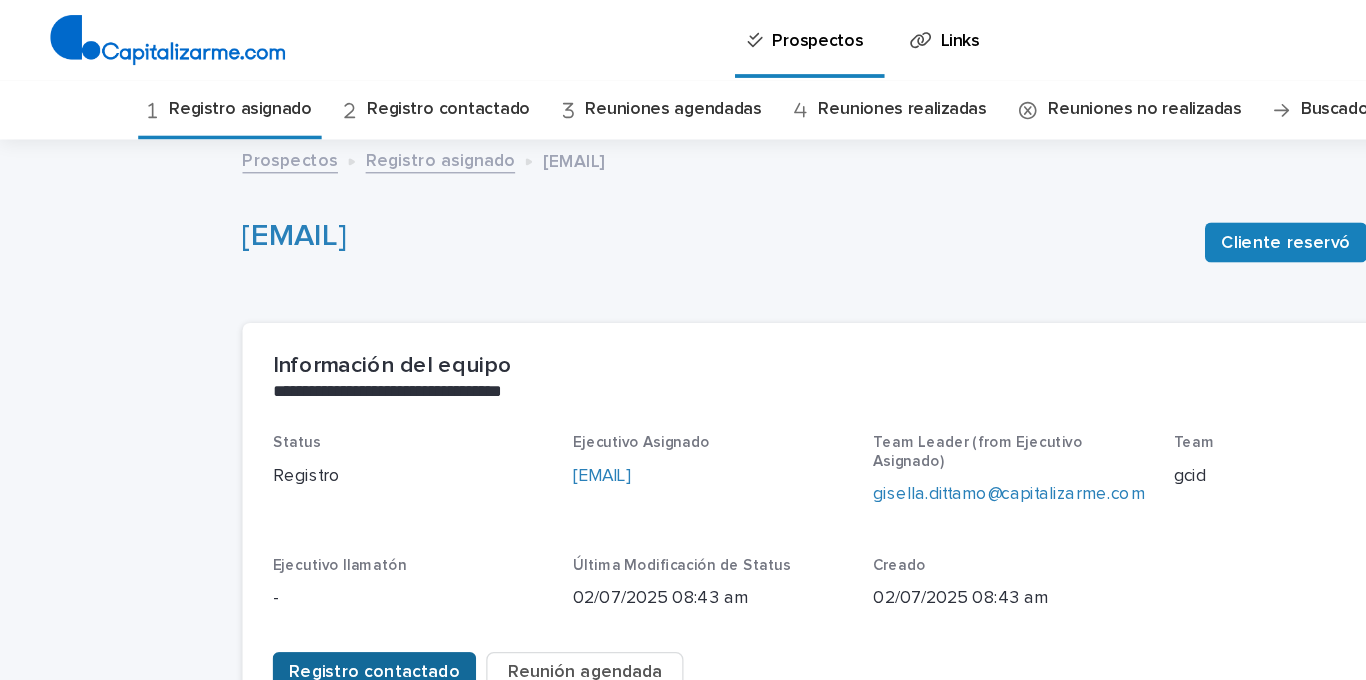 click on "Registro contactado" at bounding box center [298, 535] 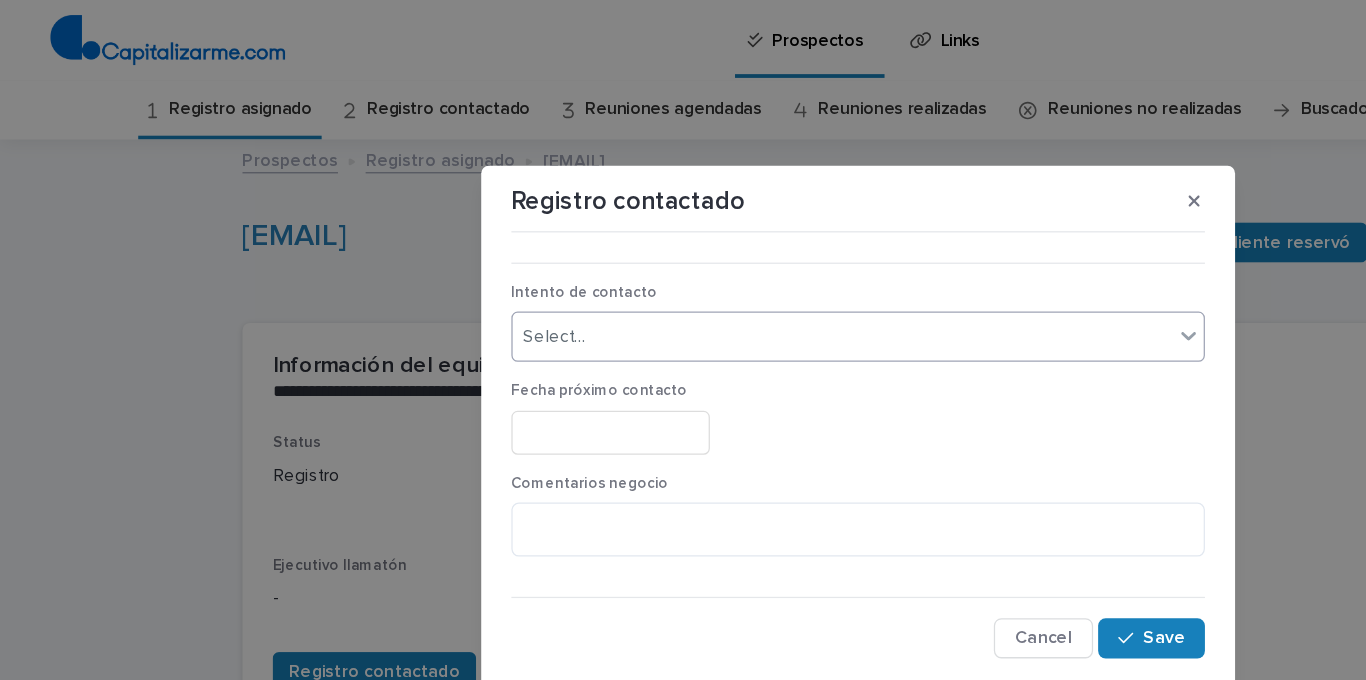click on "Select..." at bounding box center [670, 268] 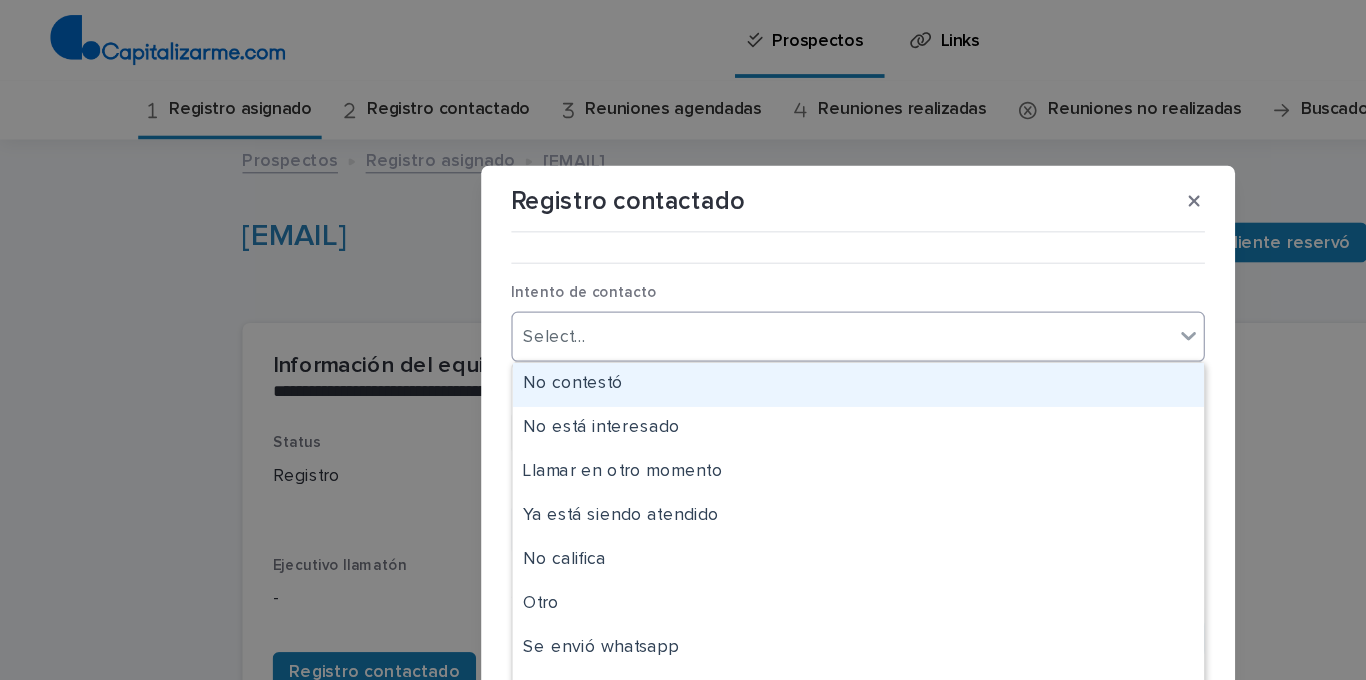 click on "No contestó" at bounding box center [683, 306] 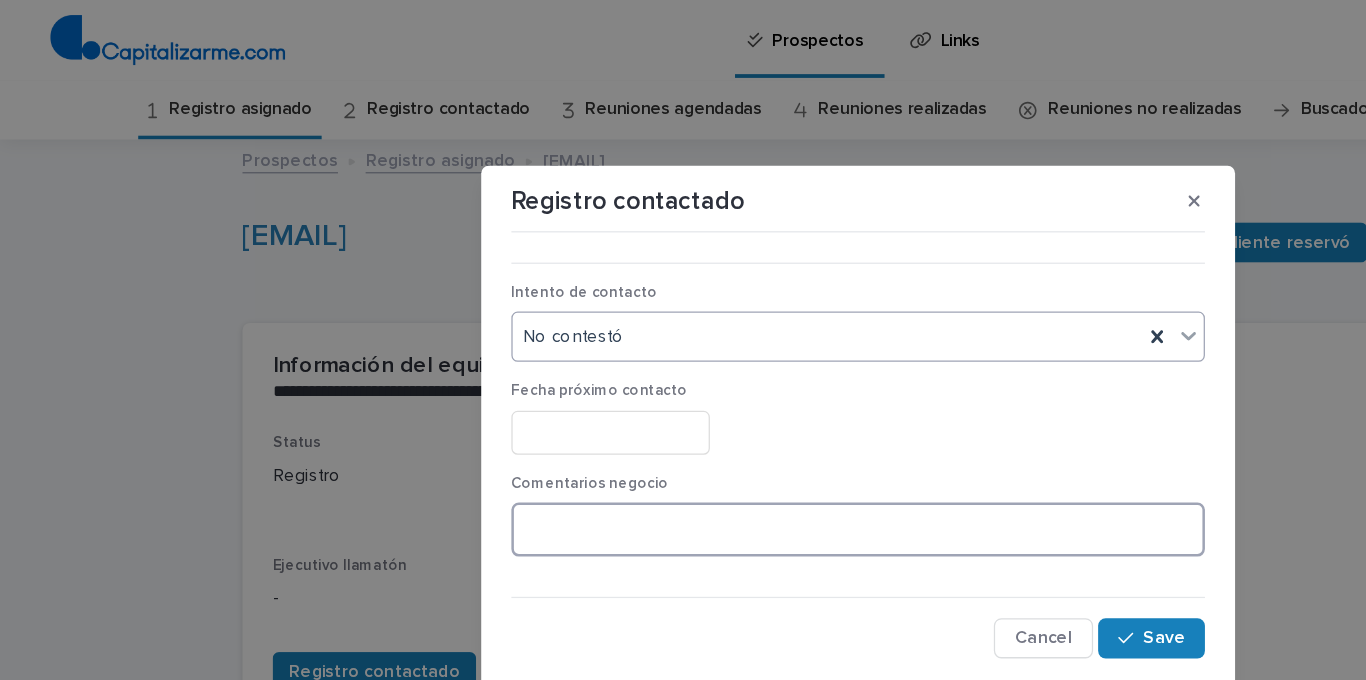 click at bounding box center [683, 421] 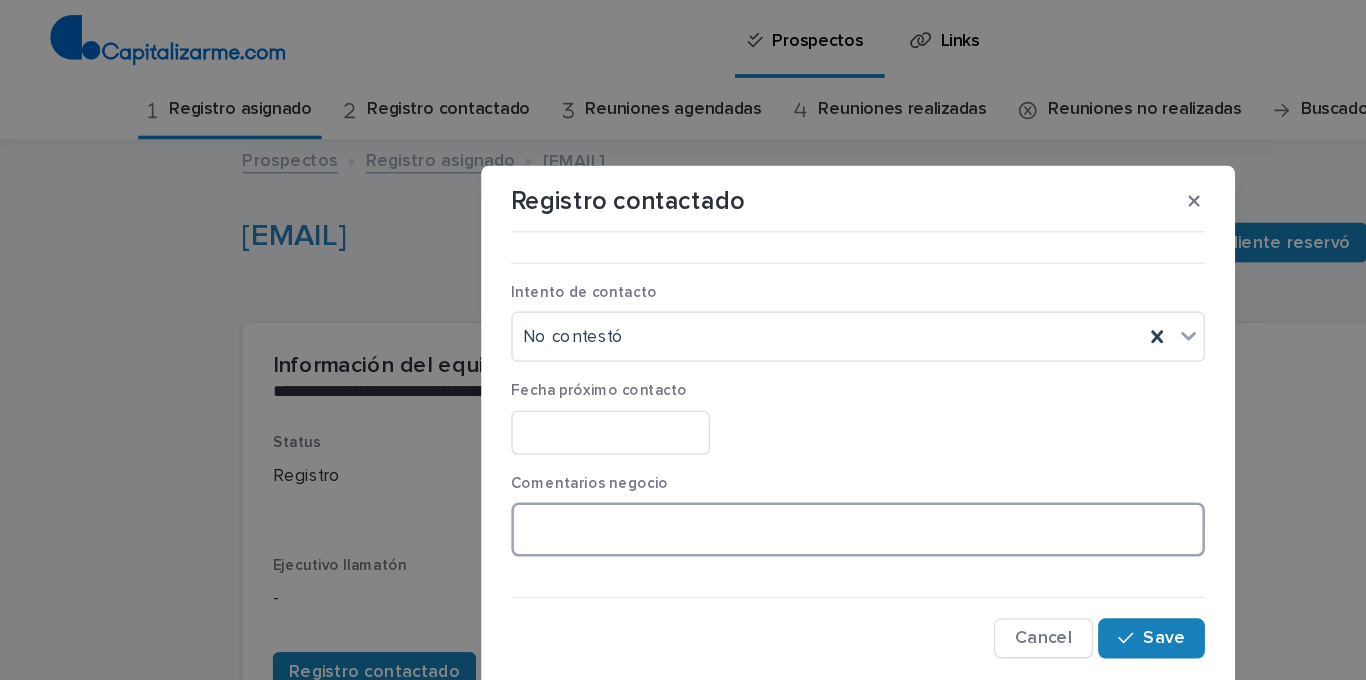 paste on "**********" 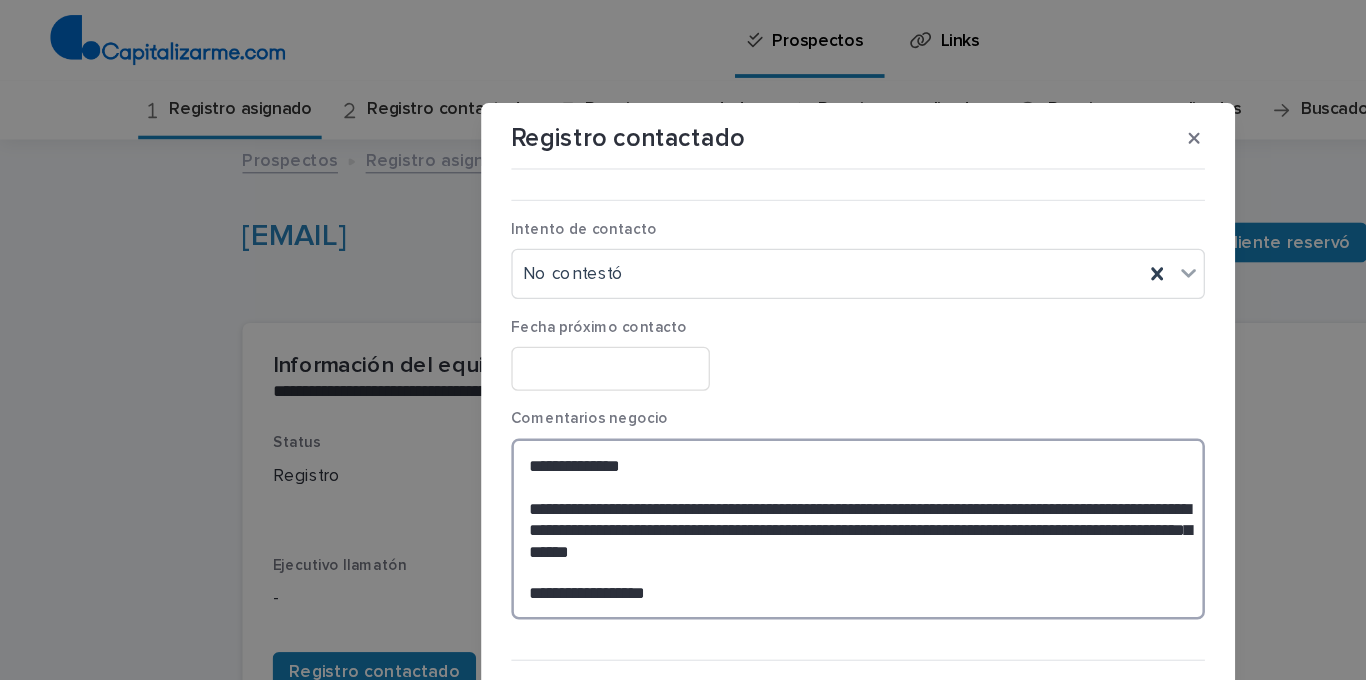 drag, startPoint x: 566, startPoint y: 479, endPoint x: 479, endPoint y: 367, distance: 141.82031 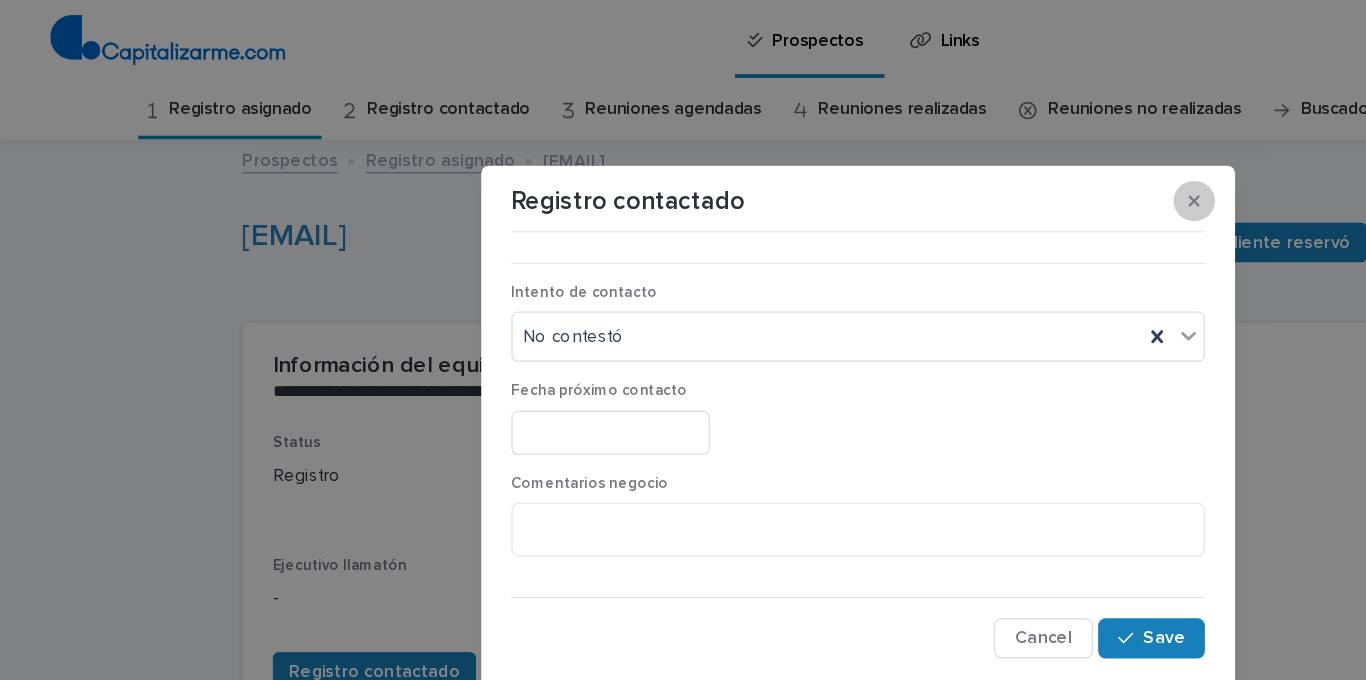 click 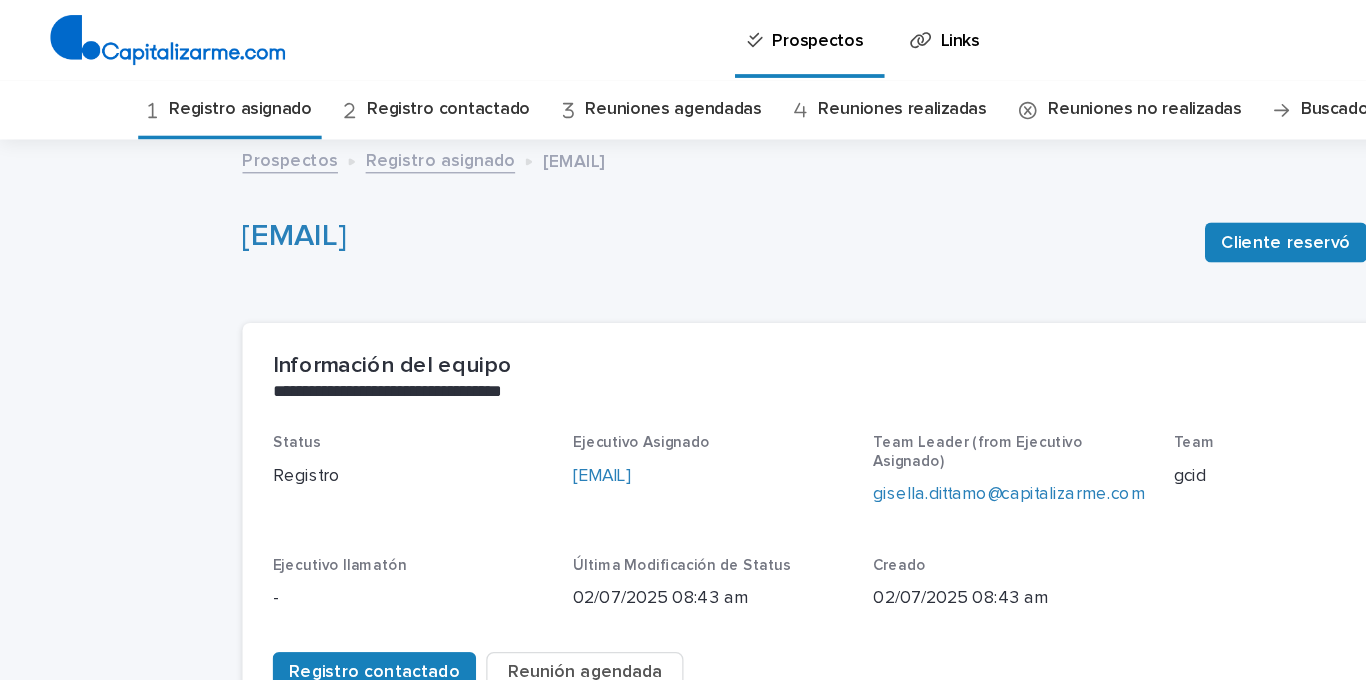 click on "Registro contactado" at bounding box center [357, 87] 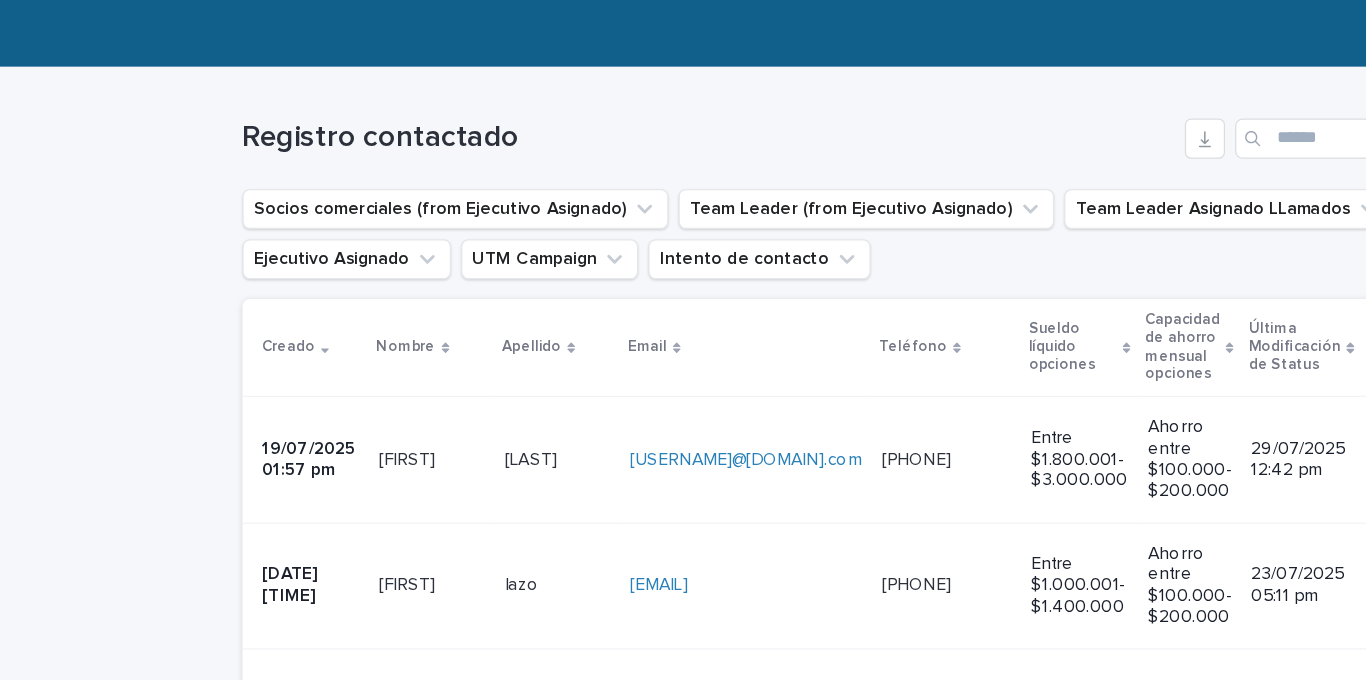 scroll, scrollTop: 310, scrollLeft: 0, axis: vertical 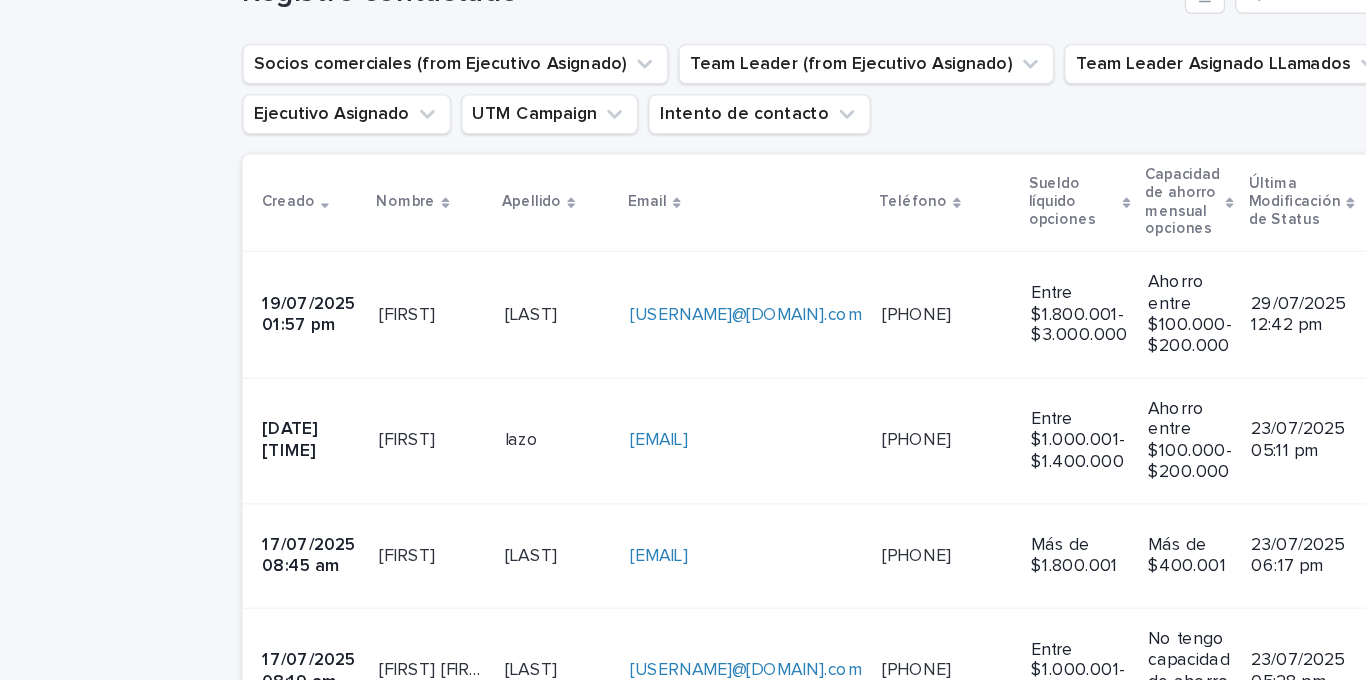 click on "Leslie Leslie" at bounding box center [344, 315] 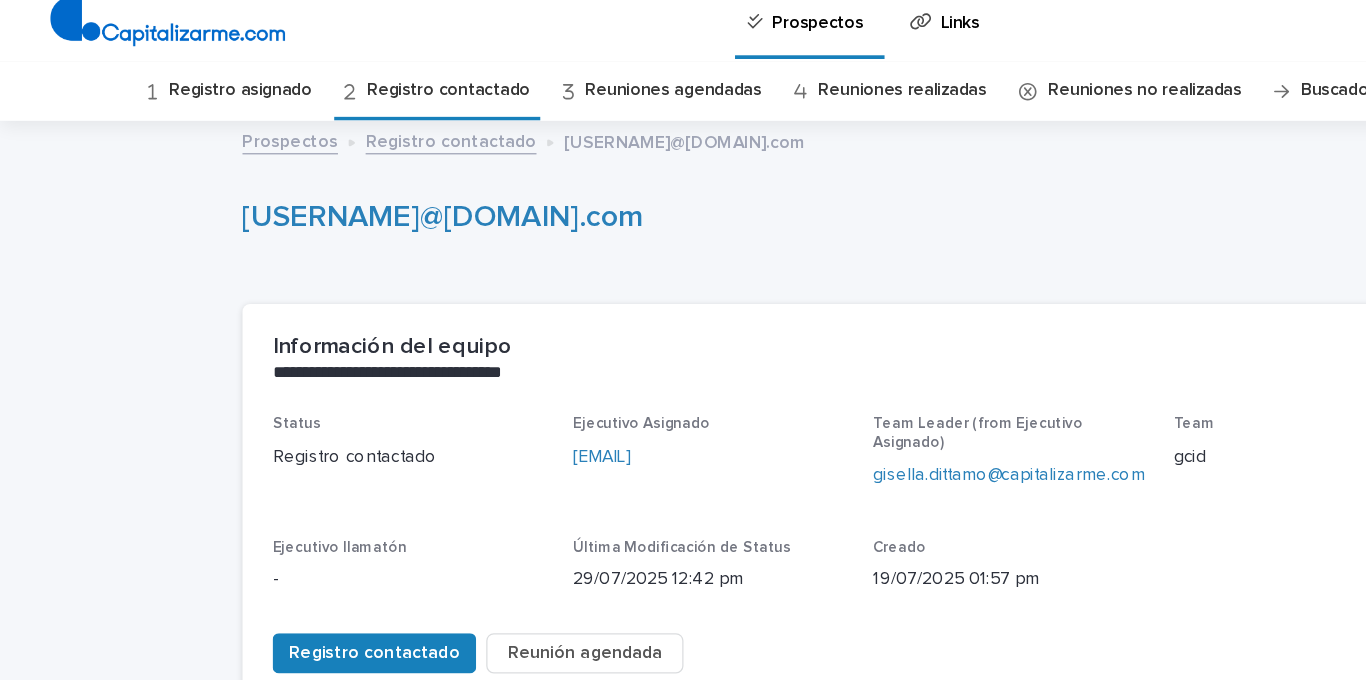 scroll, scrollTop: 0, scrollLeft: 0, axis: both 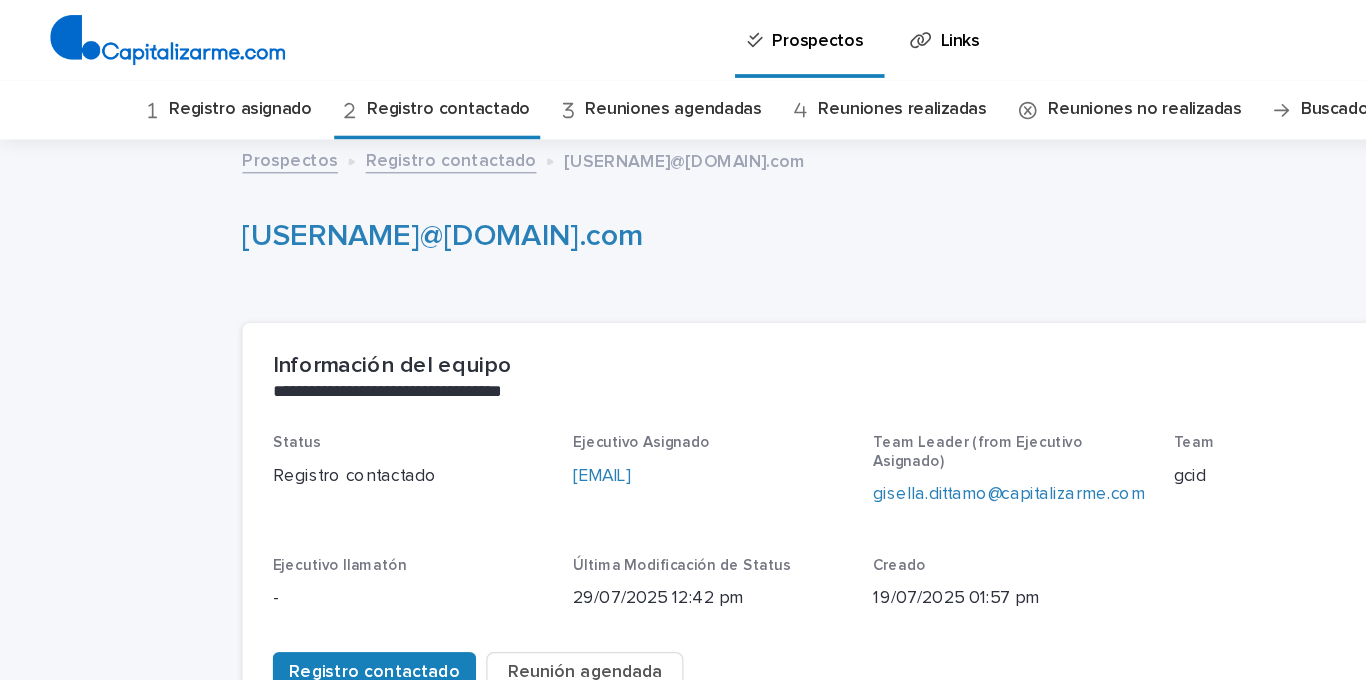 click on "Registro contactado" at bounding box center [357, 87] 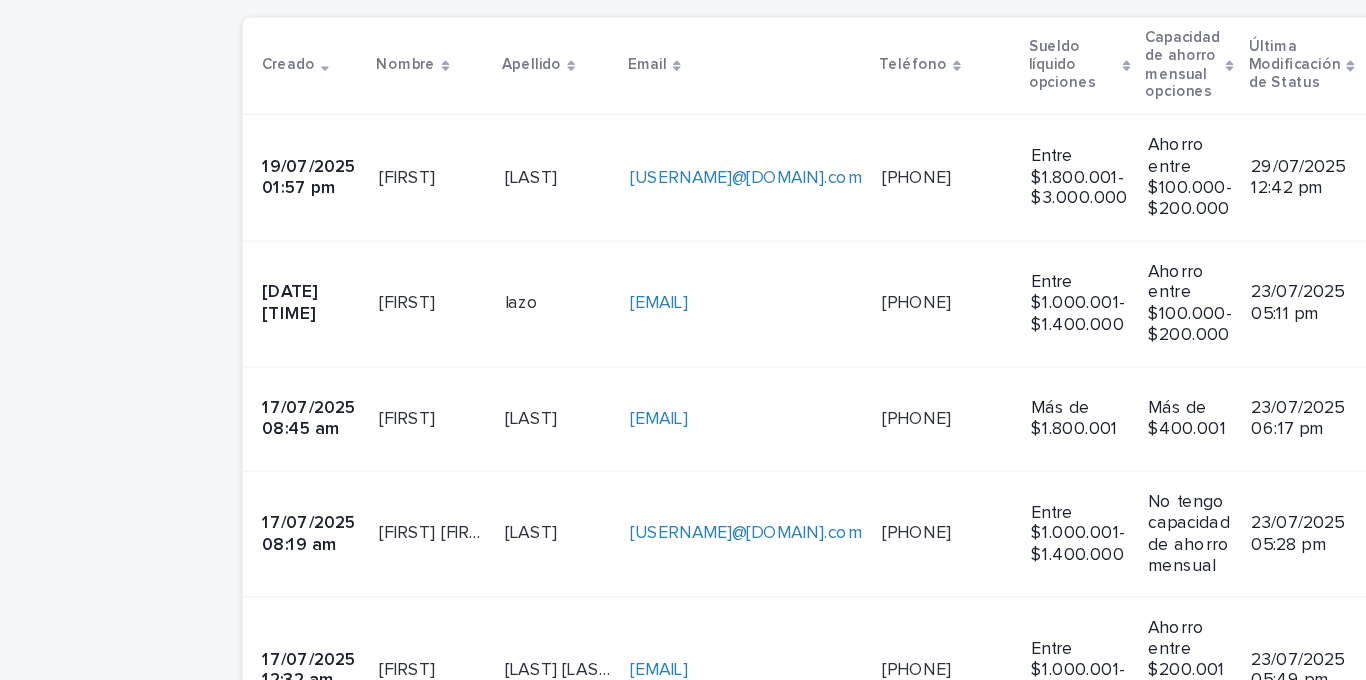 scroll, scrollTop: 421, scrollLeft: 0, axis: vertical 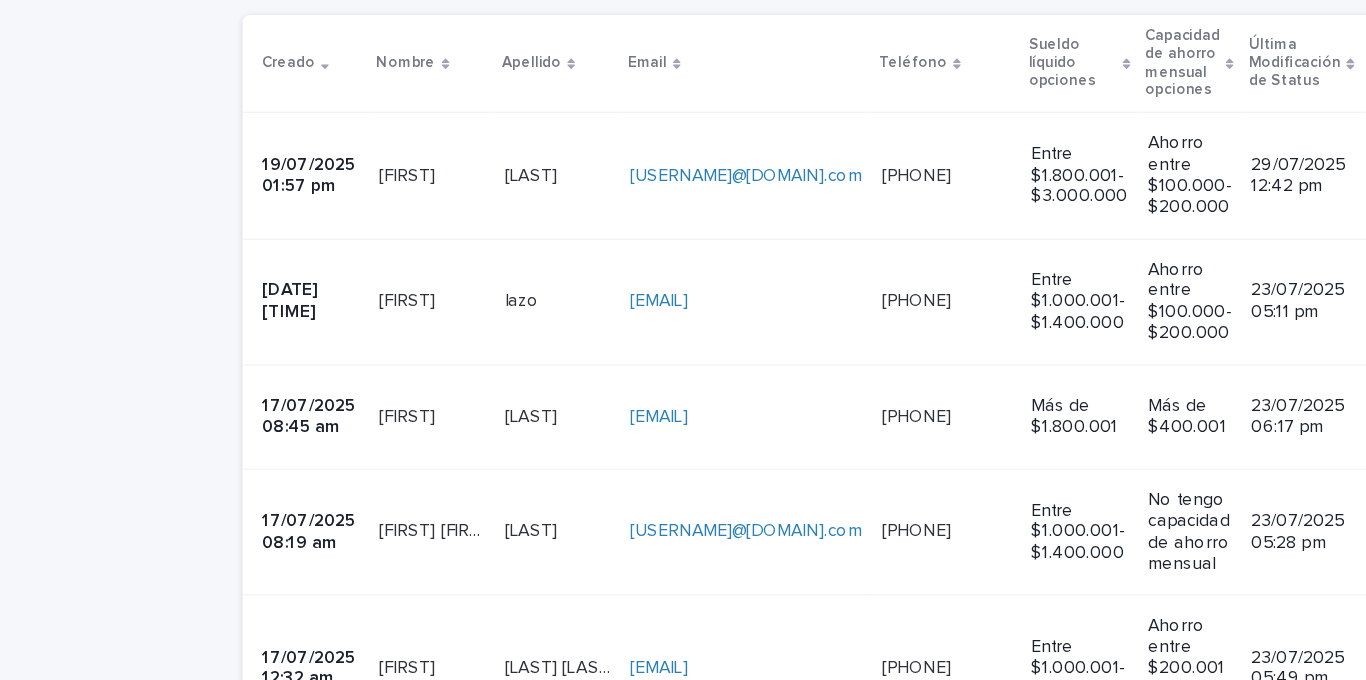 click at bounding box center [344, 304] 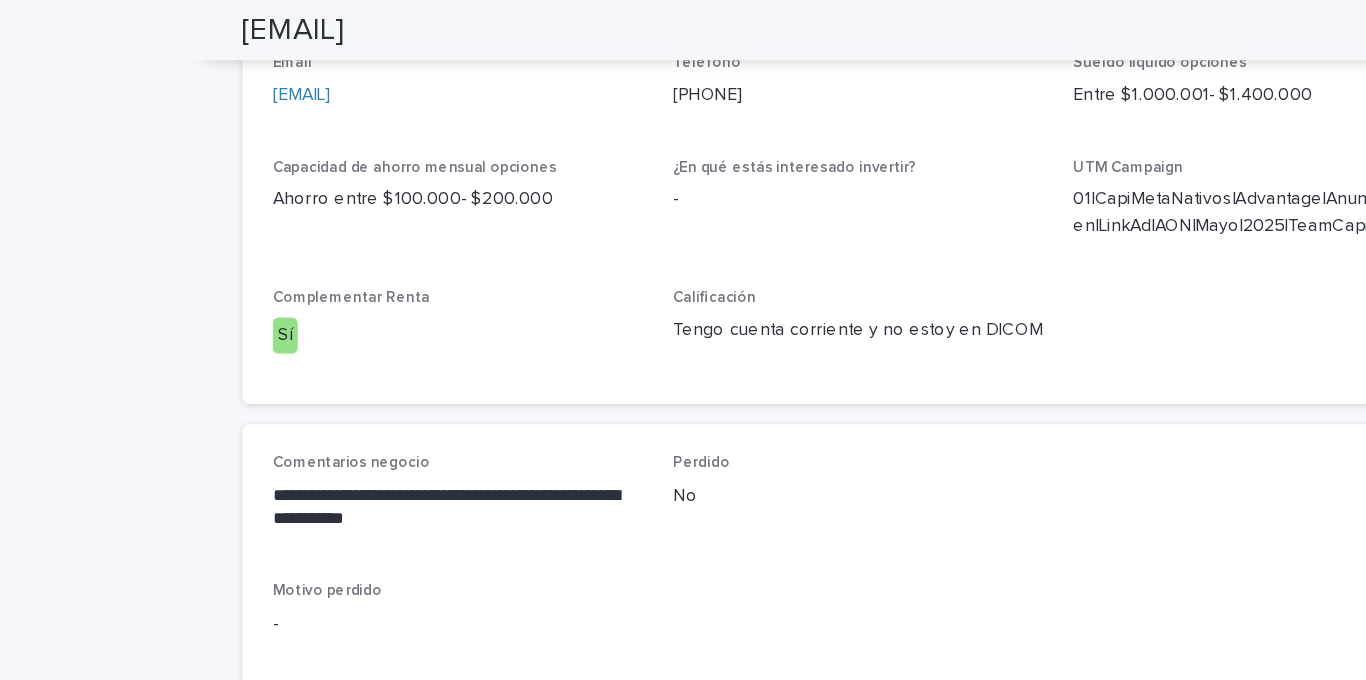 scroll, scrollTop: 775, scrollLeft: 0, axis: vertical 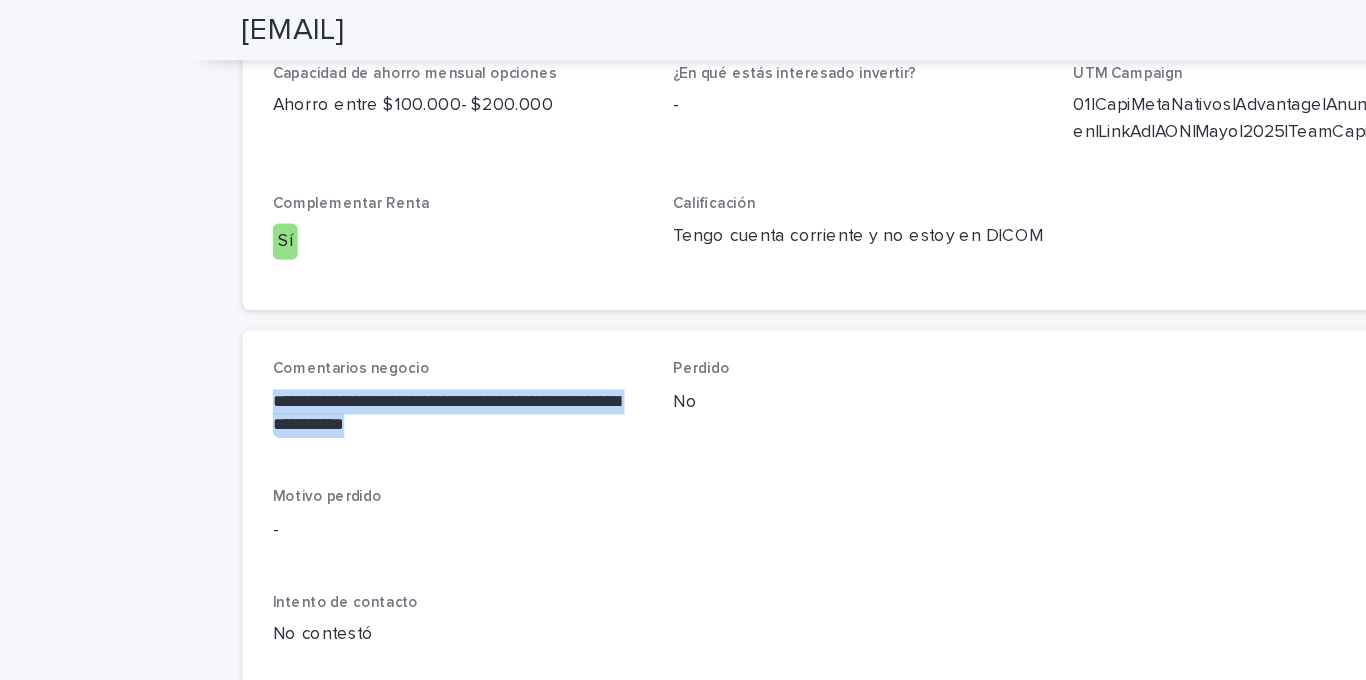 drag, startPoint x: 391, startPoint y: 341, endPoint x: 213, endPoint y: 302, distance: 182.2224 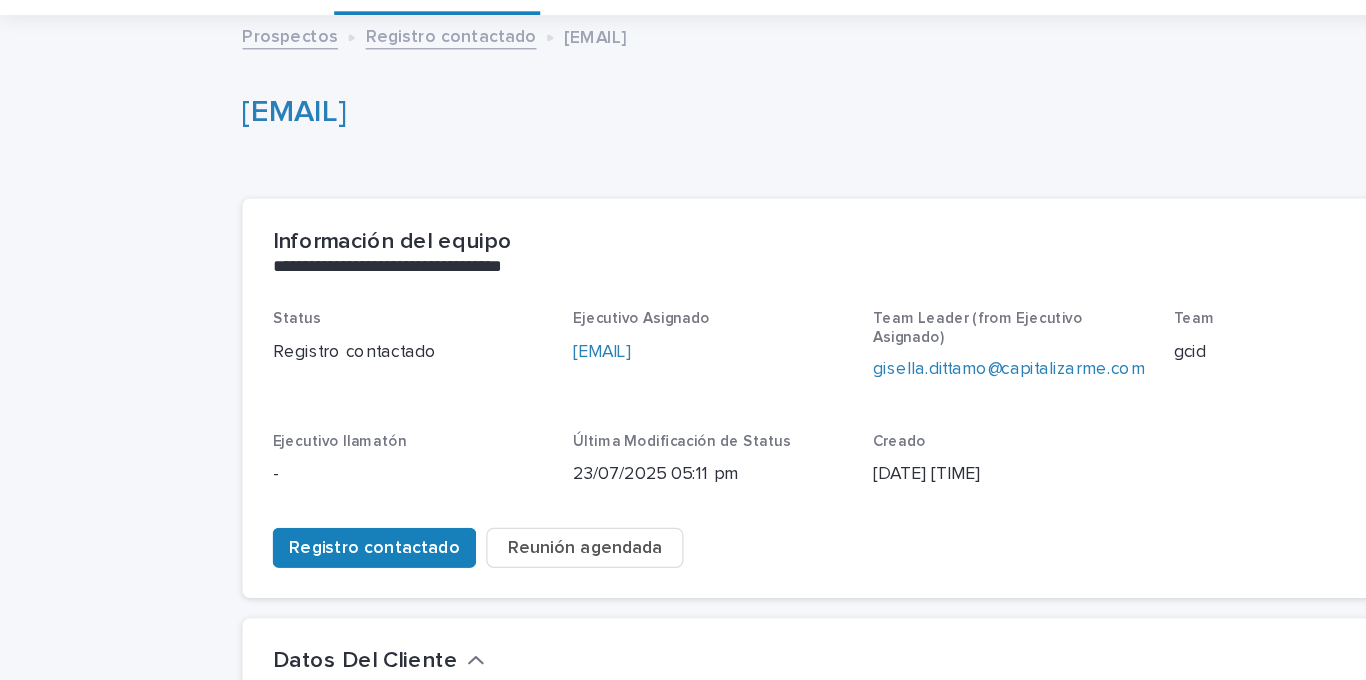 scroll, scrollTop: 0, scrollLeft: 0, axis: both 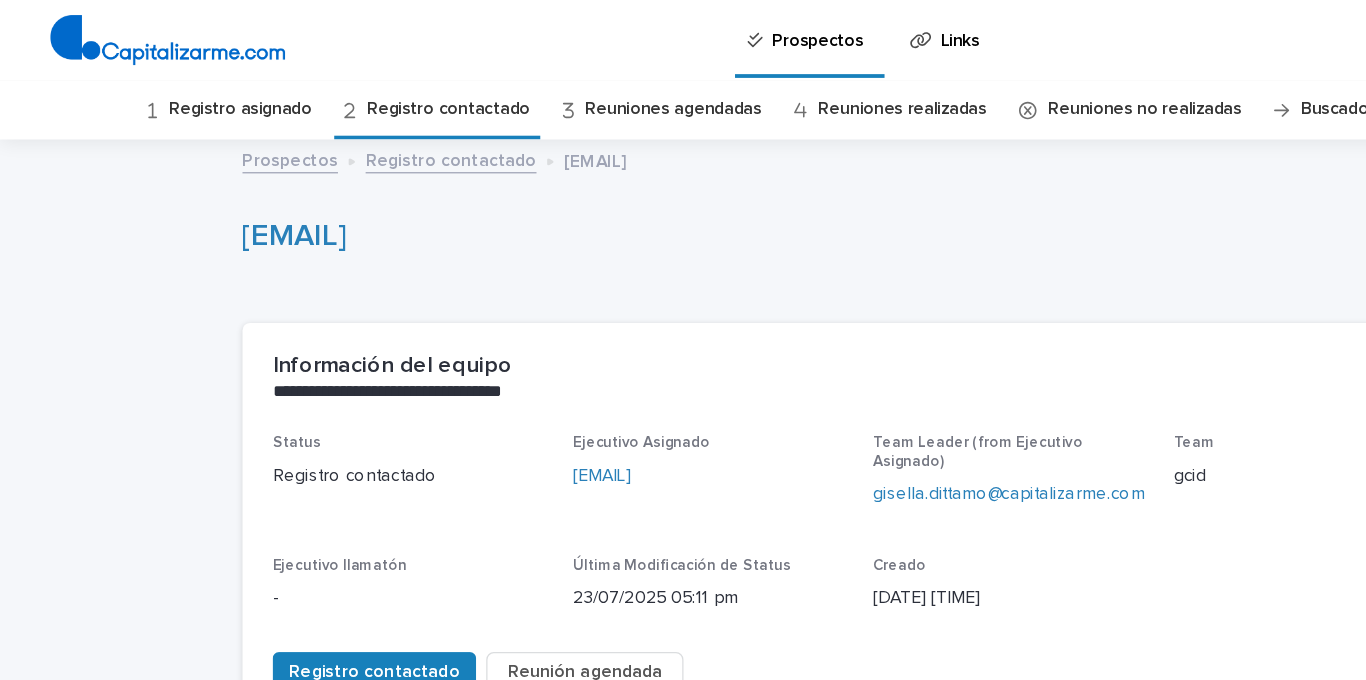 click on "Registro asignado" at bounding box center [191, 87] 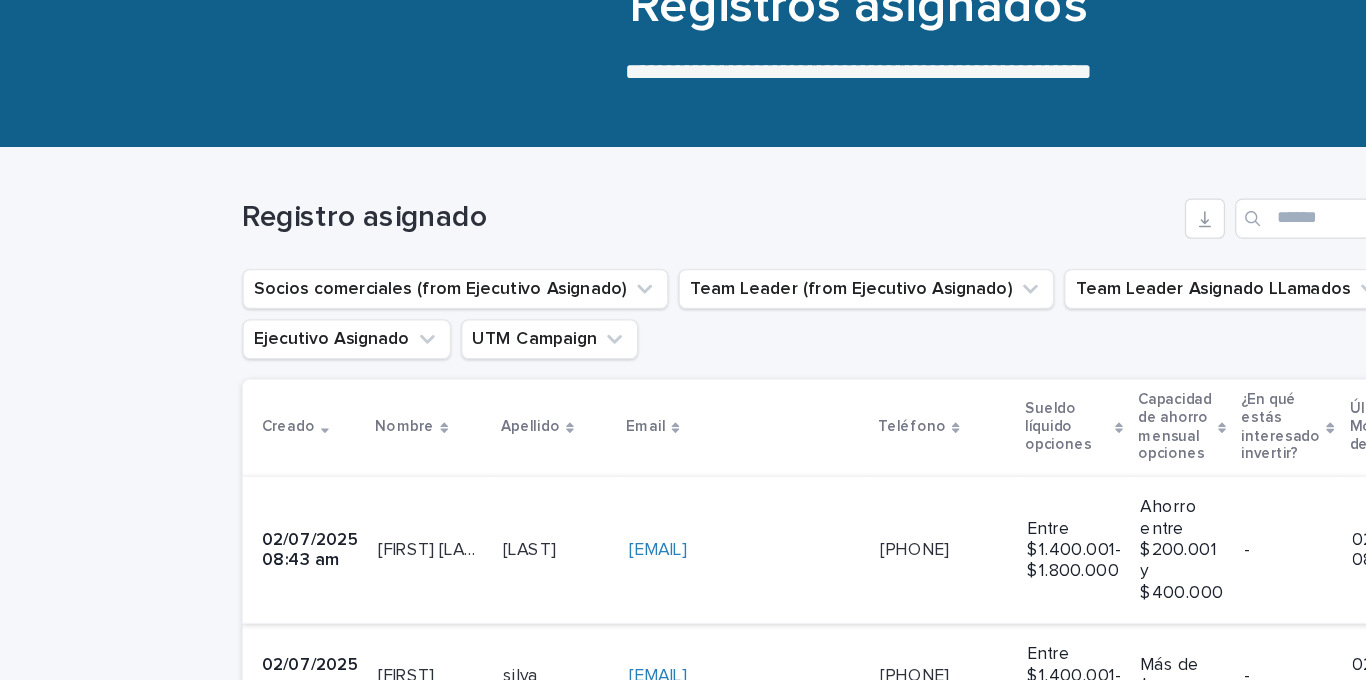 scroll, scrollTop: 146, scrollLeft: 0, axis: vertical 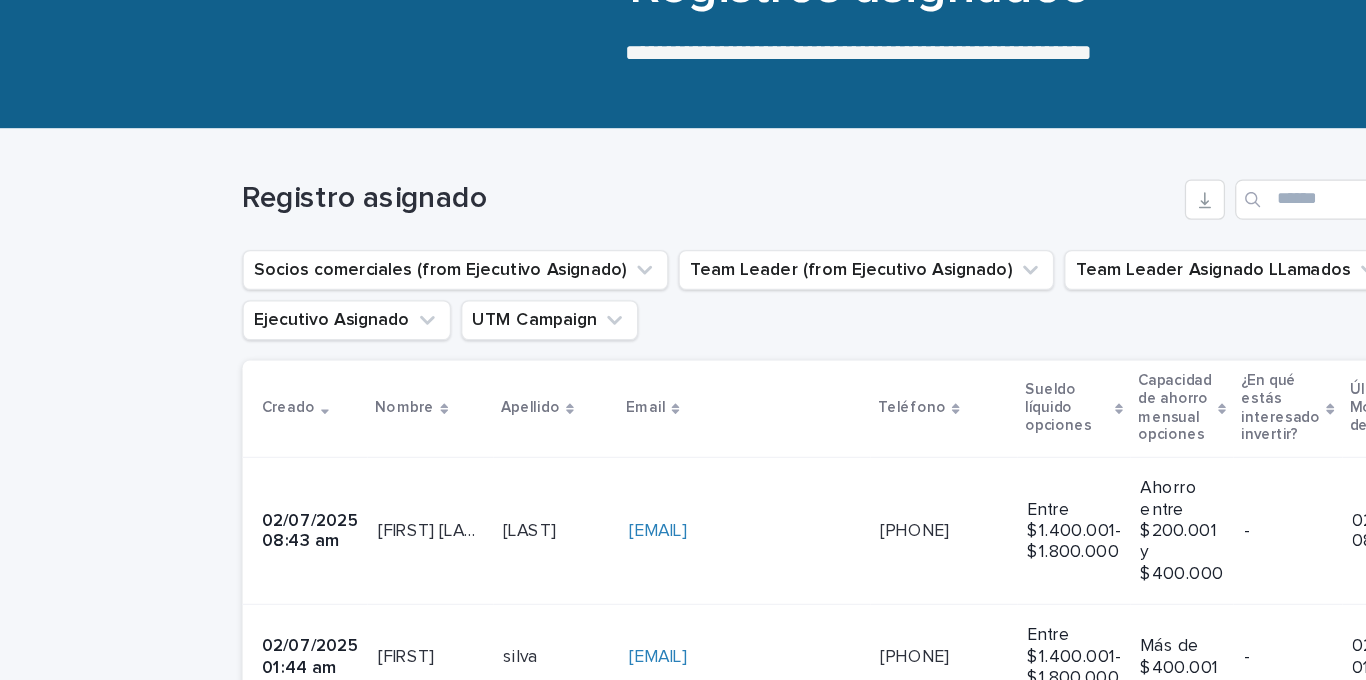 click on "Olga Alvarado Olga Alvarado" at bounding box center [343, 487] 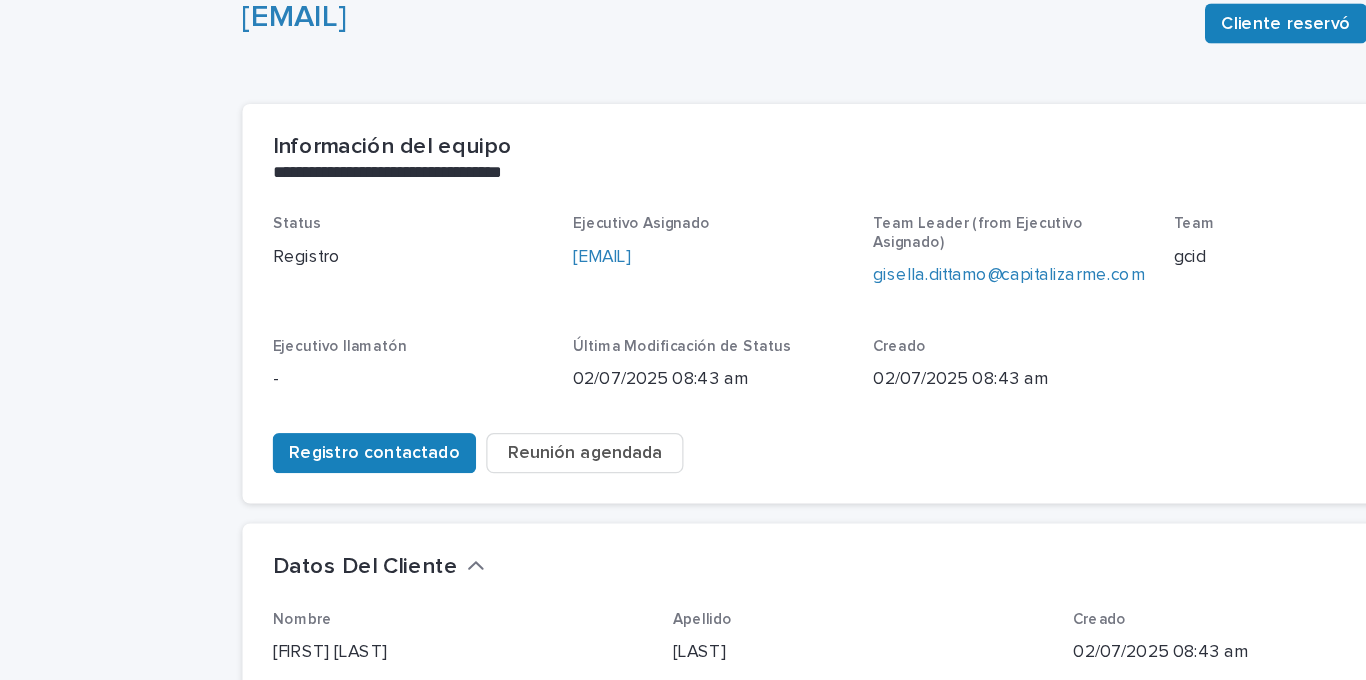 scroll, scrollTop: 64, scrollLeft: 0, axis: vertical 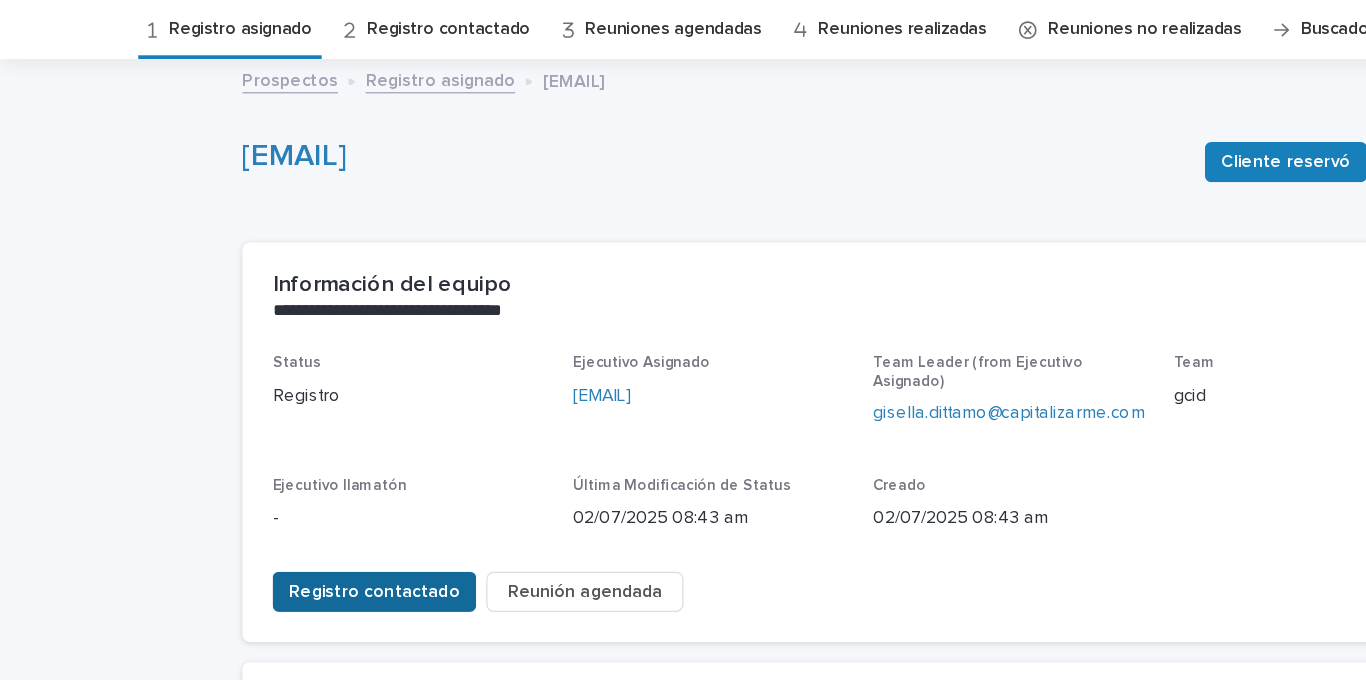 click on "Registro contactado" at bounding box center (298, 471) 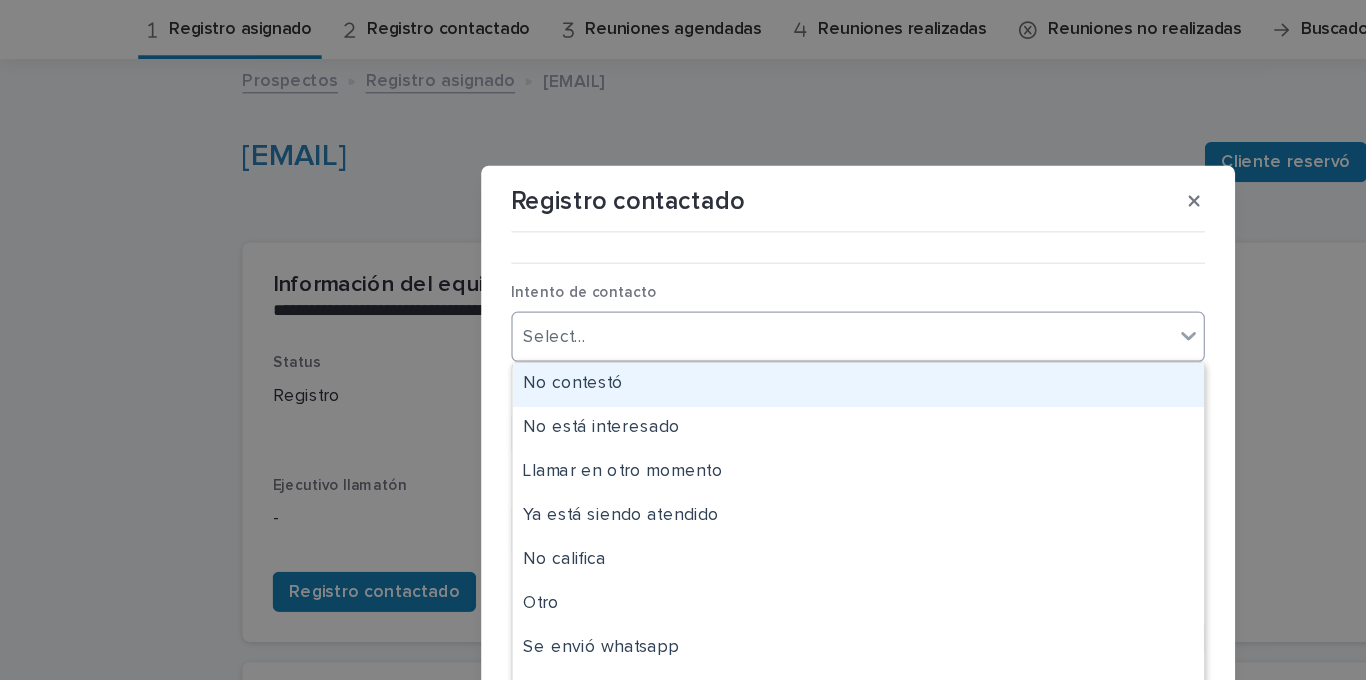 click on "Select..." at bounding box center (670, 268) 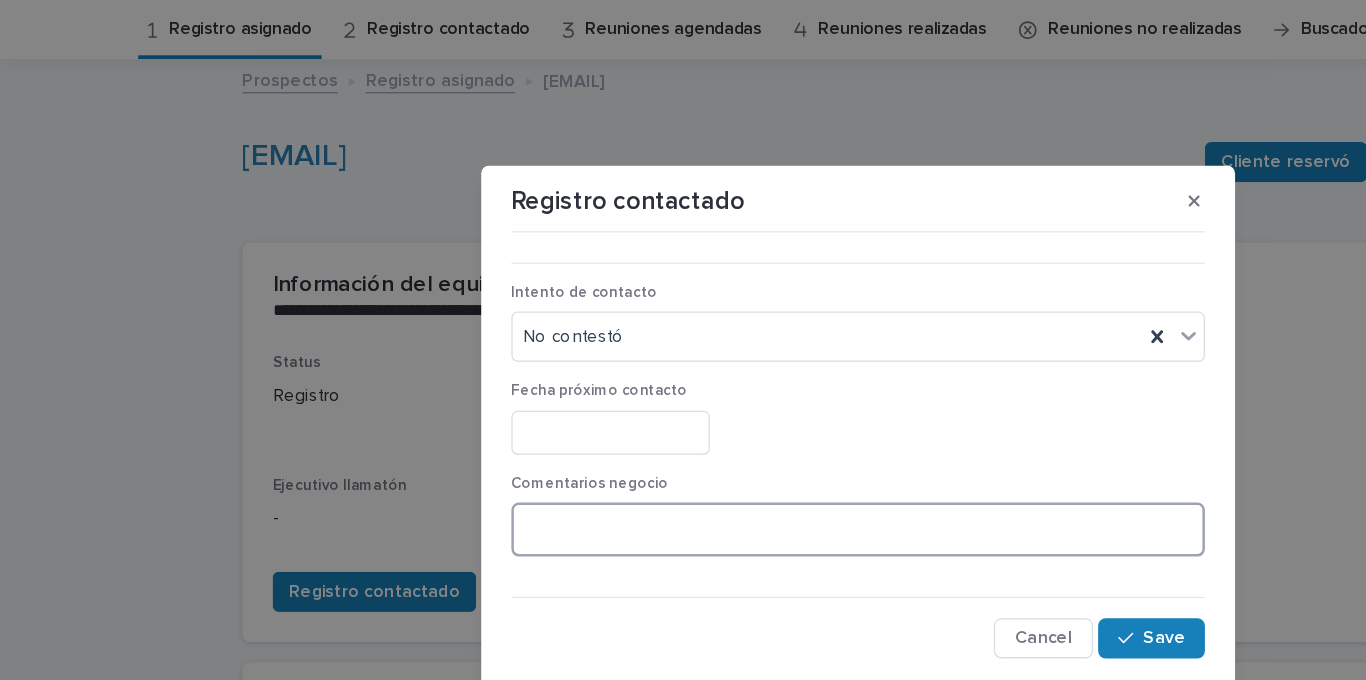 click at bounding box center (683, 421) 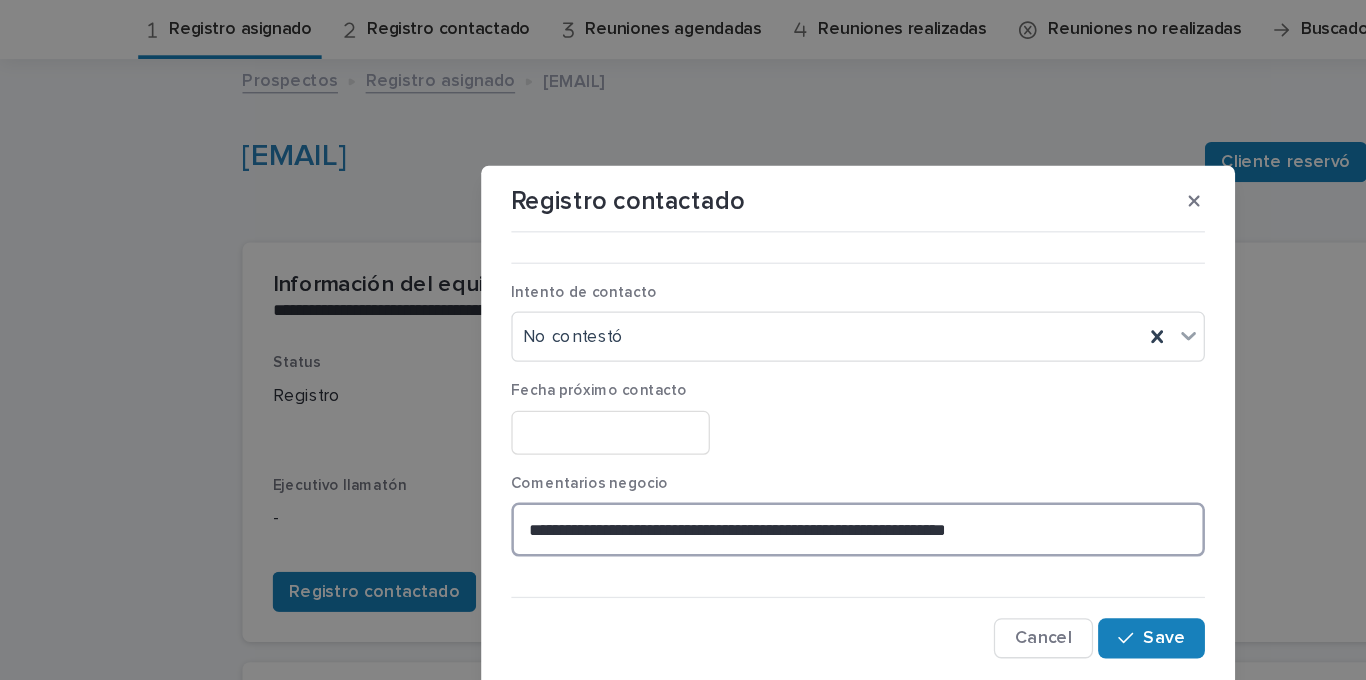 drag, startPoint x: 701, startPoint y: 427, endPoint x: 628, endPoint y: 429, distance: 73.02739 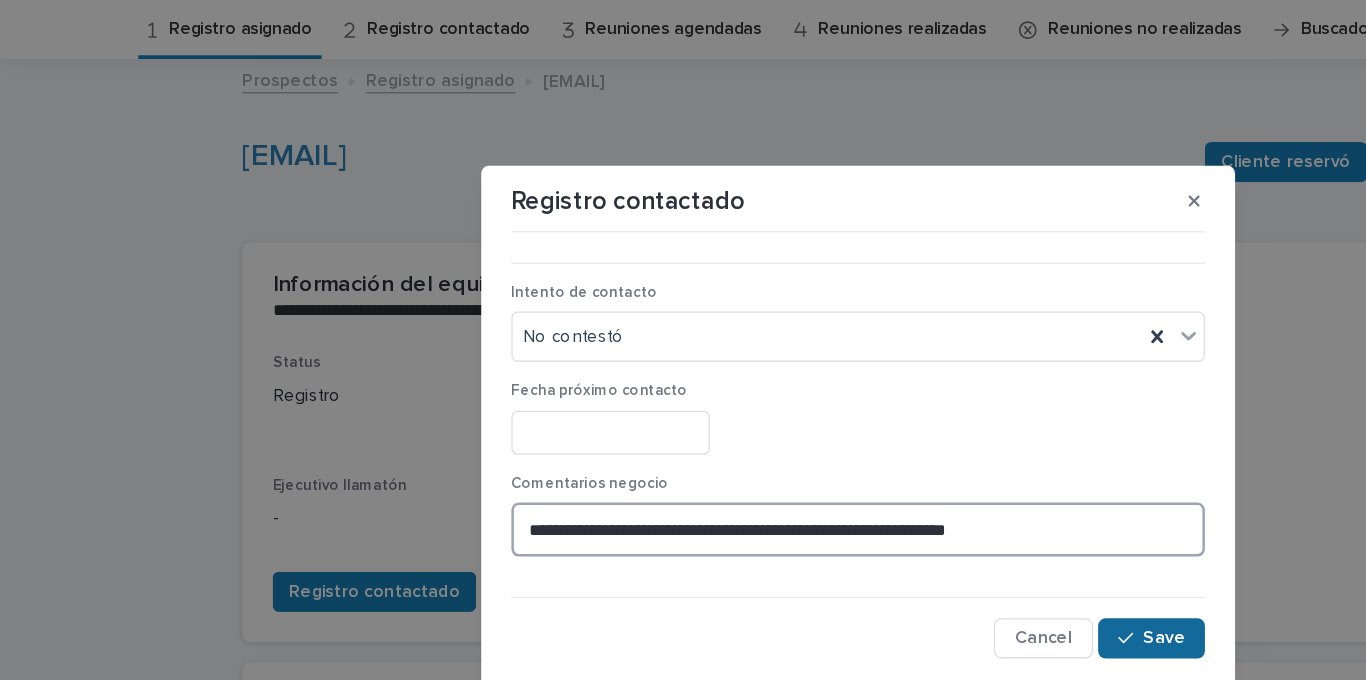 type on "**********" 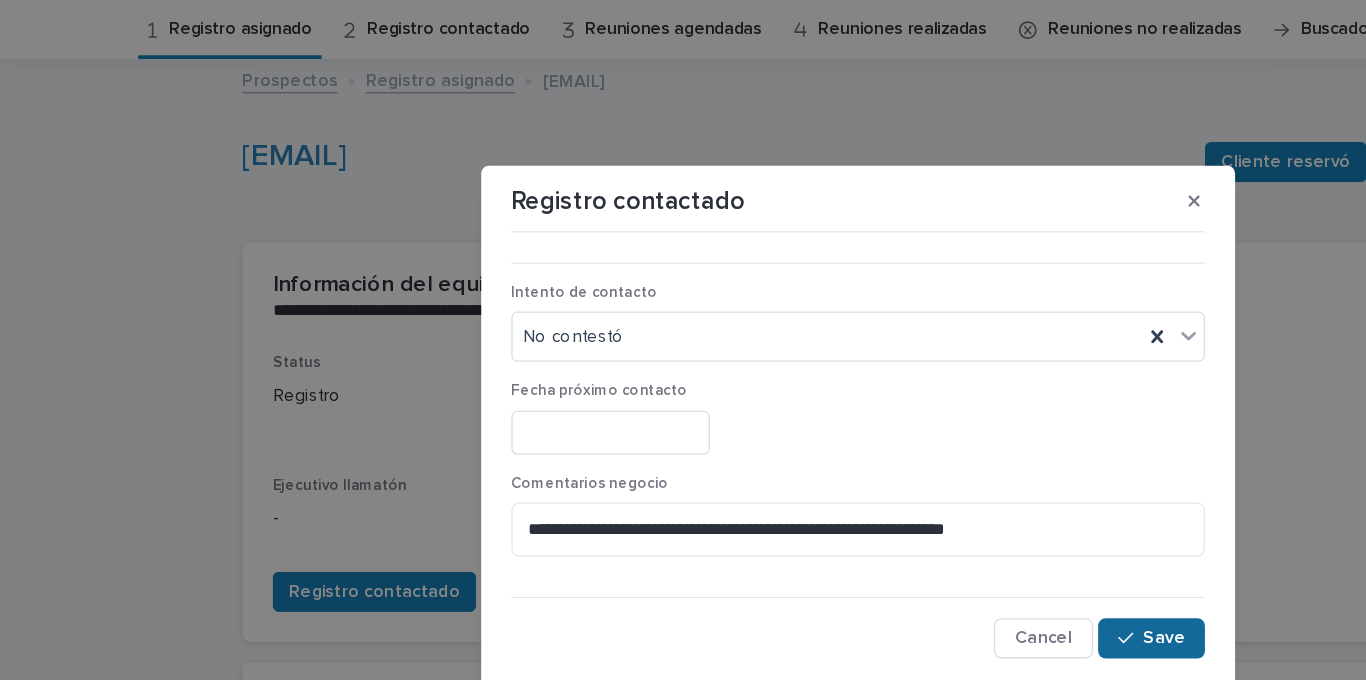 click on "Save" at bounding box center [926, 508] 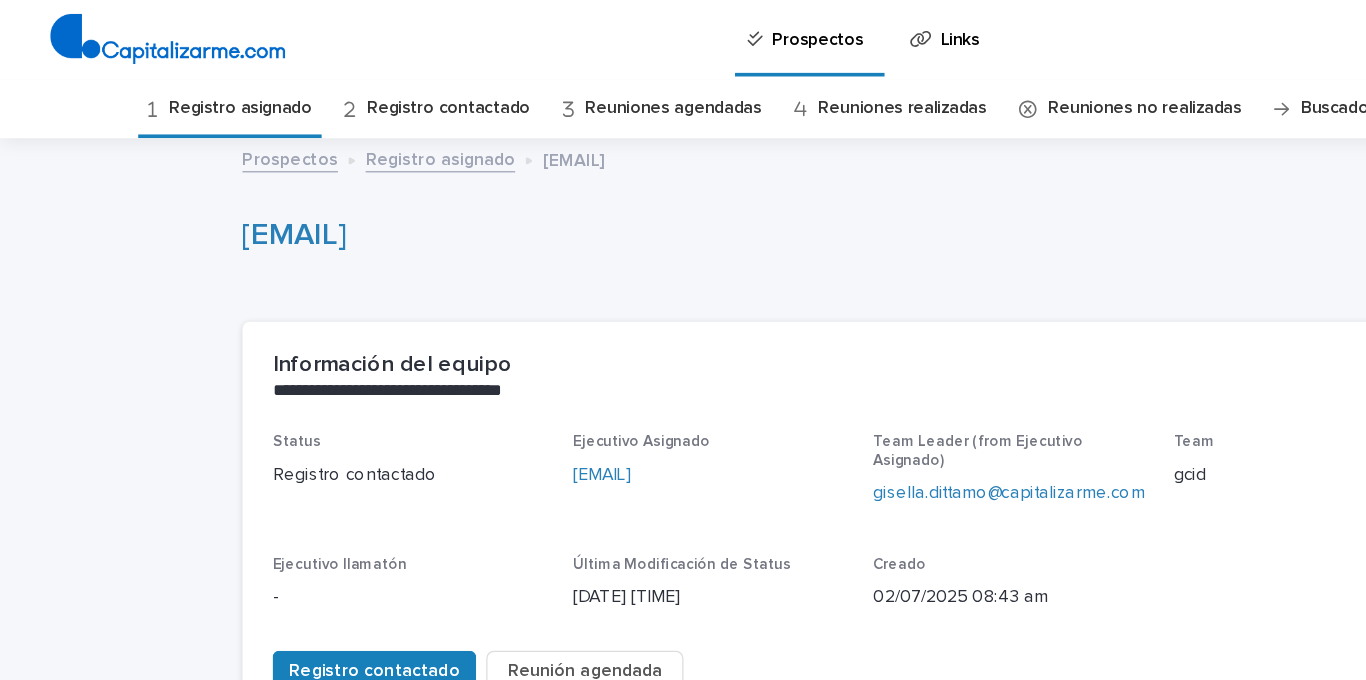scroll, scrollTop: 0, scrollLeft: 0, axis: both 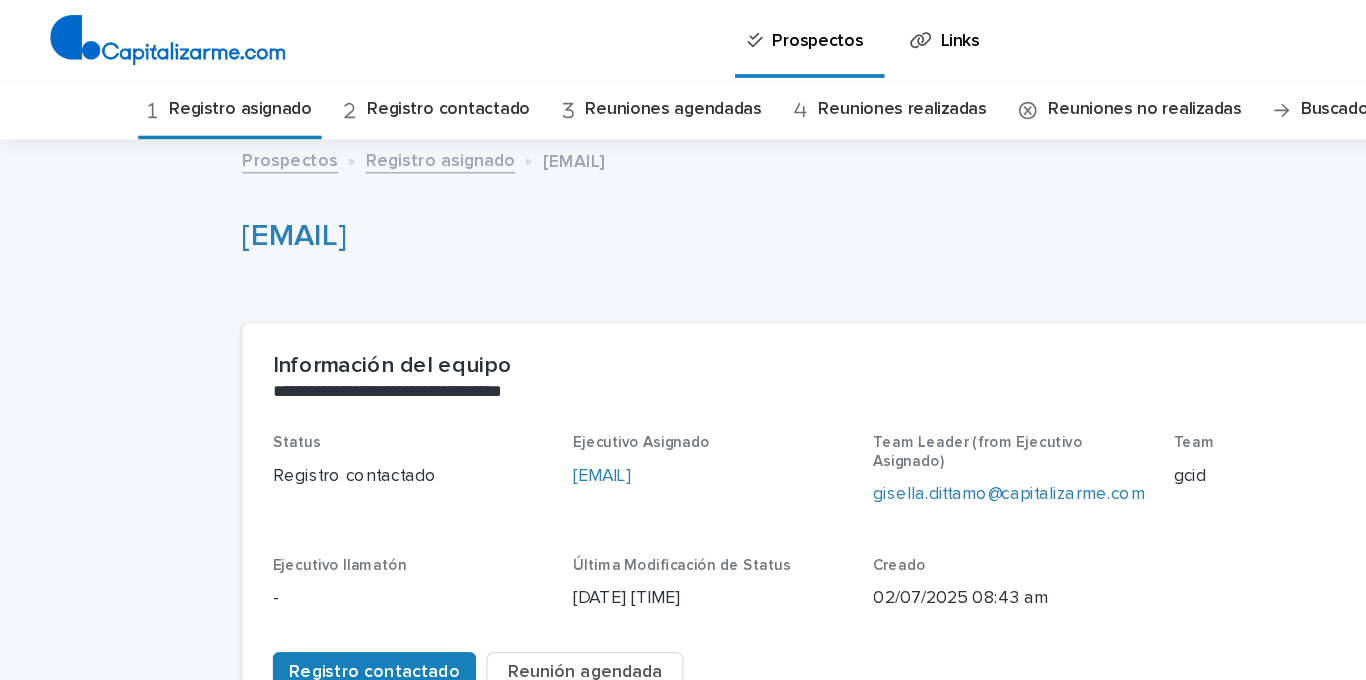 click on "Registro asignado" at bounding box center (191, 87) 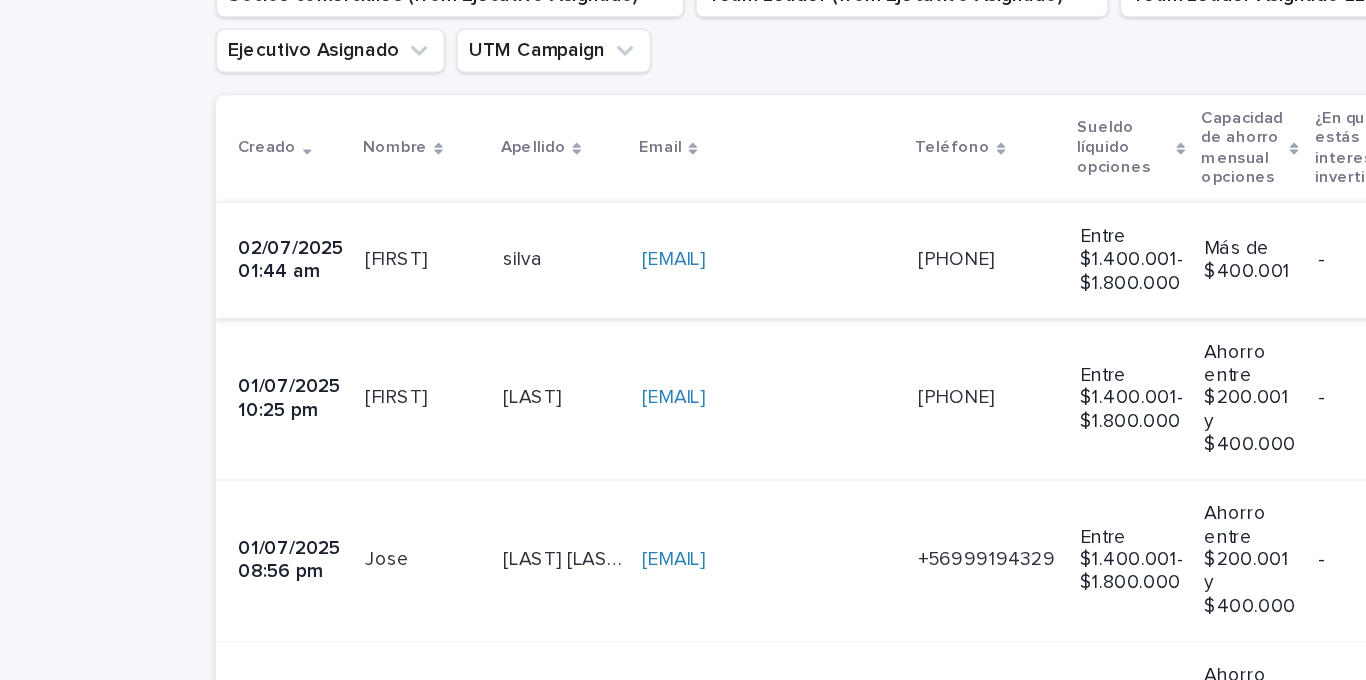 scroll, scrollTop: 371, scrollLeft: 0, axis: vertical 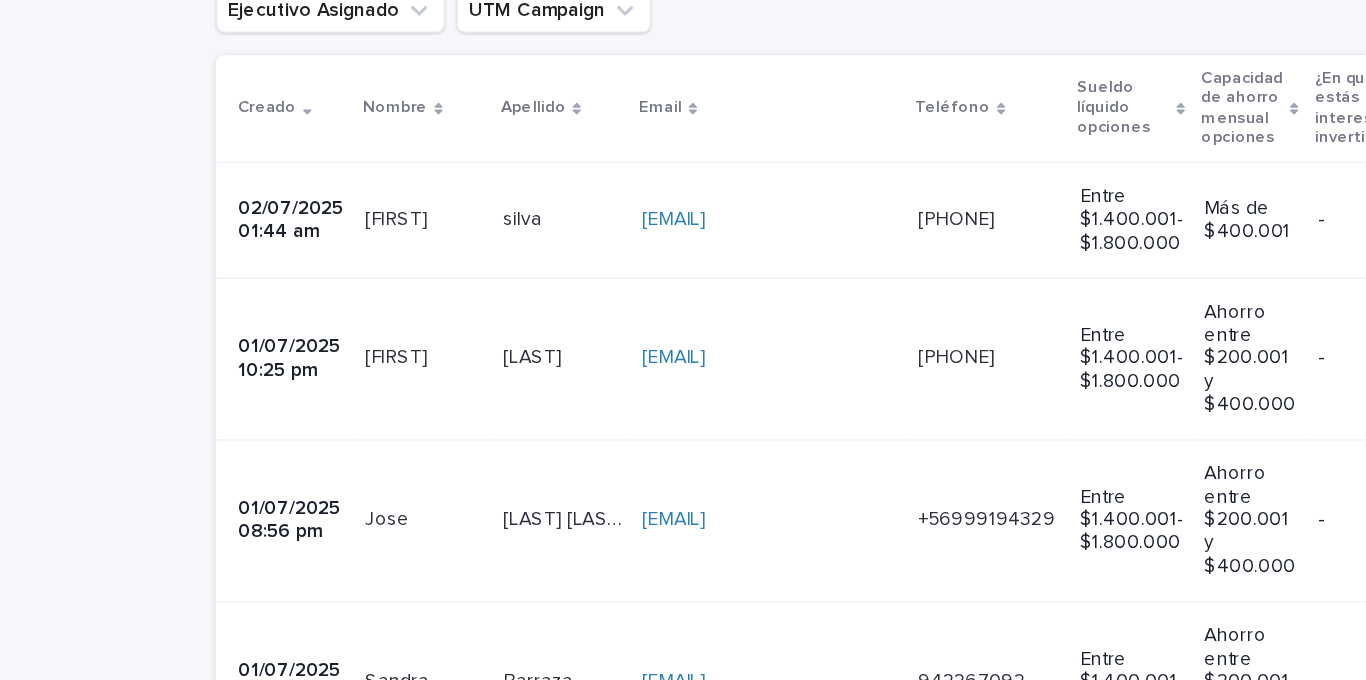click on "silva silva" at bounding box center [443, 245] 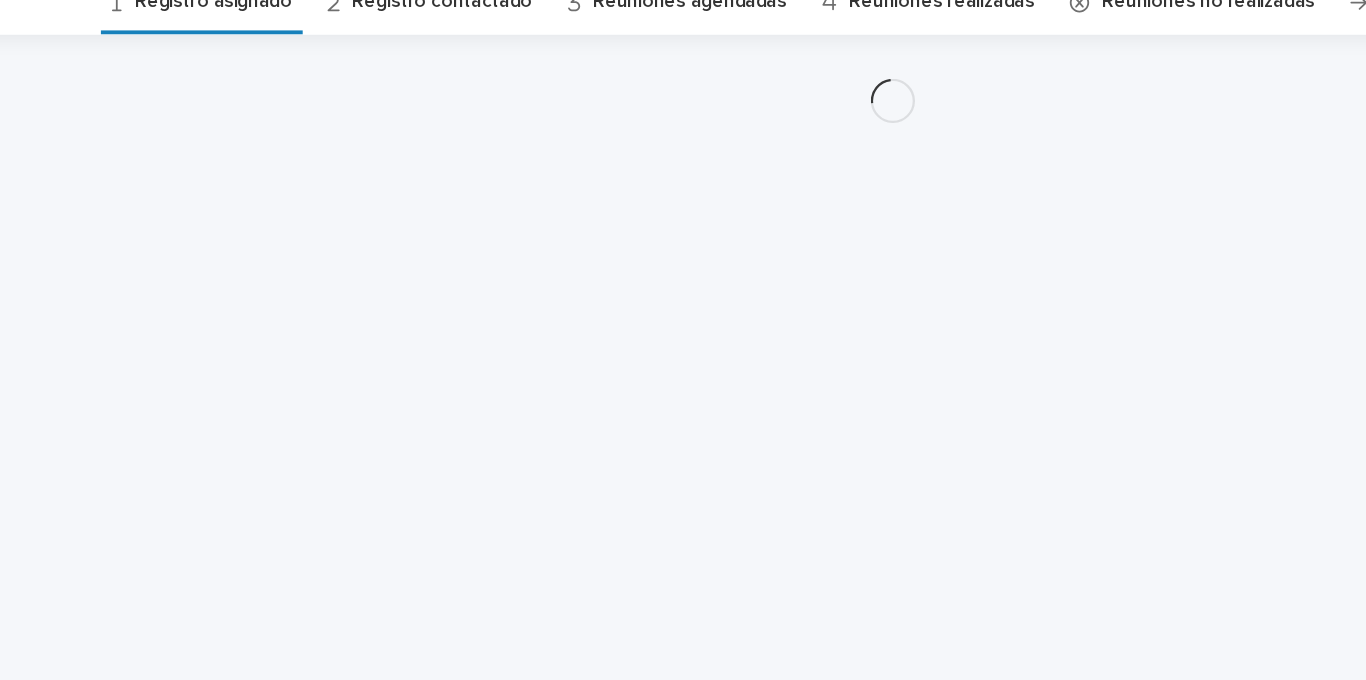 scroll, scrollTop: 0, scrollLeft: 0, axis: both 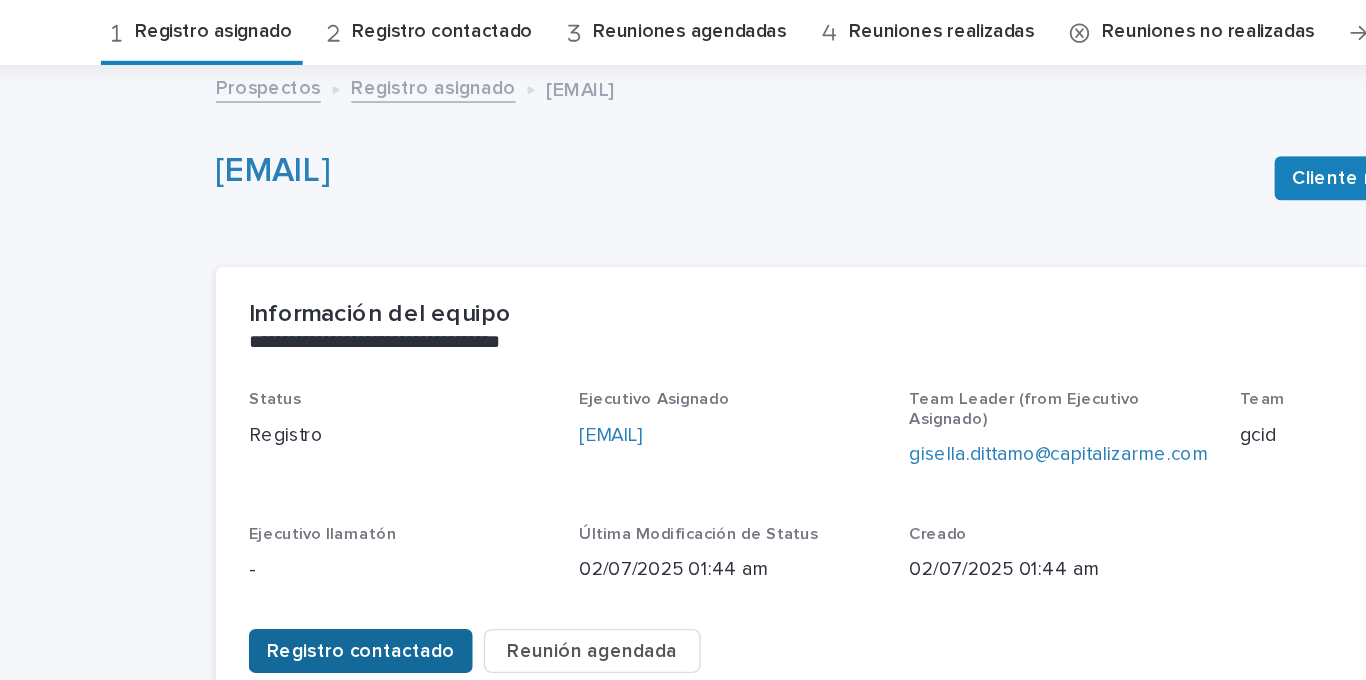 click on "Registro contactado" at bounding box center (298, 535) 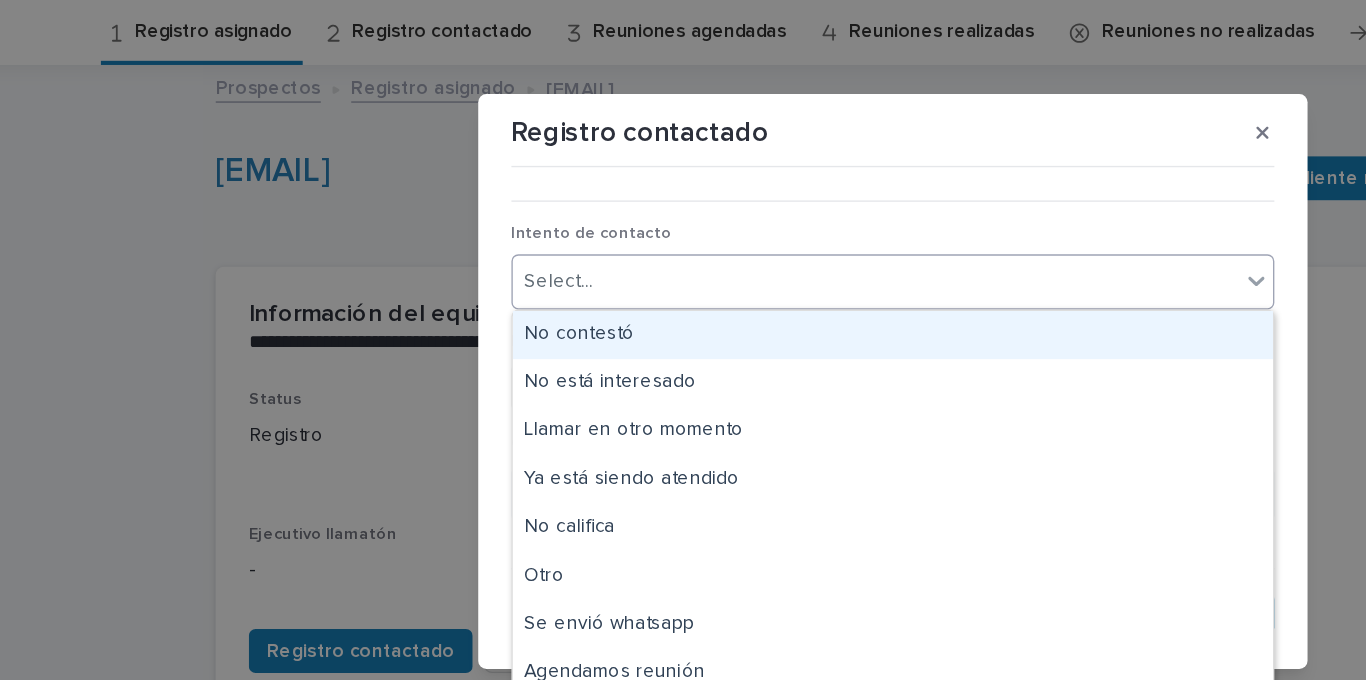 click on "Select..." at bounding box center [670, 268] 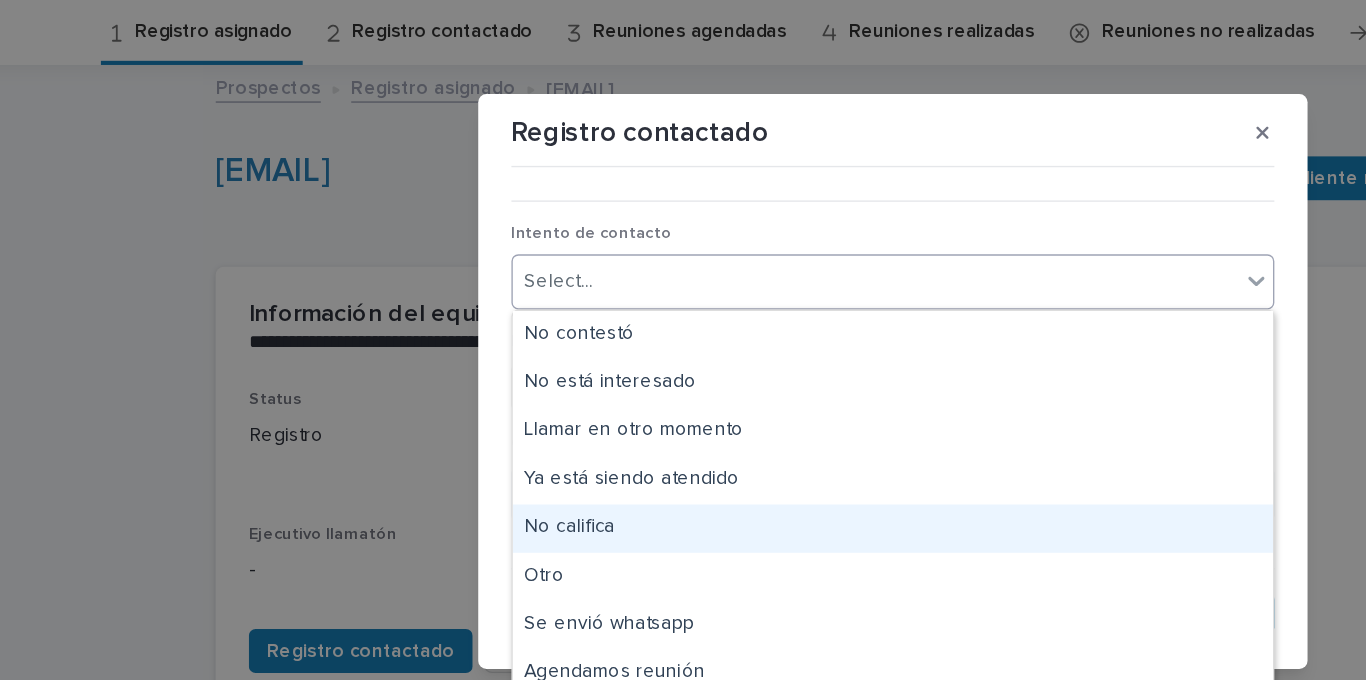 scroll, scrollTop: 15, scrollLeft: 0, axis: vertical 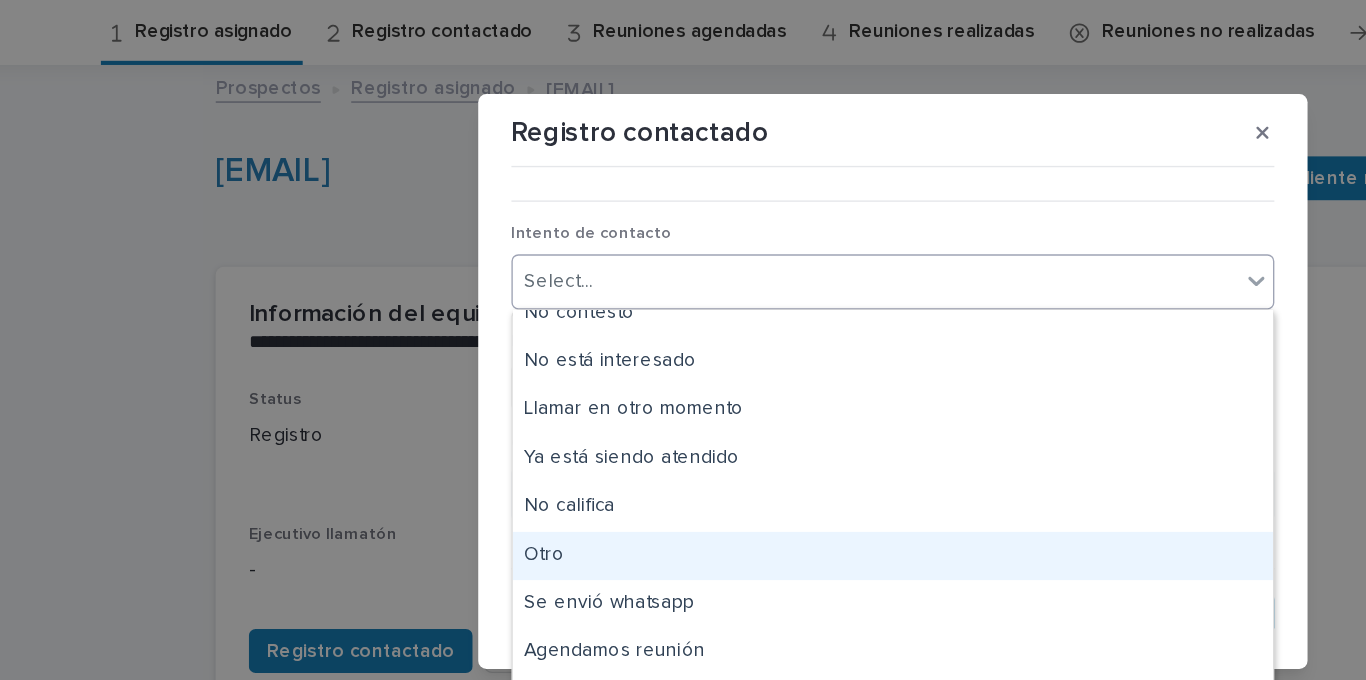 click on "Otro" at bounding box center (683, 466) 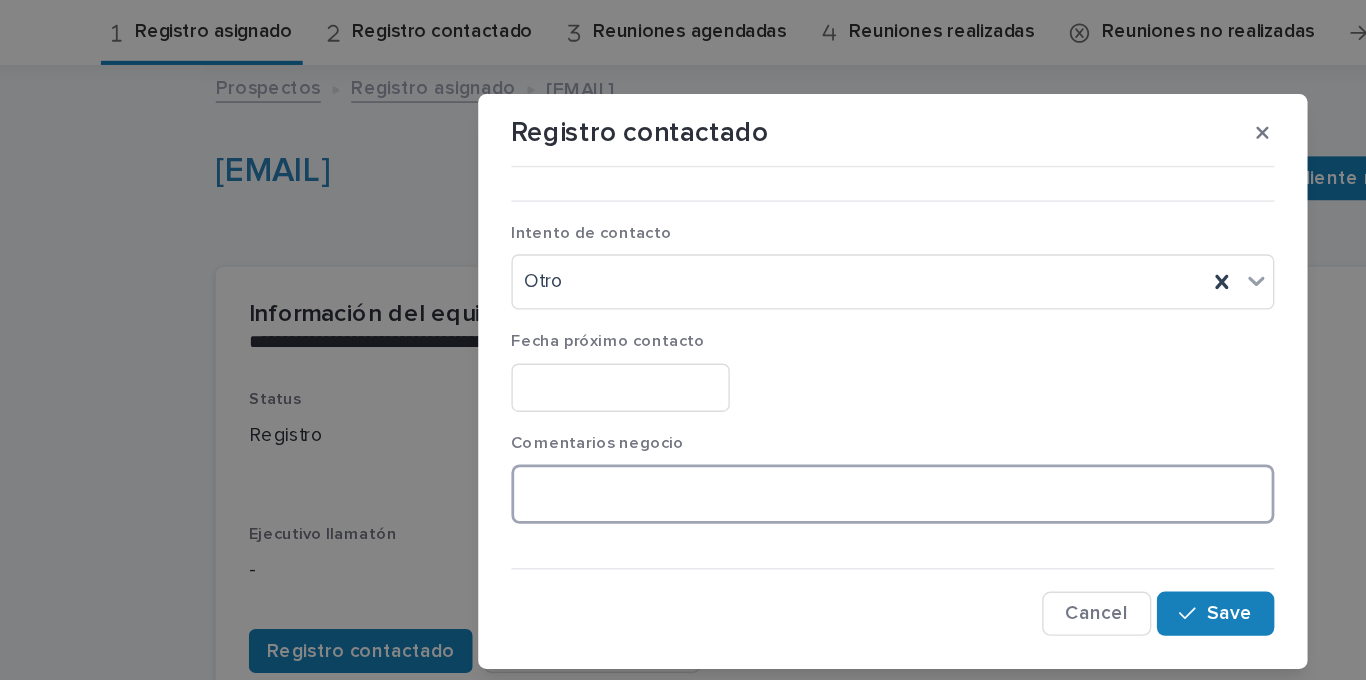 click at bounding box center (683, 421) 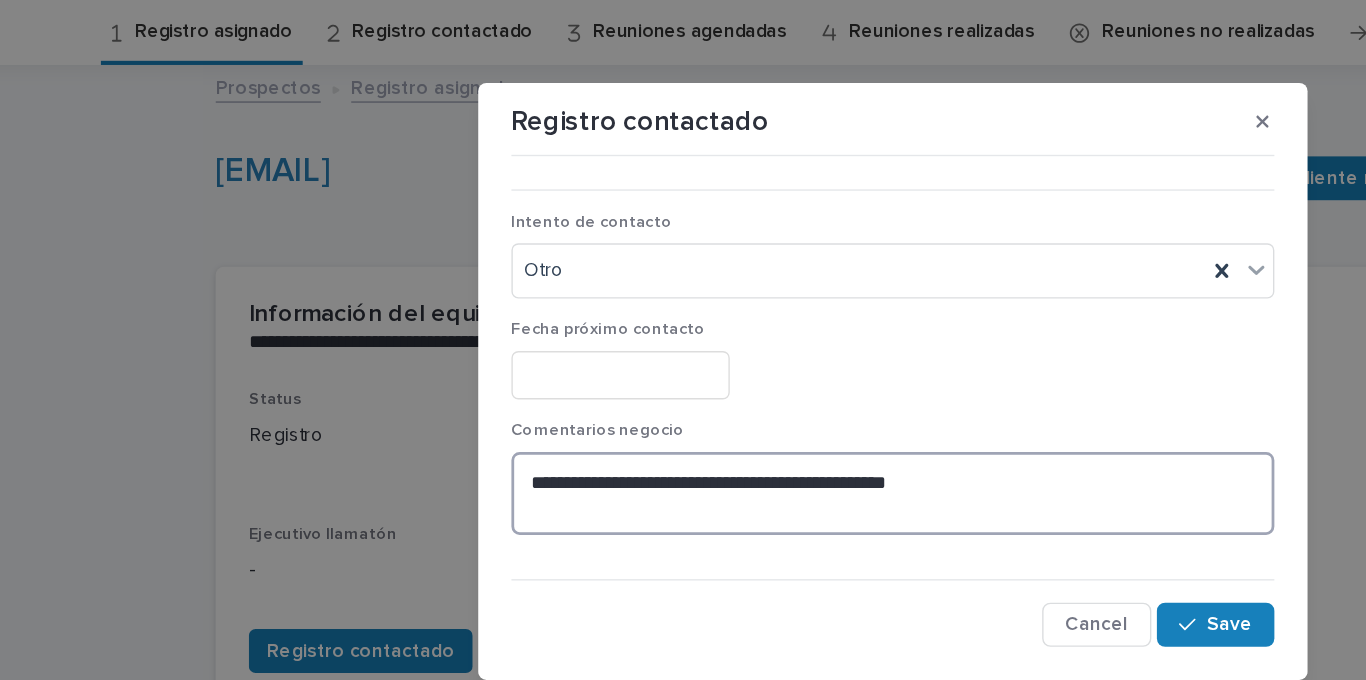 click on "**********" at bounding box center (683, 421) 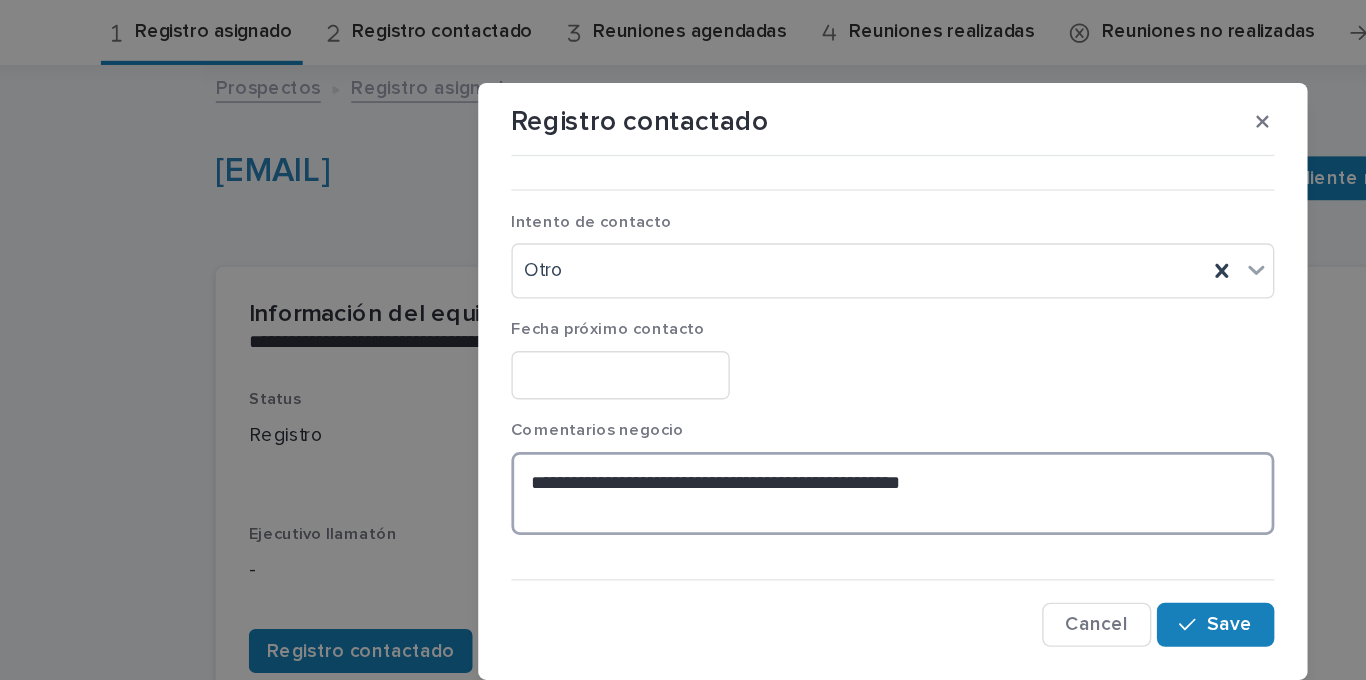 click on "**********" at bounding box center (683, 421) 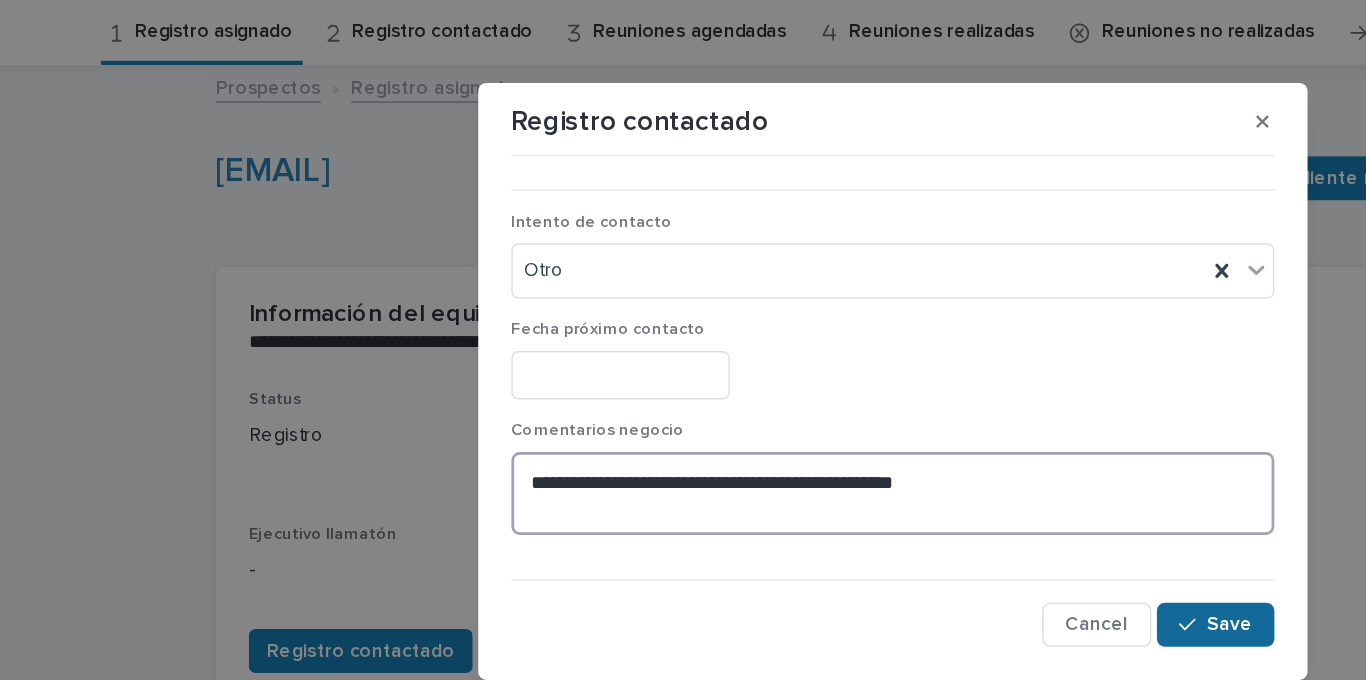 type on "**********" 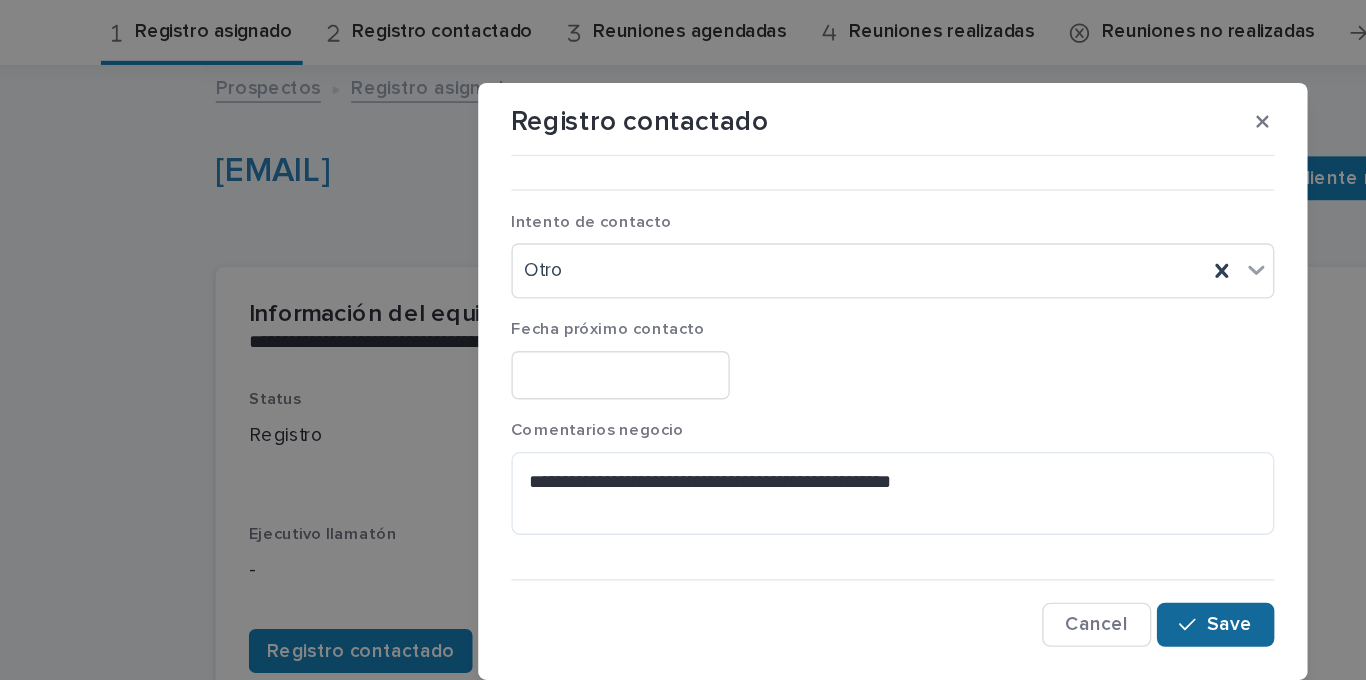 click on "Save" at bounding box center [916, 516] 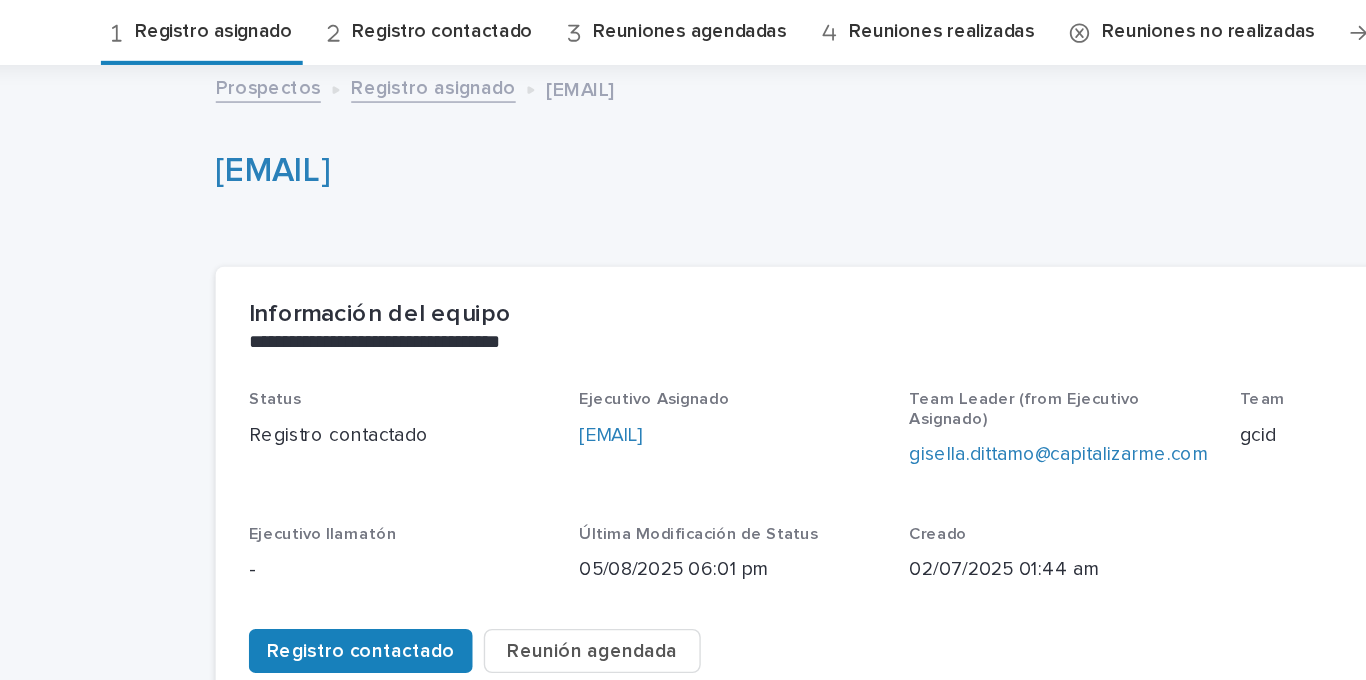 click on "Registro asignado" at bounding box center (191, 87) 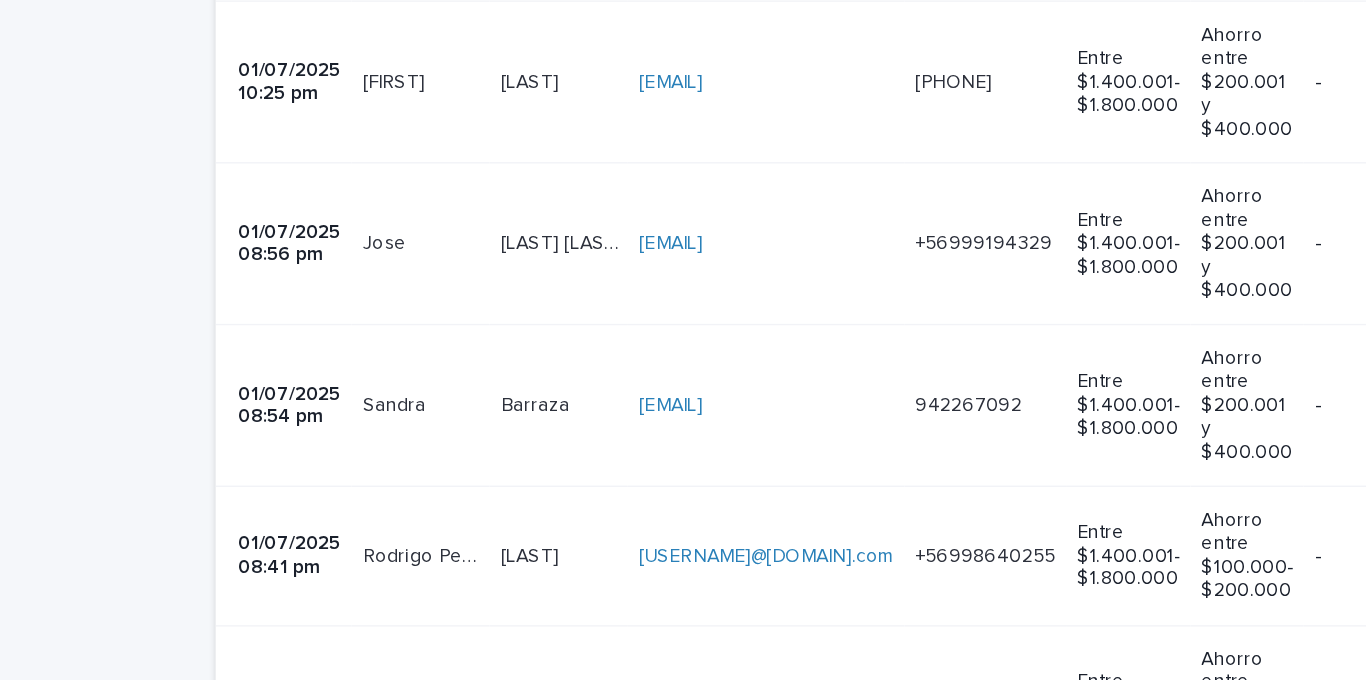 scroll, scrollTop: 40, scrollLeft: 0, axis: vertical 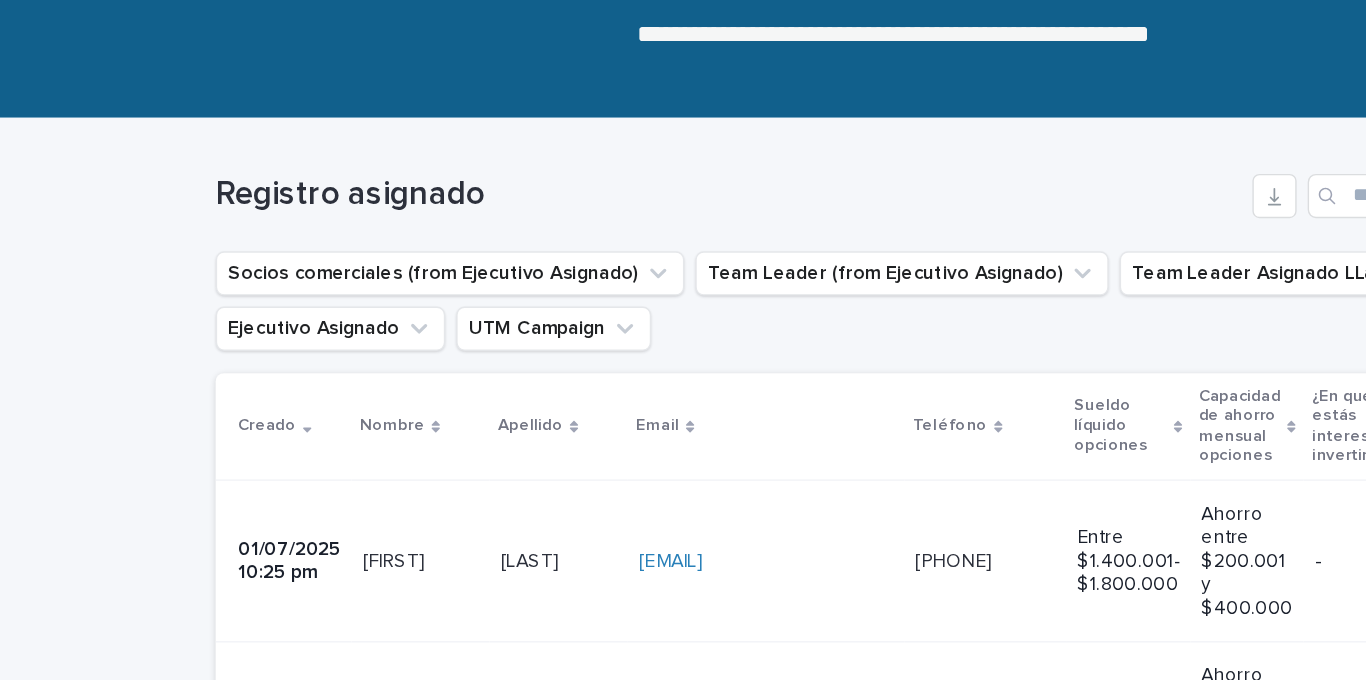 click on "Ignacio Ignacio" at bounding box center (341, 593) 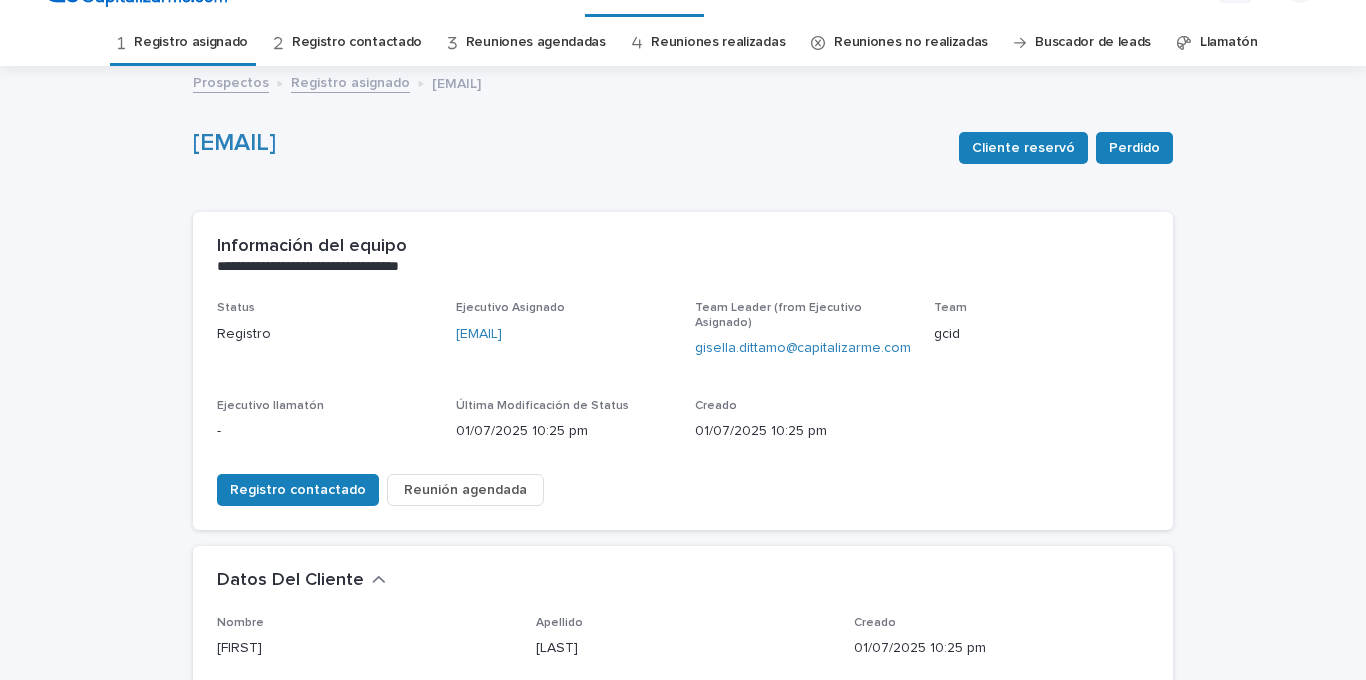 scroll, scrollTop: 40, scrollLeft: 0, axis: vertical 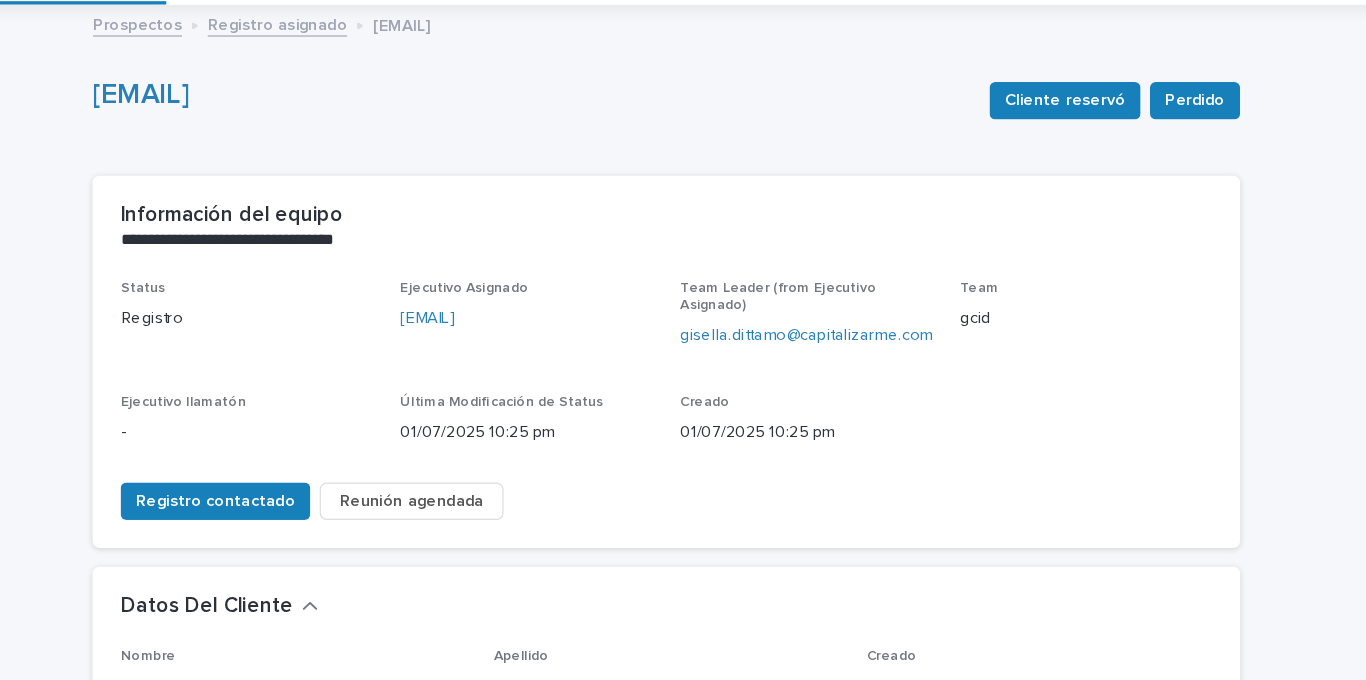 click on "Registro contactado Reunión agendada" at bounding box center (683, 491) 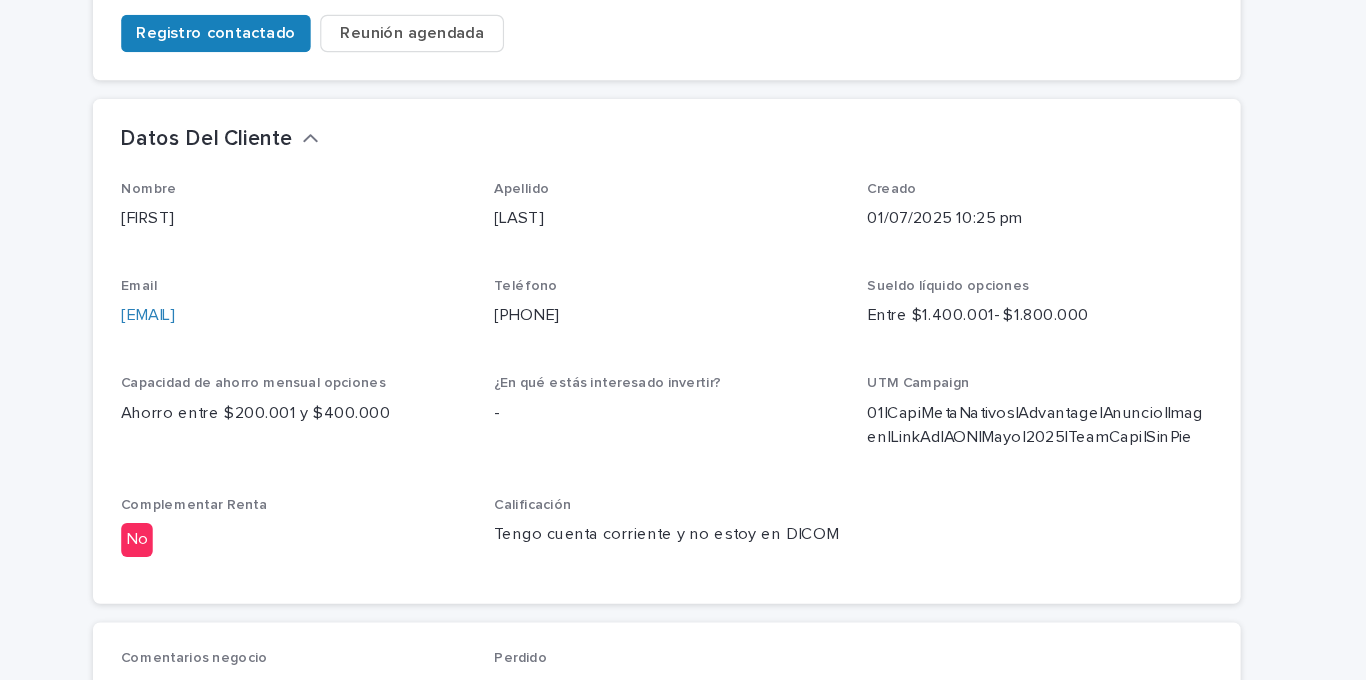 scroll, scrollTop: 429, scrollLeft: 0, axis: vertical 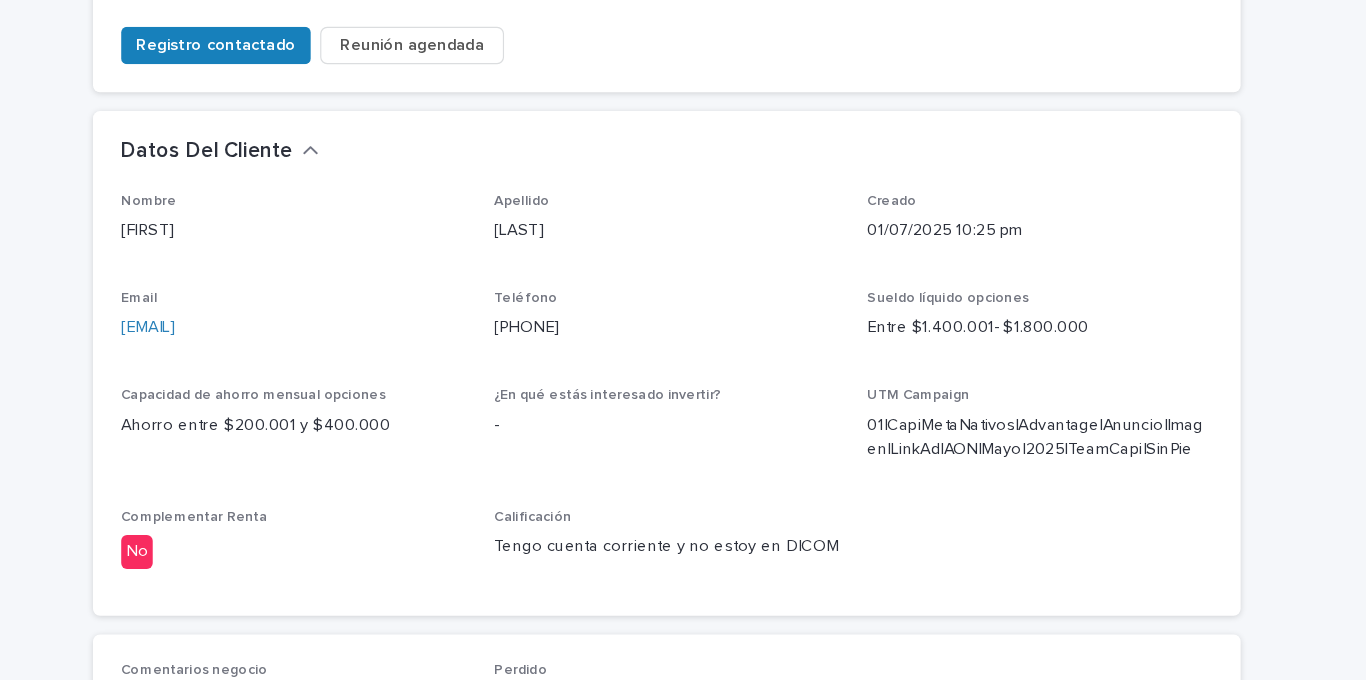 drag, startPoint x: 422, startPoint y: 335, endPoint x: 206, endPoint y: 329, distance: 216.08331 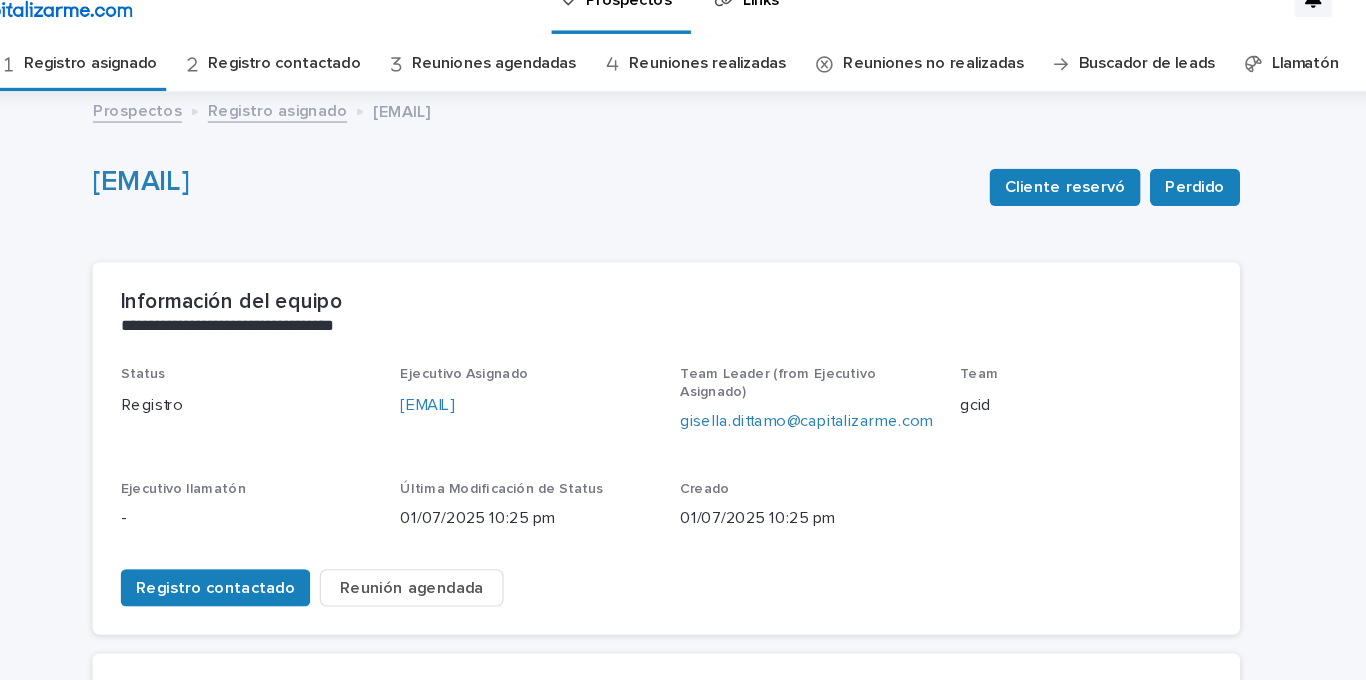 scroll, scrollTop: 29, scrollLeft: 0, axis: vertical 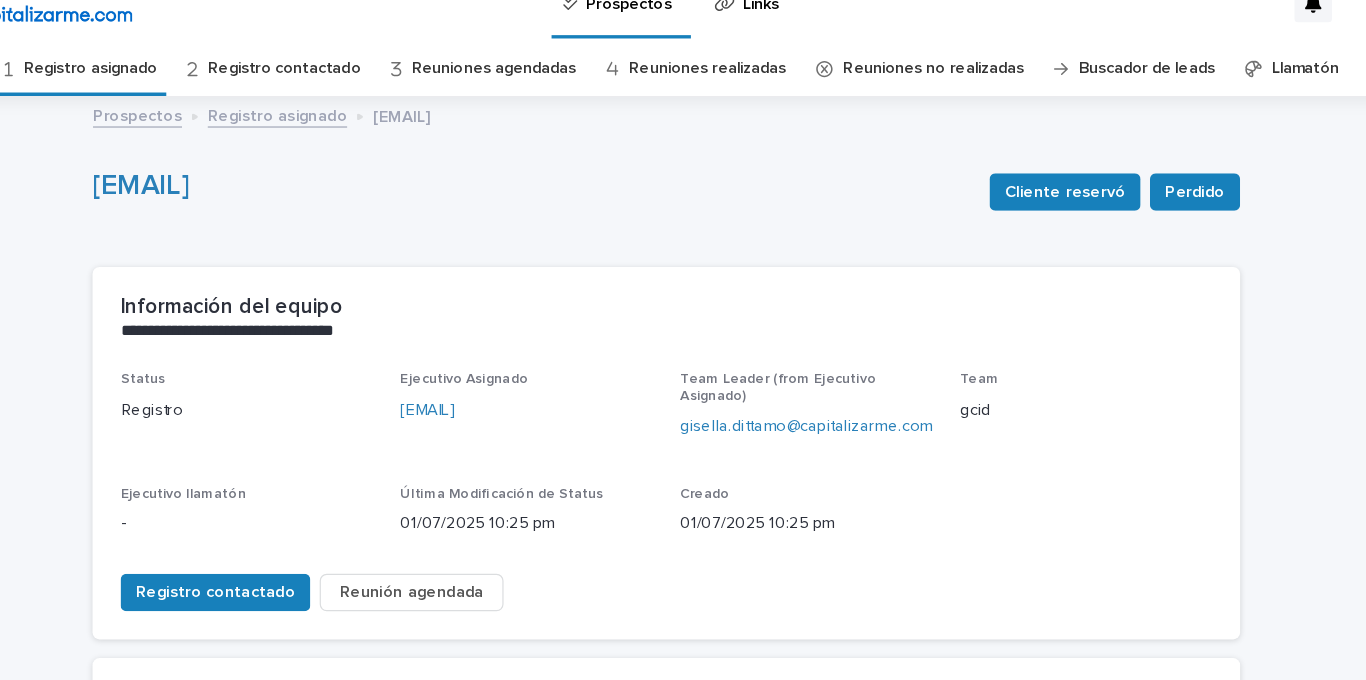 click on "Registro asignado" at bounding box center (191, 58) 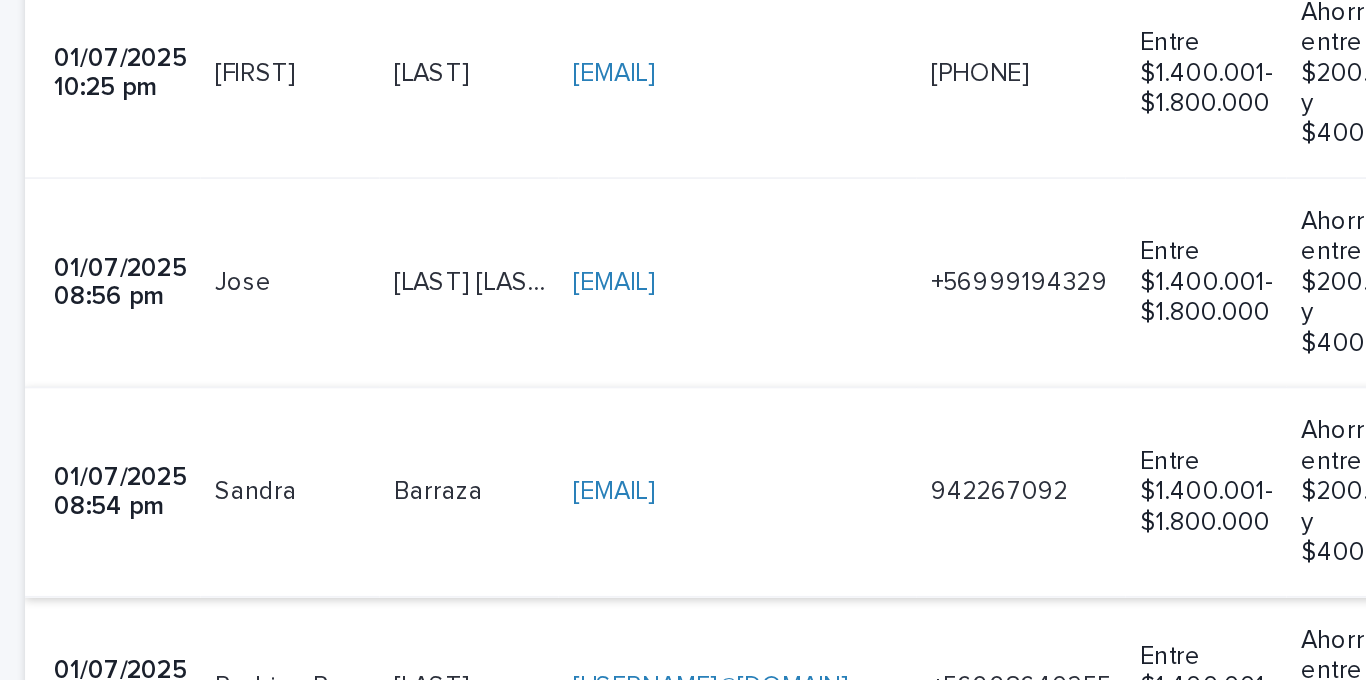 scroll, scrollTop: 543, scrollLeft: 0, axis: vertical 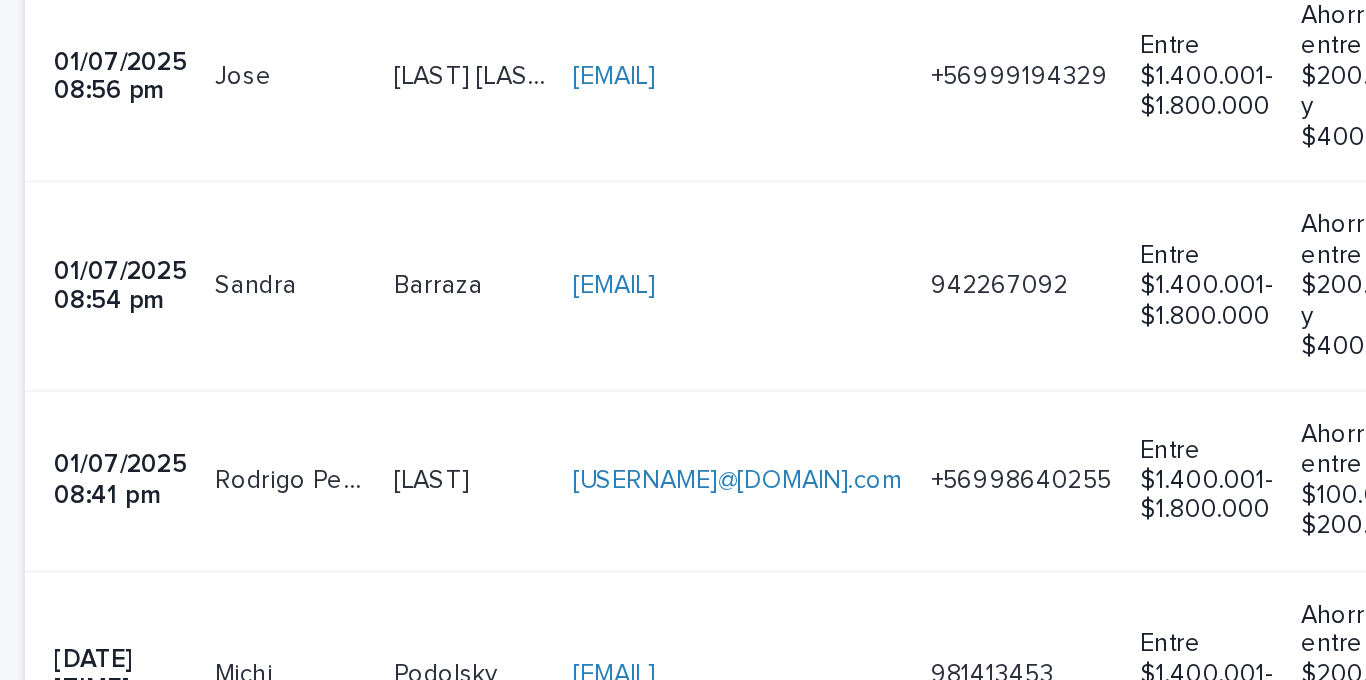 click on "josealberto.pepe@gmail.com josealberto.pepe@gmail.com" at bounding box center (591, 207) 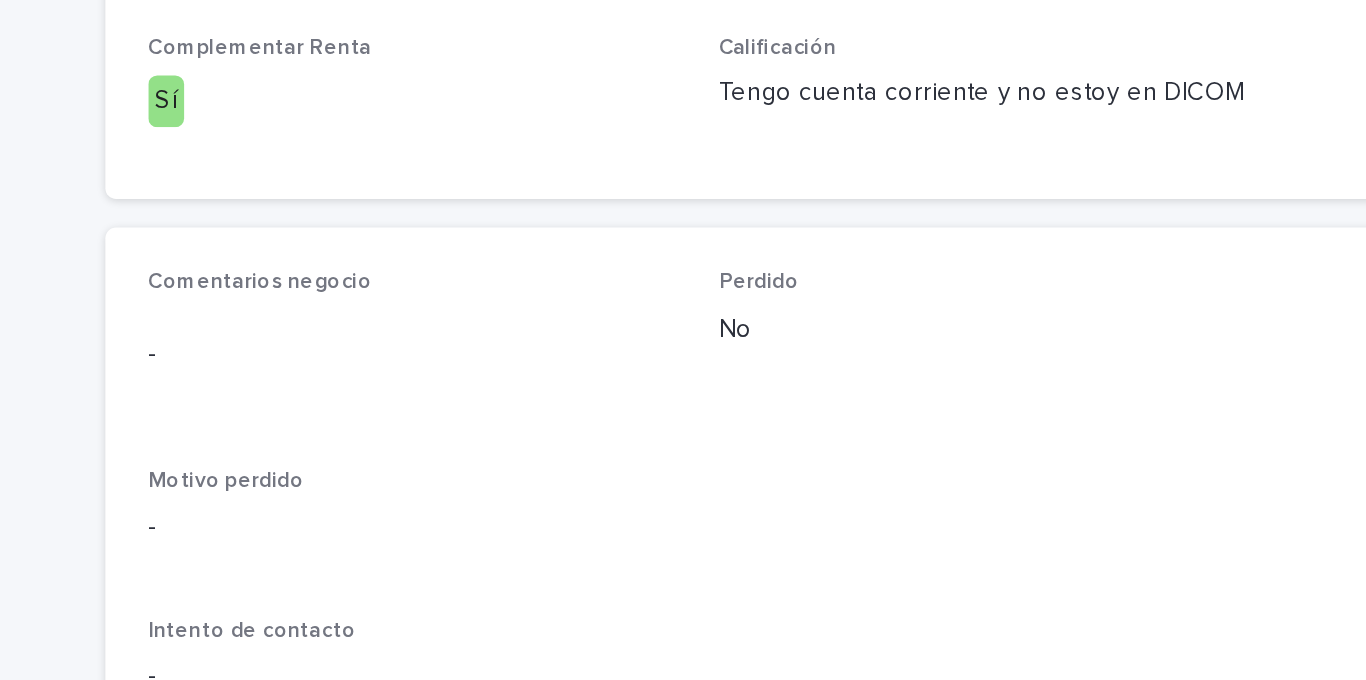 scroll, scrollTop: 866, scrollLeft: 0, axis: vertical 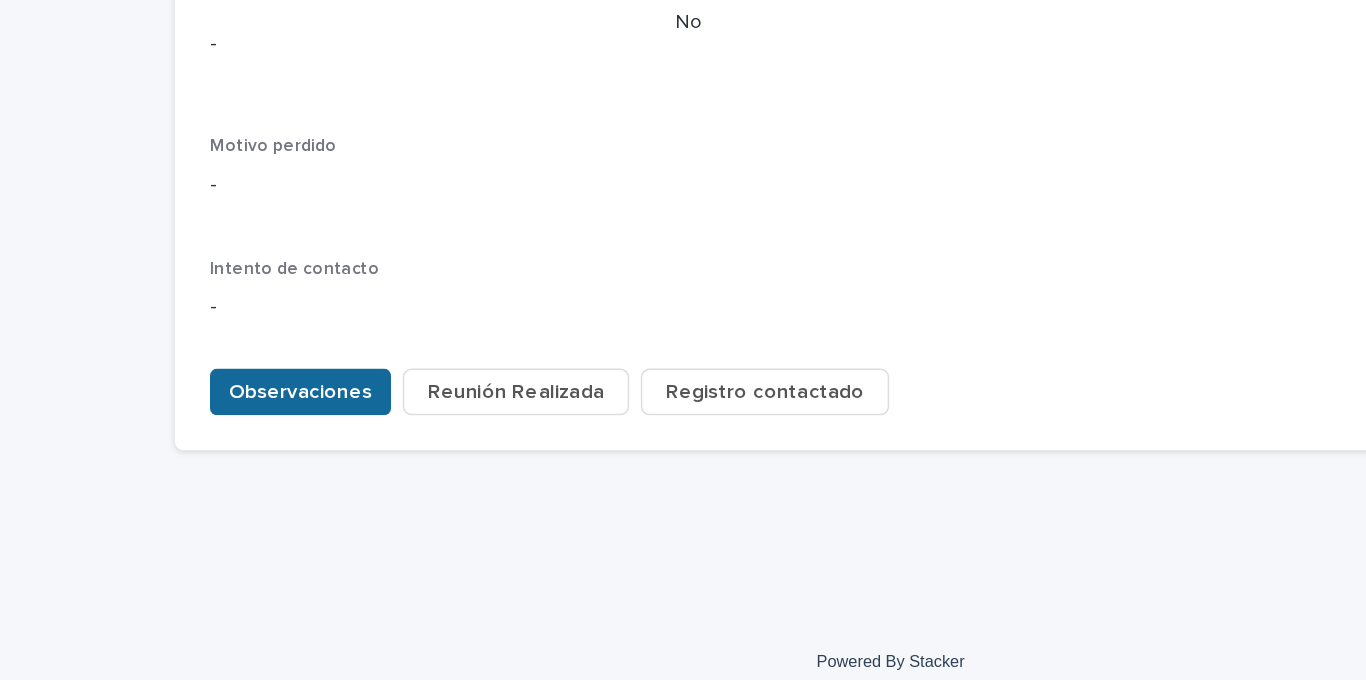 click on "Observaciones" at bounding box center [279, 482] 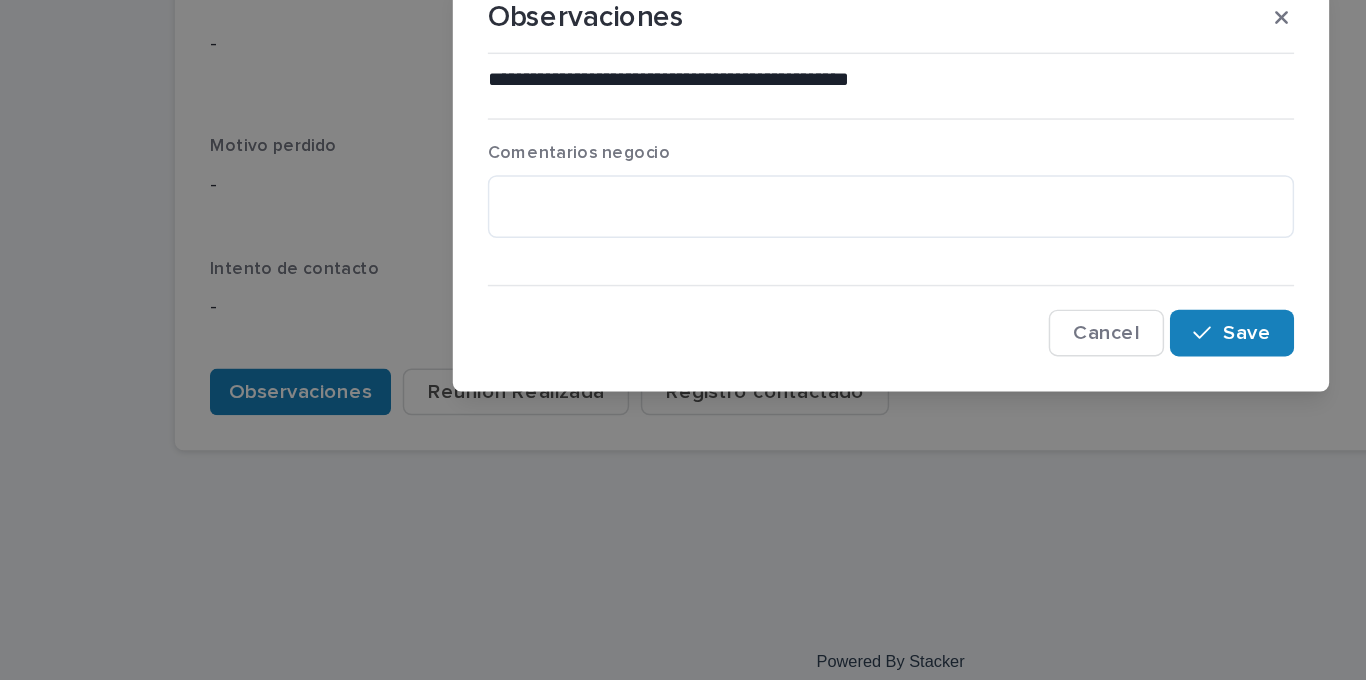 click on "**********" at bounding box center [683, 340] 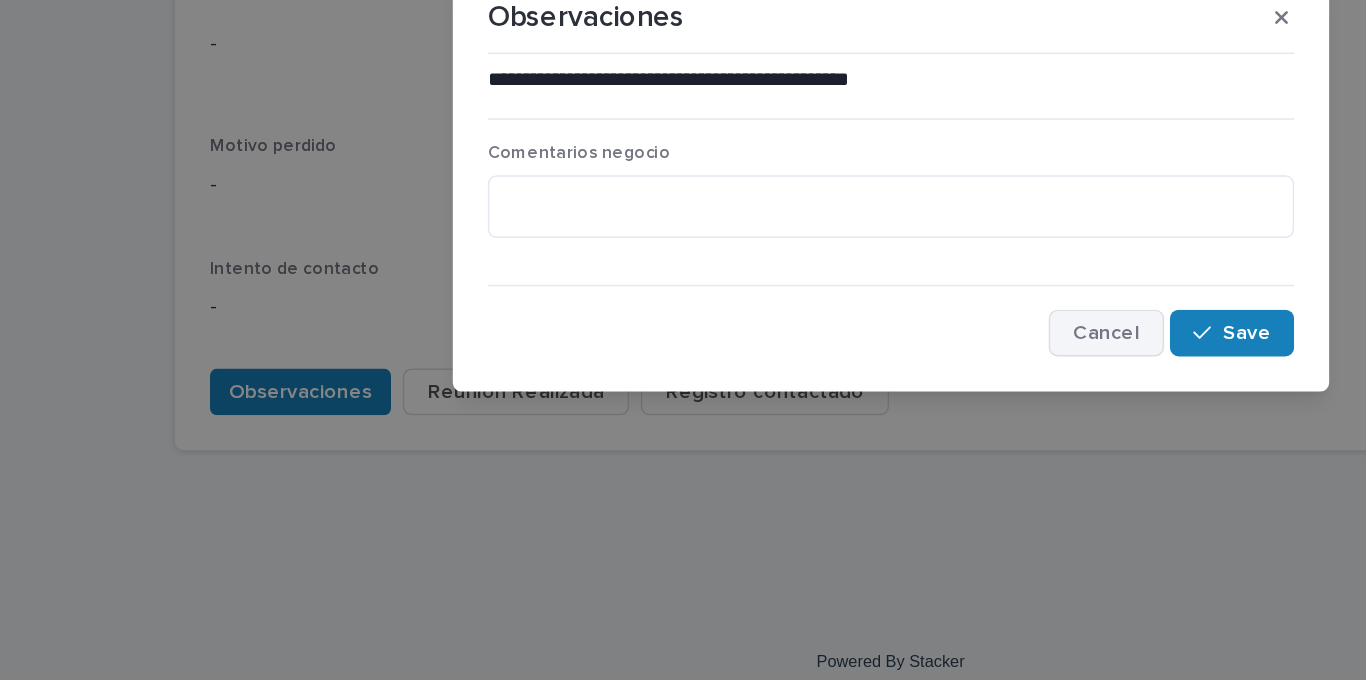click on "Cancel" at bounding box center [830, 442] 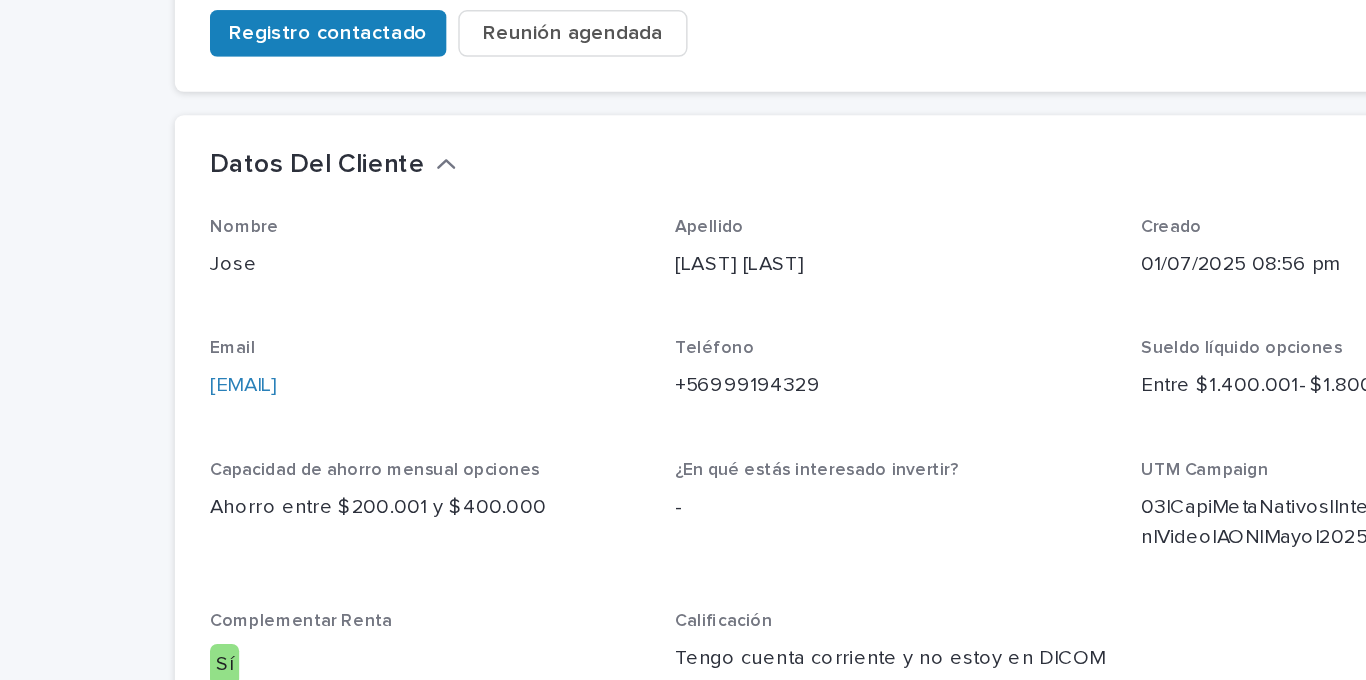 scroll, scrollTop: 0, scrollLeft: 0, axis: both 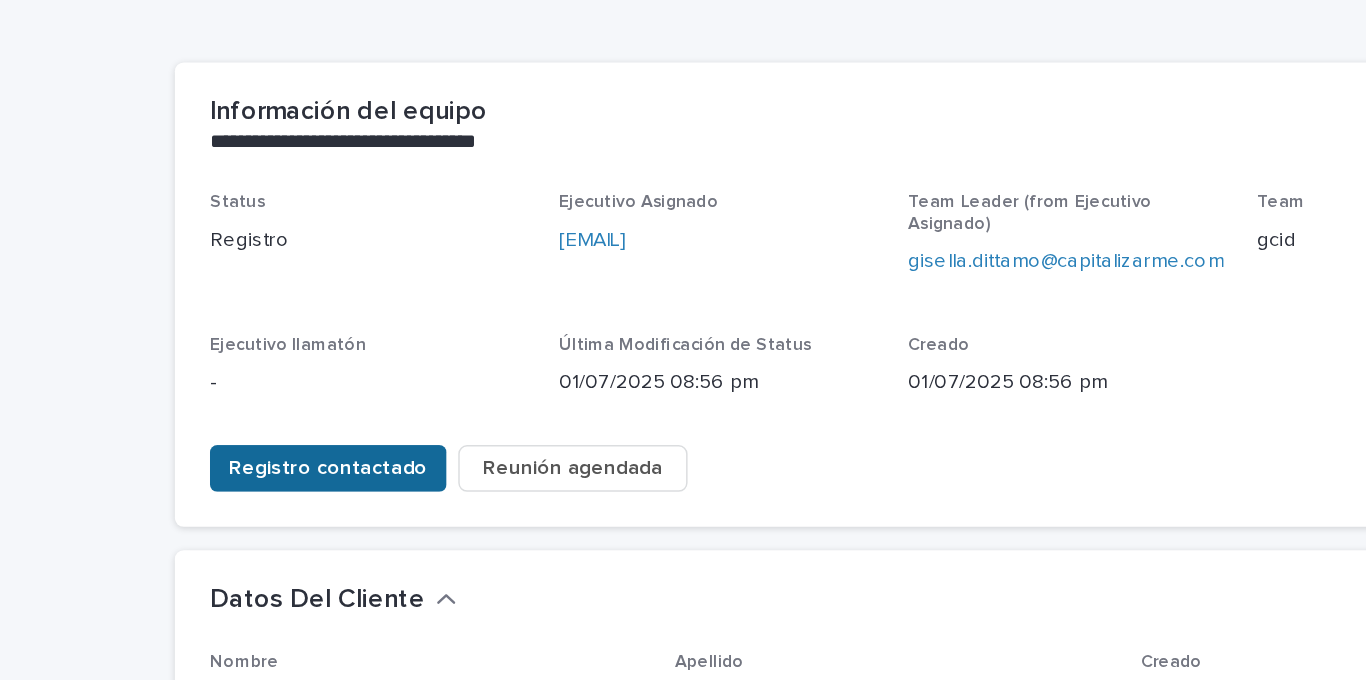 click on "Registro contactado" at bounding box center (298, 535) 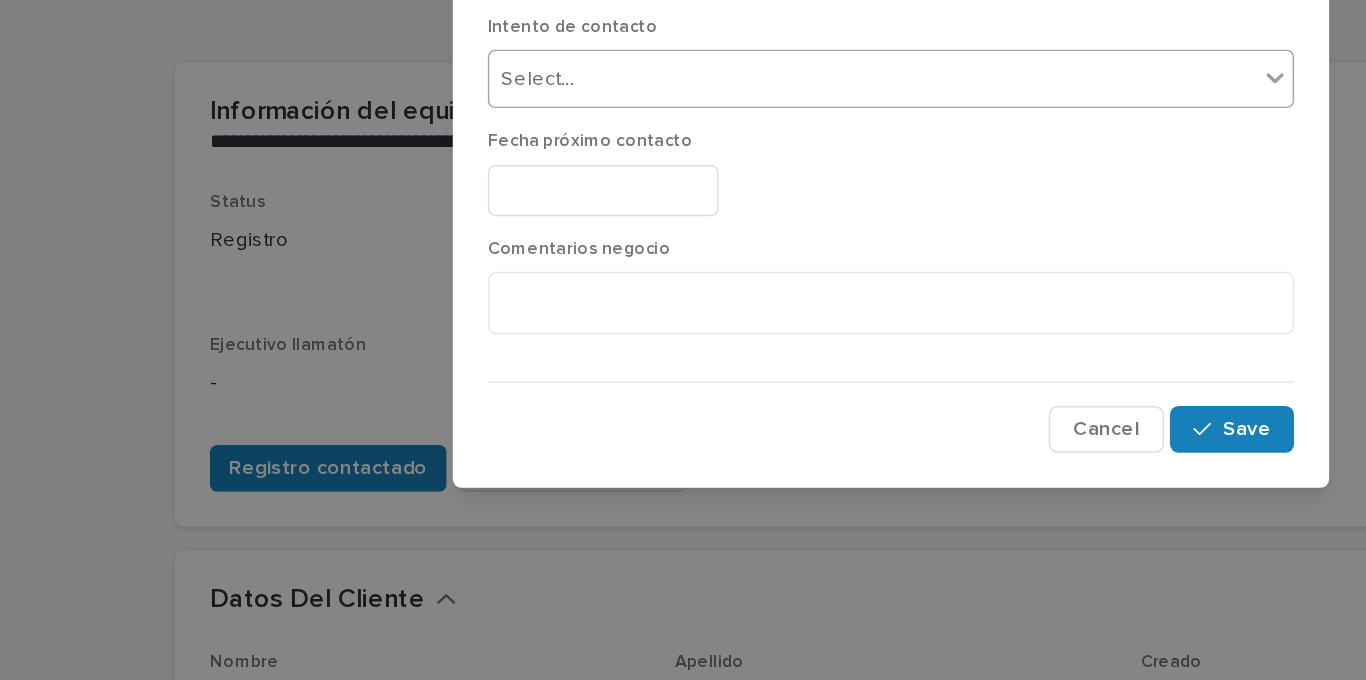 click on "Select..." at bounding box center [670, 268] 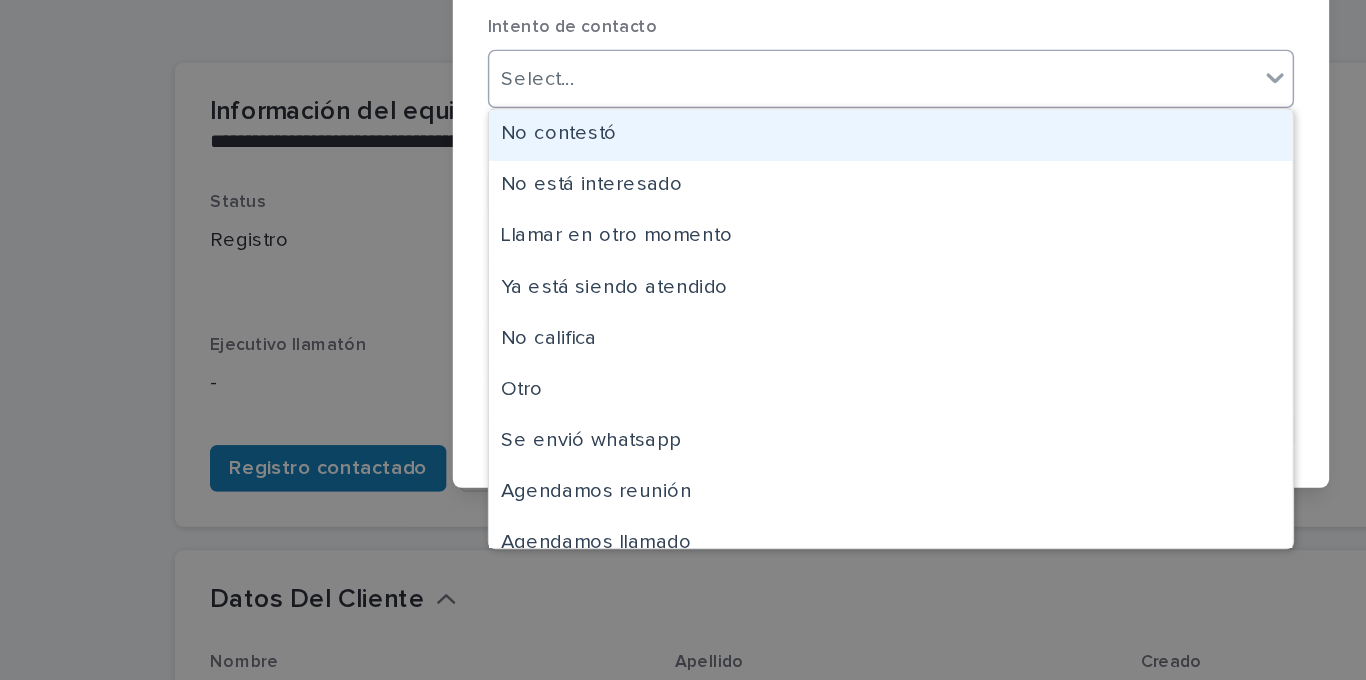 click on "No contestó" at bounding box center (683, 306) 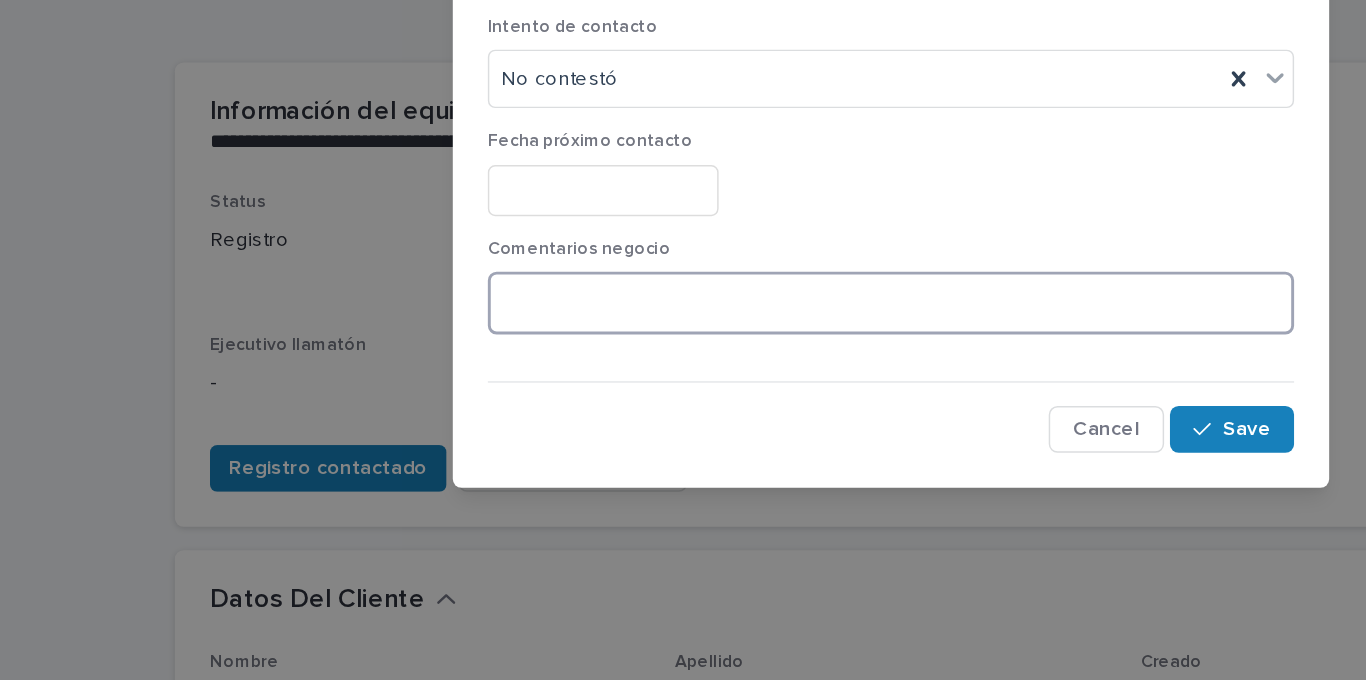 click at bounding box center [683, 421] 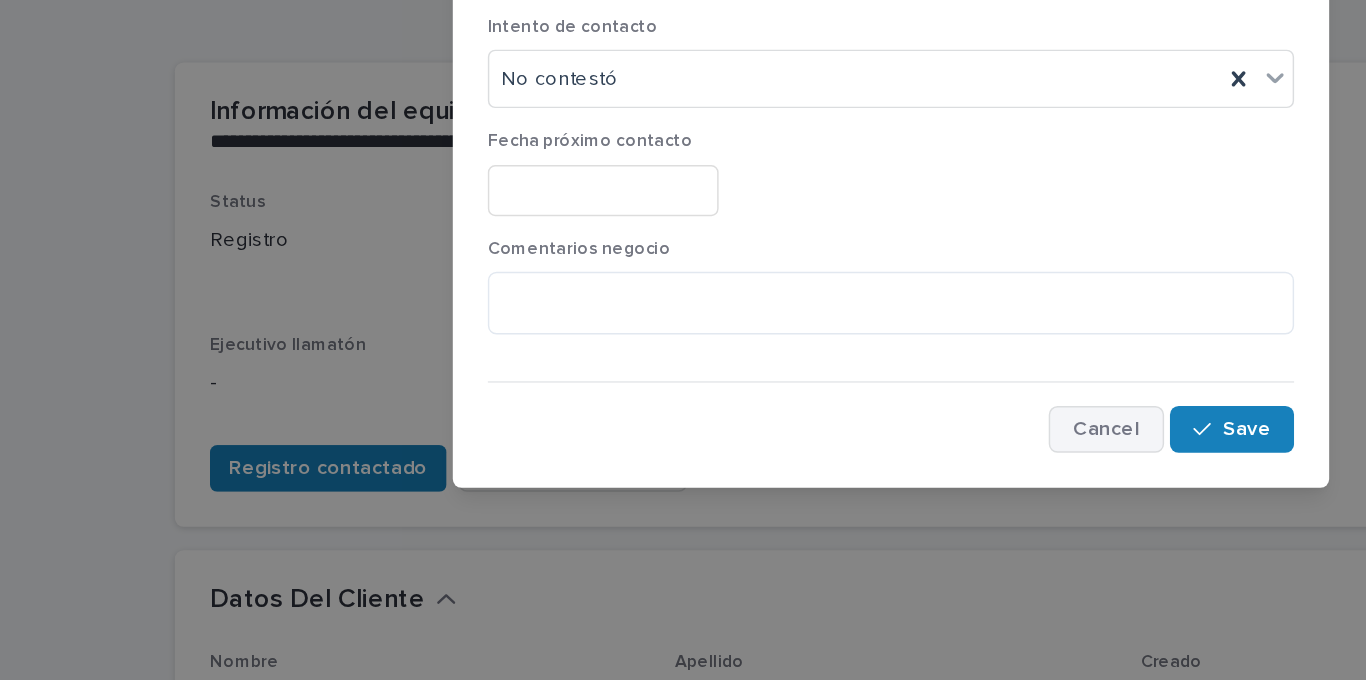 click on "Cancel" at bounding box center (830, 508) 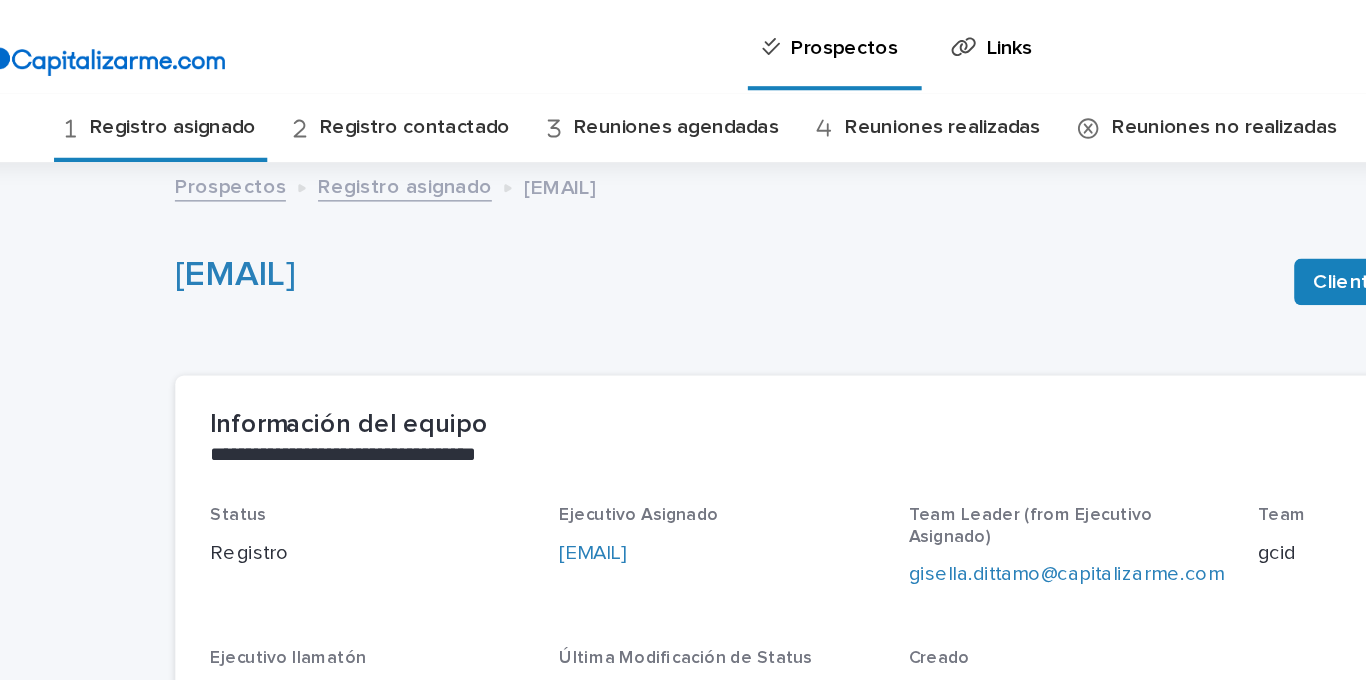 click on "Registro contactado" at bounding box center (357, 87) 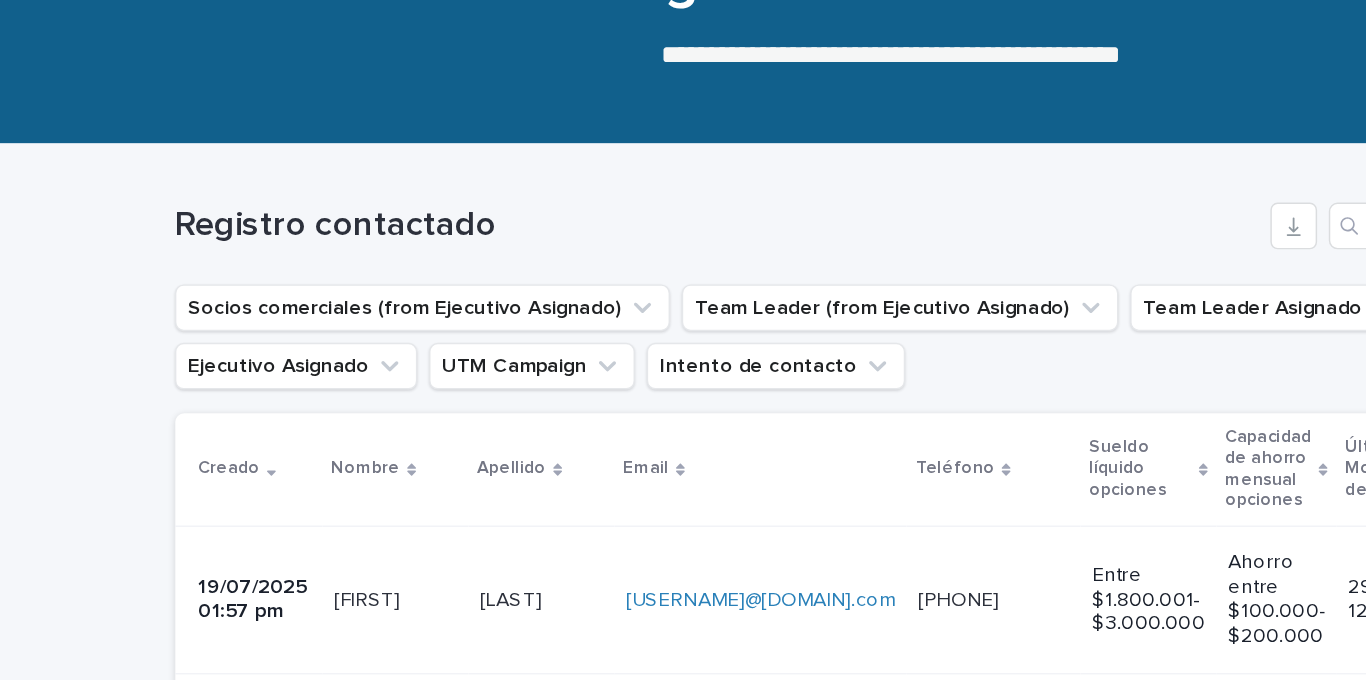 click on "Olivares Olivares" at bounding box center [444, 625] 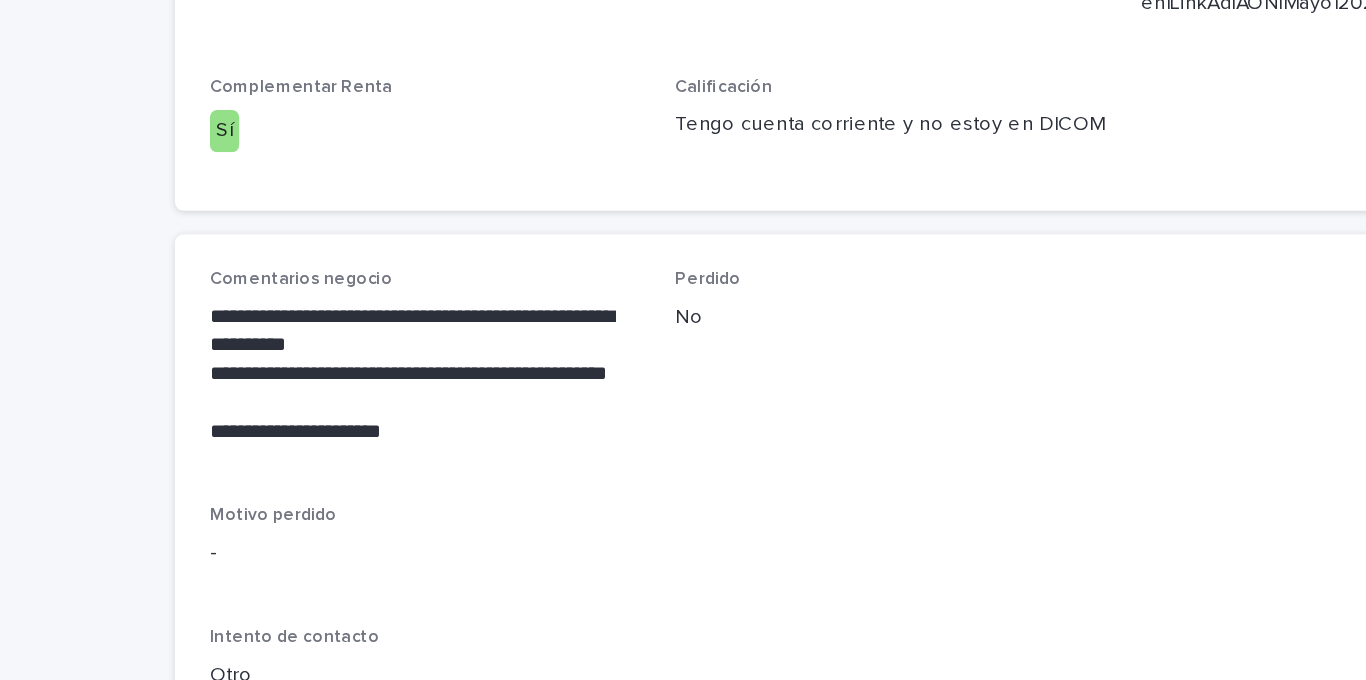 scroll, scrollTop: 841, scrollLeft: 0, axis: vertical 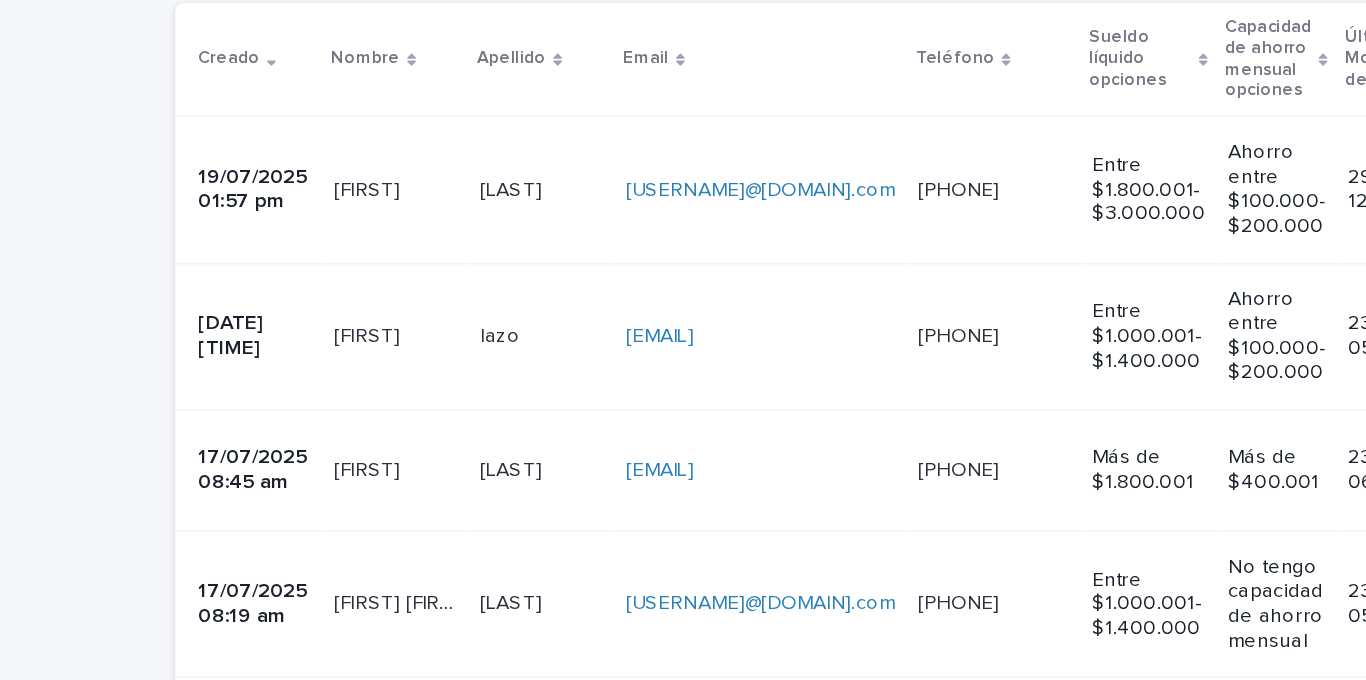 click on "19/07/2025 01:57 pm Leslie Leslie   Olivares Olivares   leslye_550@hotmail.com leslye_550@hotmail.com   +56961497108 +56961497108   Entre $1.800.001- $3.000.000 Ahorro entre $100.000- $200.000 29/07/2025 12:42 pm ericka.zare@capitalizarme.com   Otro Quiere Proyecto en Viña o Valparaíso con dos dormitorios grandes-
No hay en plataforma ningún Proyecto en esas cuidades.
Llamado el 29 de julio.
Quiere Proyecto en Viña o Valparaíso con dos dormitorios grandes-
No hay en plataforma ningún Proyecto en esas cuidades.
Llamado el 29 de julio.
Facebook Facebook   01|CapiMetaNativos|Advantage|Anuncio|Imagen|LinkAd|AON|Mayo|2025|TeamCapi|SinPie 01|CapiMetaNativos|Advantage|Anuncio|Imagen|LinkAd|AON|Mayo|2025|TeamCapi|SinPie   Reunión Agendada Intento de contacto 17/07/2025 08:57 am moises moises   lazo lazo   moises.lazo.cheuquiante@gmail.com moises.lazo.cheuquiante@gmail.com   +56964548825 +56964548825   Entre $1.000.001- $1.400.000 Ahorro entre $100.000- $200.000 23/07/2025 05:11 pm   No contestó" at bounding box center [1276, 1557] 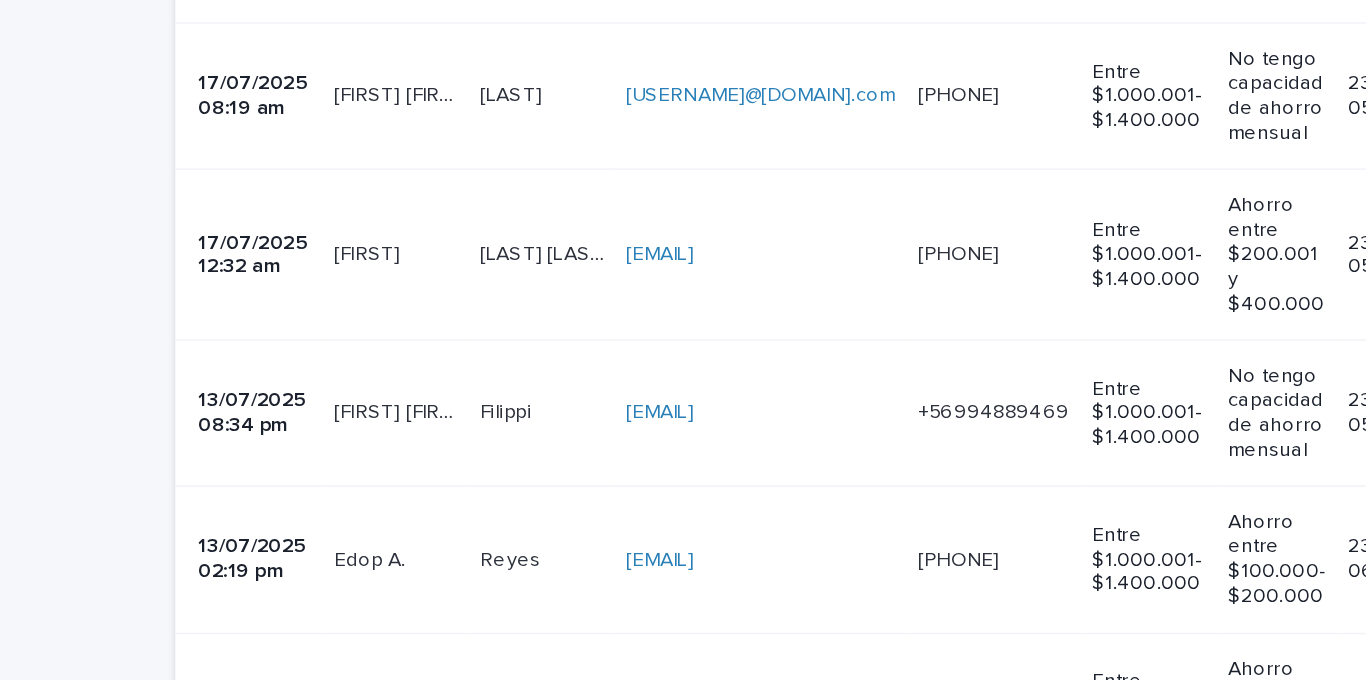 click on "Romero Toledo Romero Toledo" at bounding box center [444, 174] 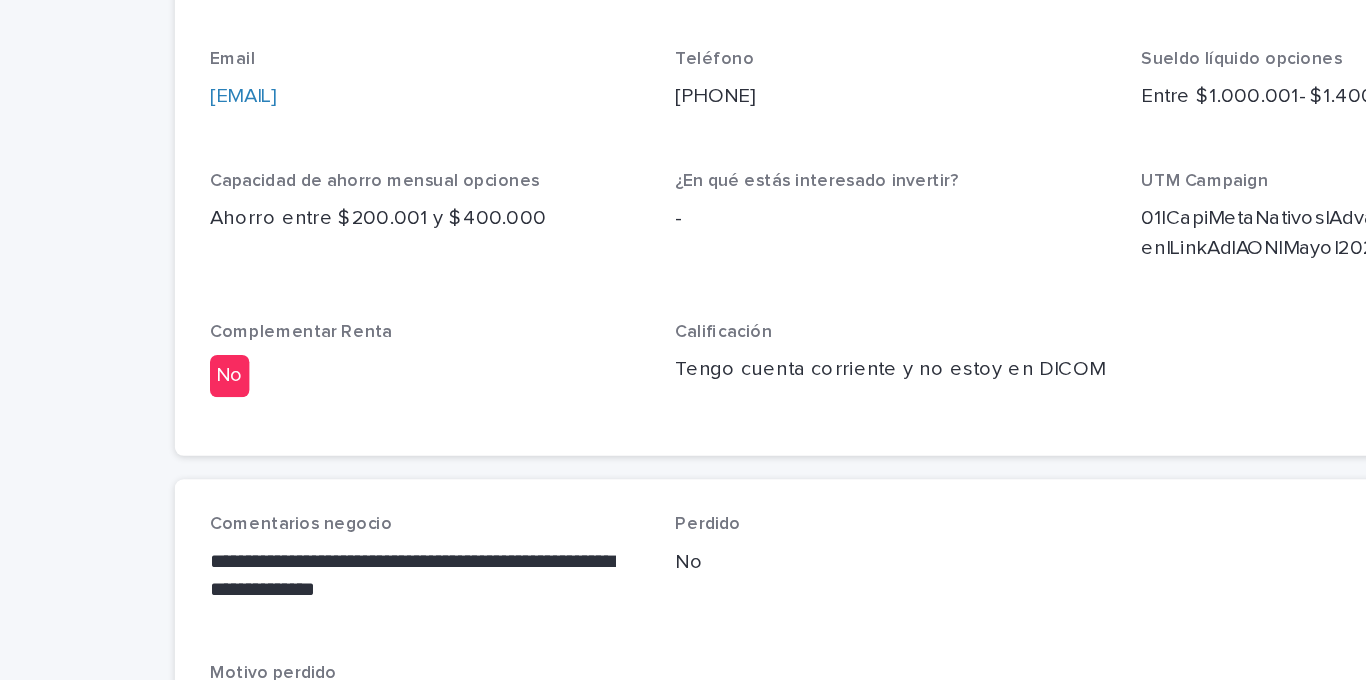 scroll, scrollTop: 767, scrollLeft: 0, axis: vertical 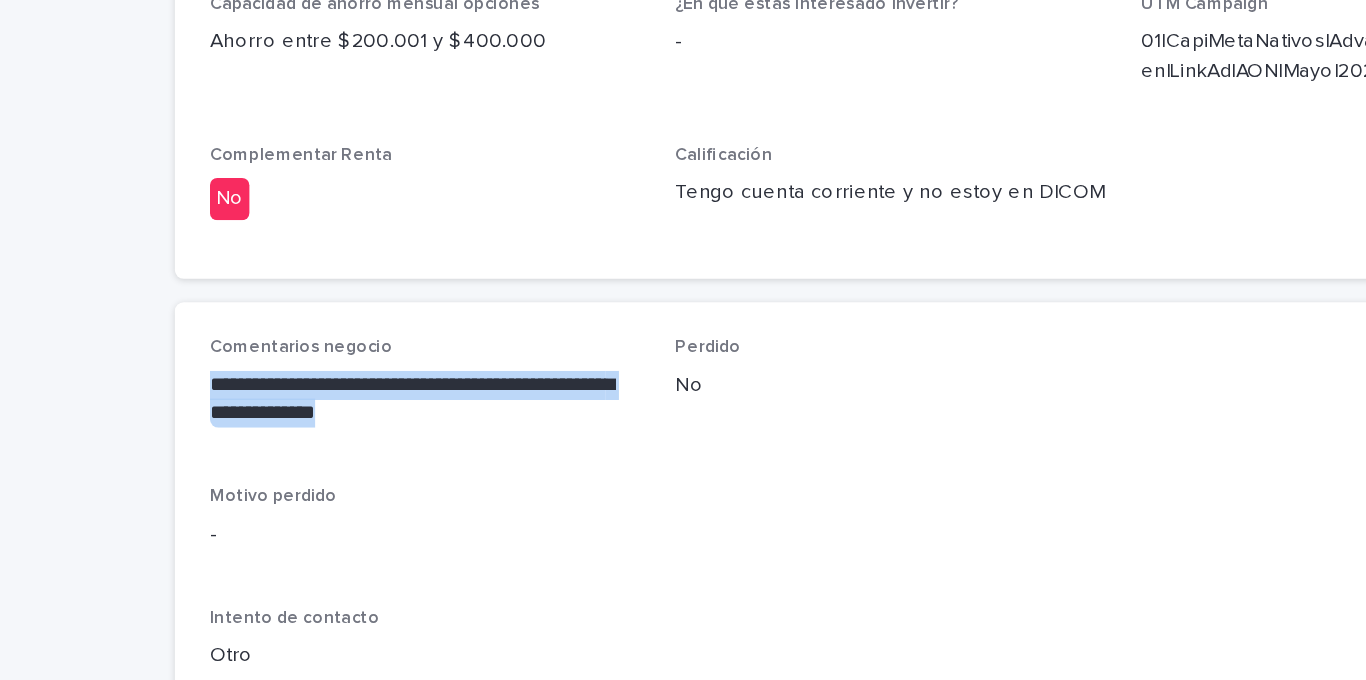 drag, startPoint x: 421, startPoint y: 350, endPoint x: 183, endPoint y: 315, distance: 240.55977 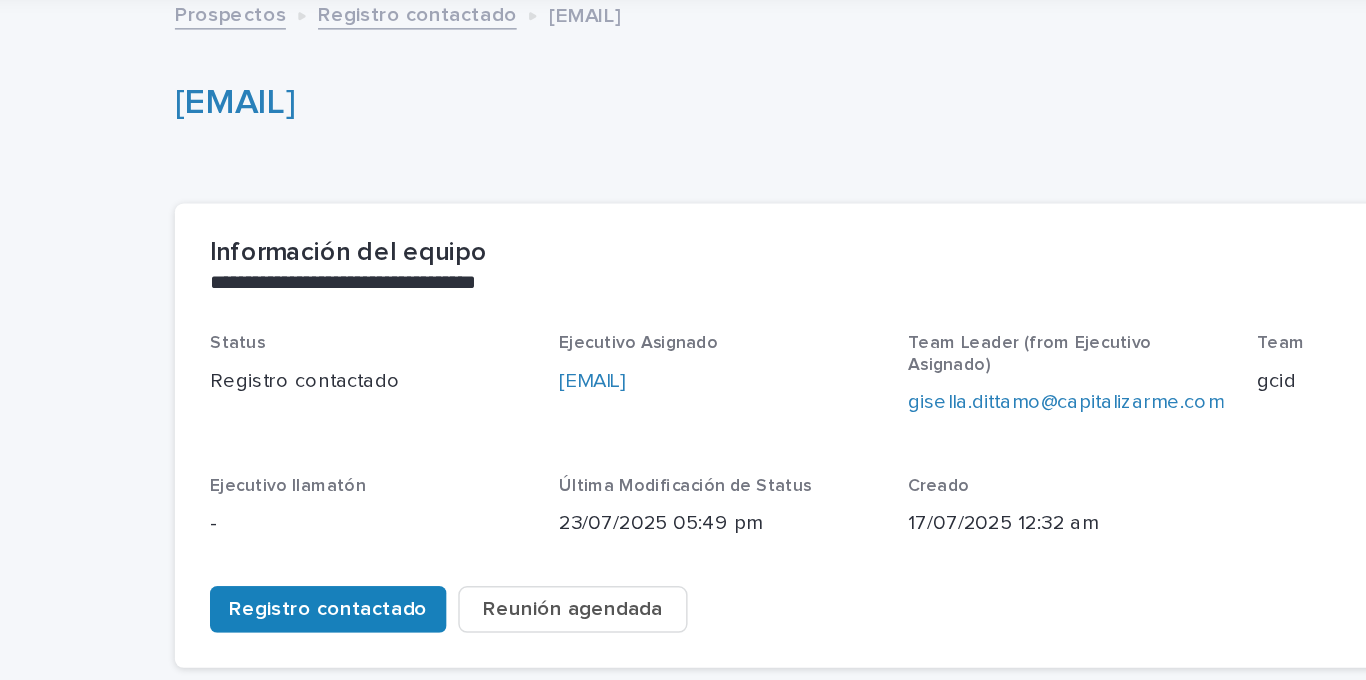 scroll, scrollTop: 0, scrollLeft: 0, axis: both 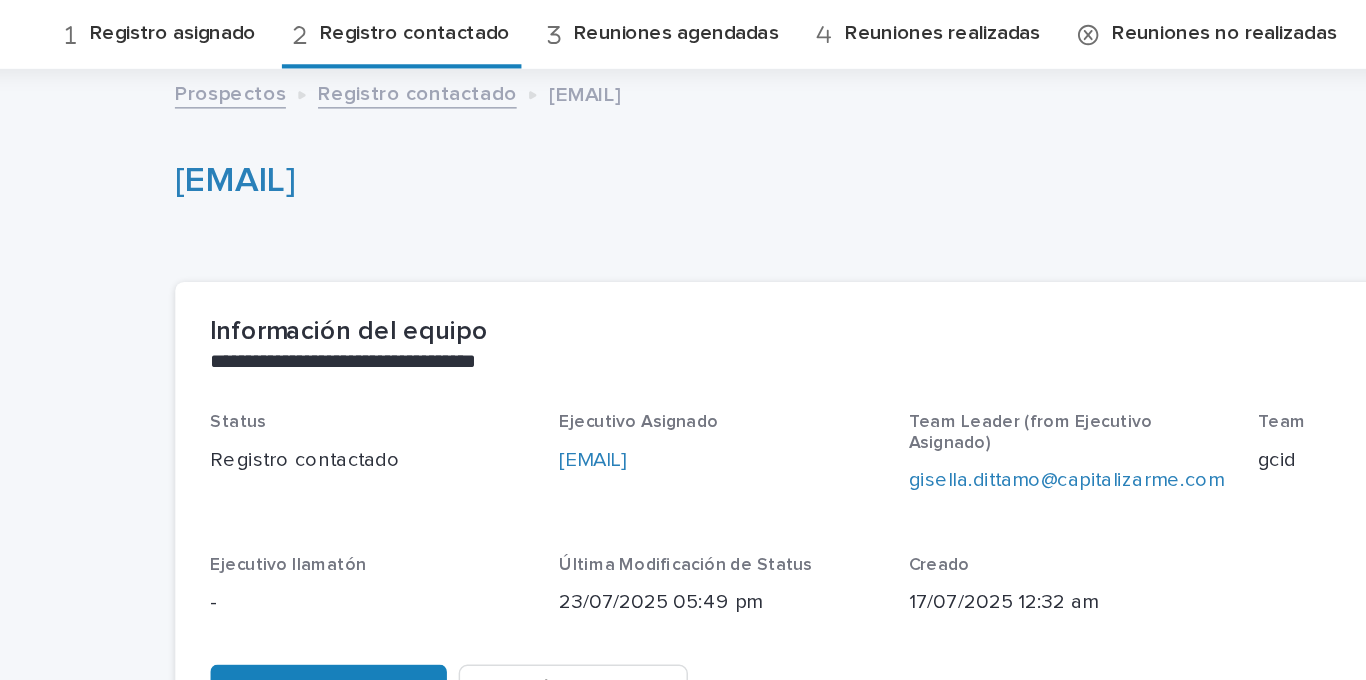 click on "Registro contactado" at bounding box center (357, 87) 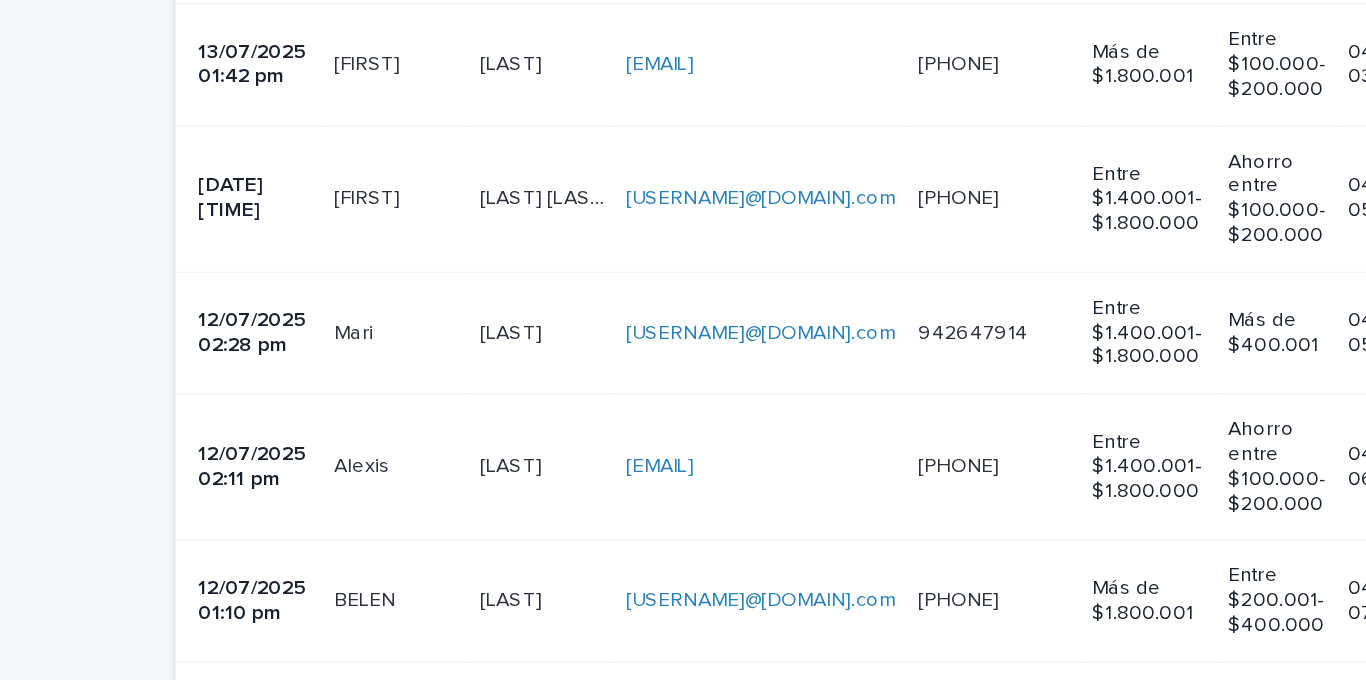 scroll, scrollTop: 1748, scrollLeft: 0, axis: vertical 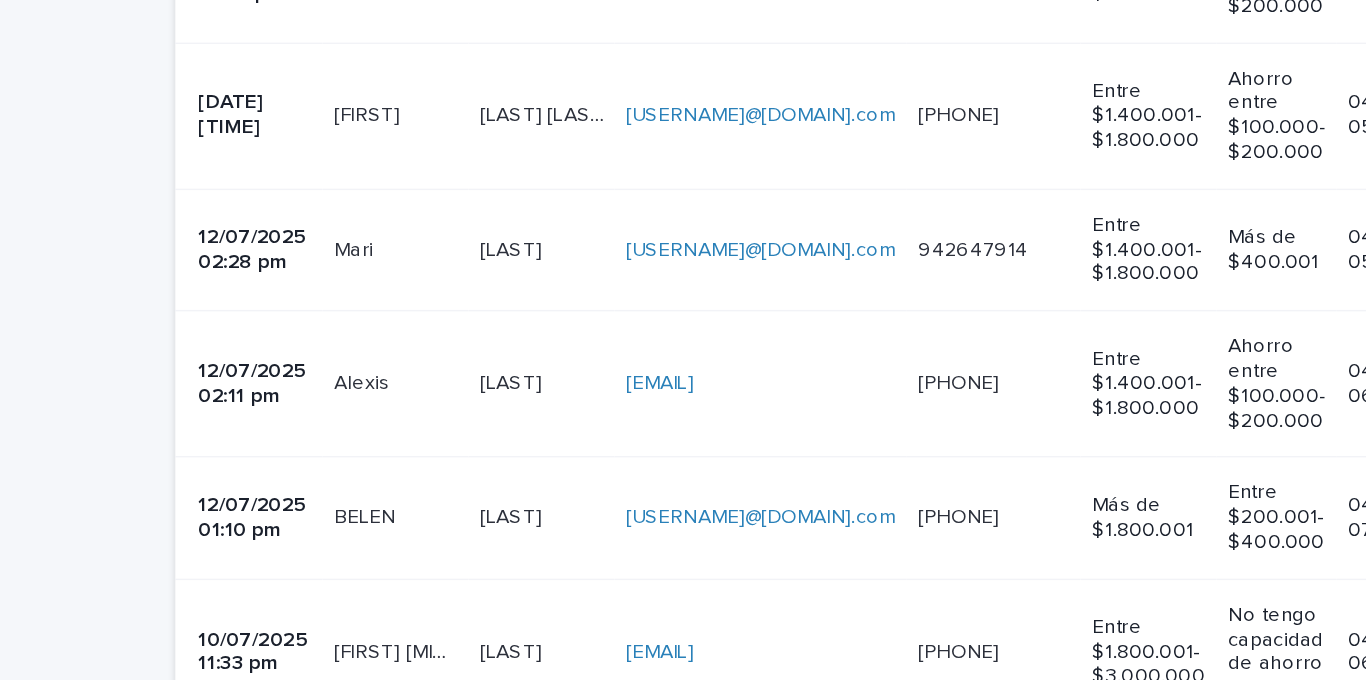 click at bounding box center [444, 446] 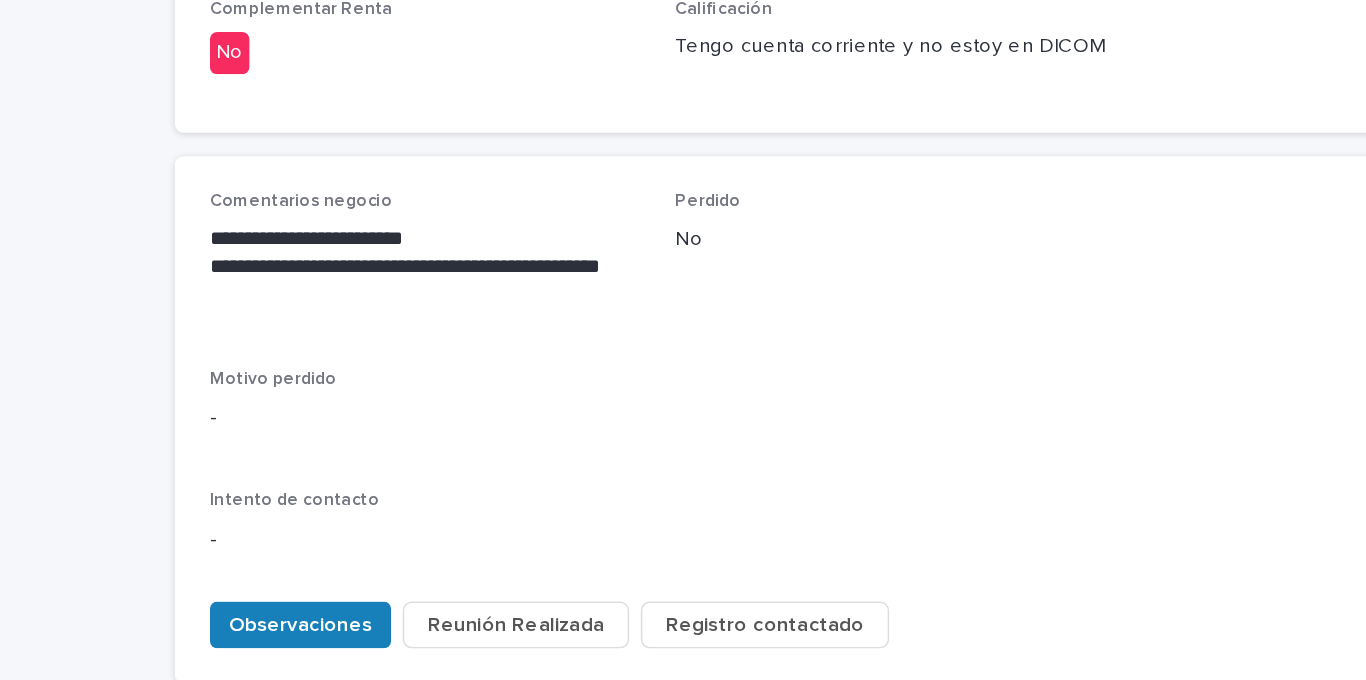 scroll, scrollTop: 877, scrollLeft: 0, axis: vertical 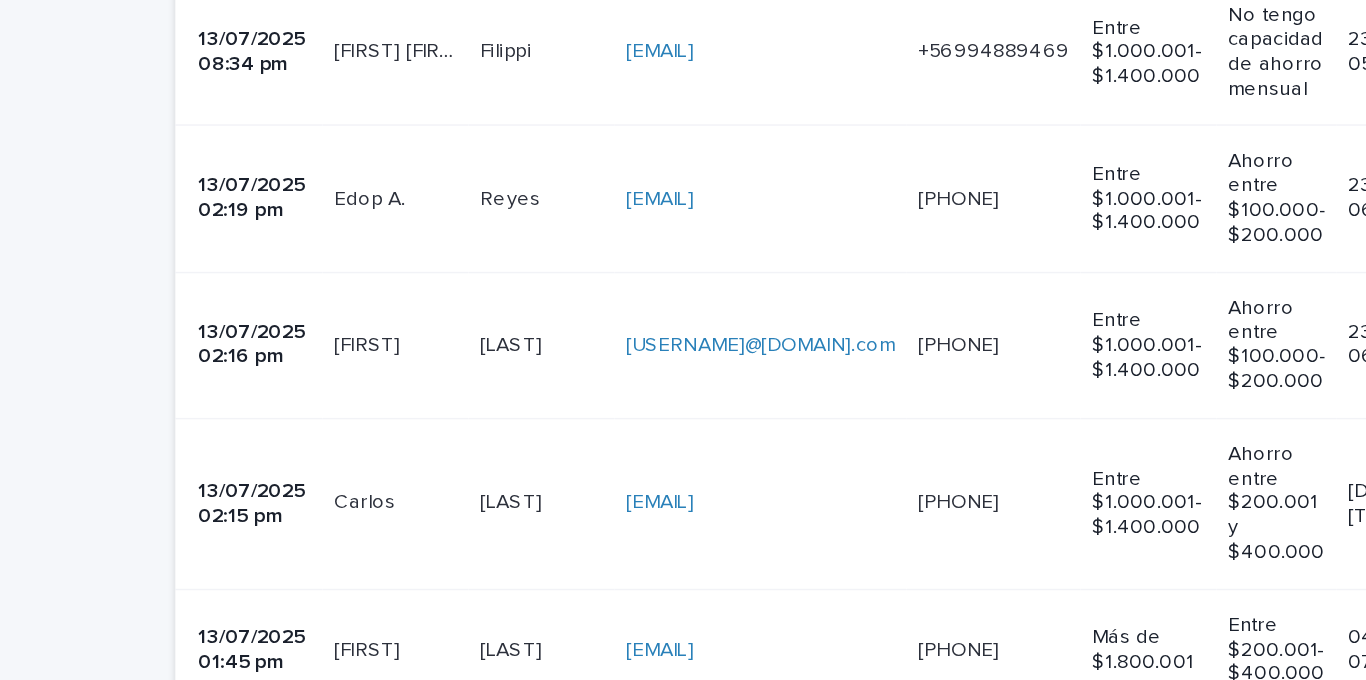 click on "Carlos Carlos" at bounding box center [344, 344] 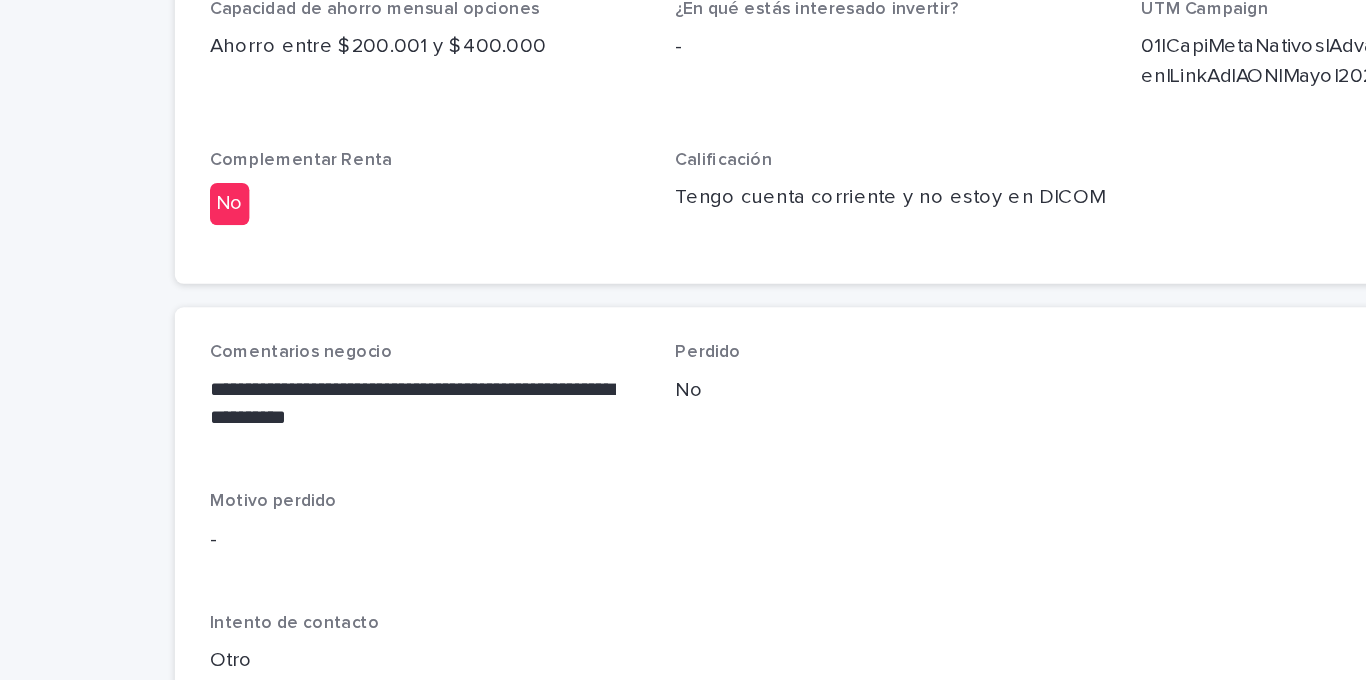 scroll, scrollTop: 857, scrollLeft: 0, axis: vertical 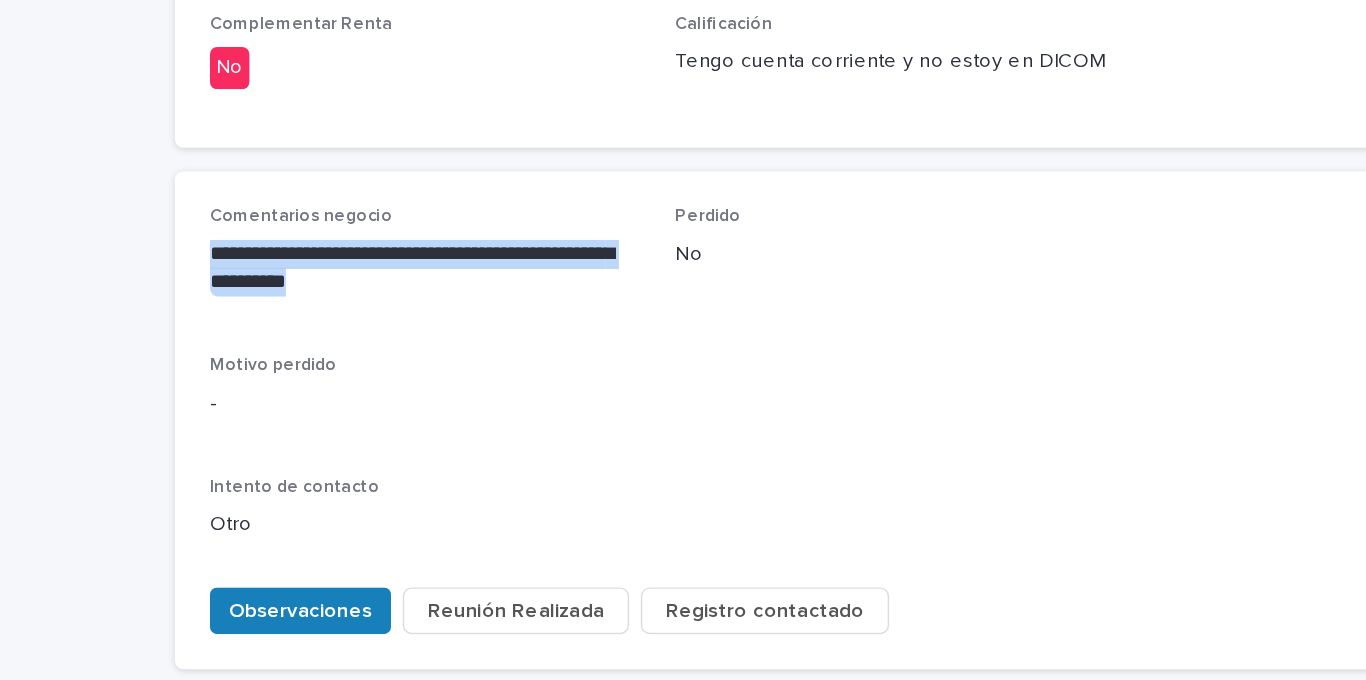drag, startPoint x: 328, startPoint y: 259, endPoint x: 176, endPoint y: 219, distance: 157.17506 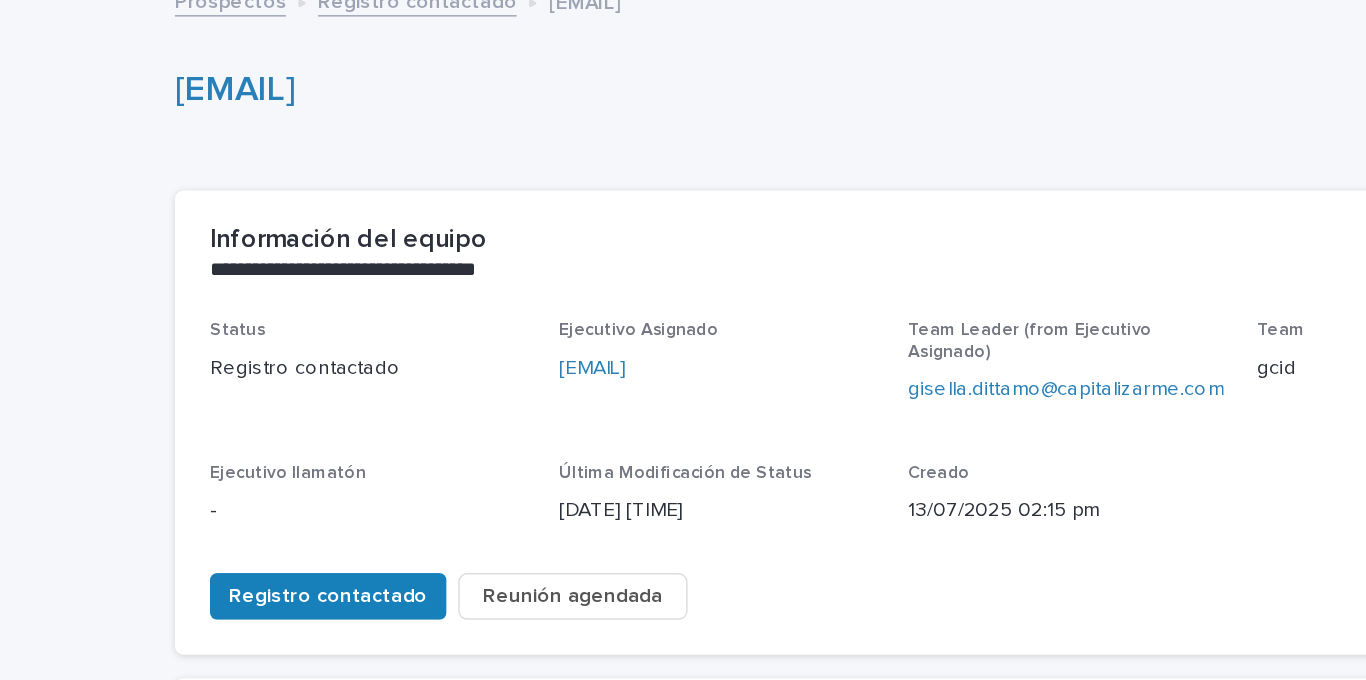 scroll, scrollTop: 0, scrollLeft: 0, axis: both 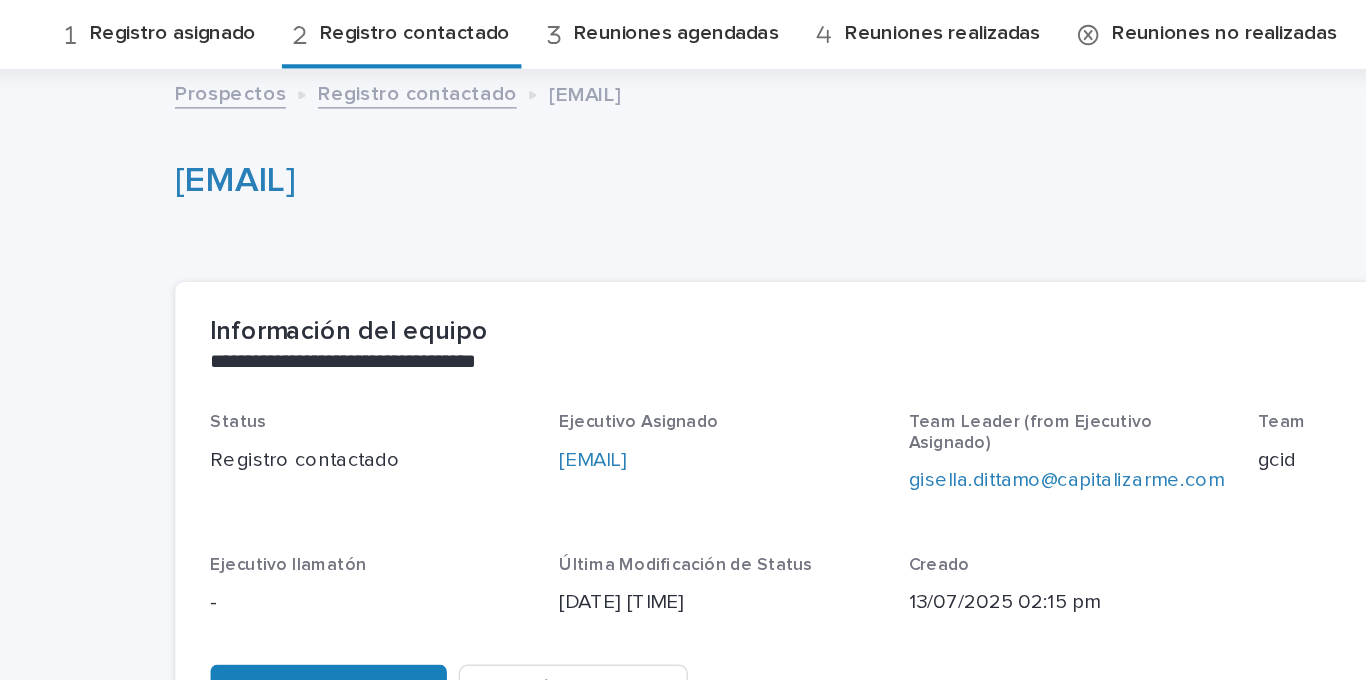 click on "Registro asignado" at bounding box center [191, 87] 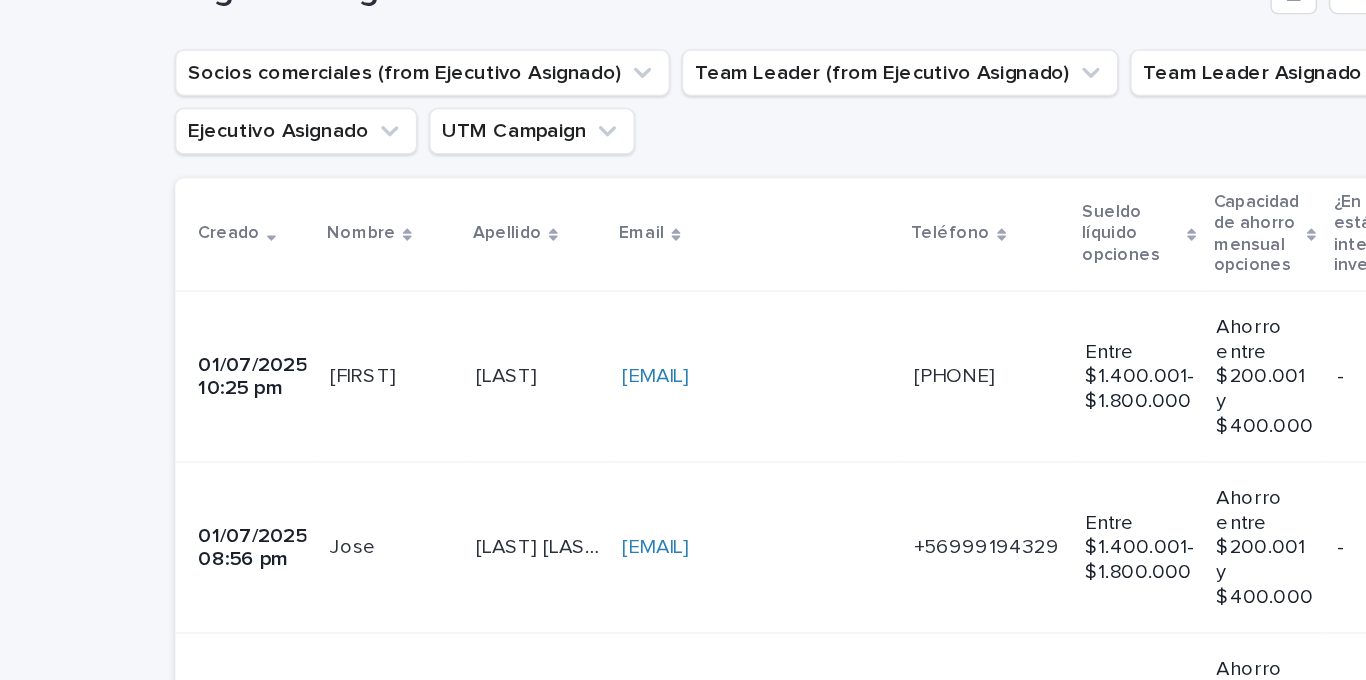 scroll, scrollTop: 474, scrollLeft: 0, axis: vertical 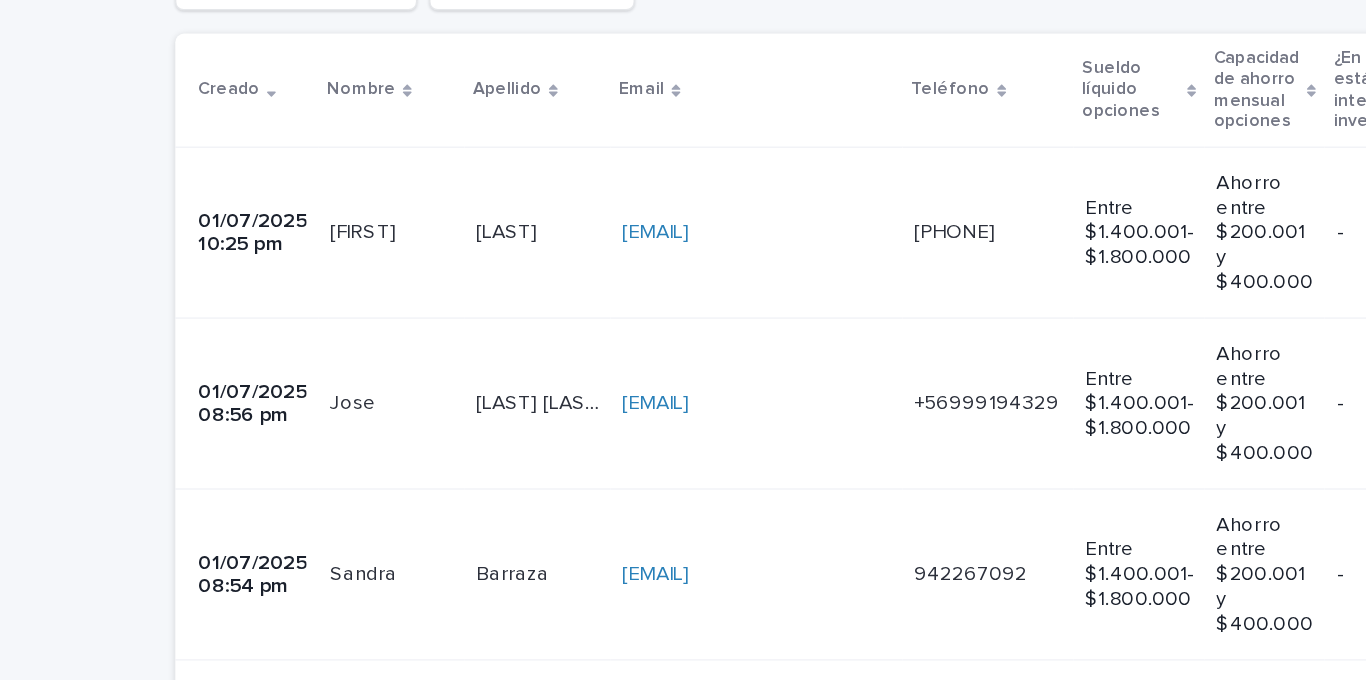 click on "Jose Jose" at bounding box center (341, 276) 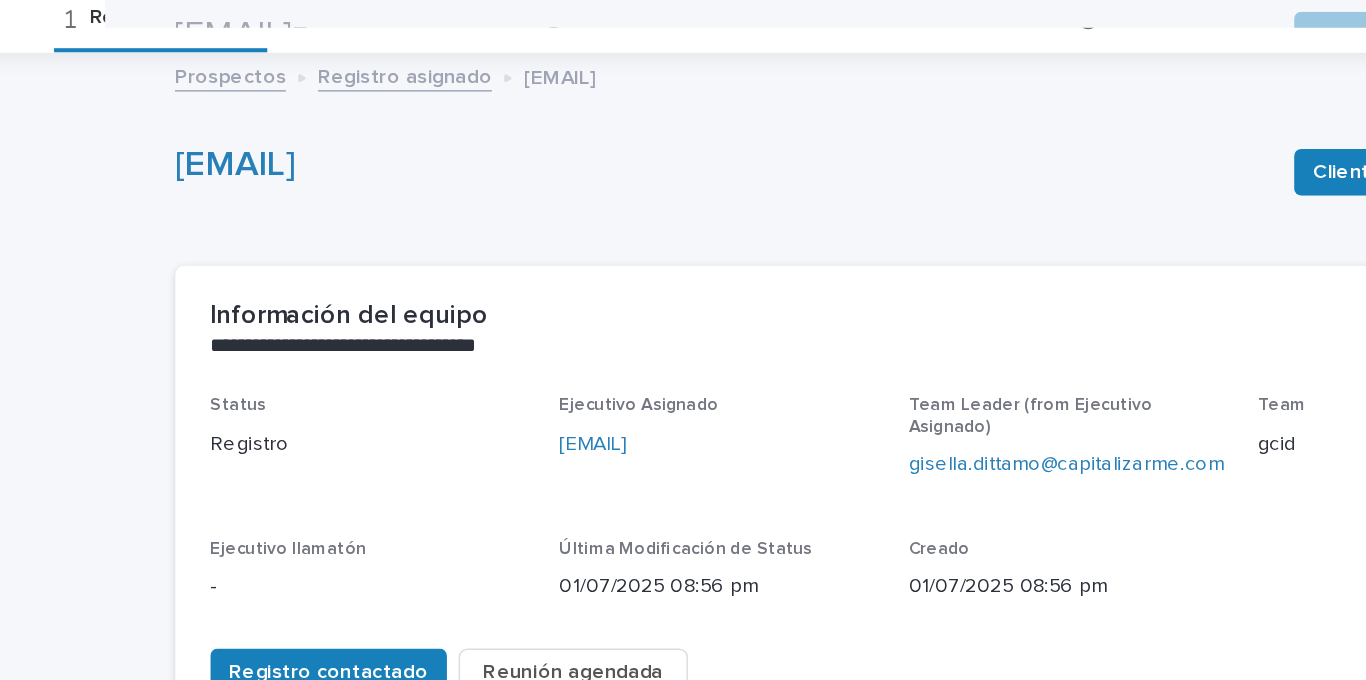 scroll, scrollTop: 64, scrollLeft: 0, axis: vertical 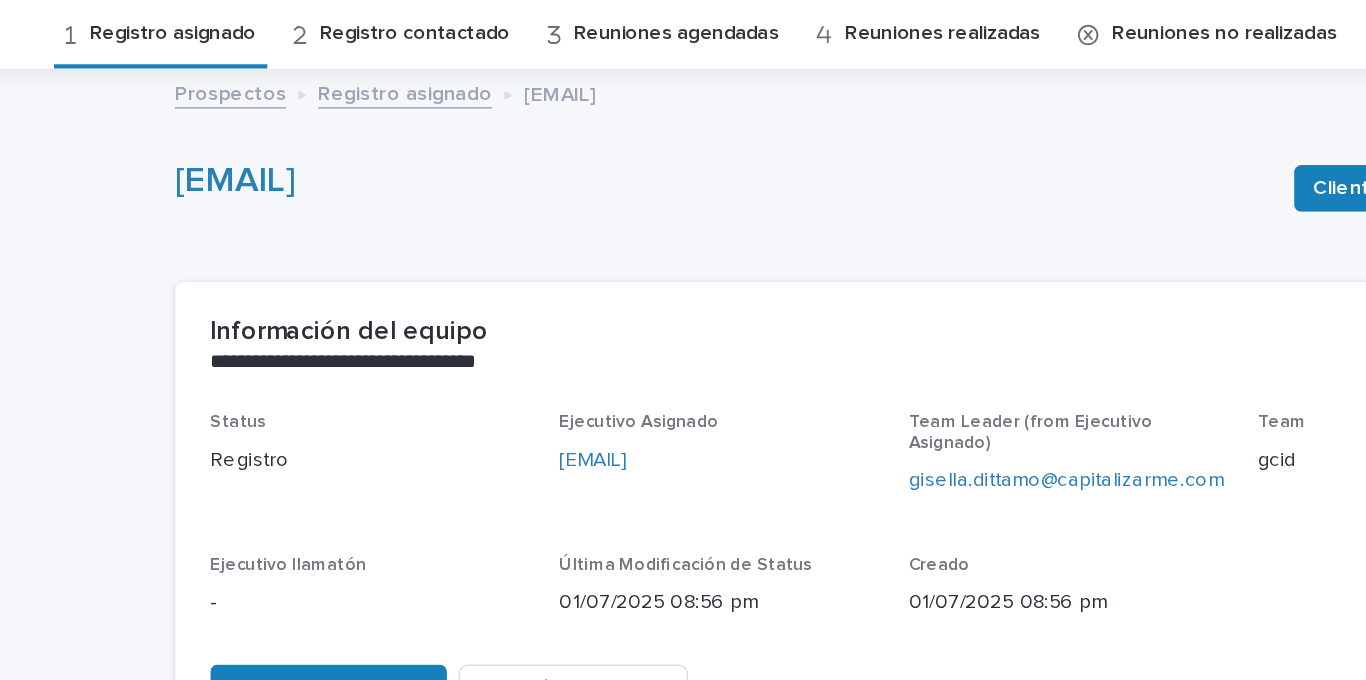 click on "Registro contactado Reunión agendada" at bounding box center (683, 467) 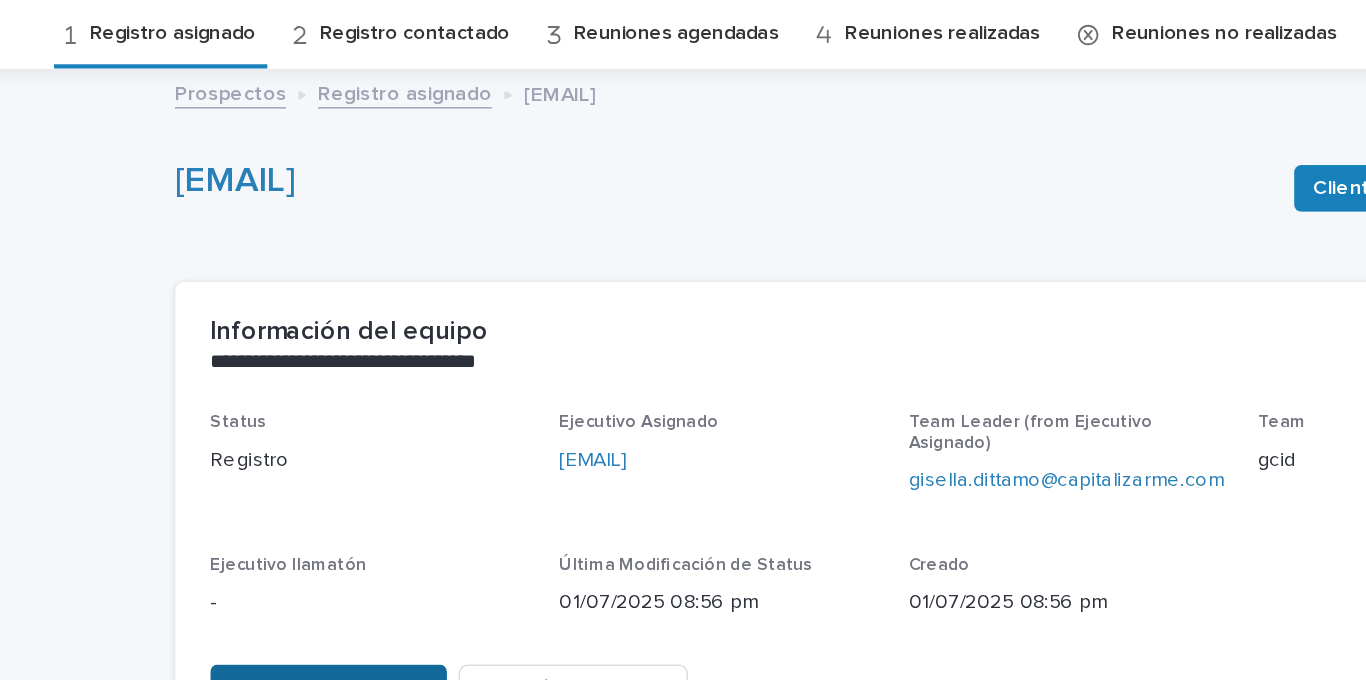 click on "Registro contactado" at bounding box center (298, 471) 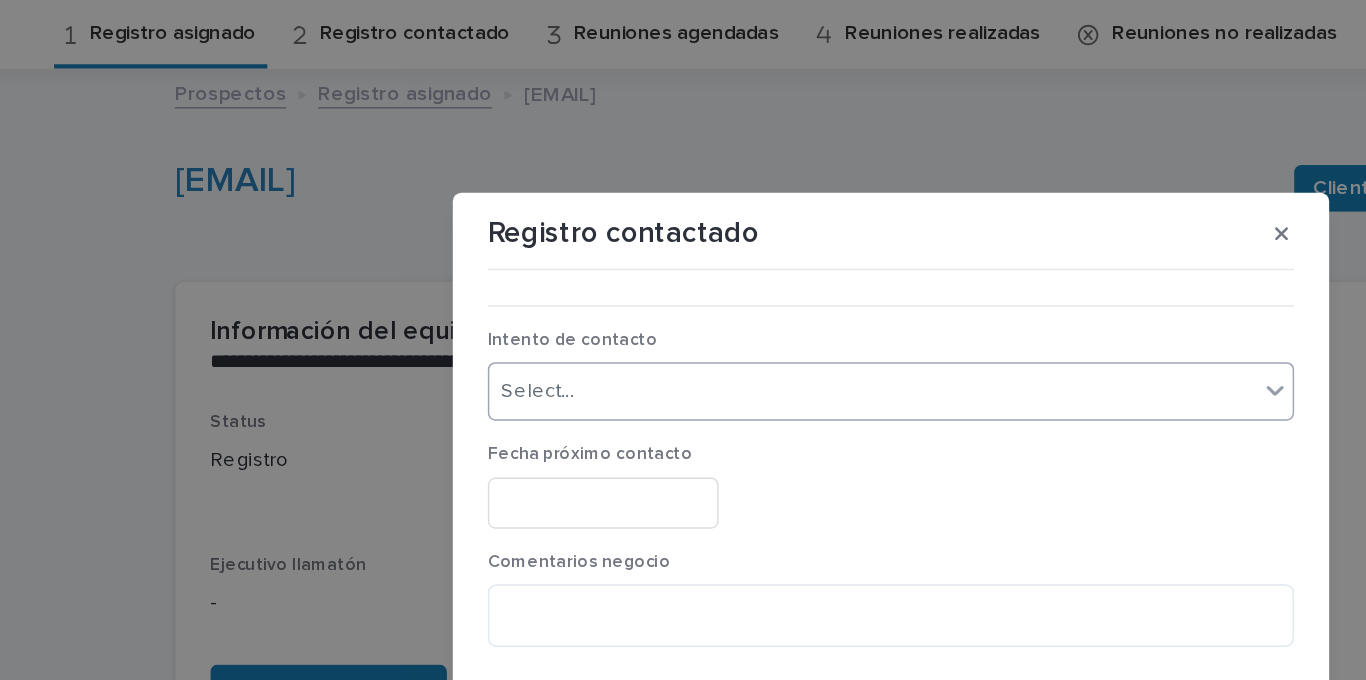 click on "Select..." at bounding box center (670, 268) 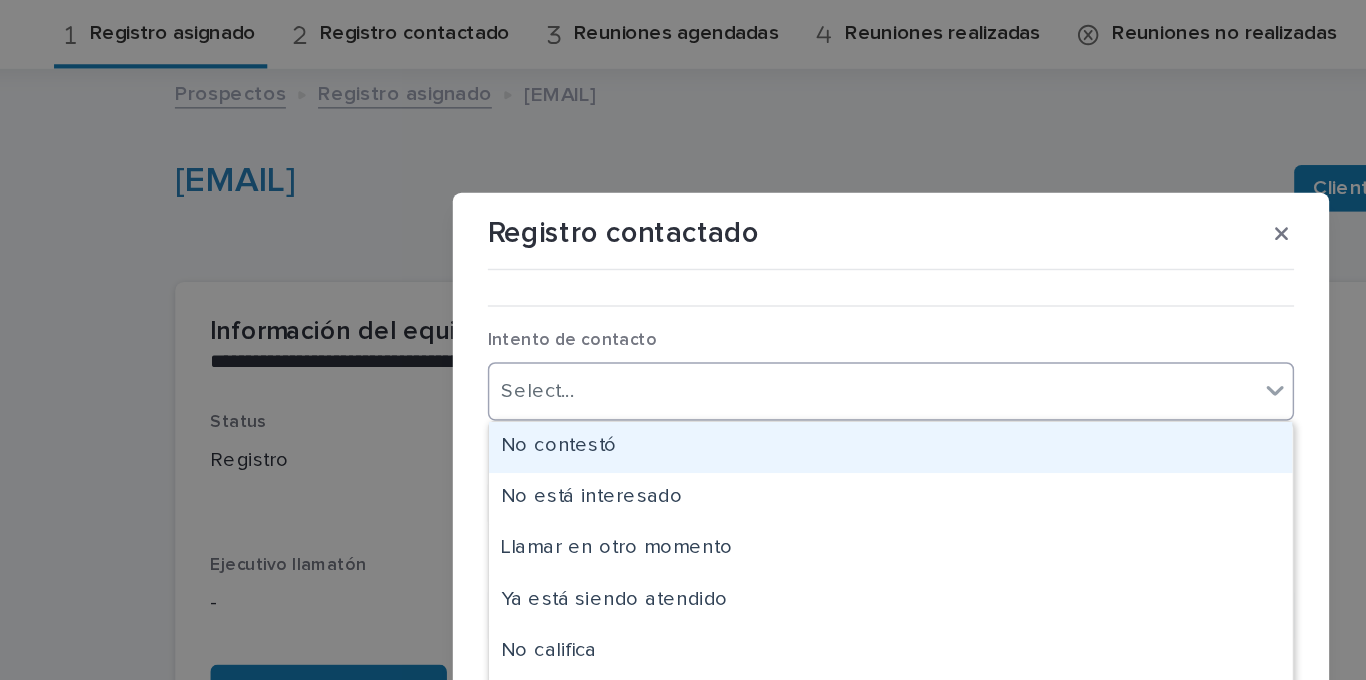 click on "No contestó" at bounding box center [683, 306] 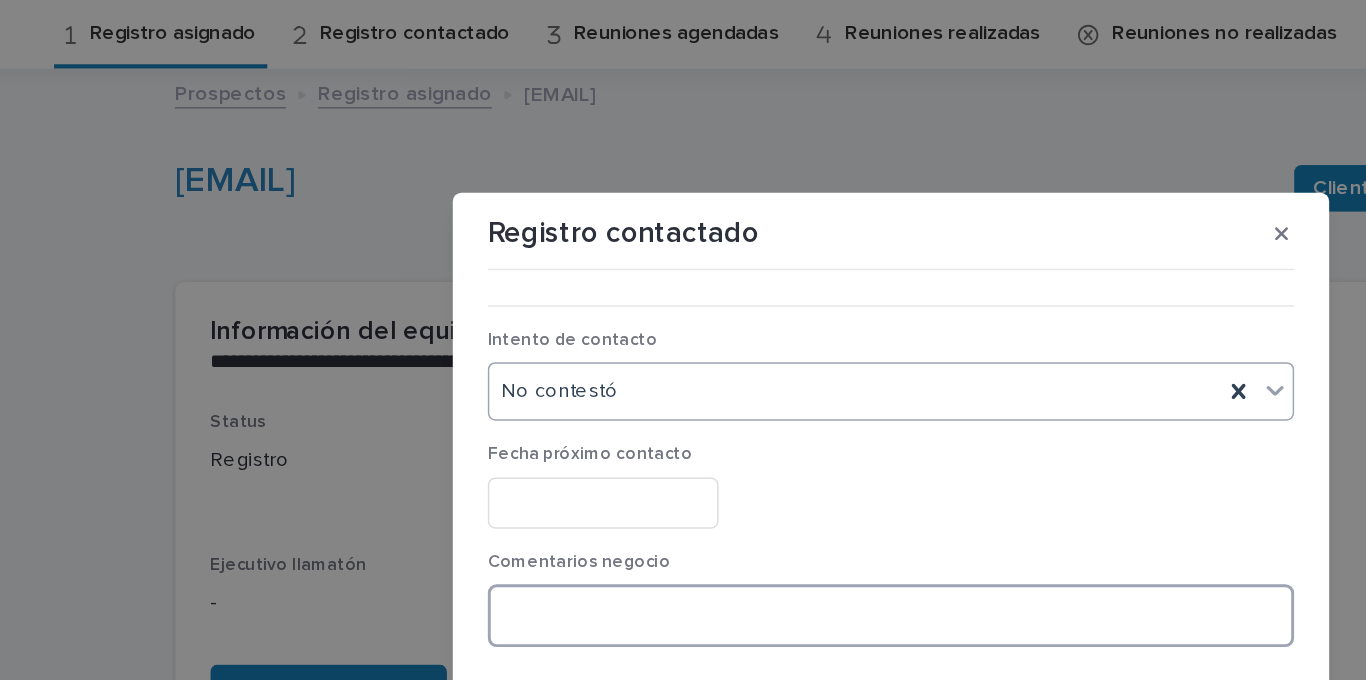 click at bounding box center (683, 421) 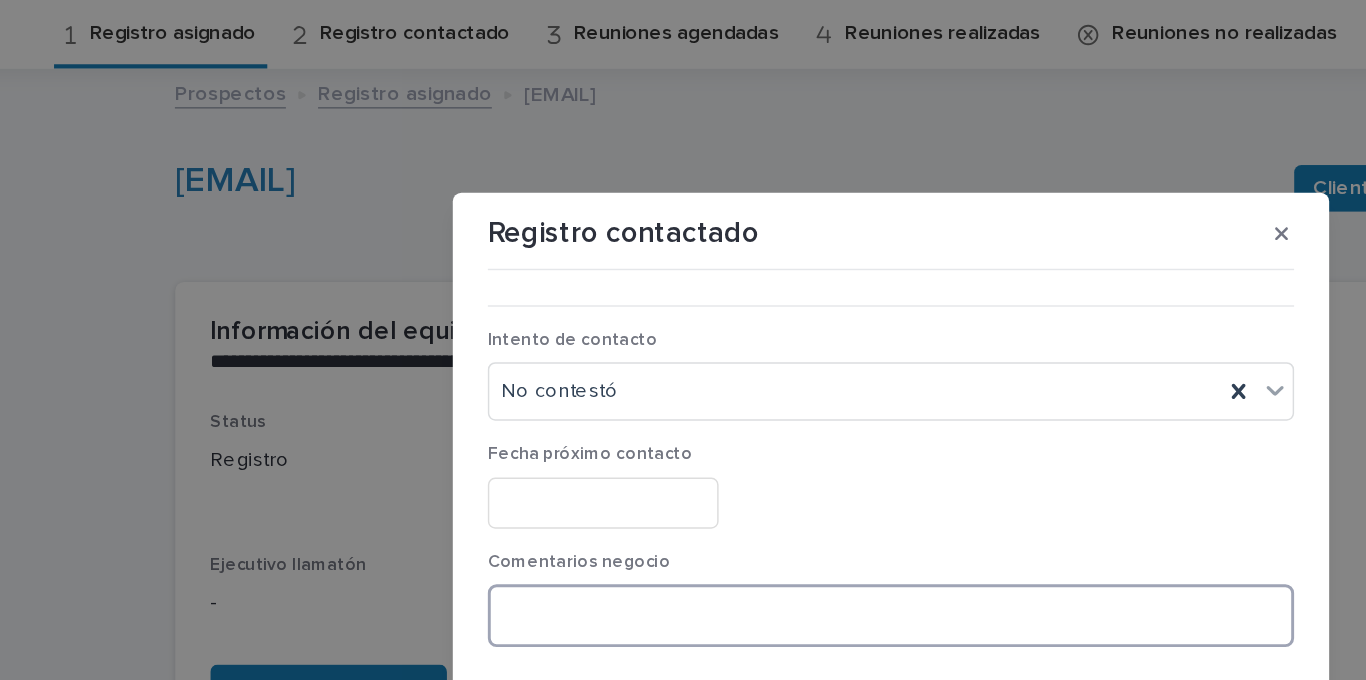 paste on "**********" 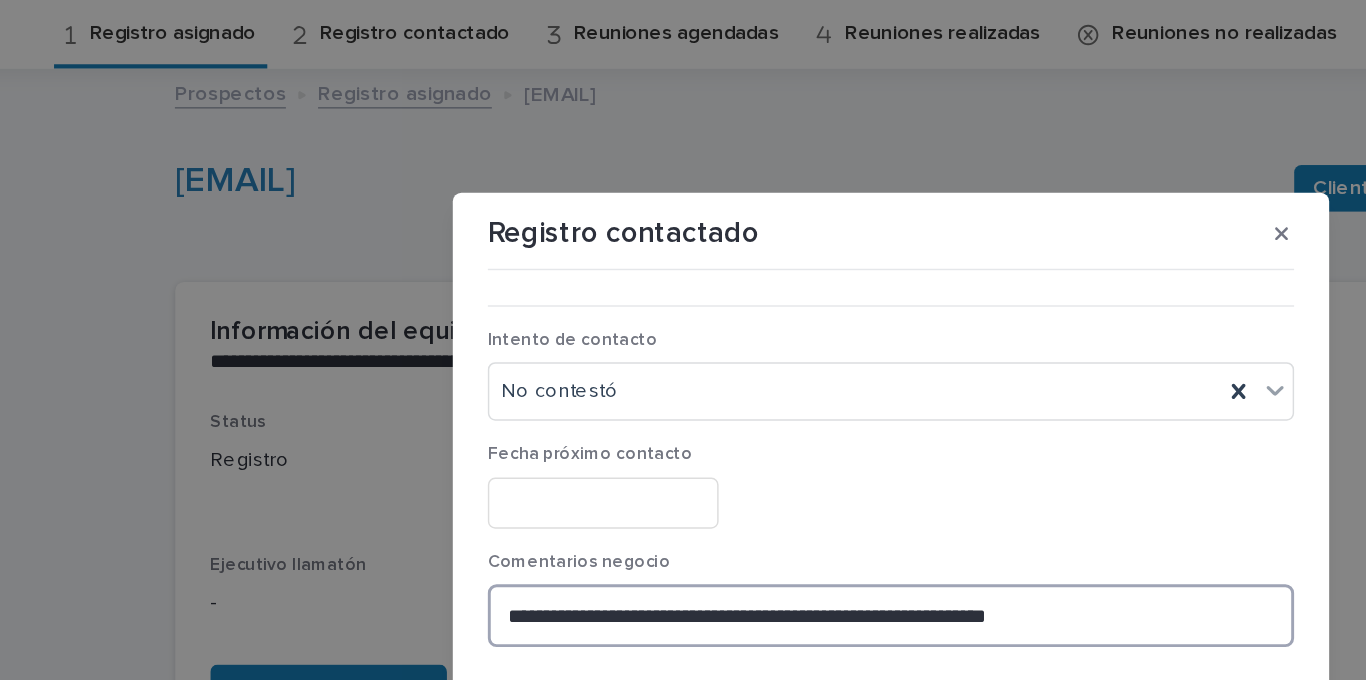 click on "**********" at bounding box center [683, 421] 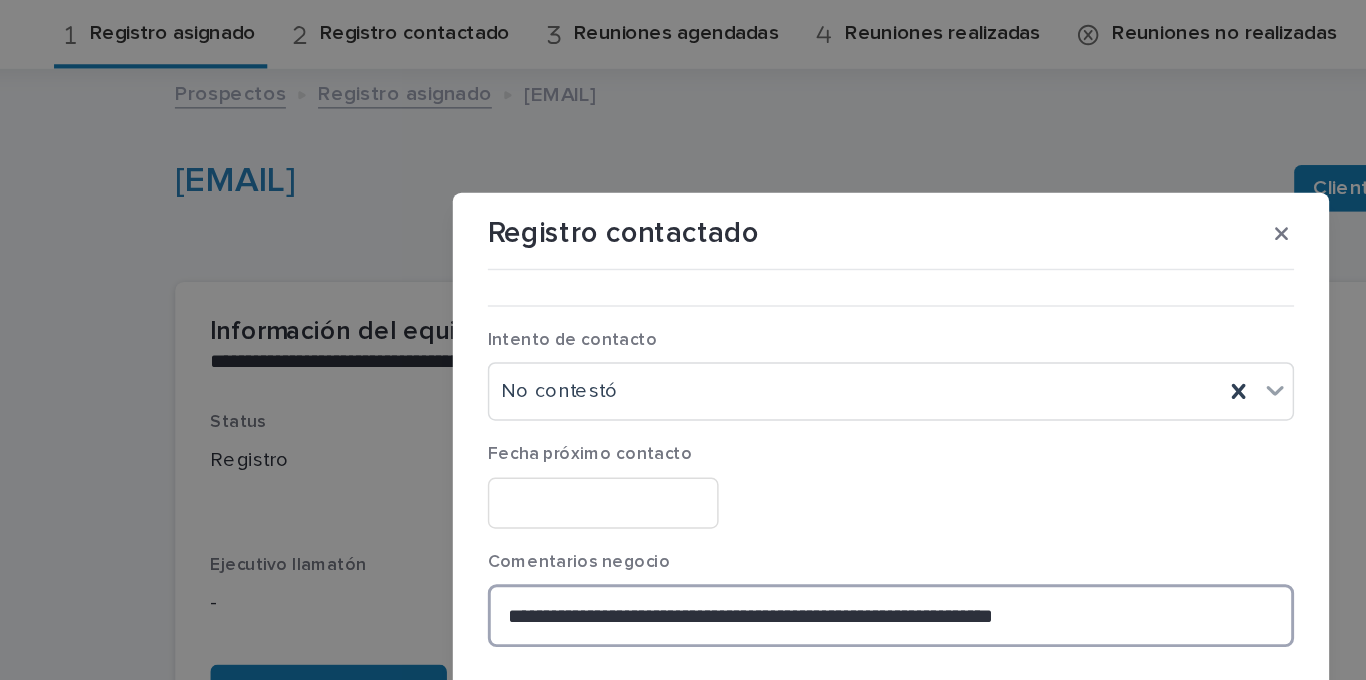 click on "**********" at bounding box center [683, 421] 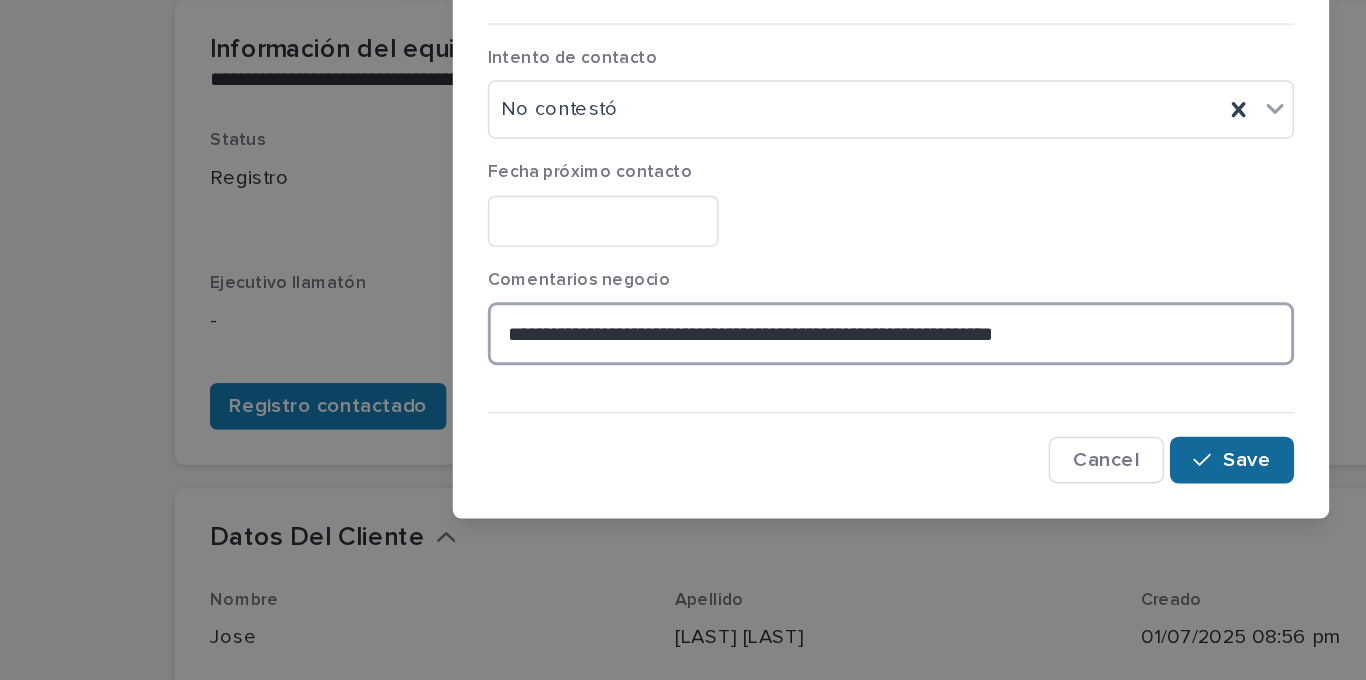 type on "**********" 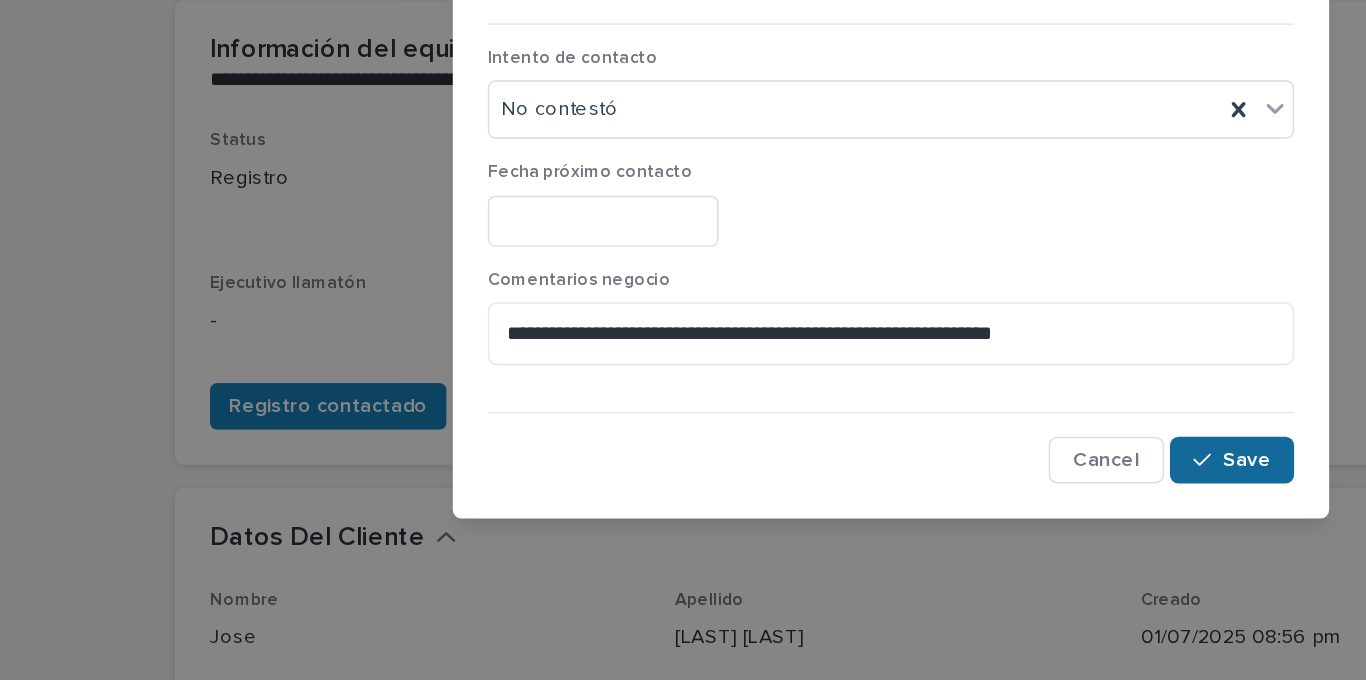 click on "Save" at bounding box center (926, 508) 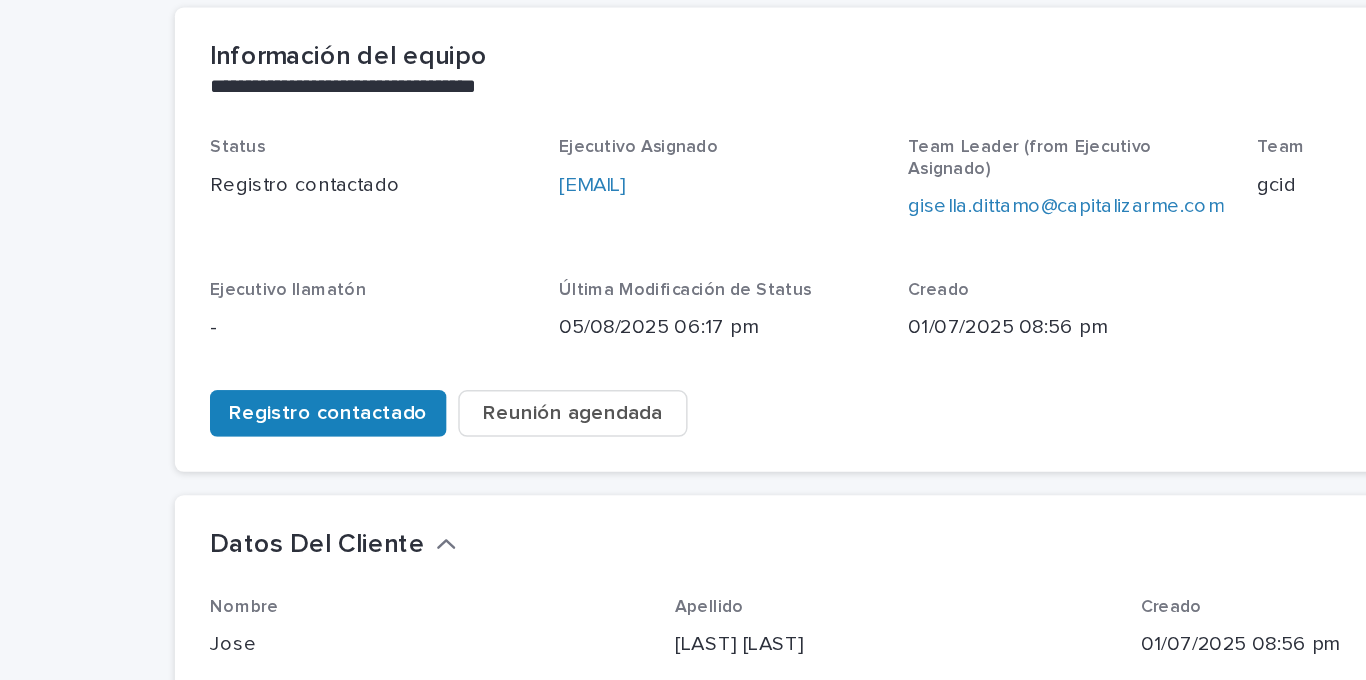 scroll, scrollTop: 0, scrollLeft: 0, axis: both 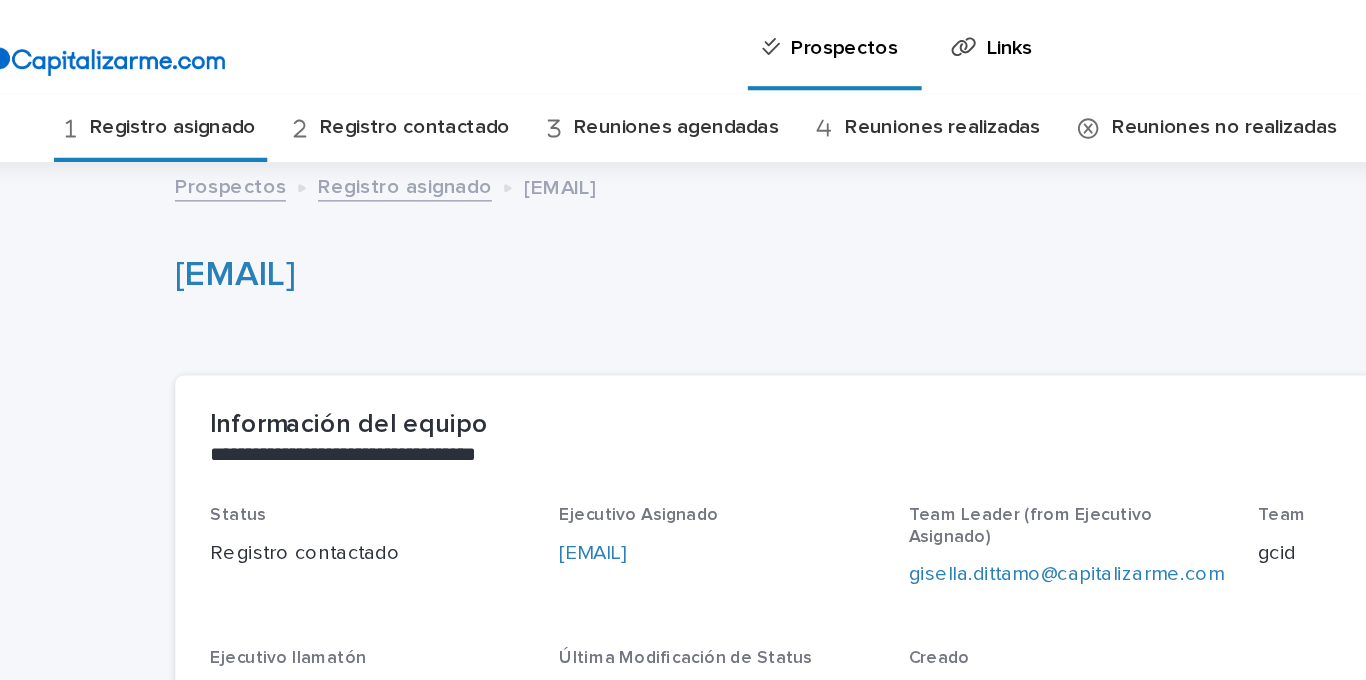 click on "Registro asignado" at bounding box center [191, 87] 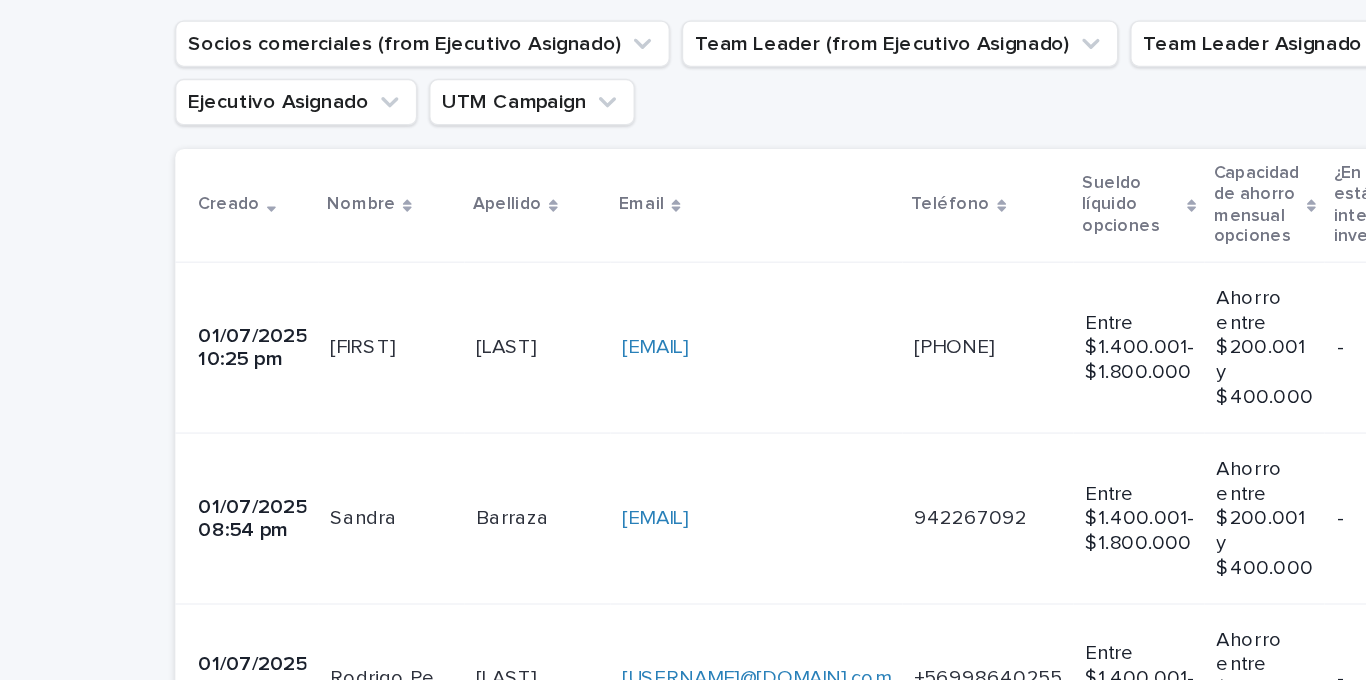 scroll, scrollTop: 368, scrollLeft: 0, axis: vertical 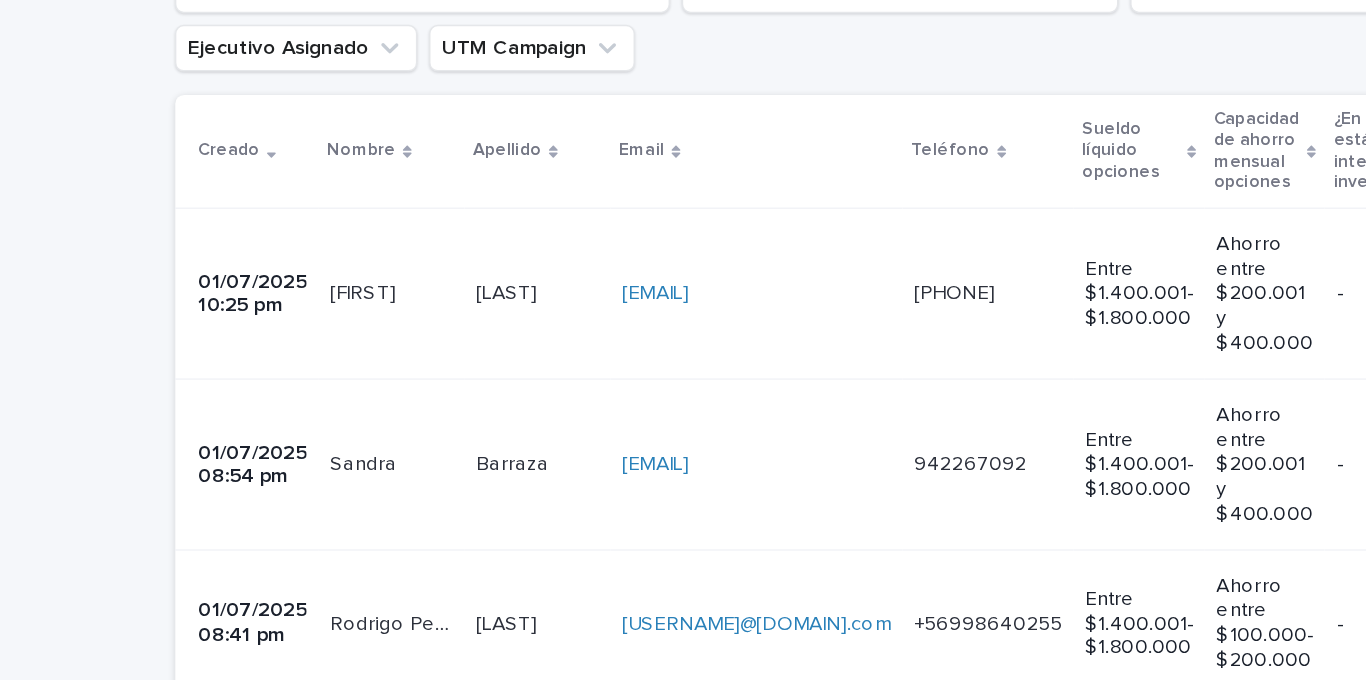 click on "Ignacio Ignacio" at bounding box center (341, 265) 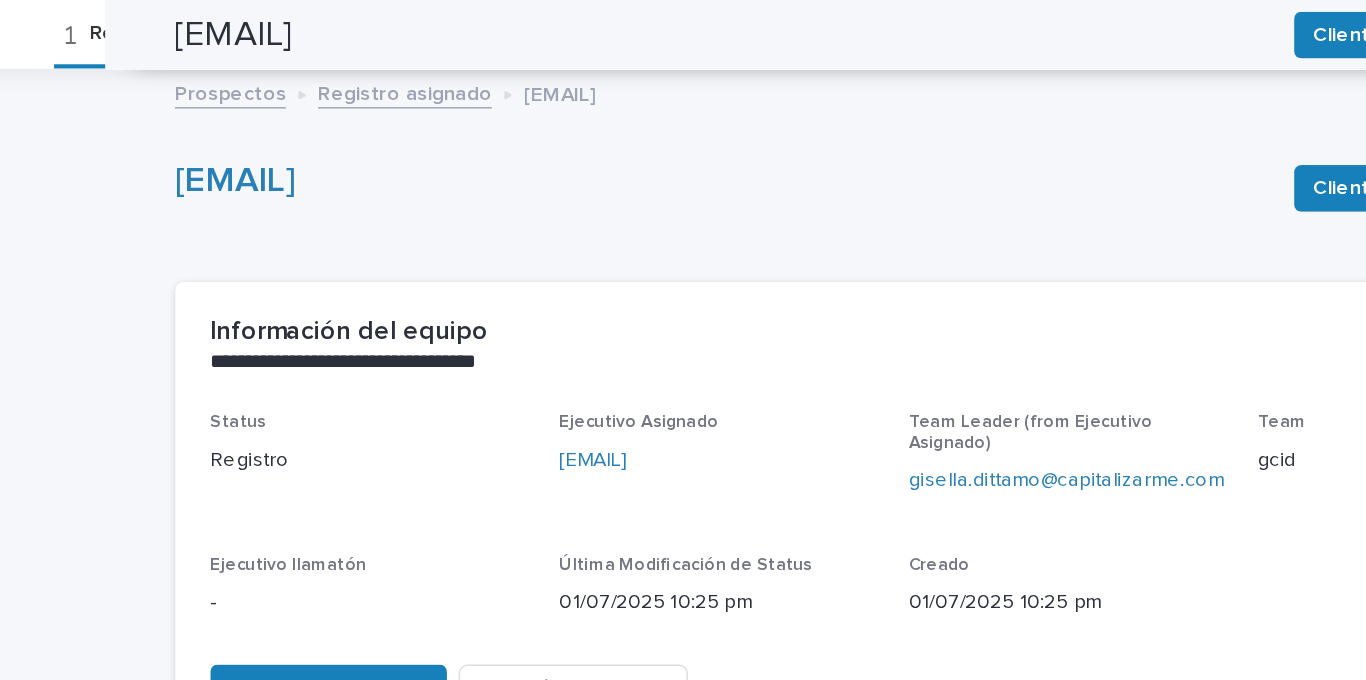 scroll, scrollTop: 315, scrollLeft: 0, axis: vertical 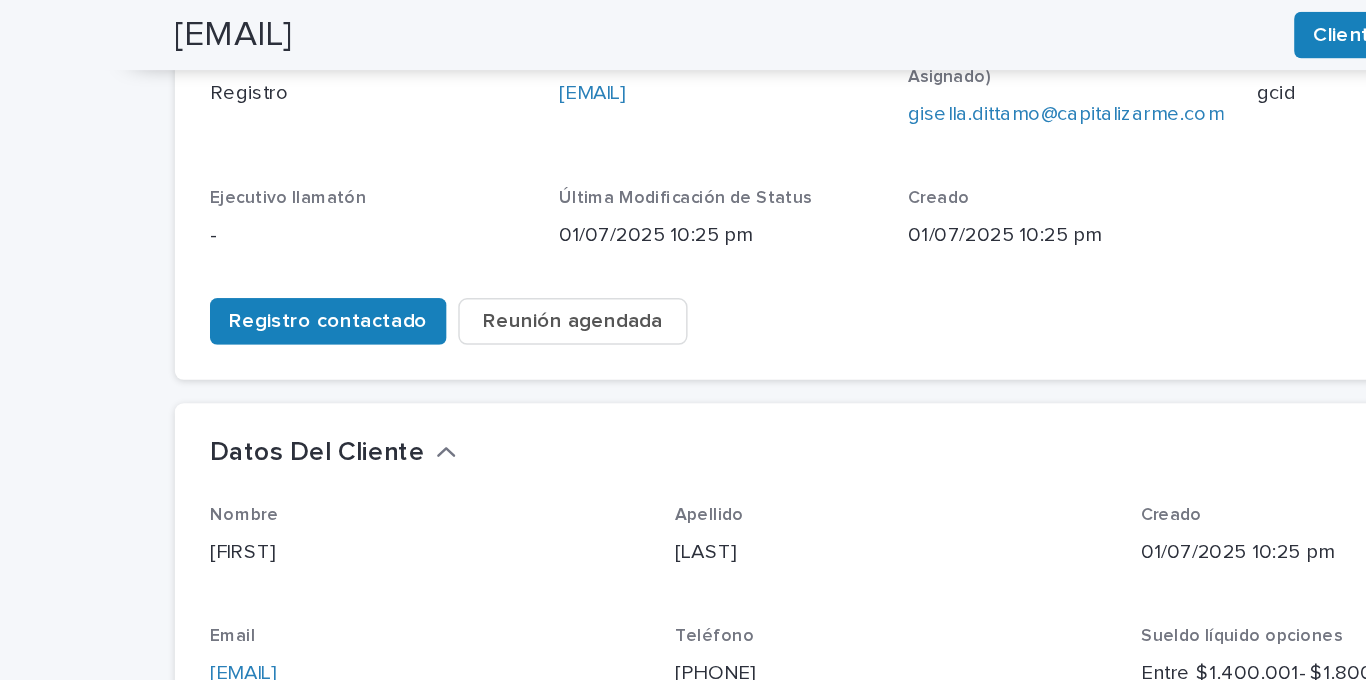 click on "Reunión agendada" at bounding box center (465, 220) 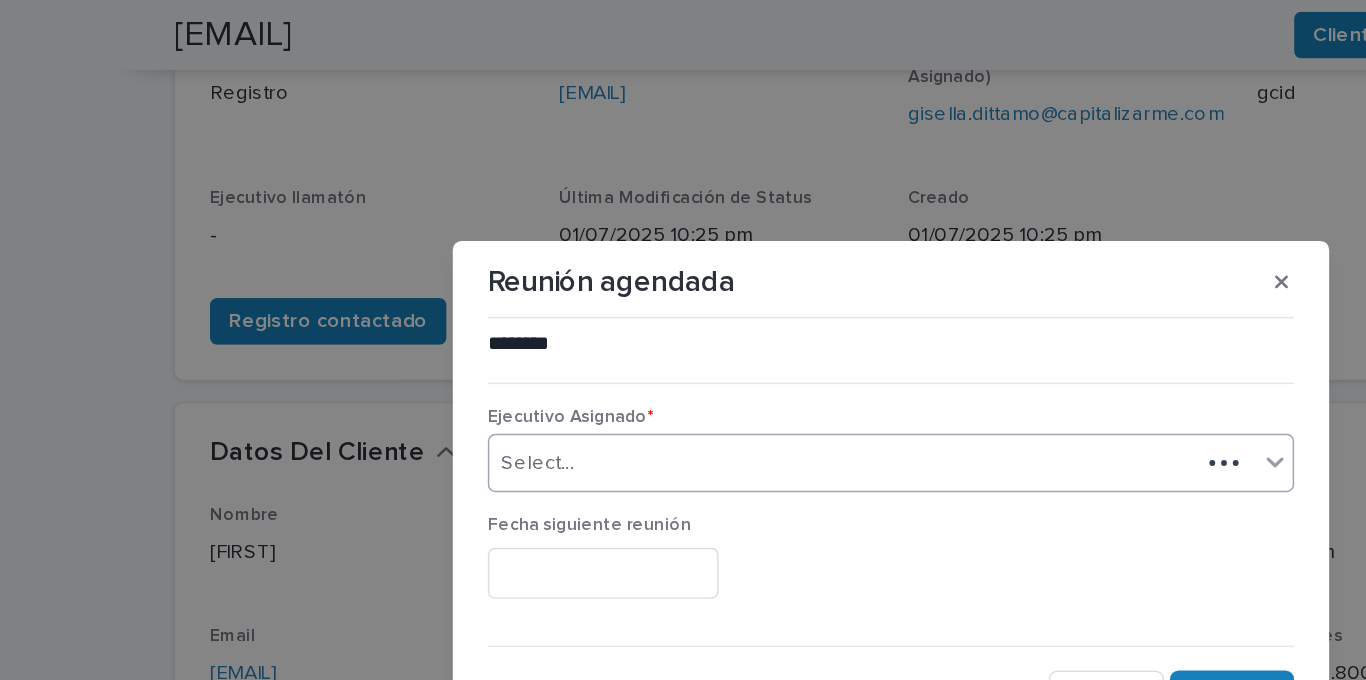 click on "Select..." at bounding box center [650, 317] 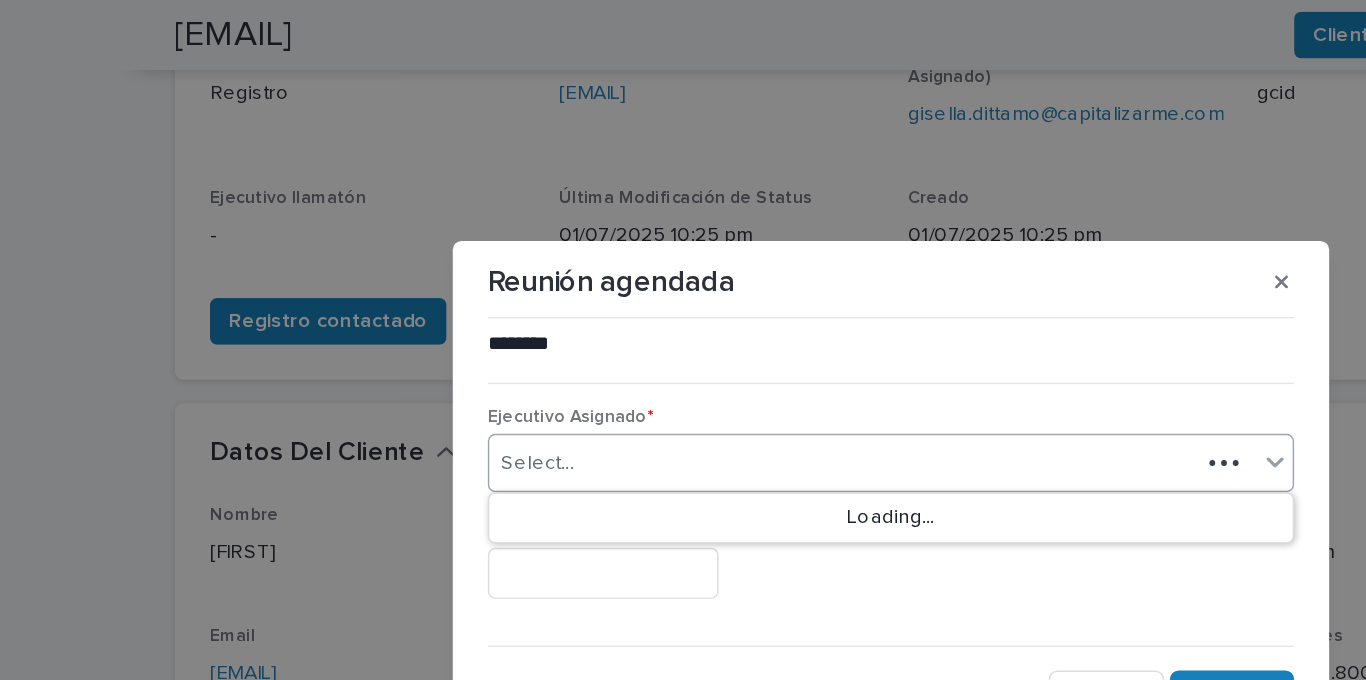 click on "Reunión agendada ********                                         •••                                                                     Ejecutivo Asignado *       0 results available. Use Up and Down to choose options, press Enter to select the currently focused option, press Escape to exit the menu, press Tab to select the option and exit the menu. Select... Fecha siguiente reunión Cancel Save" at bounding box center (683, 340) 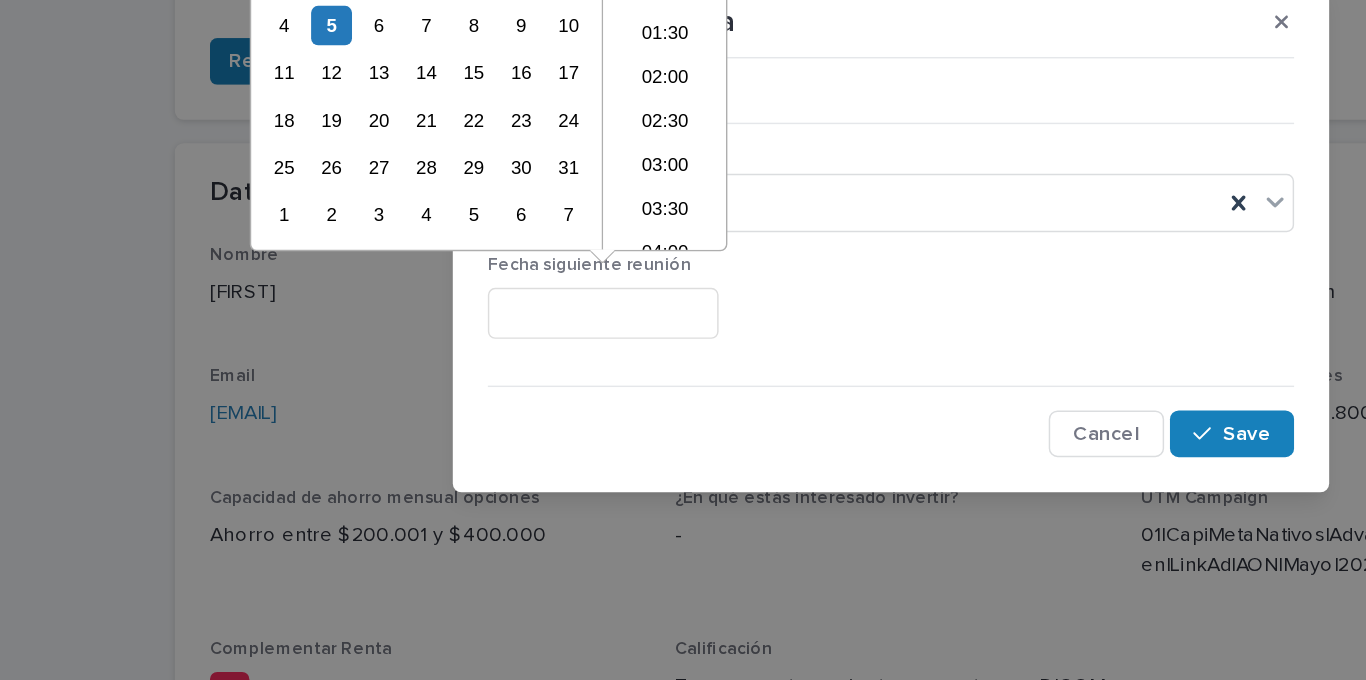click at bounding box center (486, 392) 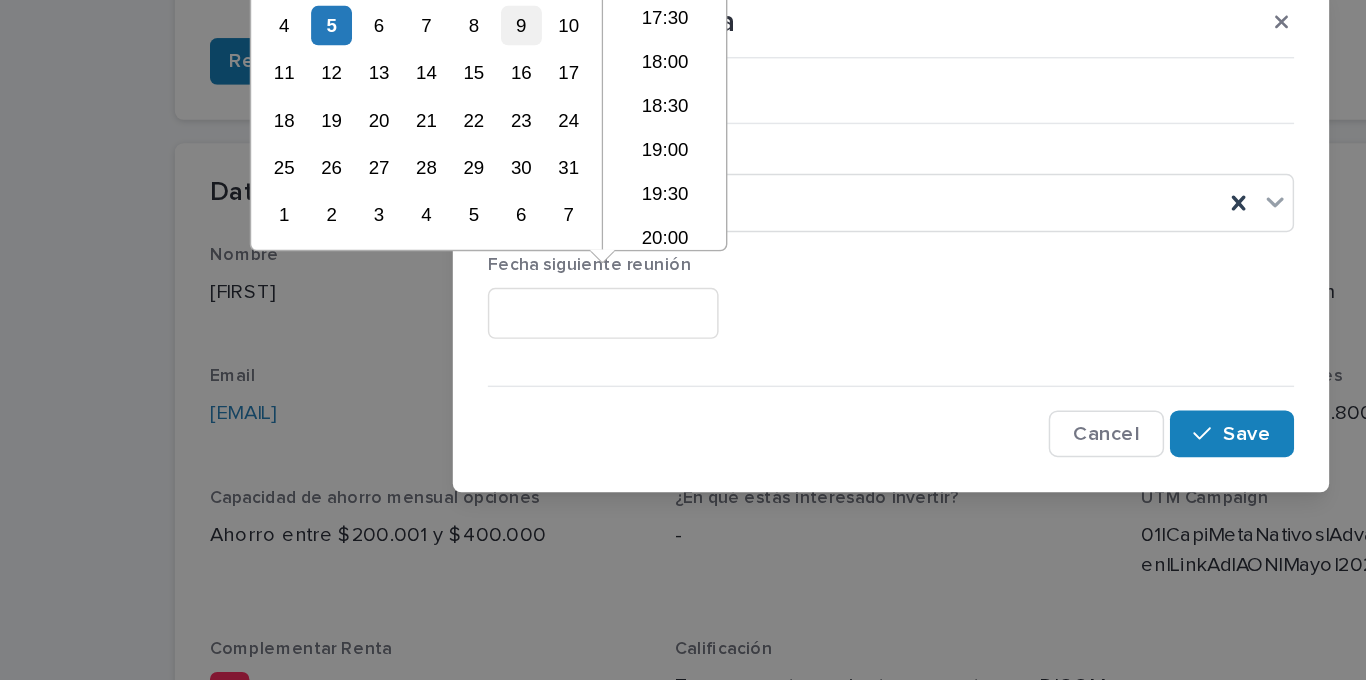 click on "9" at bounding box center (429, 195) 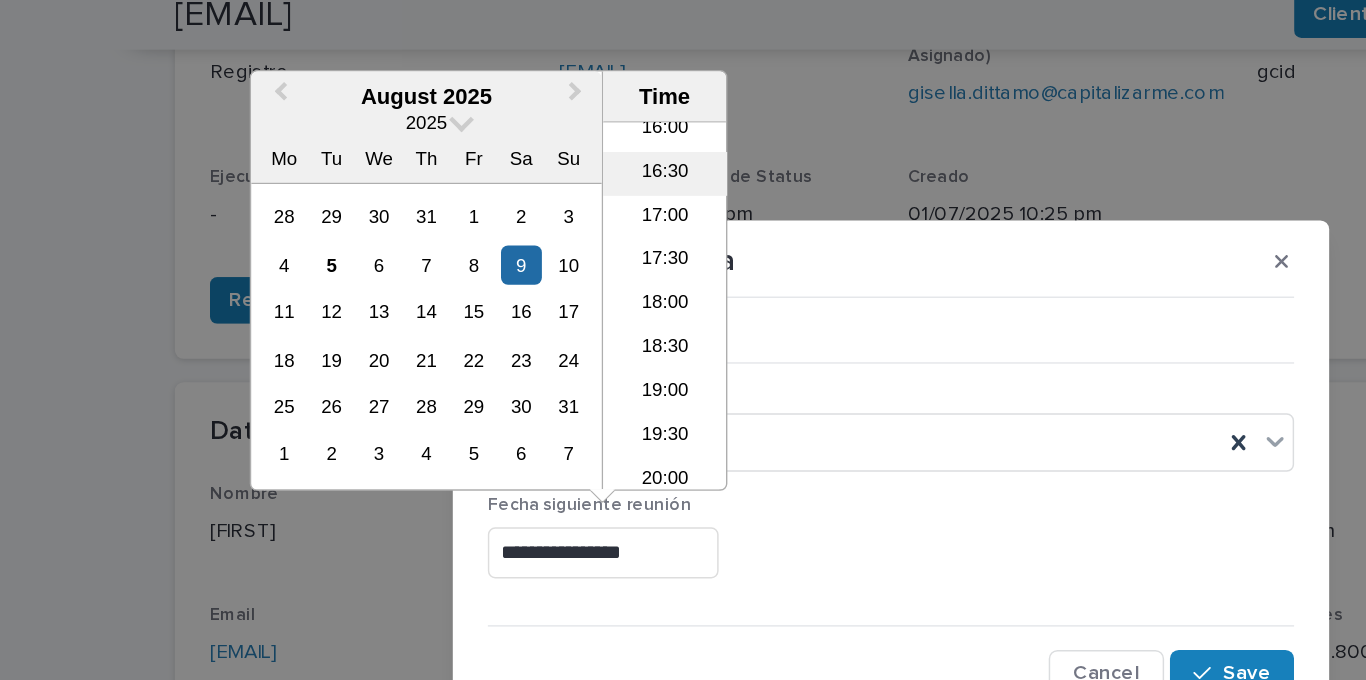 click on "16:30" at bounding box center [528, 133] 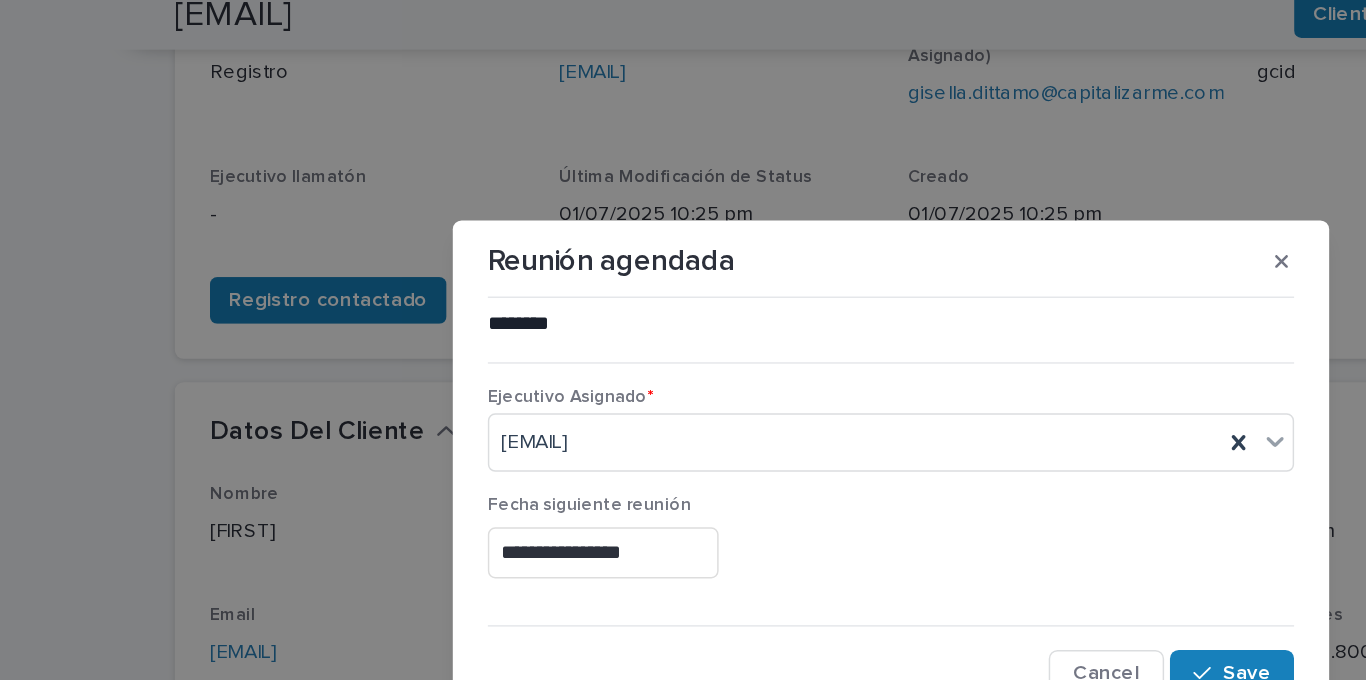 click on "**********" at bounding box center [486, 392] 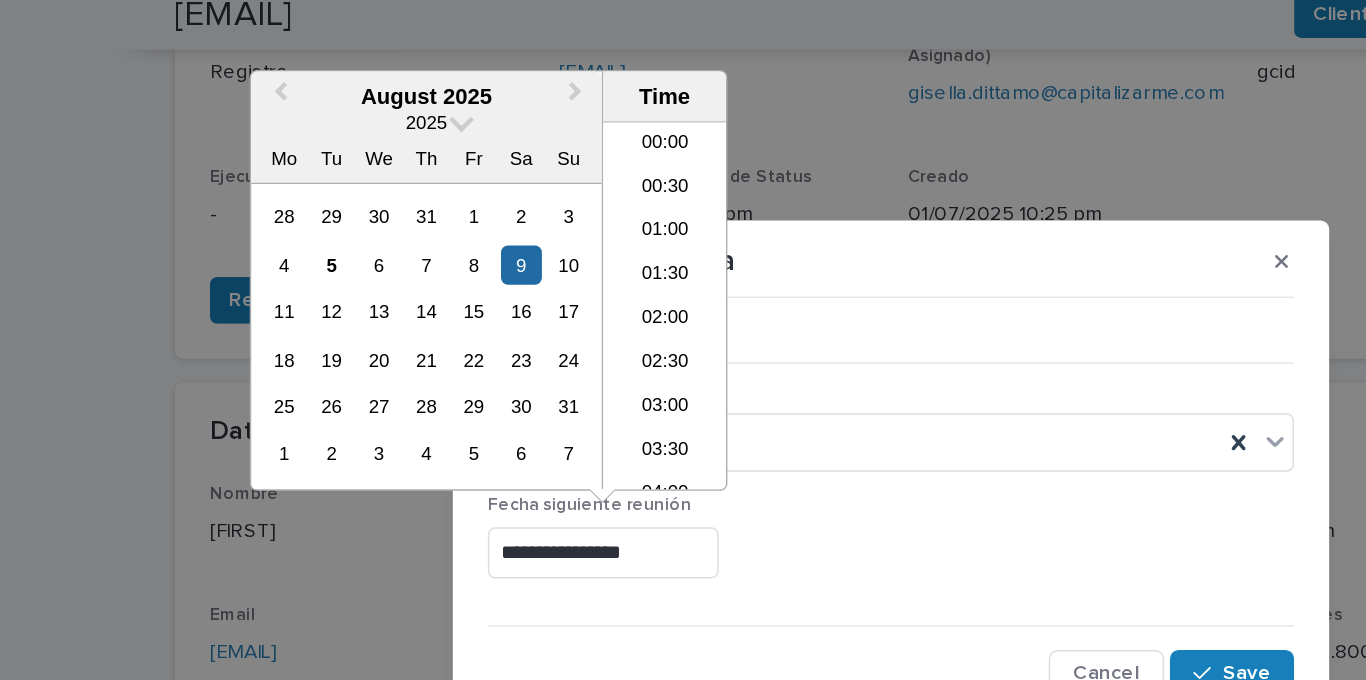 scroll, scrollTop: 880, scrollLeft: 0, axis: vertical 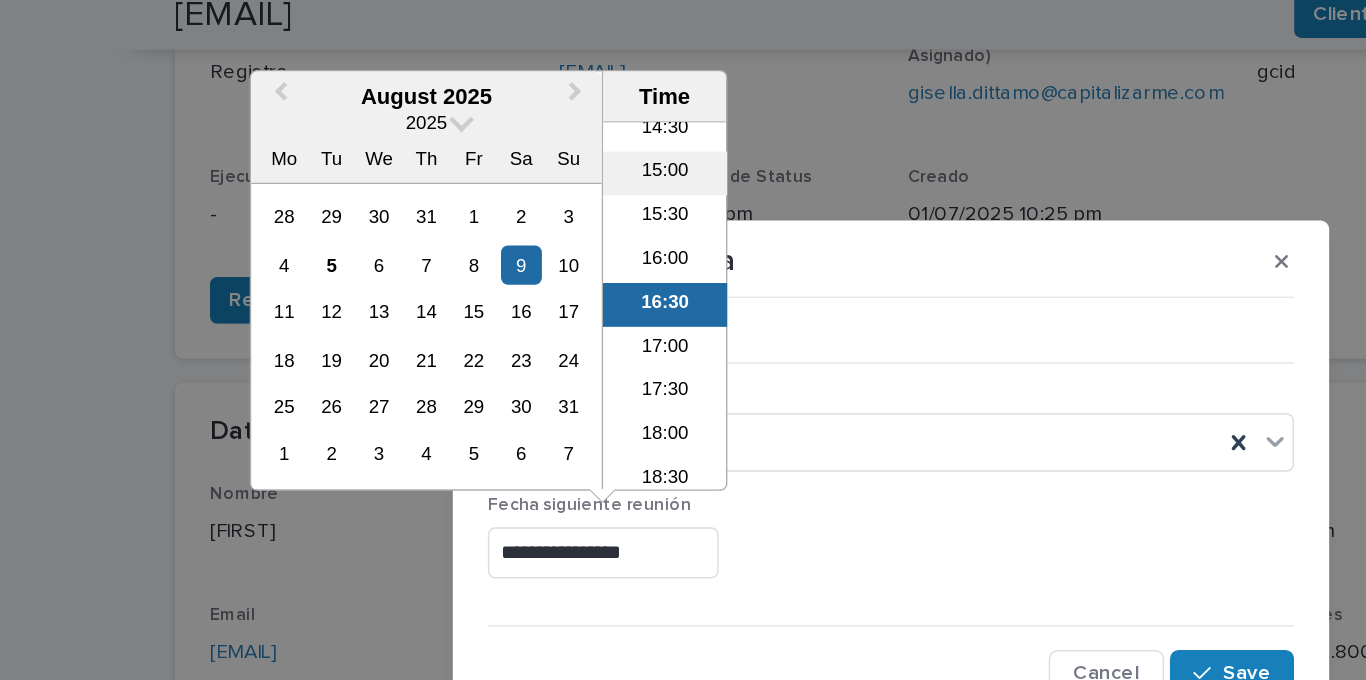 click on "15:00" at bounding box center [528, 133] 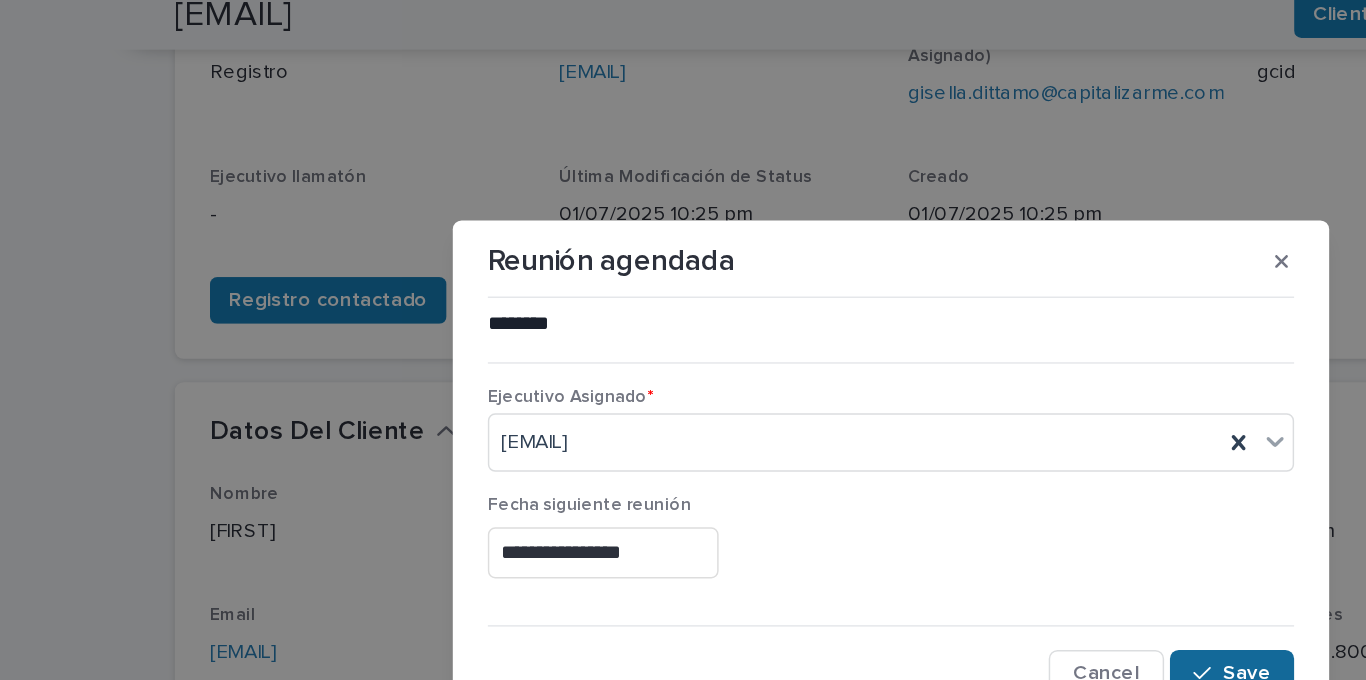 click on "Save" at bounding box center (926, 475) 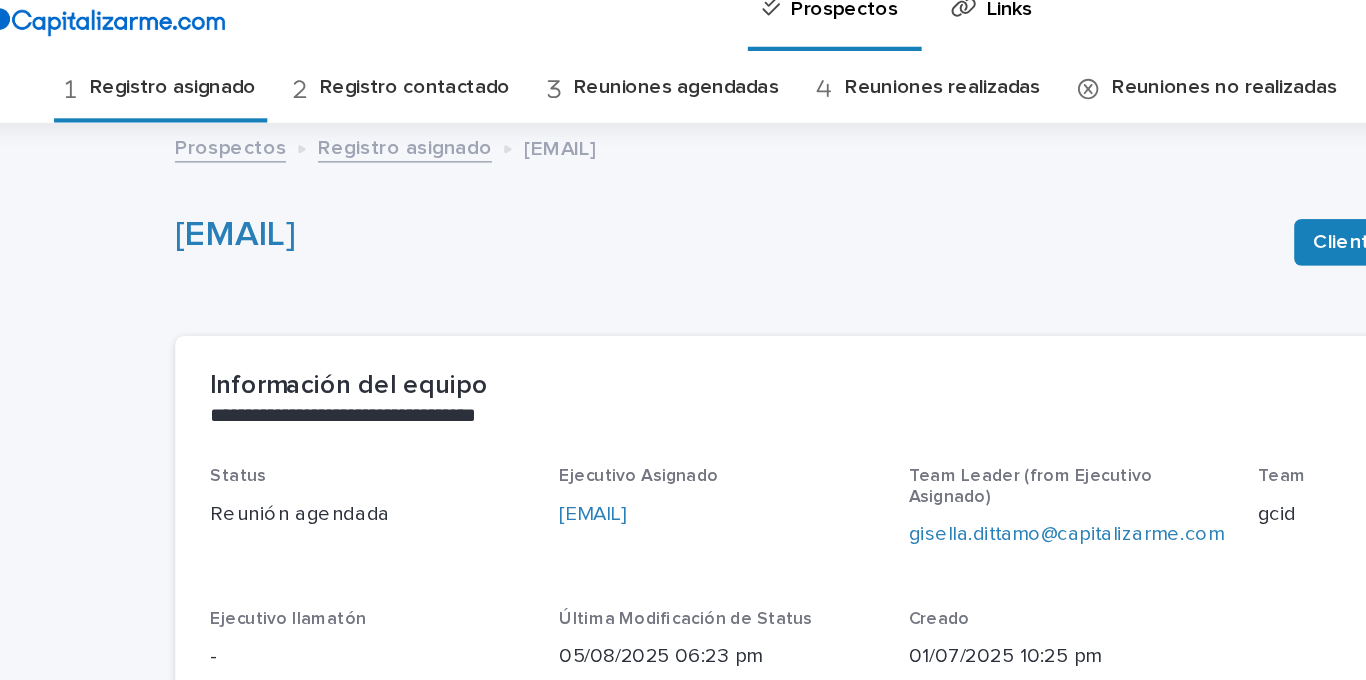 scroll, scrollTop: 0, scrollLeft: 0, axis: both 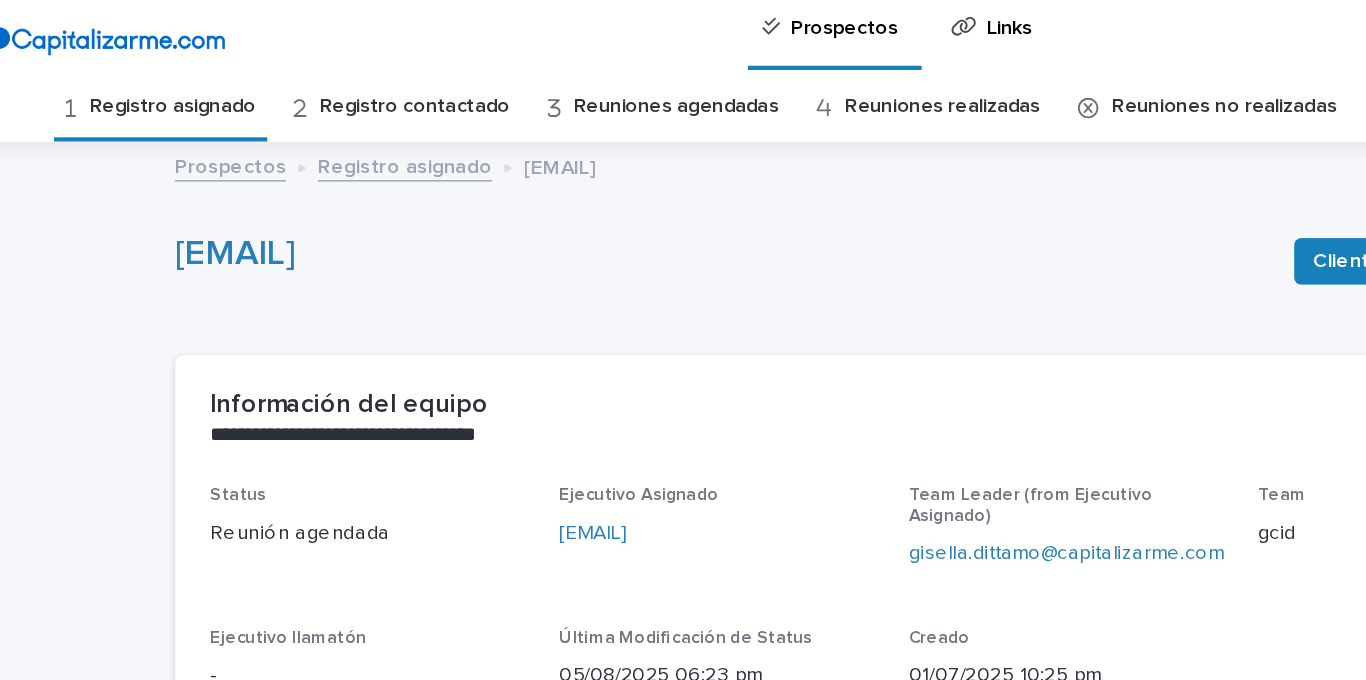 click on "Registro asignado" at bounding box center [191, 87] 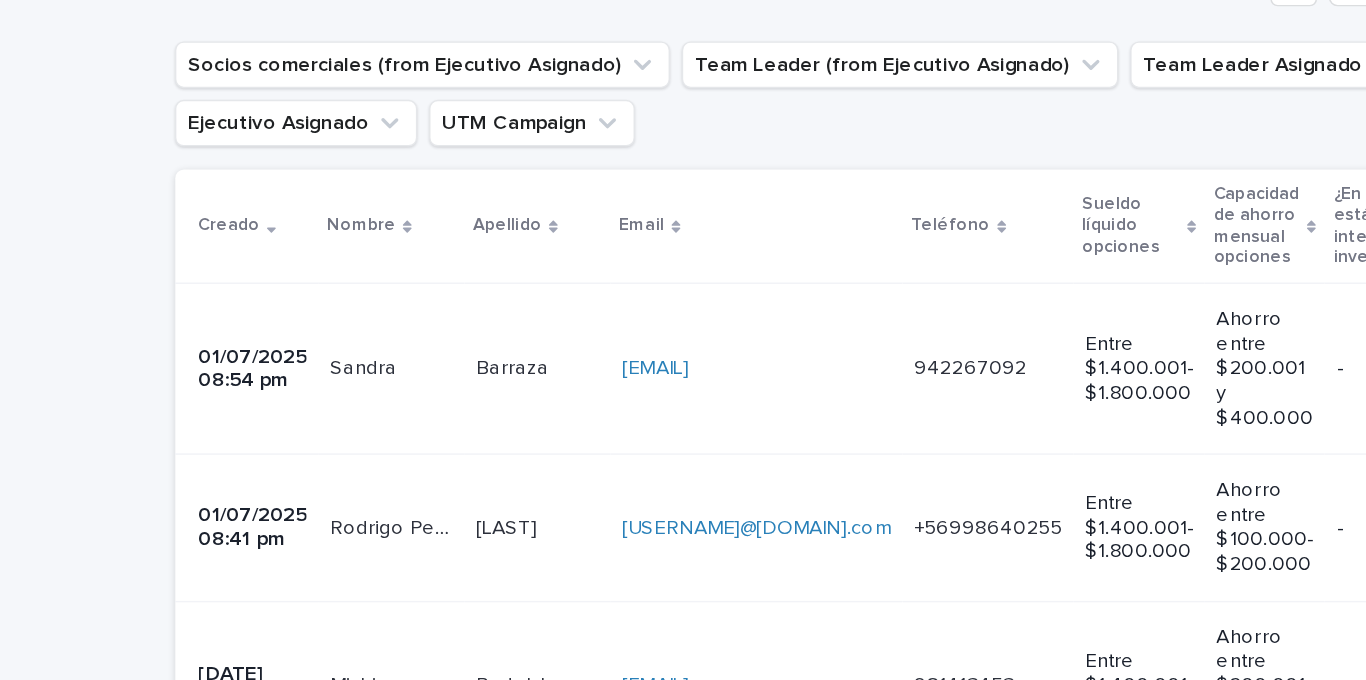 scroll, scrollTop: 381, scrollLeft: 0, axis: vertical 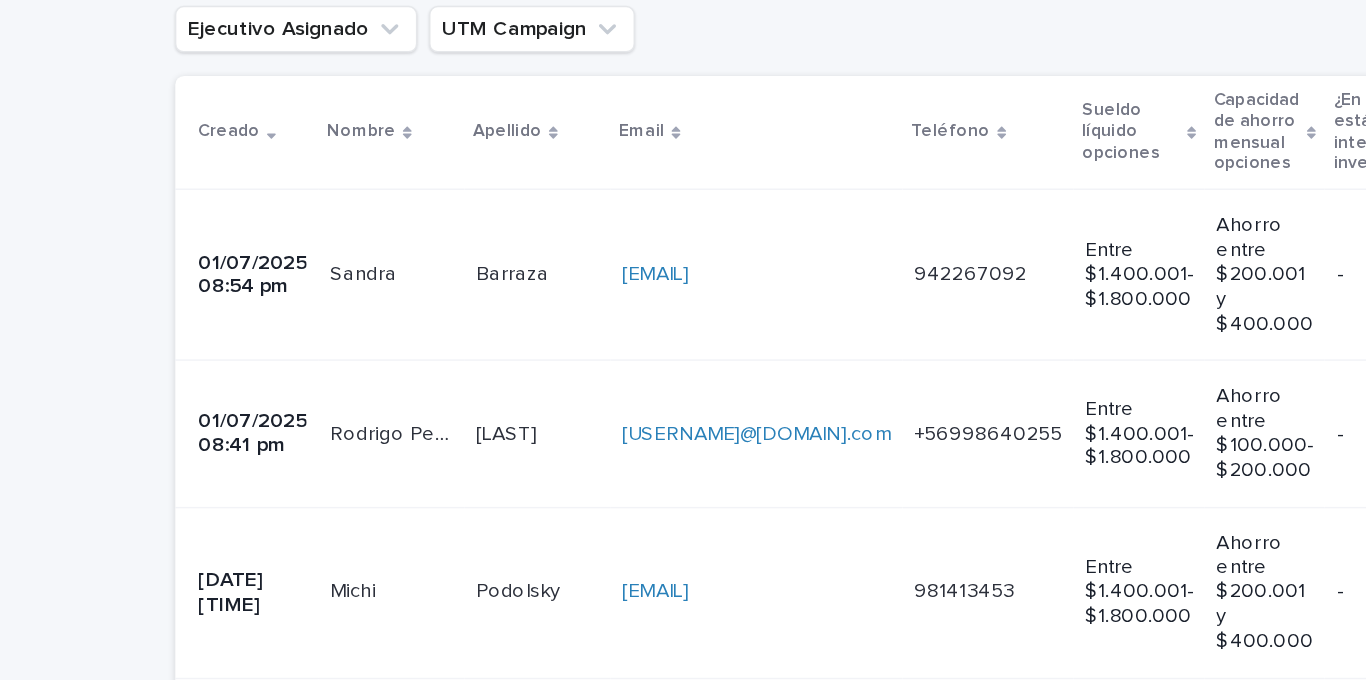 click on "Barraza Barraza" at bounding box center (441, 252) 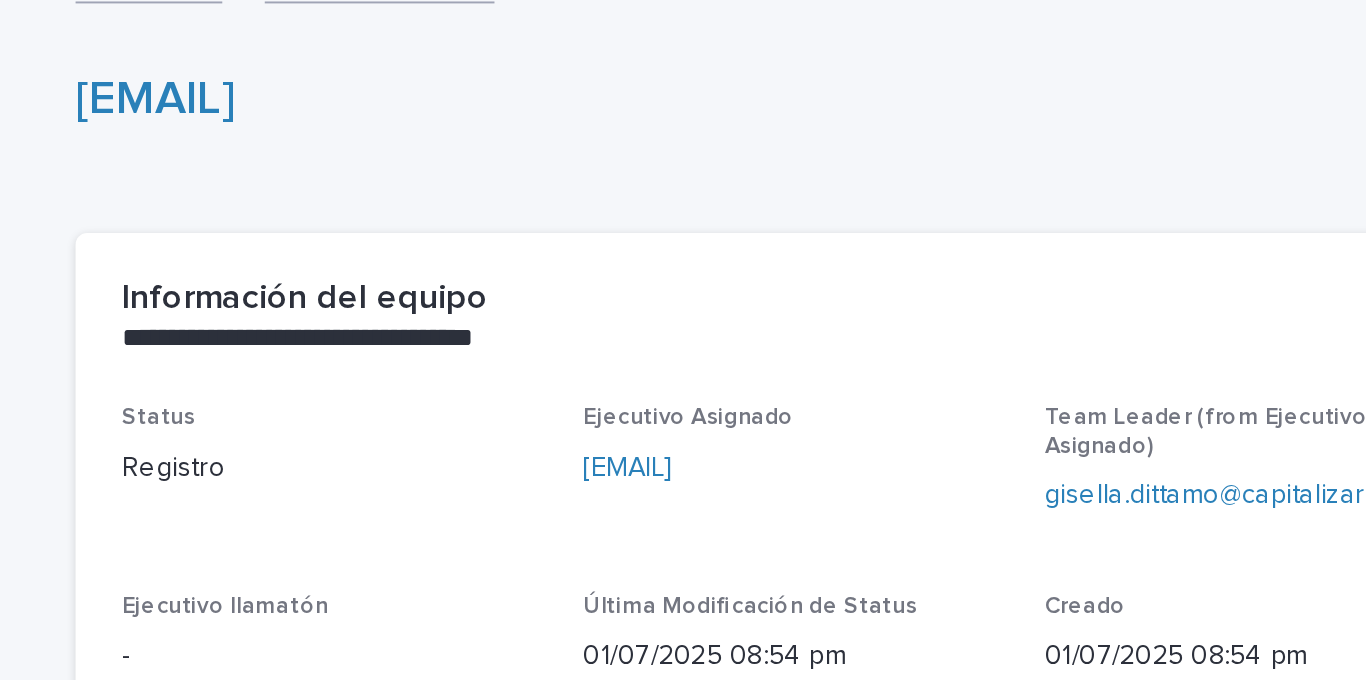 scroll, scrollTop: 0, scrollLeft: 0, axis: both 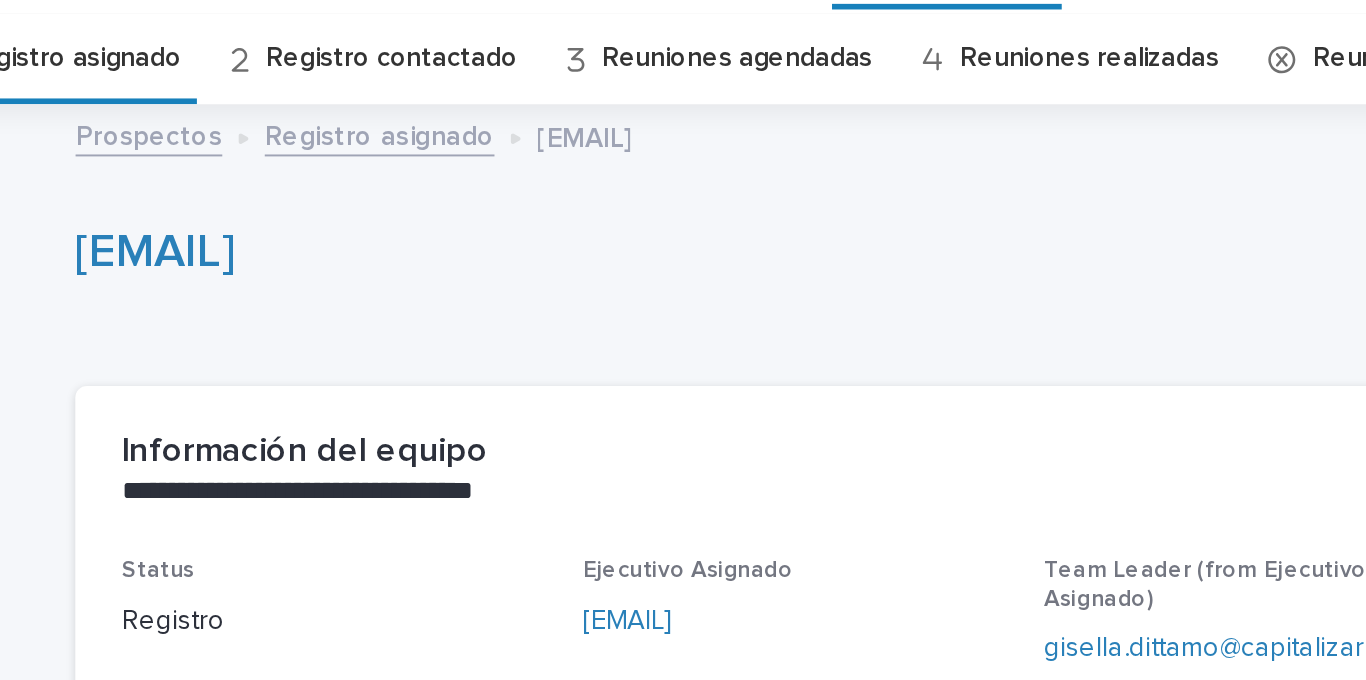 click on "Registro asignado" at bounding box center (191, 87) 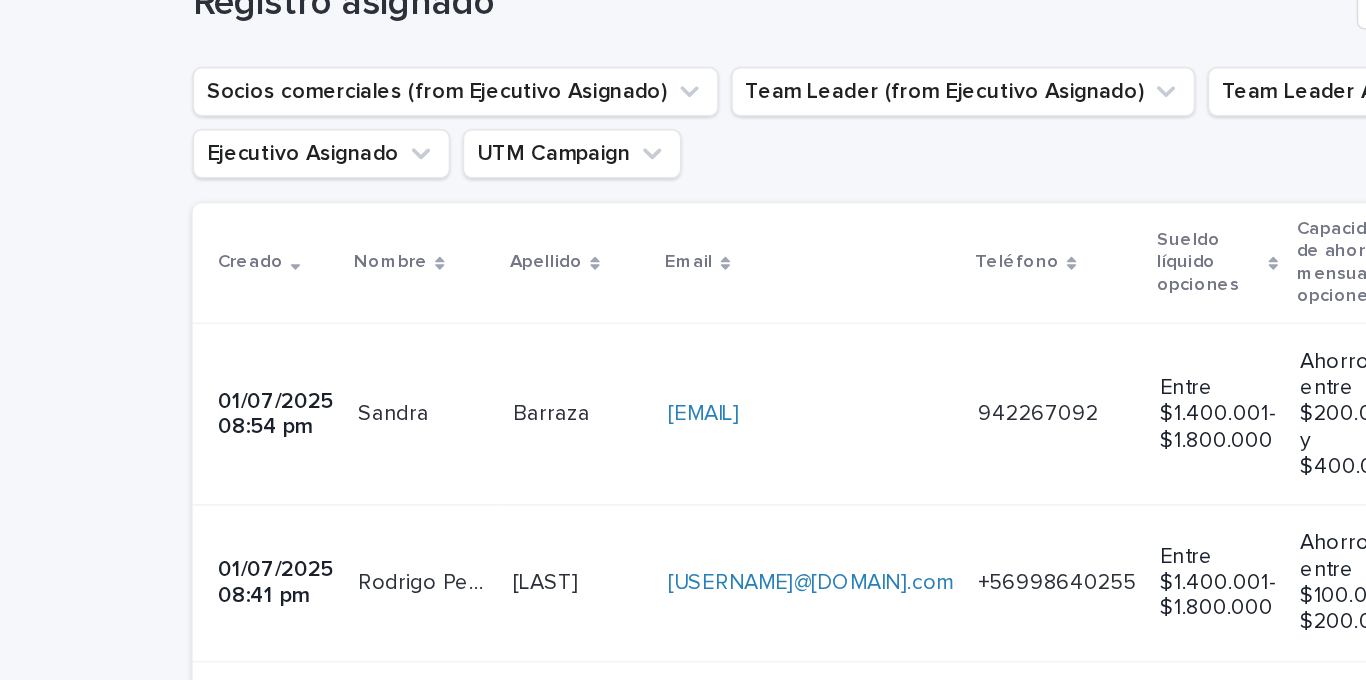 scroll, scrollTop: 341, scrollLeft: 0, axis: vertical 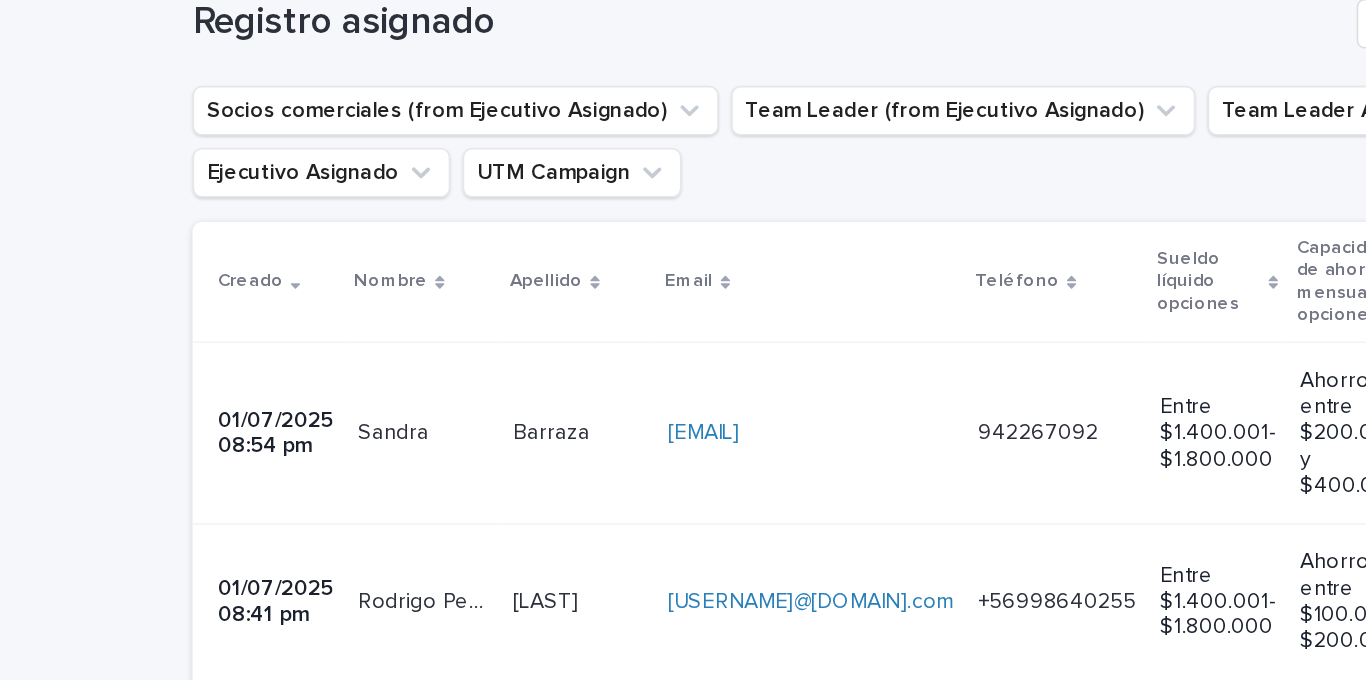 click on "Barraza Barraza" at bounding box center (441, 292) 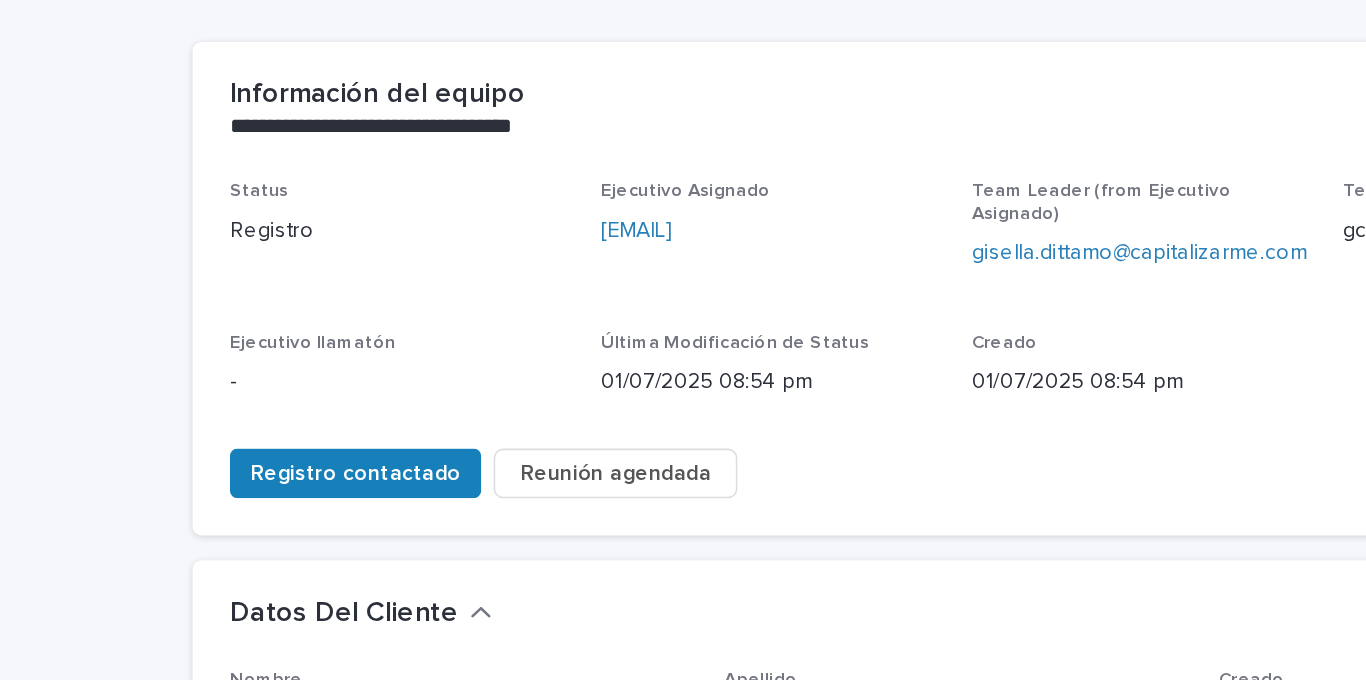 scroll, scrollTop: 246, scrollLeft: 0, axis: vertical 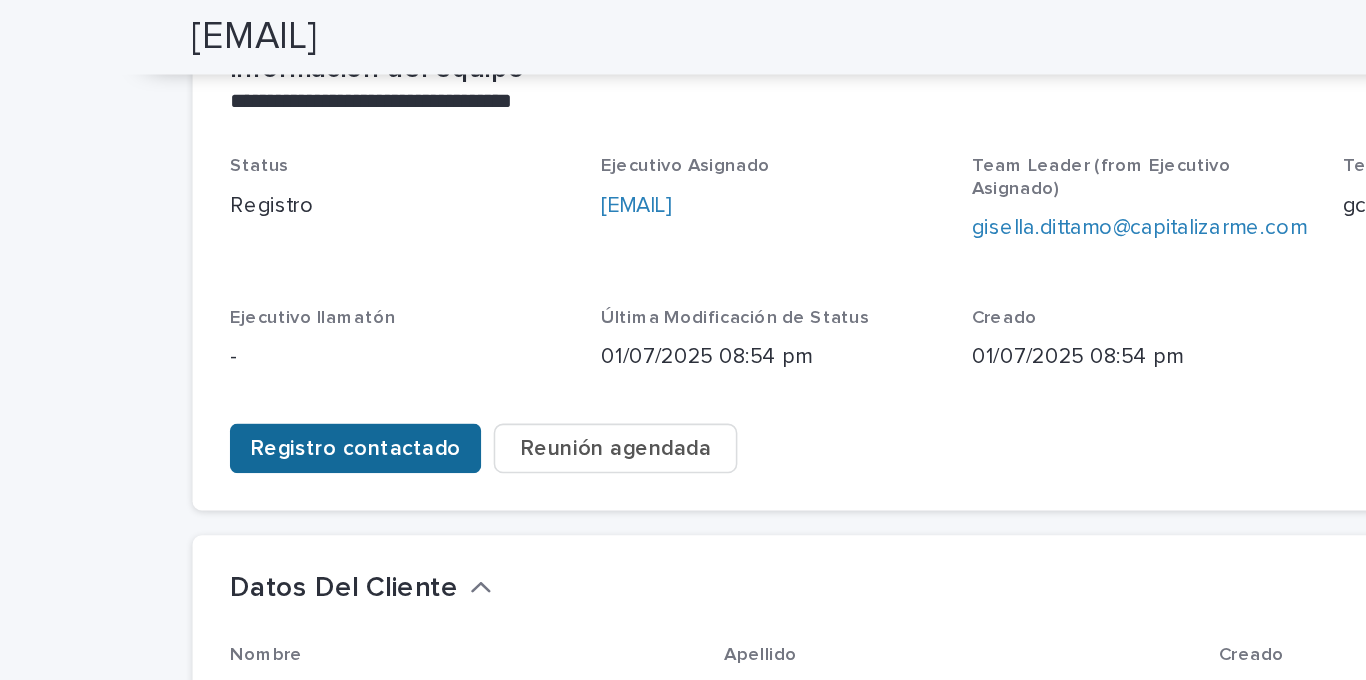 click on "Registro contactado" at bounding box center [298, 289] 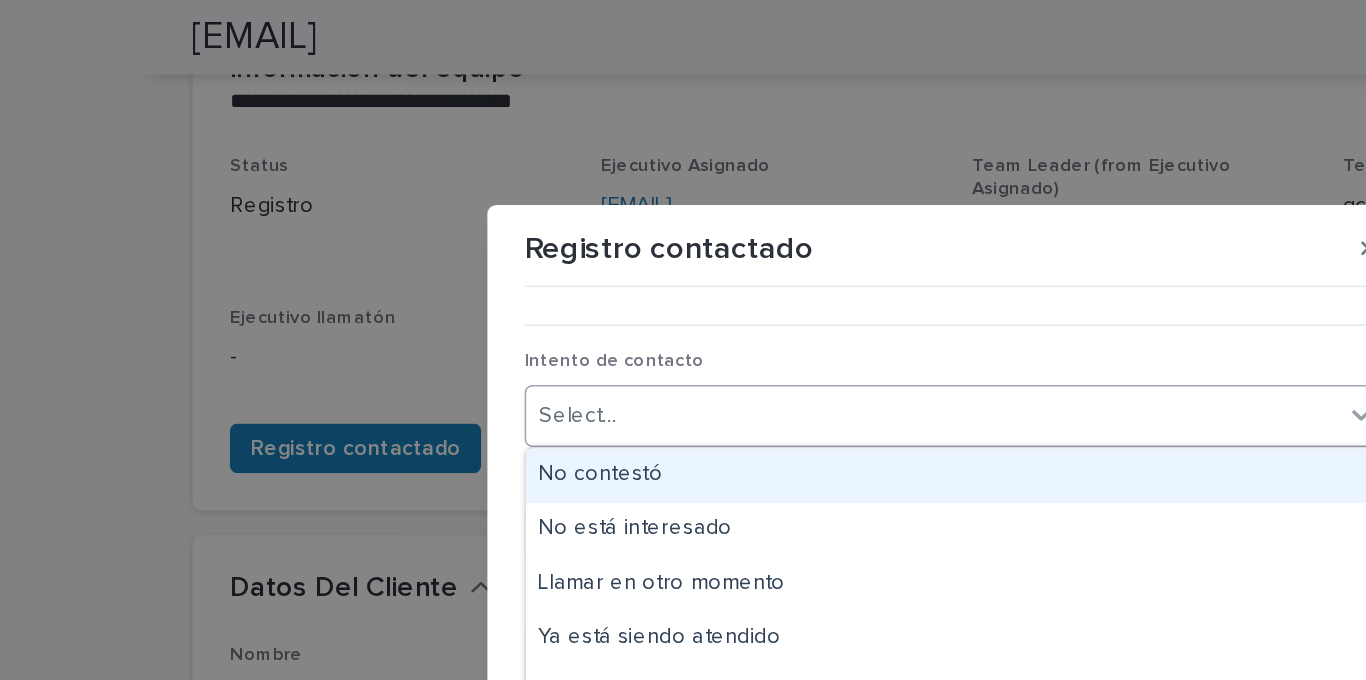 click on "Select..." at bounding box center [670, 268] 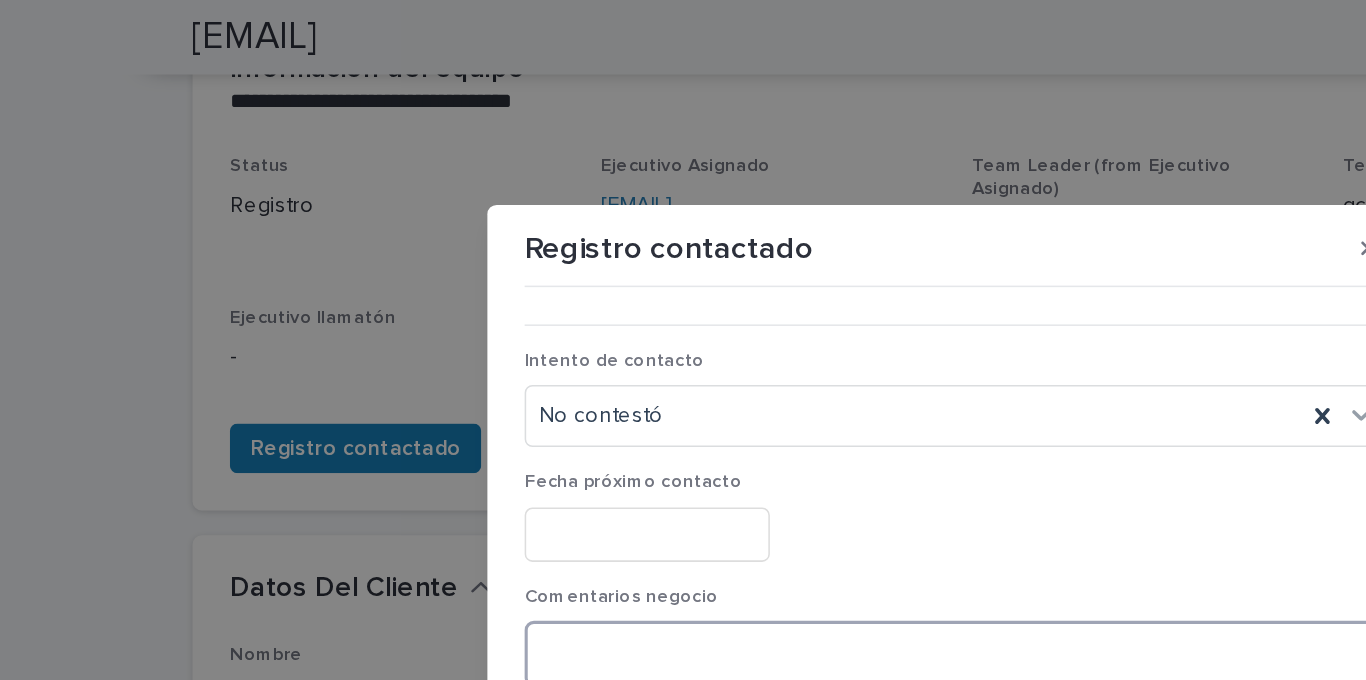 click at bounding box center (683, 421) 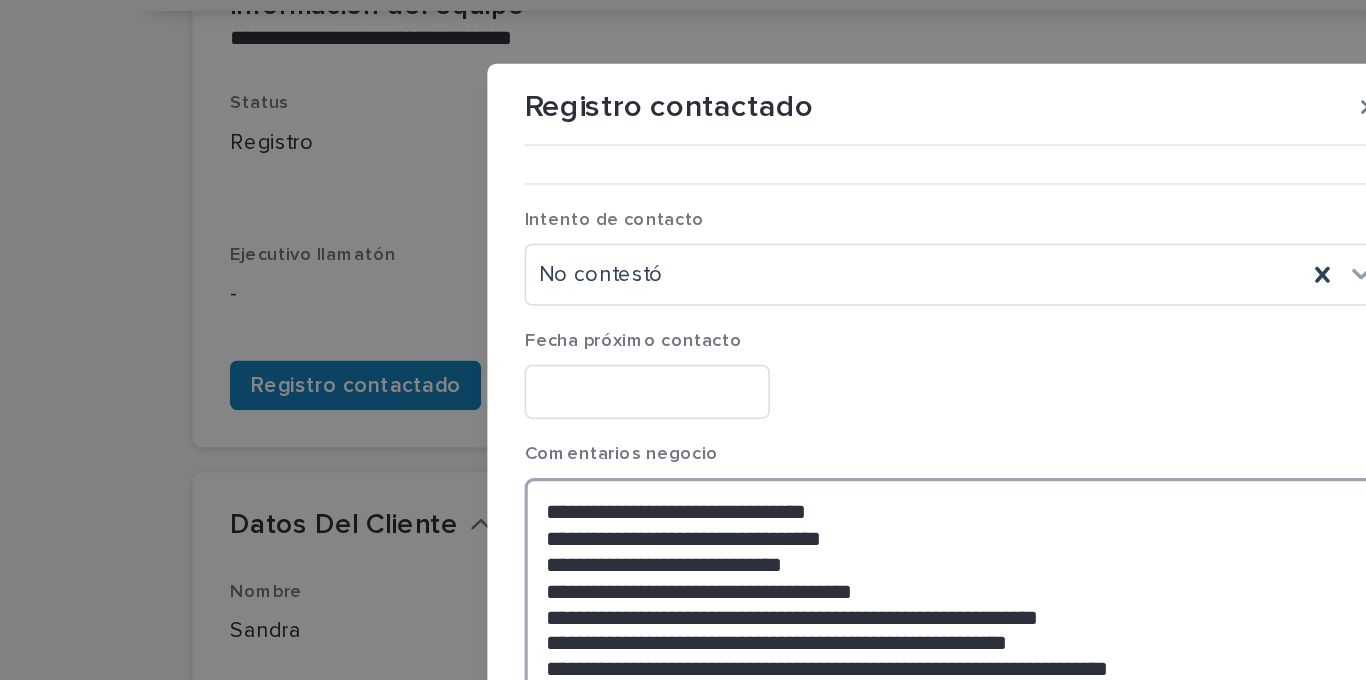 drag, startPoint x: 418, startPoint y: 366, endPoint x: 751, endPoint y: 451, distance: 343.6772 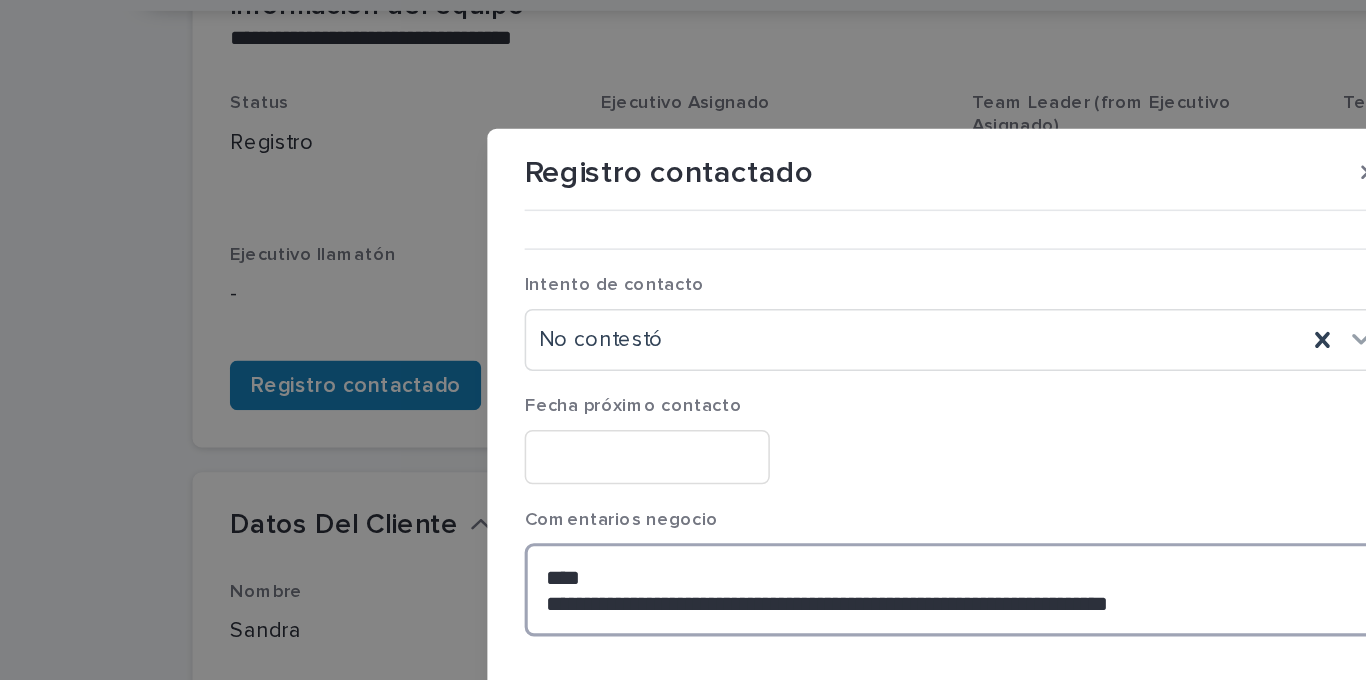 drag, startPoint x: 892, startPoint y: 431, endPoint x: 342, endPoint y: 382, distance: 552.1784 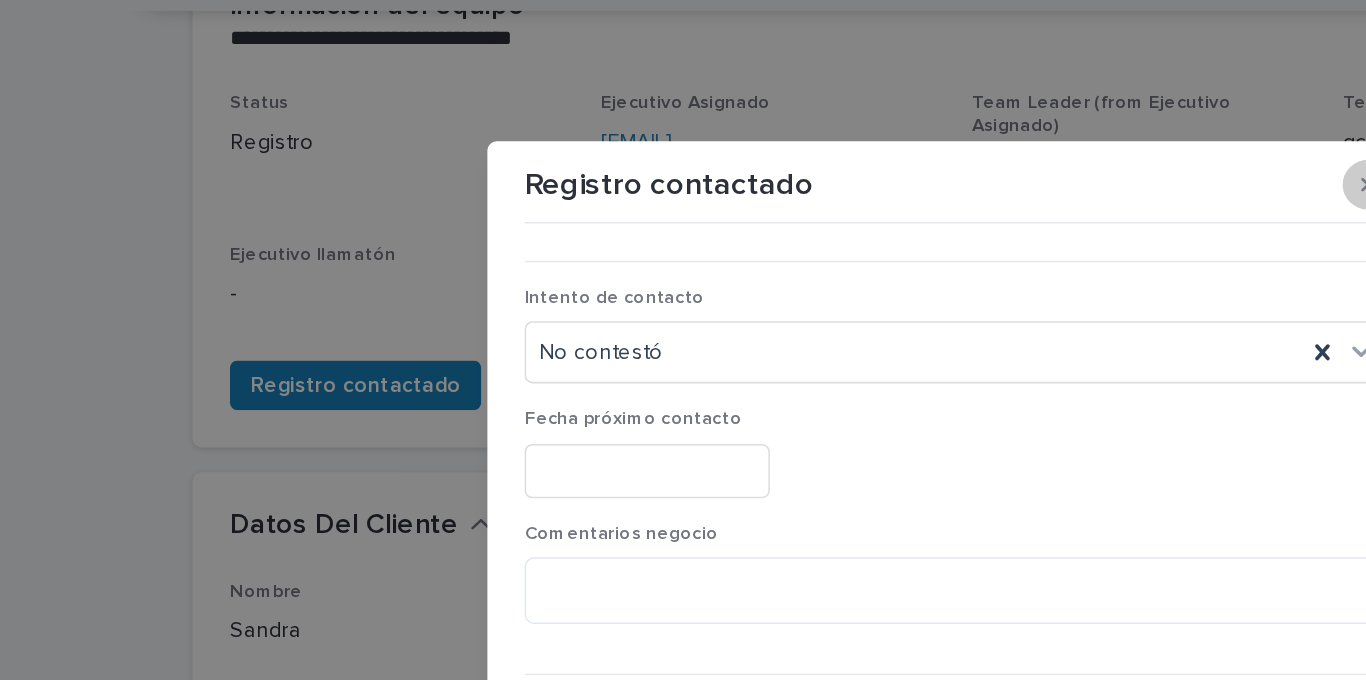 click at bounding box center (950, 160) 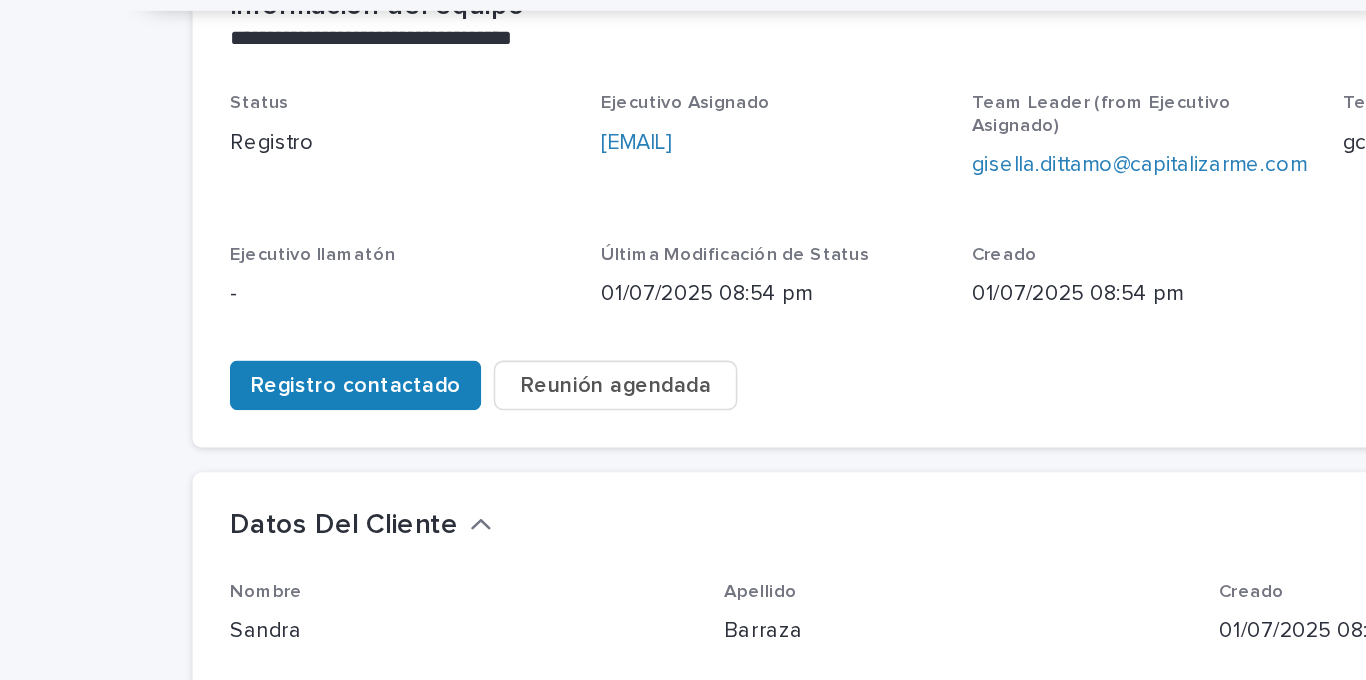scroll, scrollTop: 0, scrollLeft: 0, axis: both 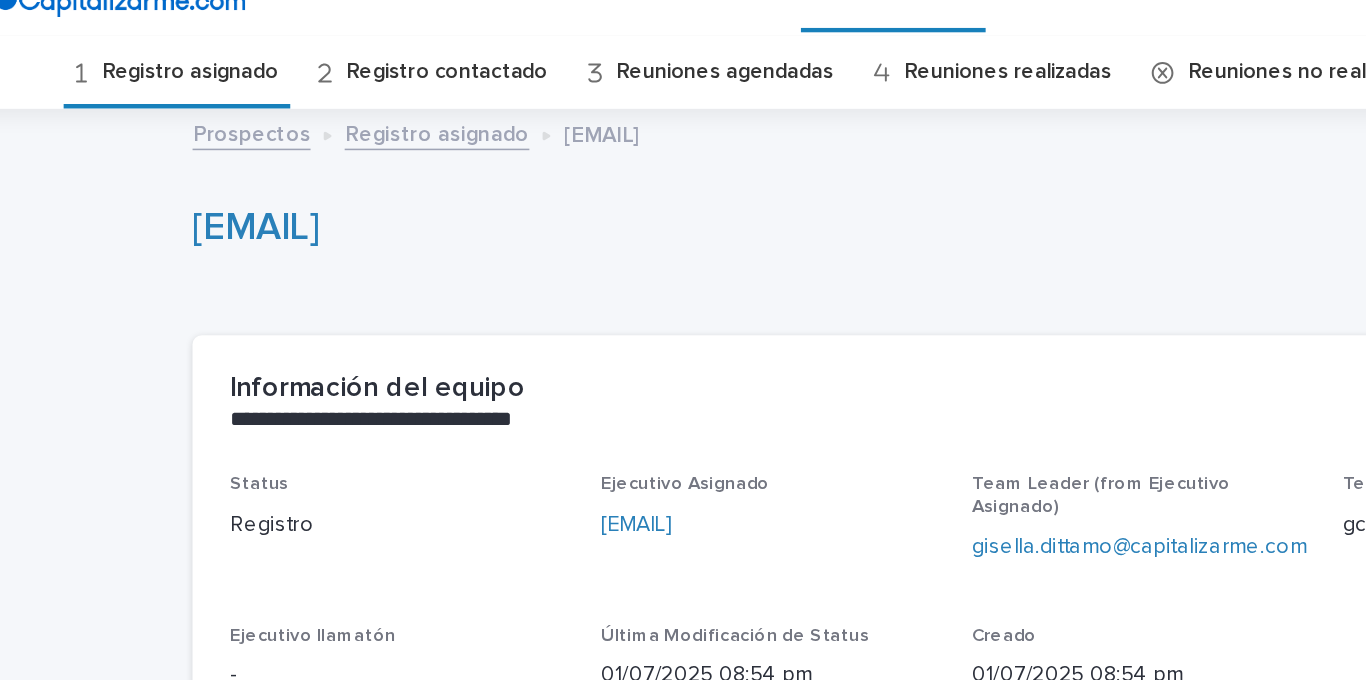 click on "Registro contactado" at bounding box center [357, 87] 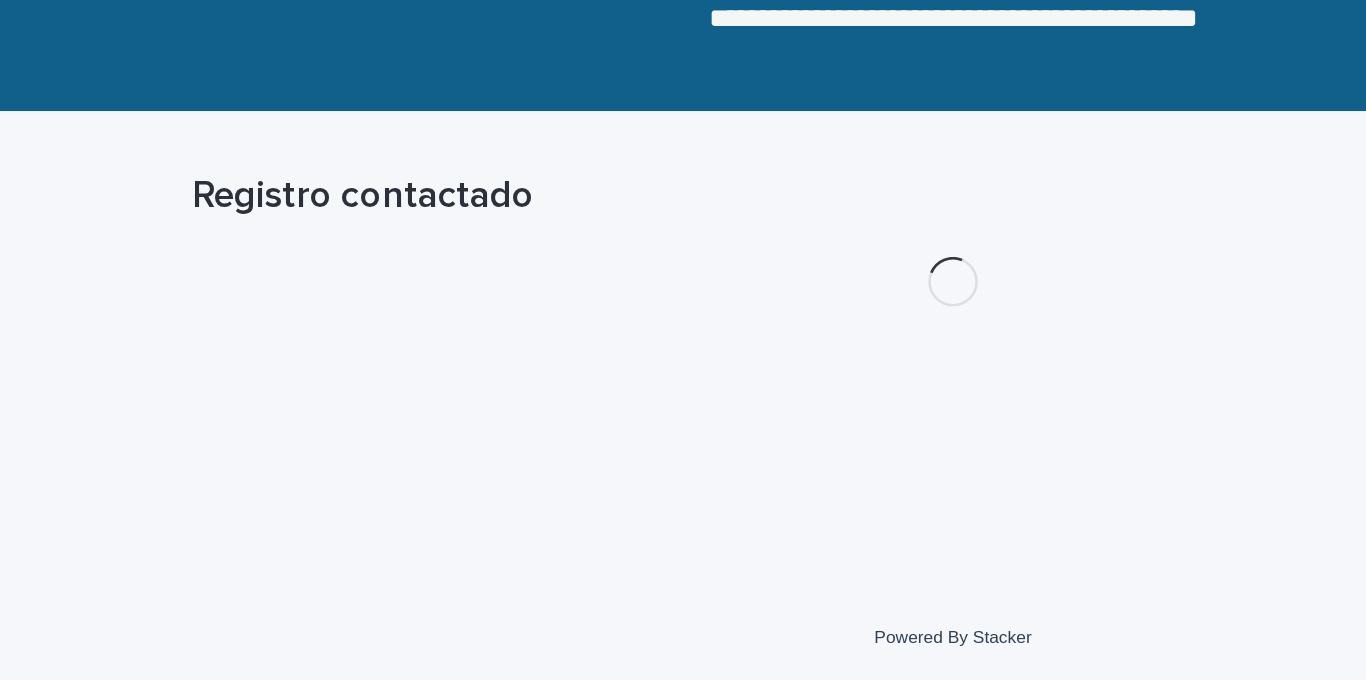 scroll, scrollTop: 0, scrollLeft: 0, axis: both 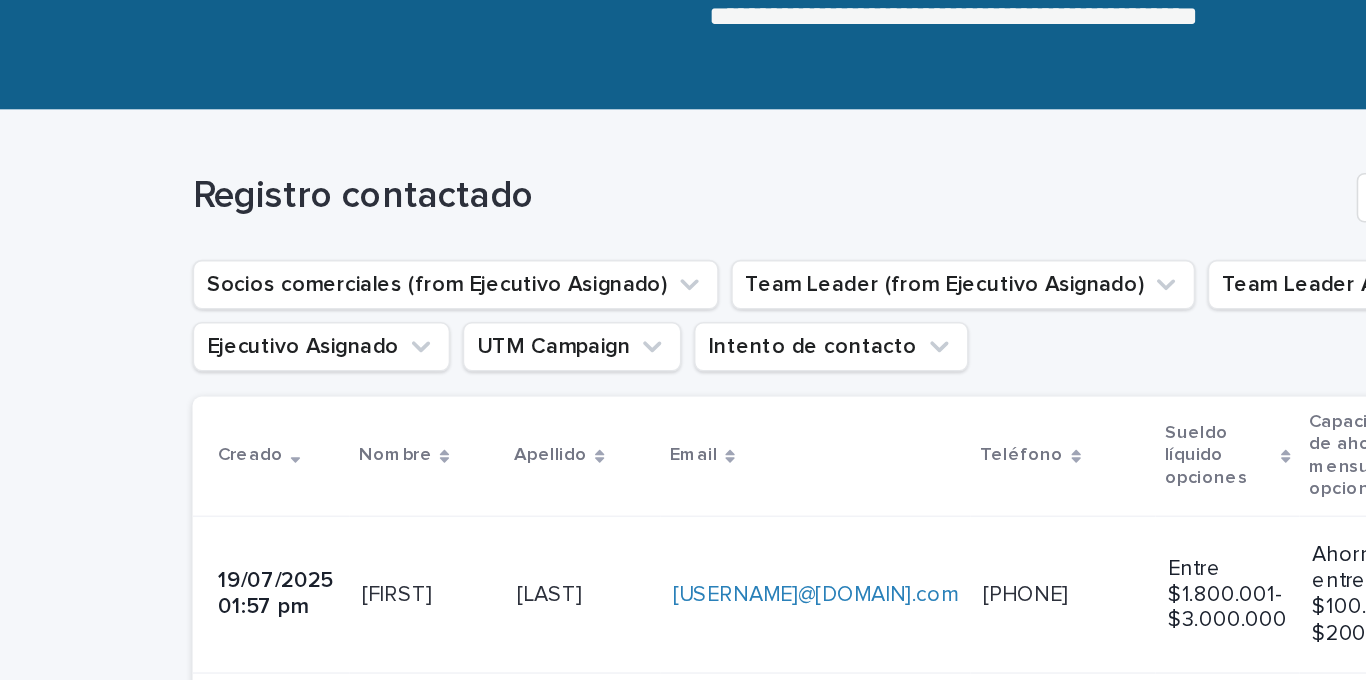 click on "Leslie Leslie" at bounding box center [344, 625] 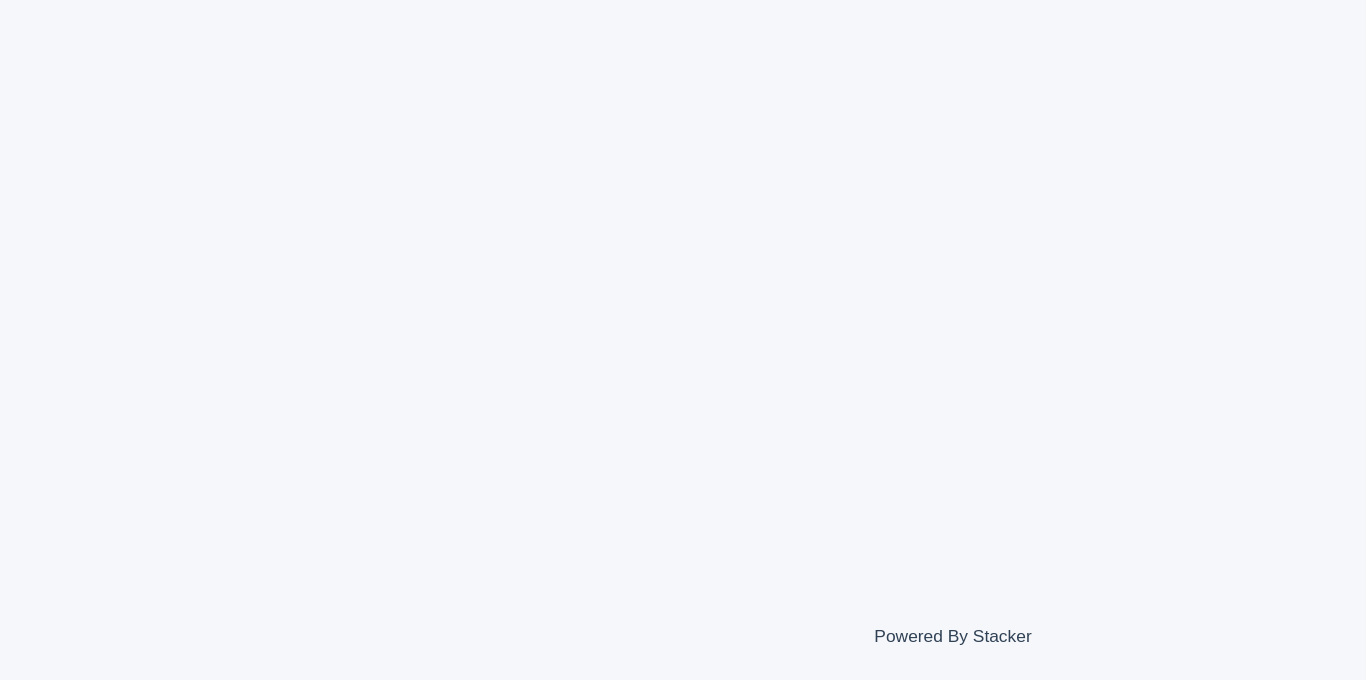 click on "Prospectos Links ER Registro asignado Registro contactado Reuniones agendadas Reuniones realizadas Reuniones no realizadas Buscador de leads Llamatón Loading... Saving… Loading... Saving… Powered By Stacker" at bounding box center [683, 340] 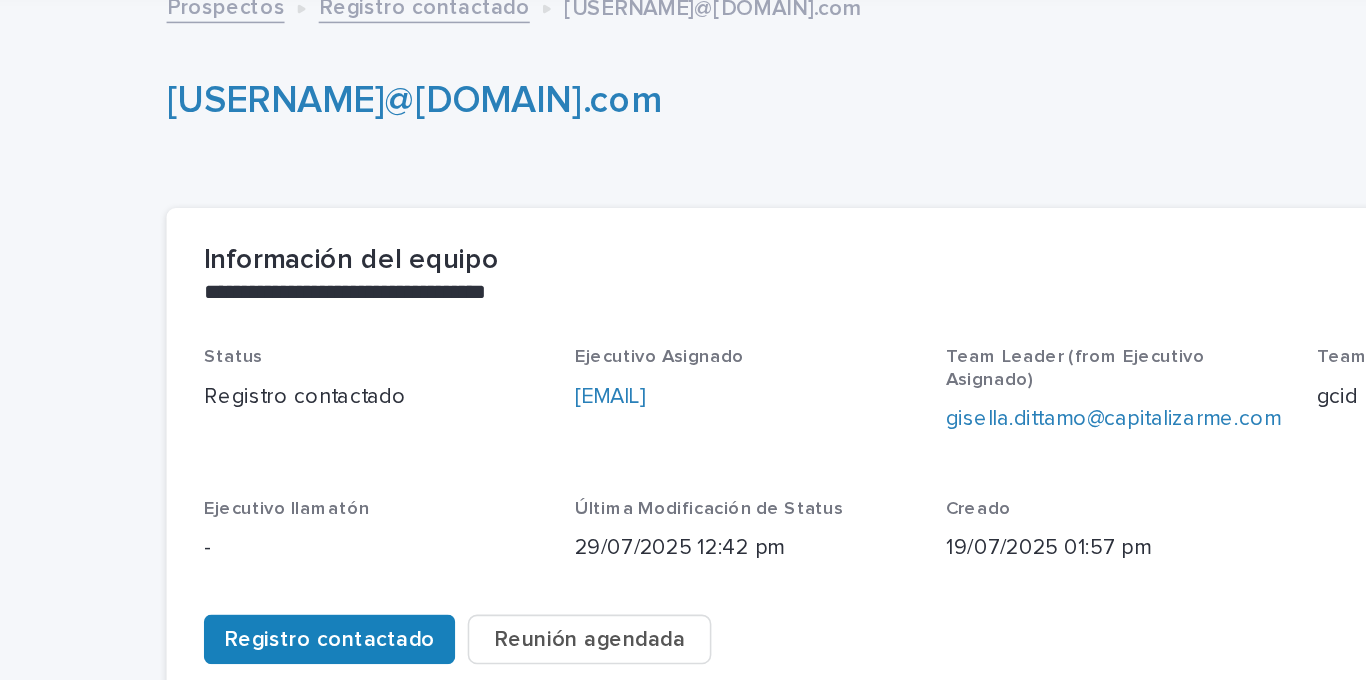 scroll, scrollTop: 0, scrollLeft: 0, axis: both 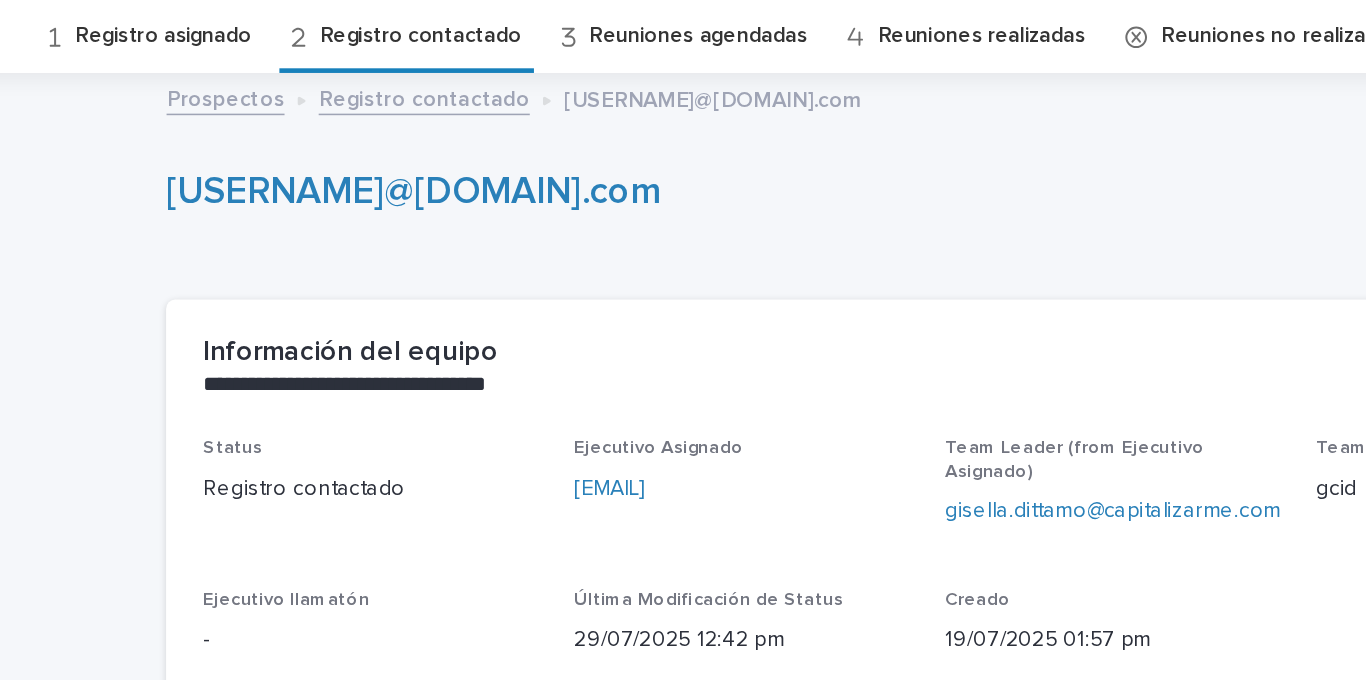 click on "Registro contactado" at bounding box center (357, 87) 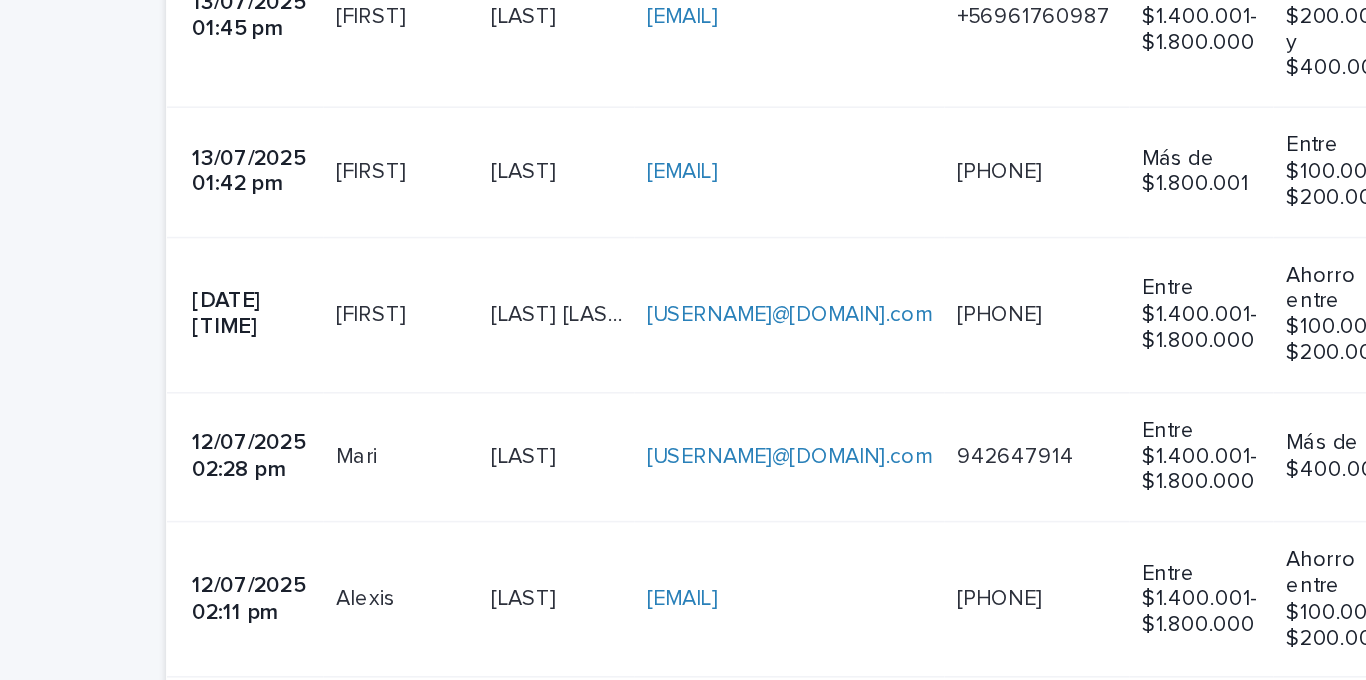 scroll, scrollTop: 1803, scrollLeft: 0, axis: vertical 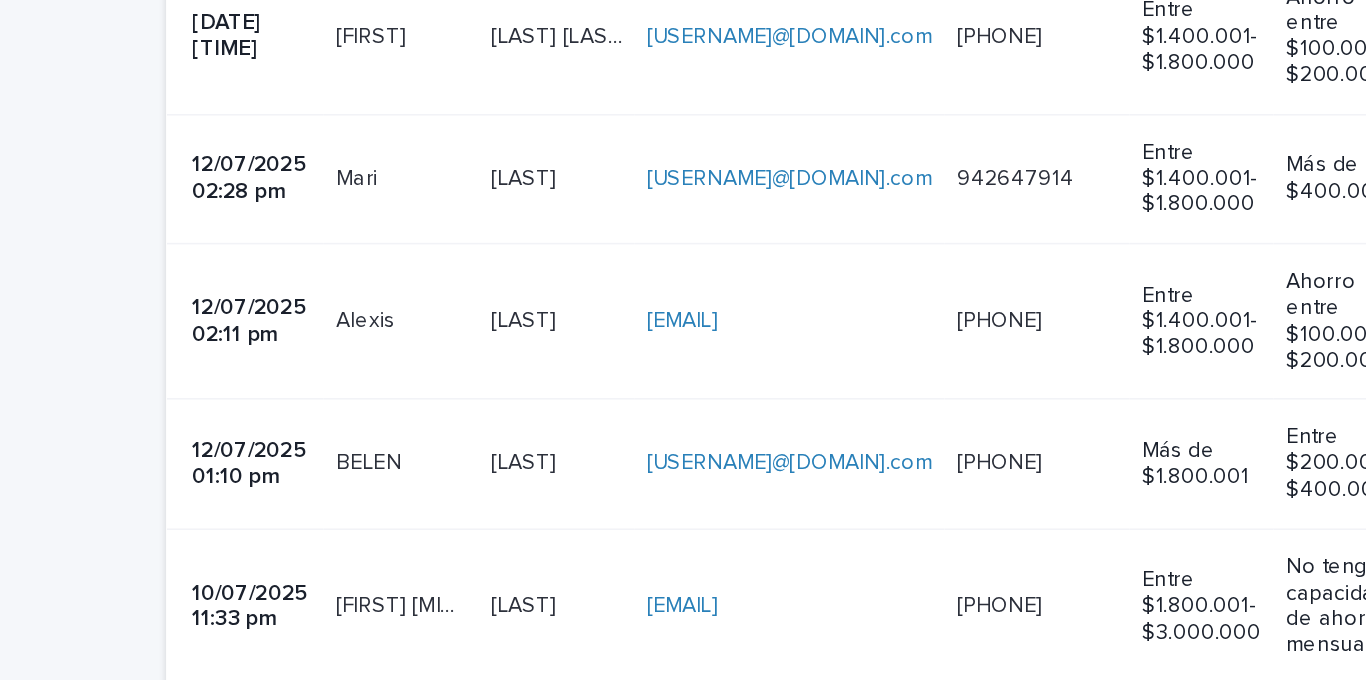click on "BELEN BELEN" at bounding box center (344, 299) 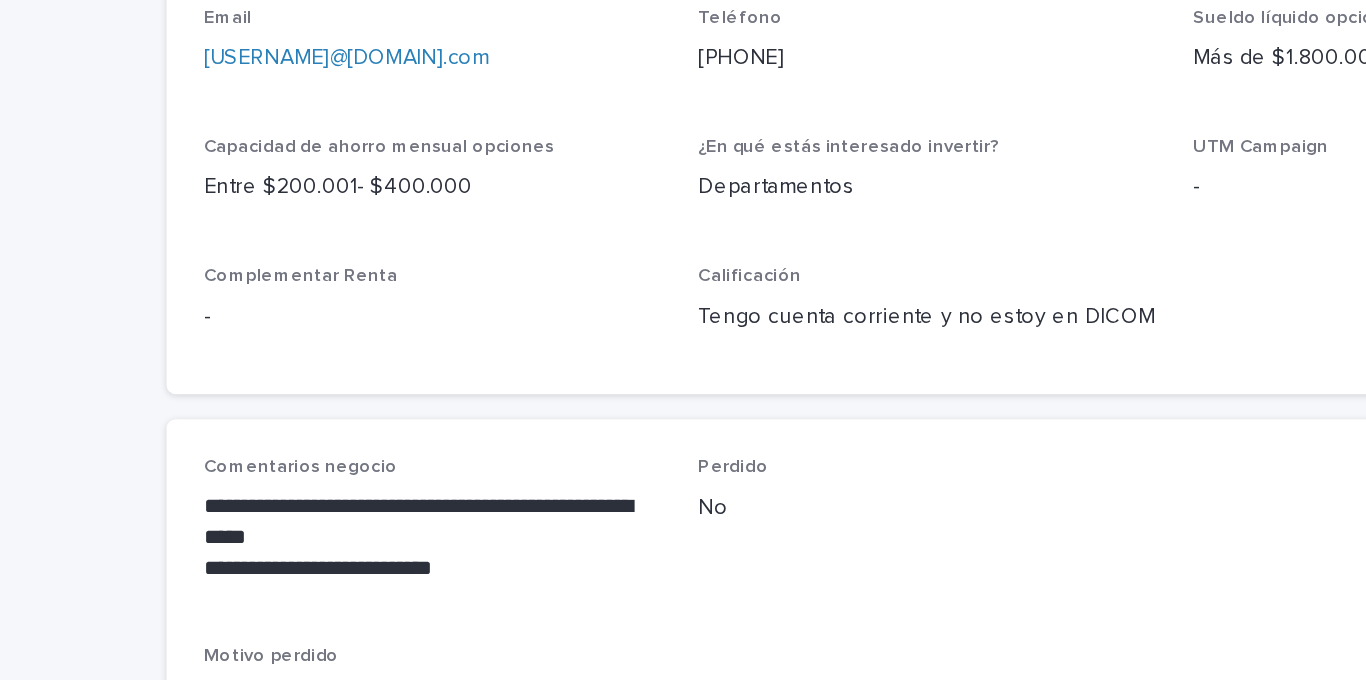 scroll, scrollTop: 848, scrollLeft: 0, axis: vertical 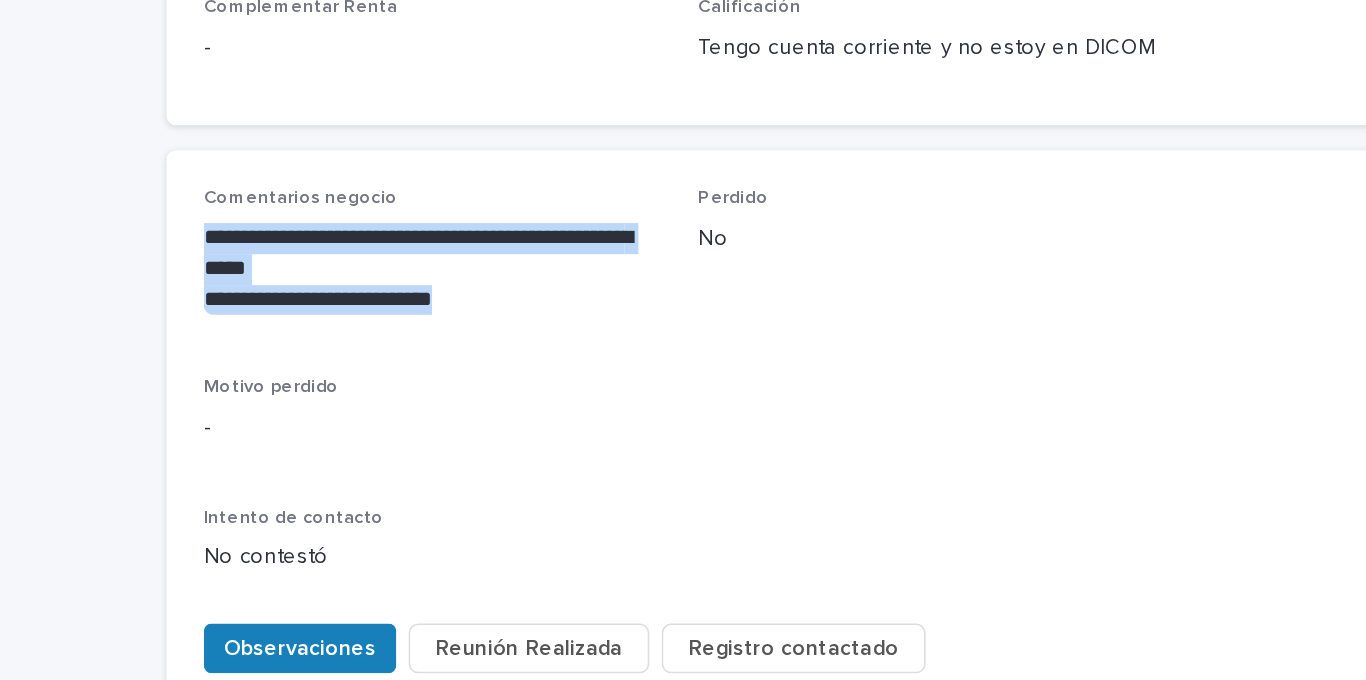 drag, startPoint x: 422, startPoint y: 259, endPoint x: 213, endPoint y: 208, distance: 215.13252 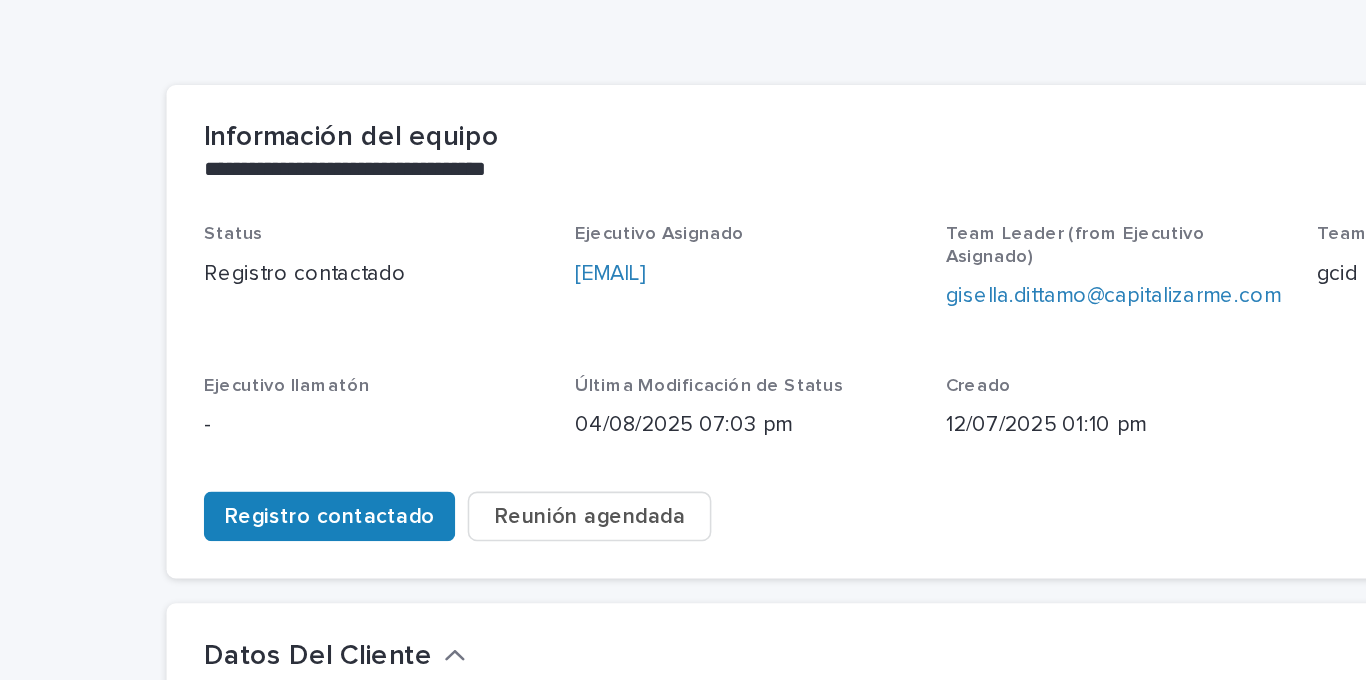 scroll, scrollTop: 0, scrollLeft: 0, axis: both 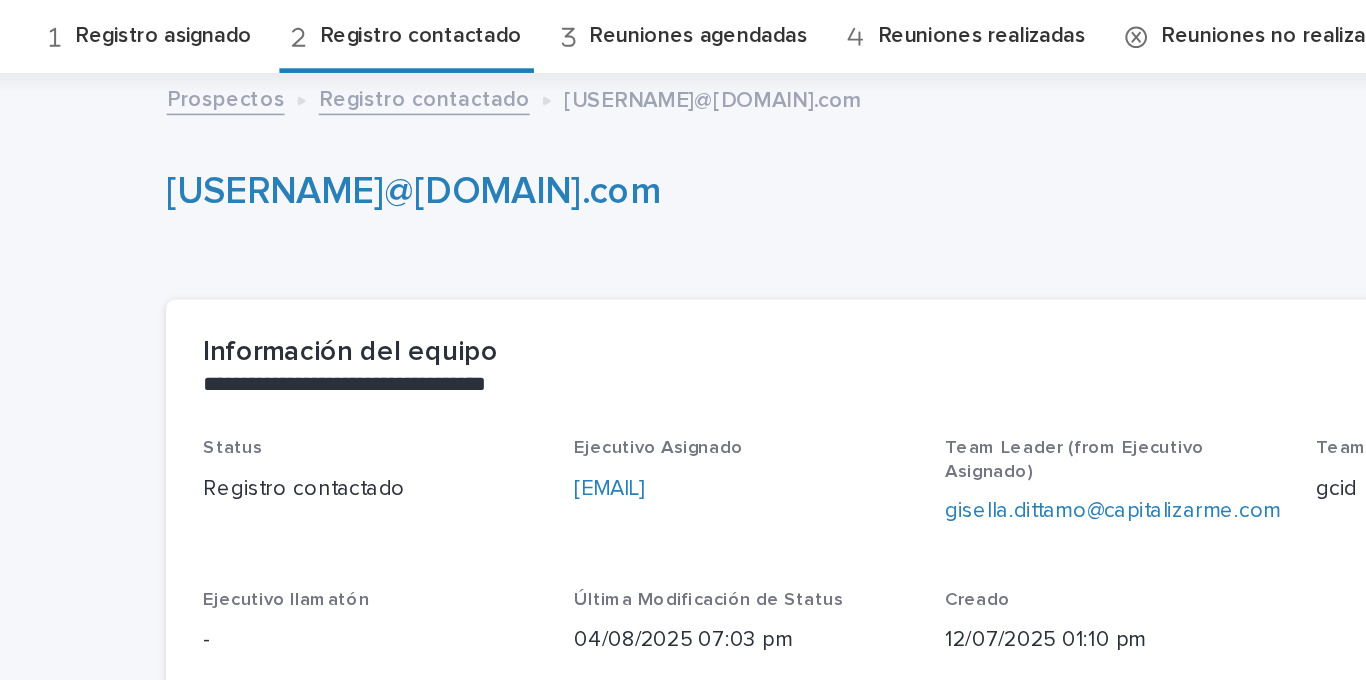 click on "Registro asignado" at bounding box center [191, 87] 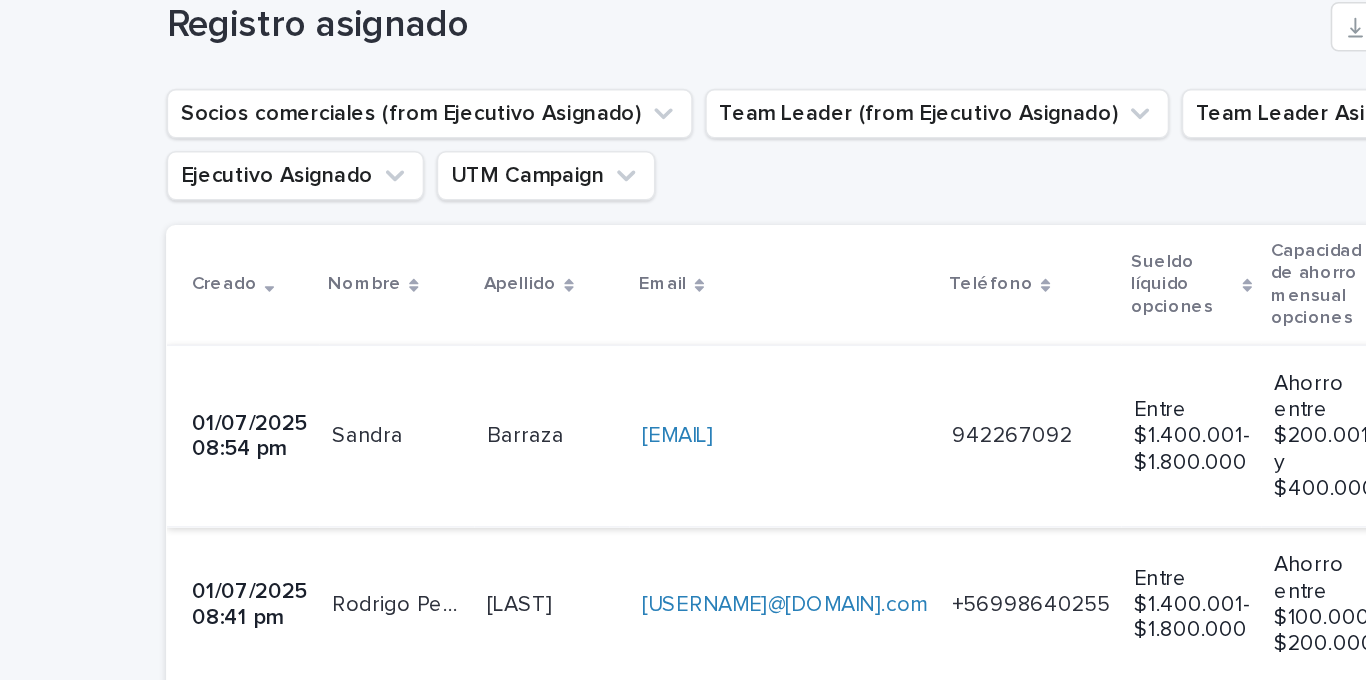 scroll, scrollTop: 354, scrollLeft: 0, axis: vertical 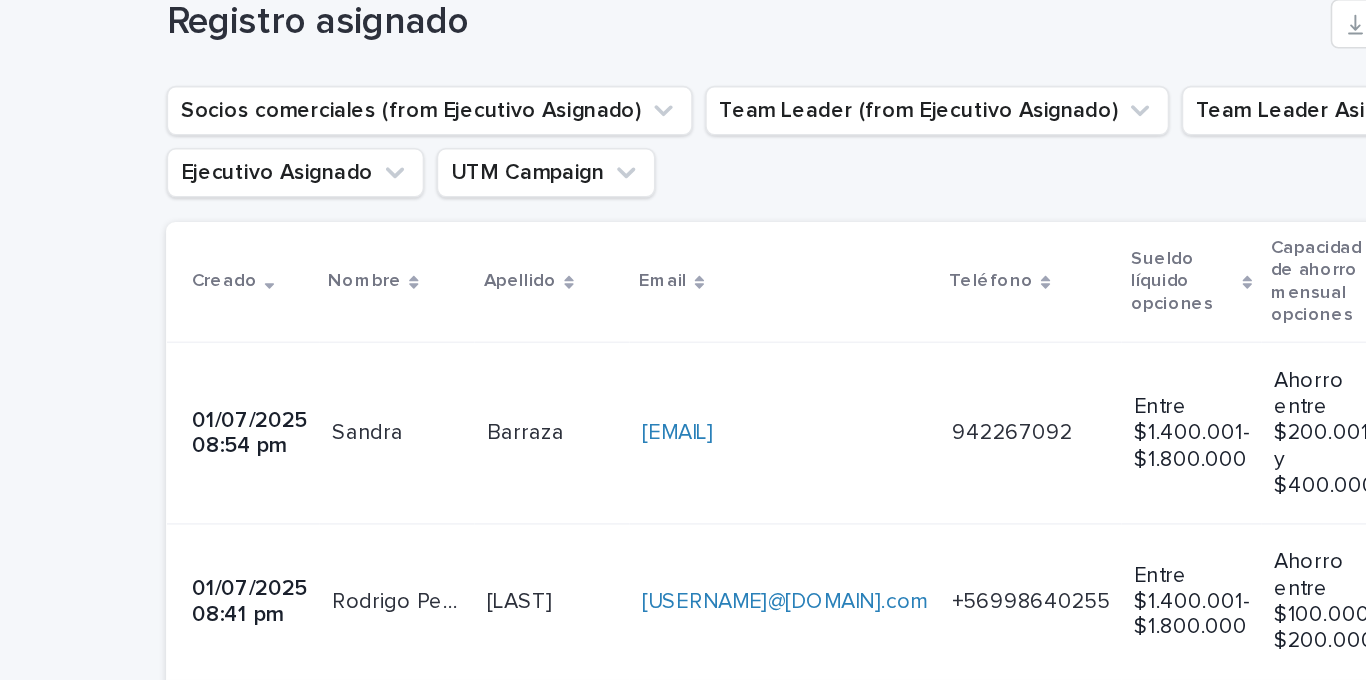 click on "Sandra Sandra" at bounding box center [341, 279] 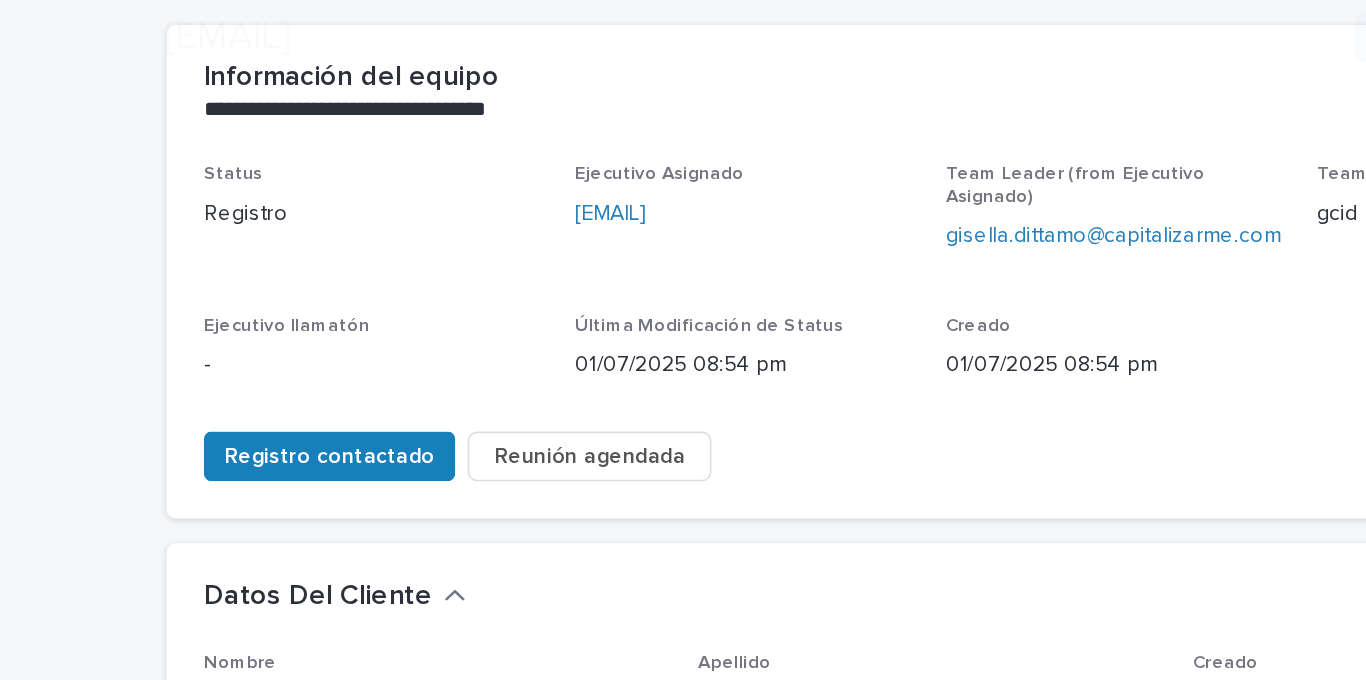 scroll, scrollTop: 279, scrollLeft: 0, axis: vertical 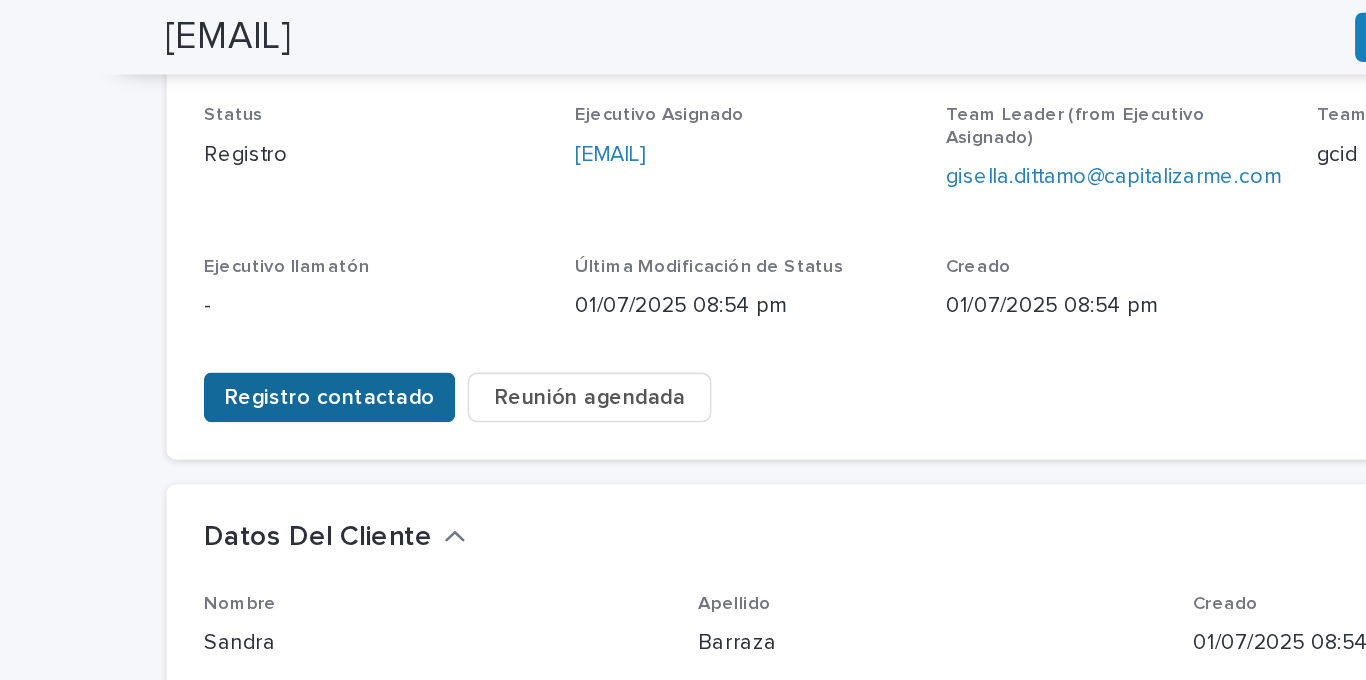 click on "Registro contactado" at bounding box center (298, 256) 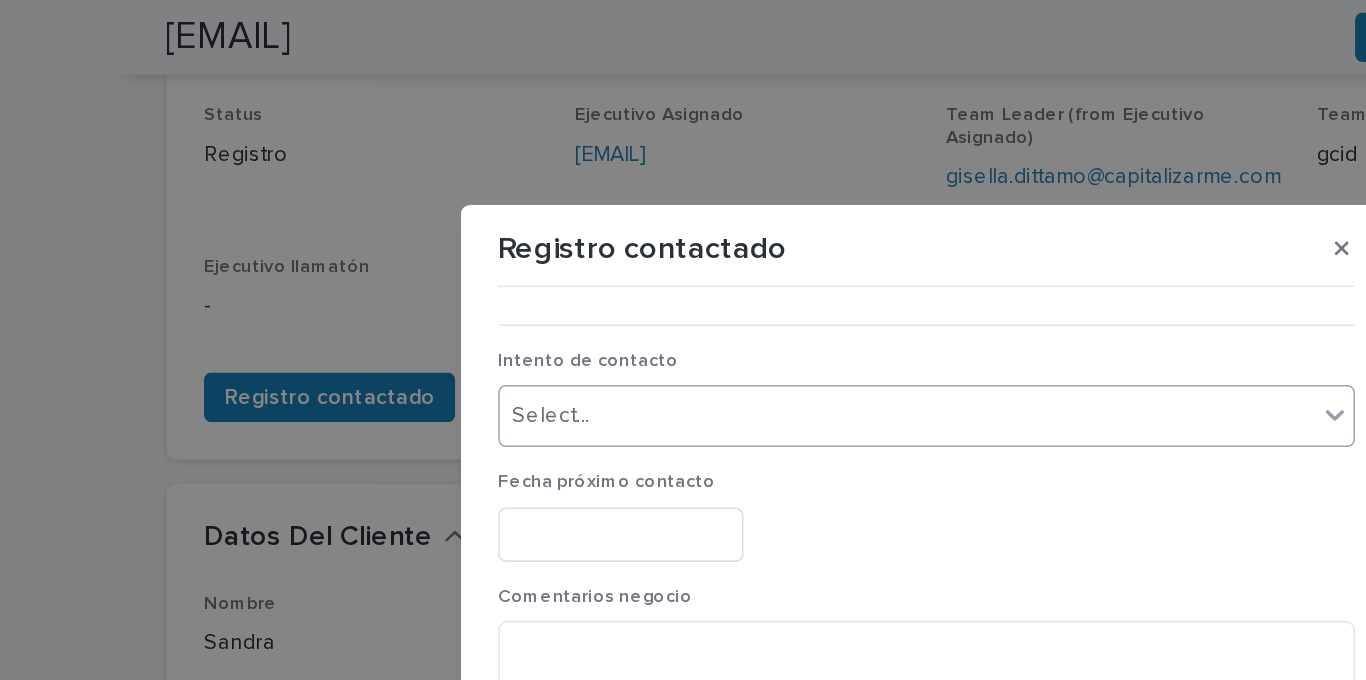 click on "Select..." at bounding box center [670, 268] 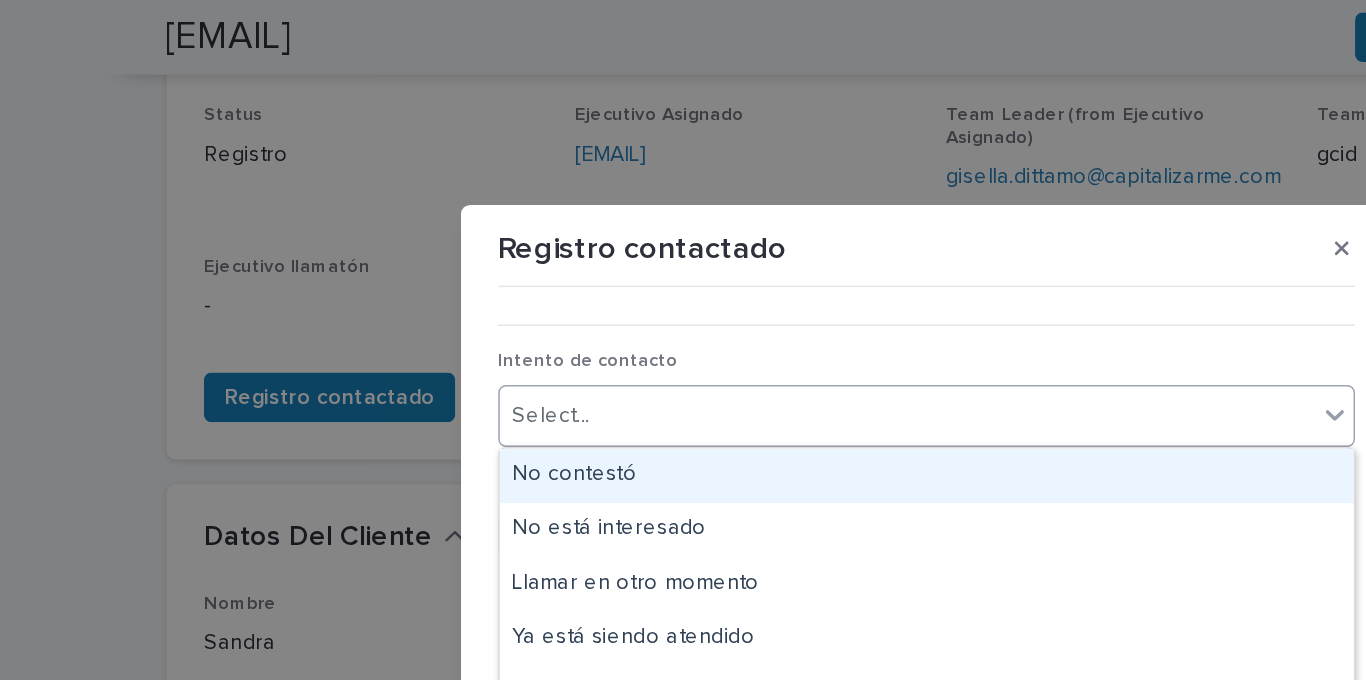 click on "No contestó" at bounding box center [683, 306] 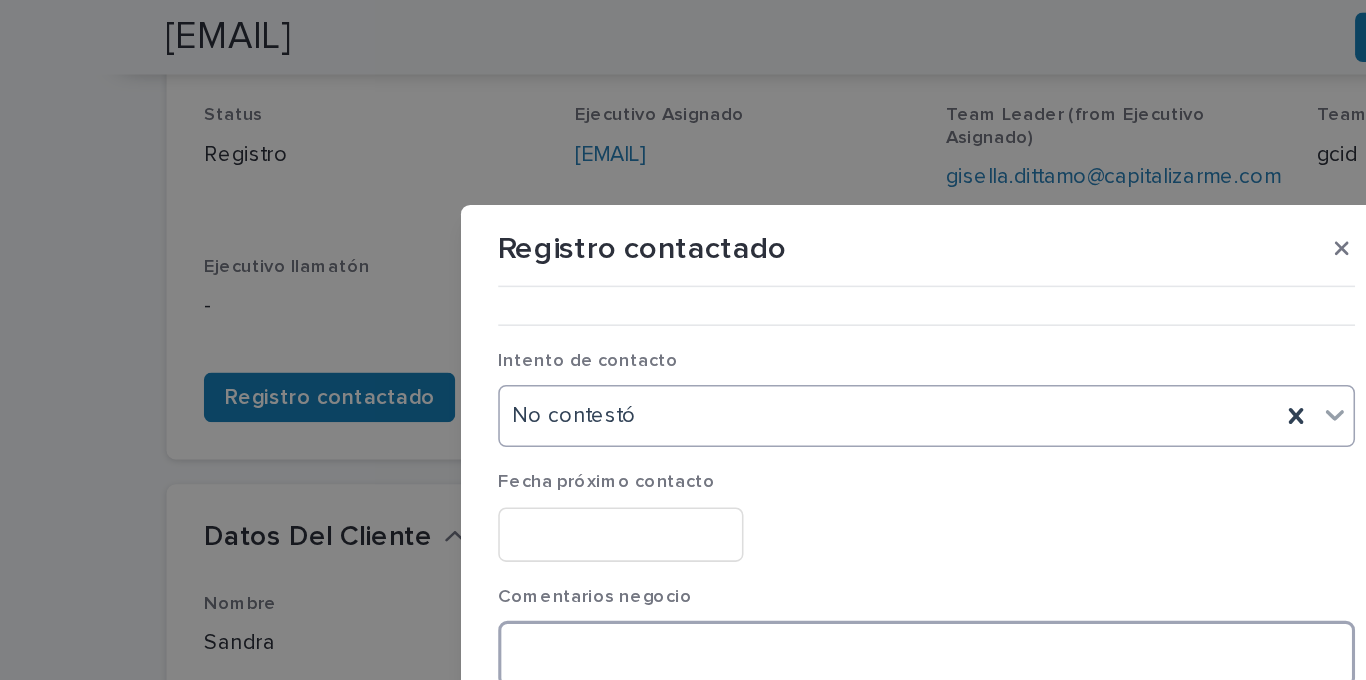 click at bounding box center (683, 421) 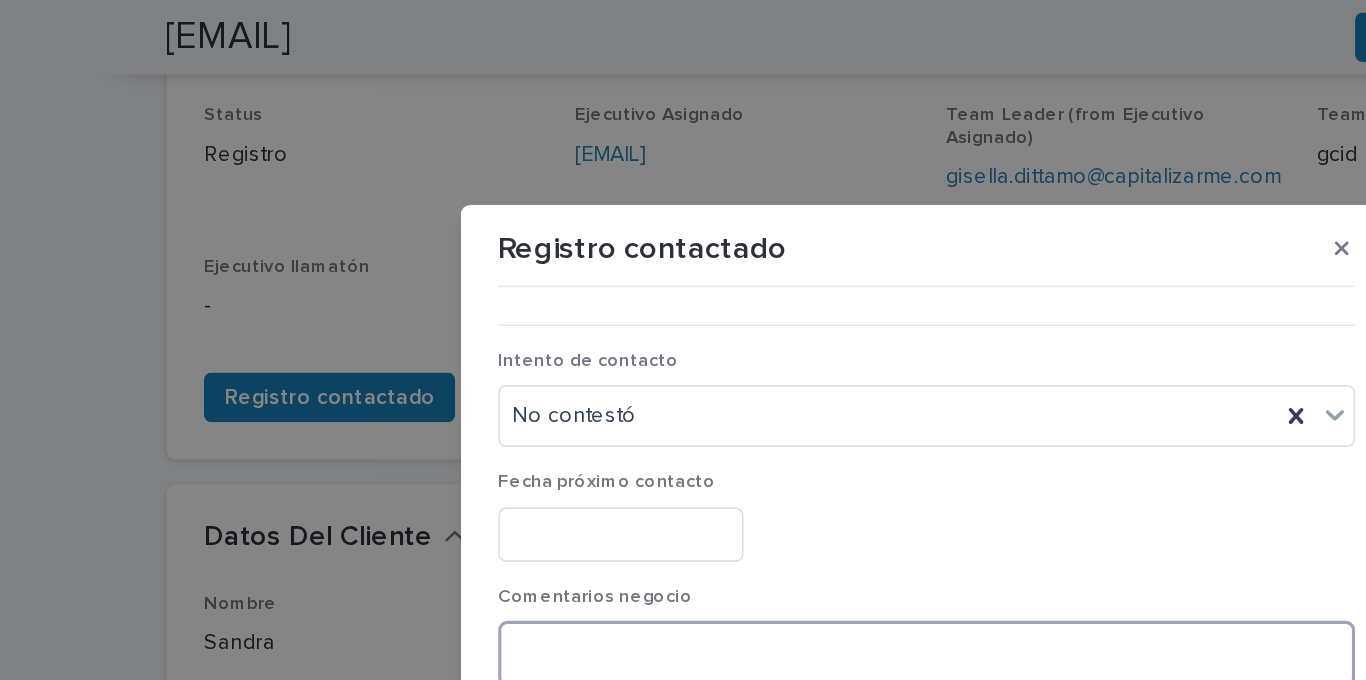 paste on "**********" 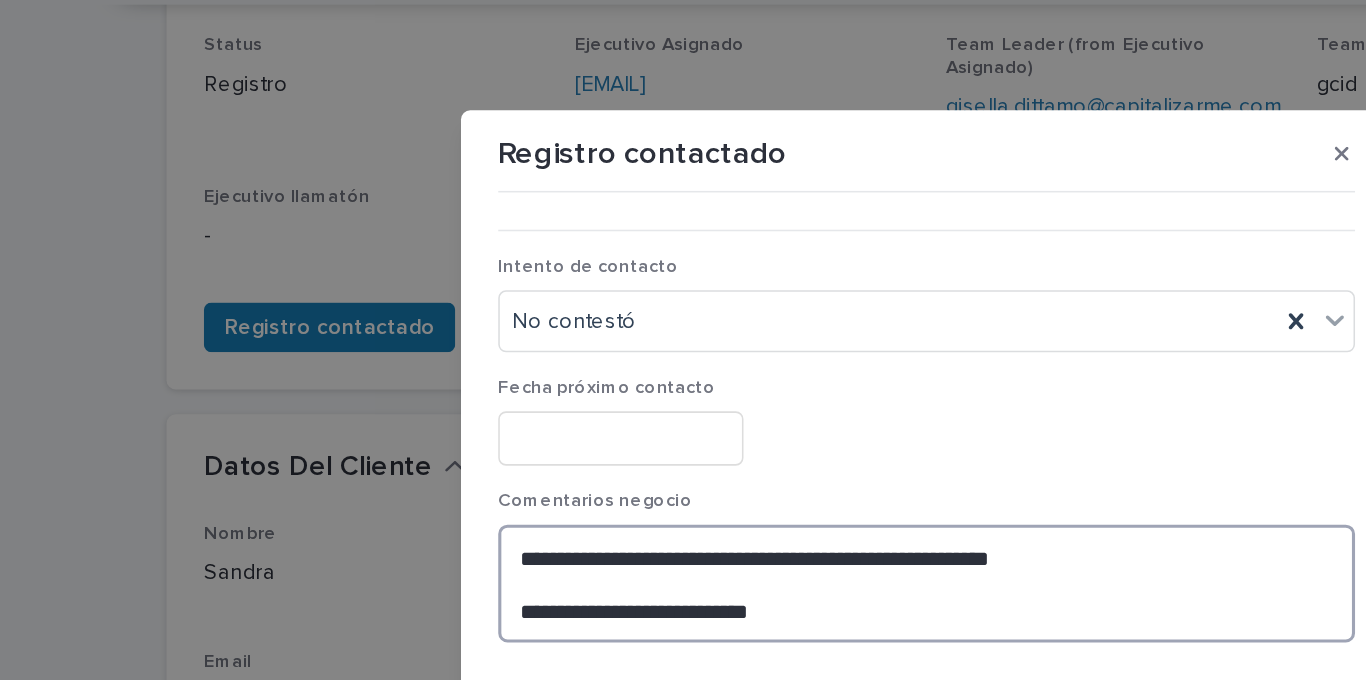 click on "**********" at bounding box center [683, 421] 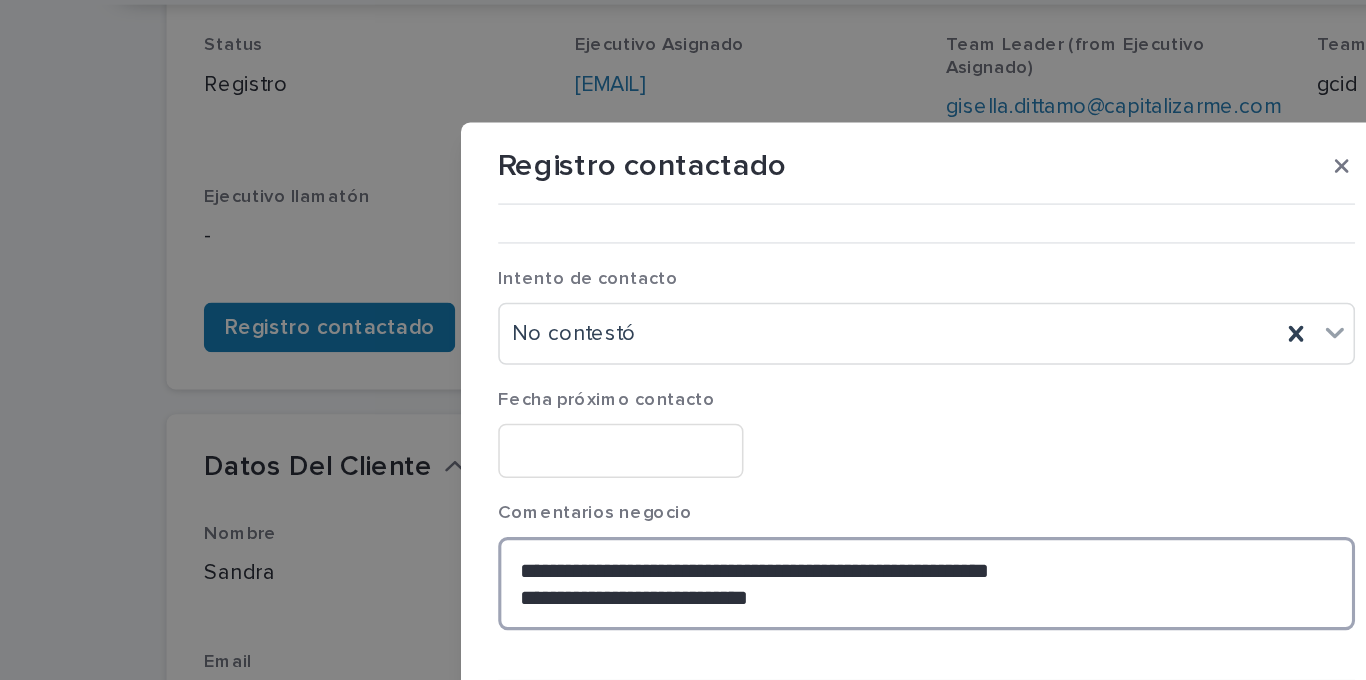 drag, startPoint x: 729, startPoint y: 413, endPoint x: 719, endPoint y: 412, distance: 10.049875 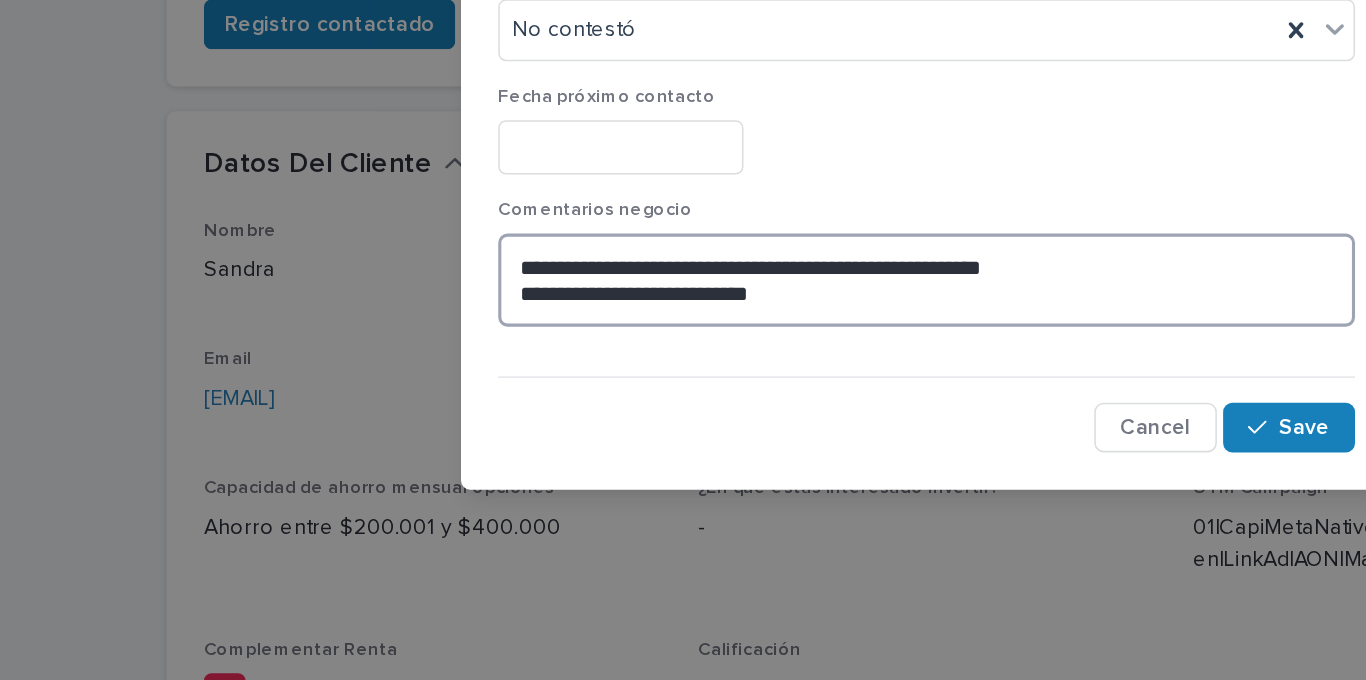 scroll, scrollTop: 0, scrollLeft: 0, axis: both 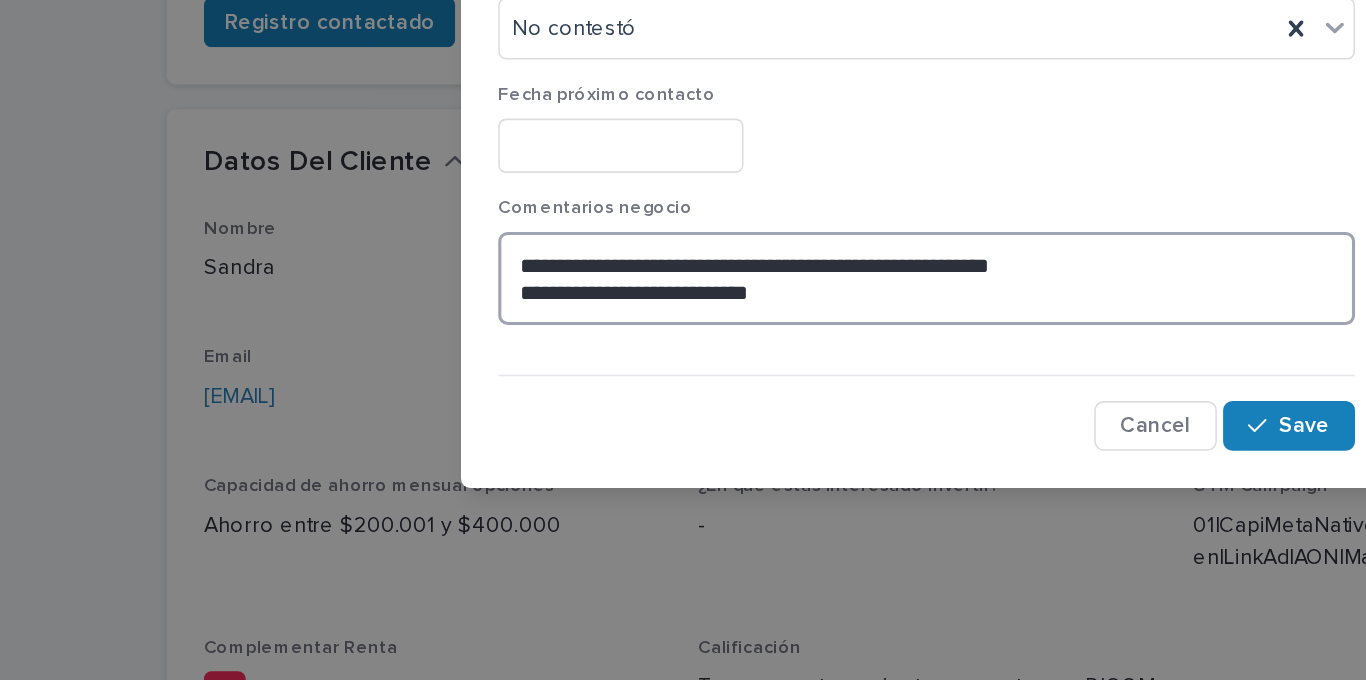 drag, startPoint x: 646, startPoint y: 437, endPoint x: 408, endPoint y: 410, distance: 239.52661 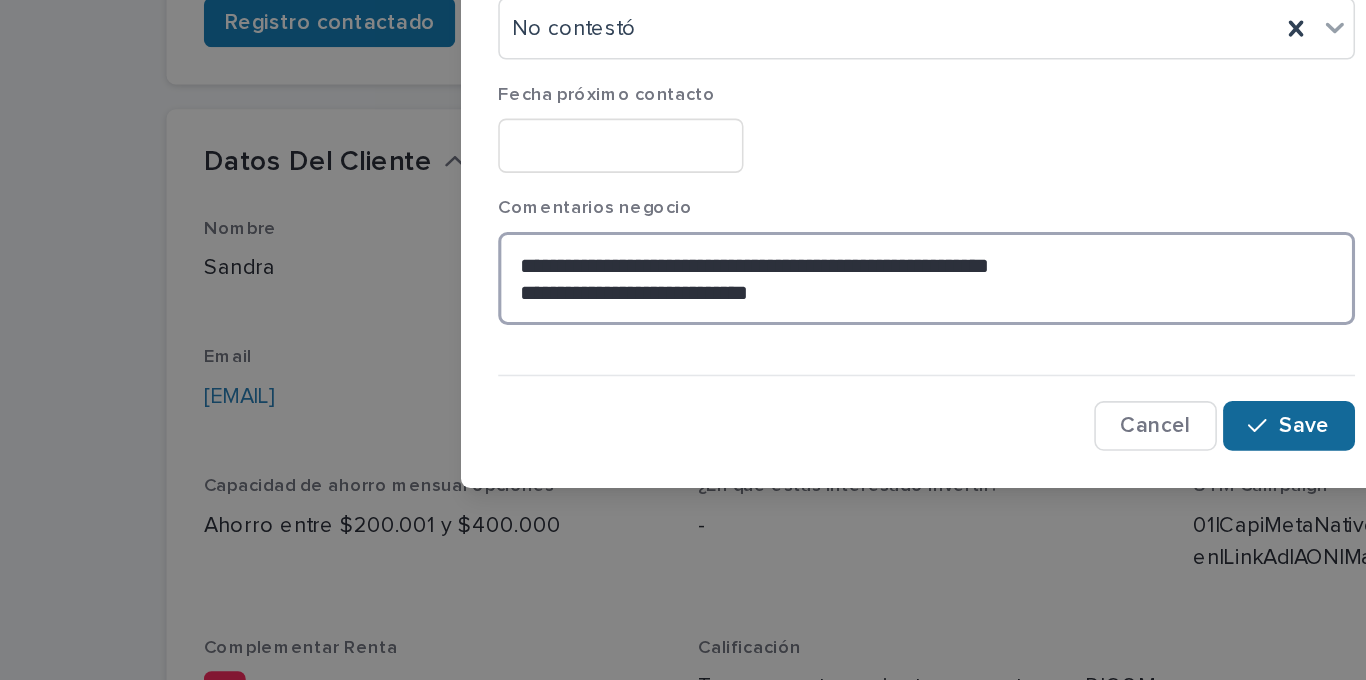 type on "**********" 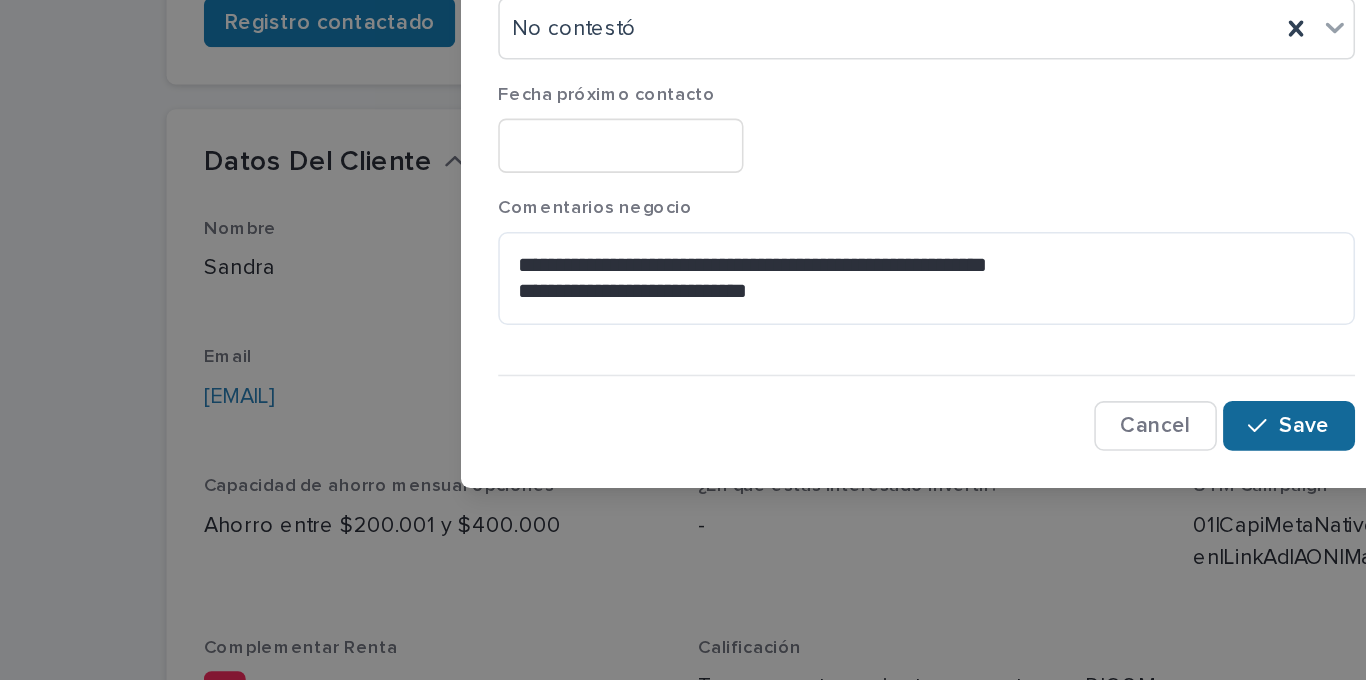 click on "Save" at bounding box center [926, 516] 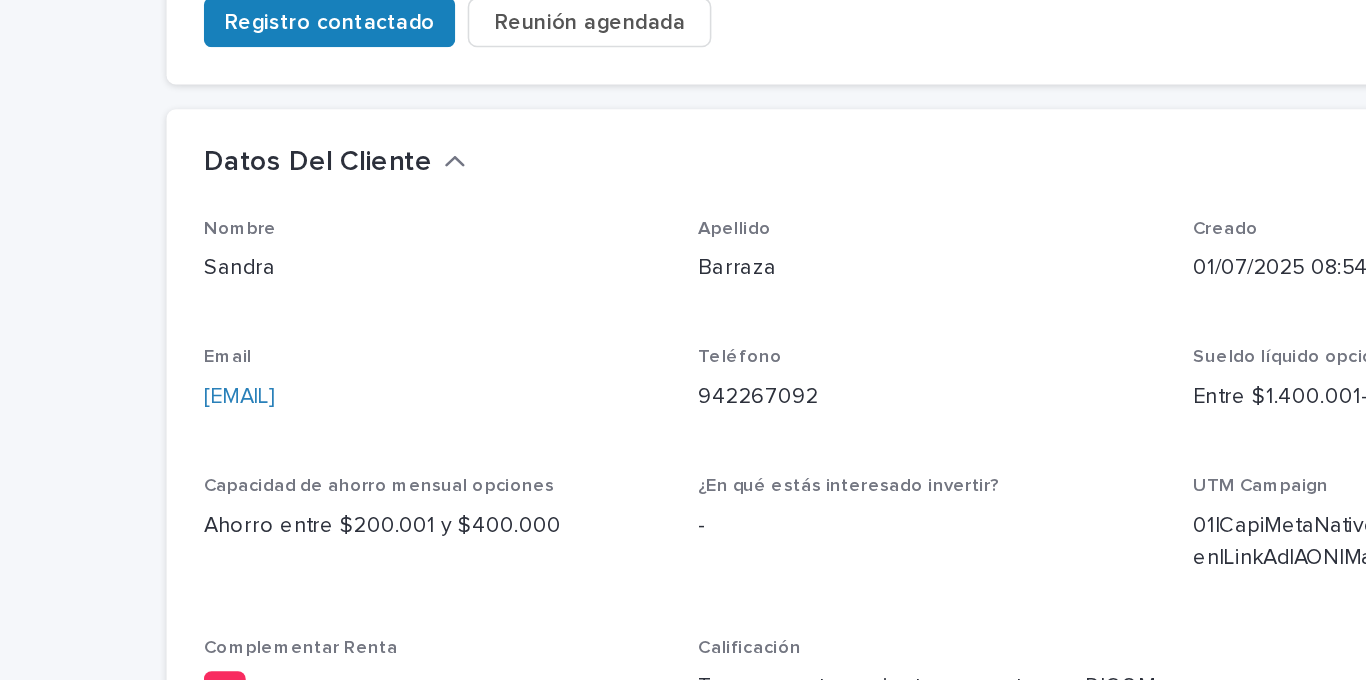 scroll, scrollTop: 0, scrollLeft: 0, axis: both 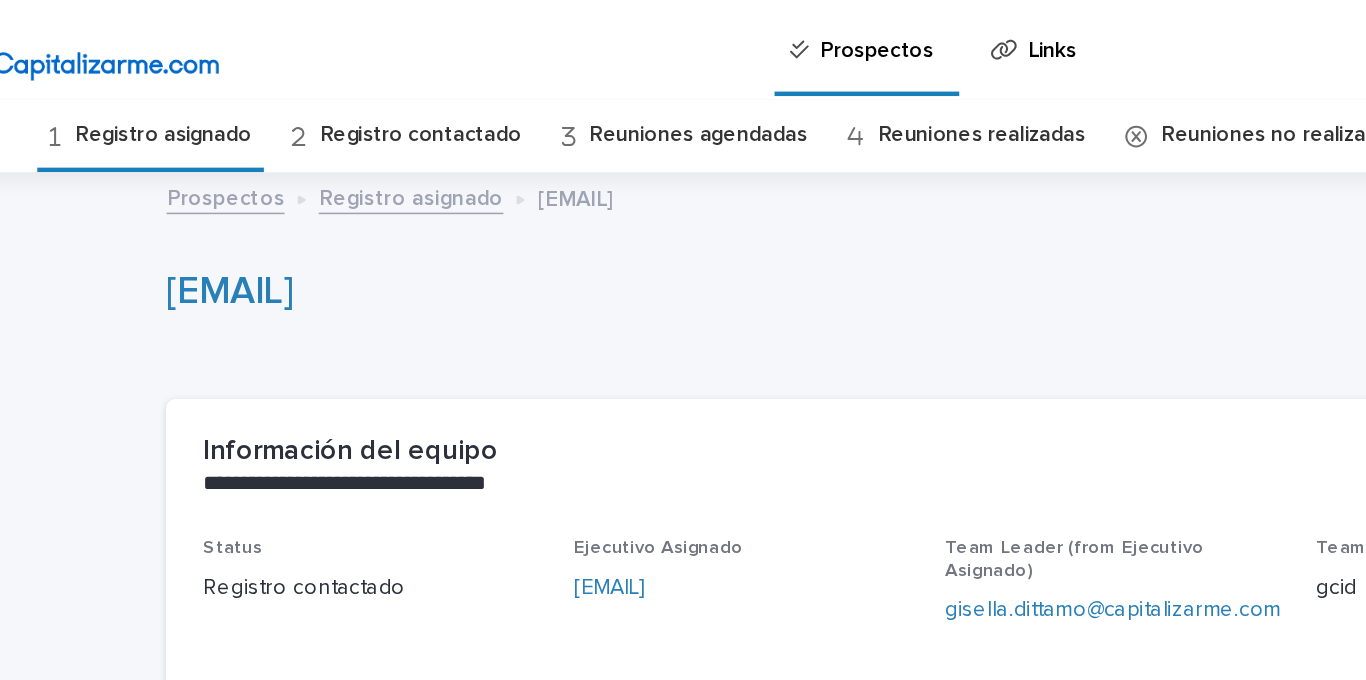 click on "Registro asignado" at bounding box center (191, 87) 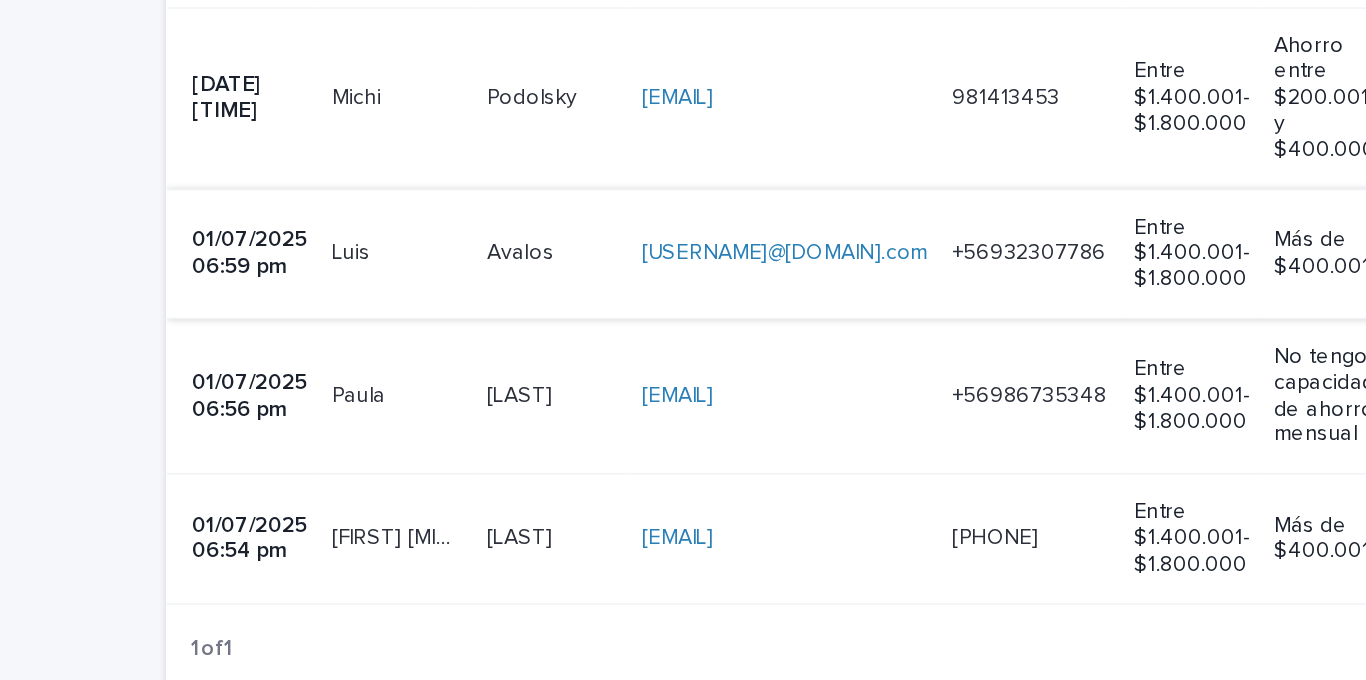 scroll, scrollTop: 622, scrollLeft: 0, axis: vertical 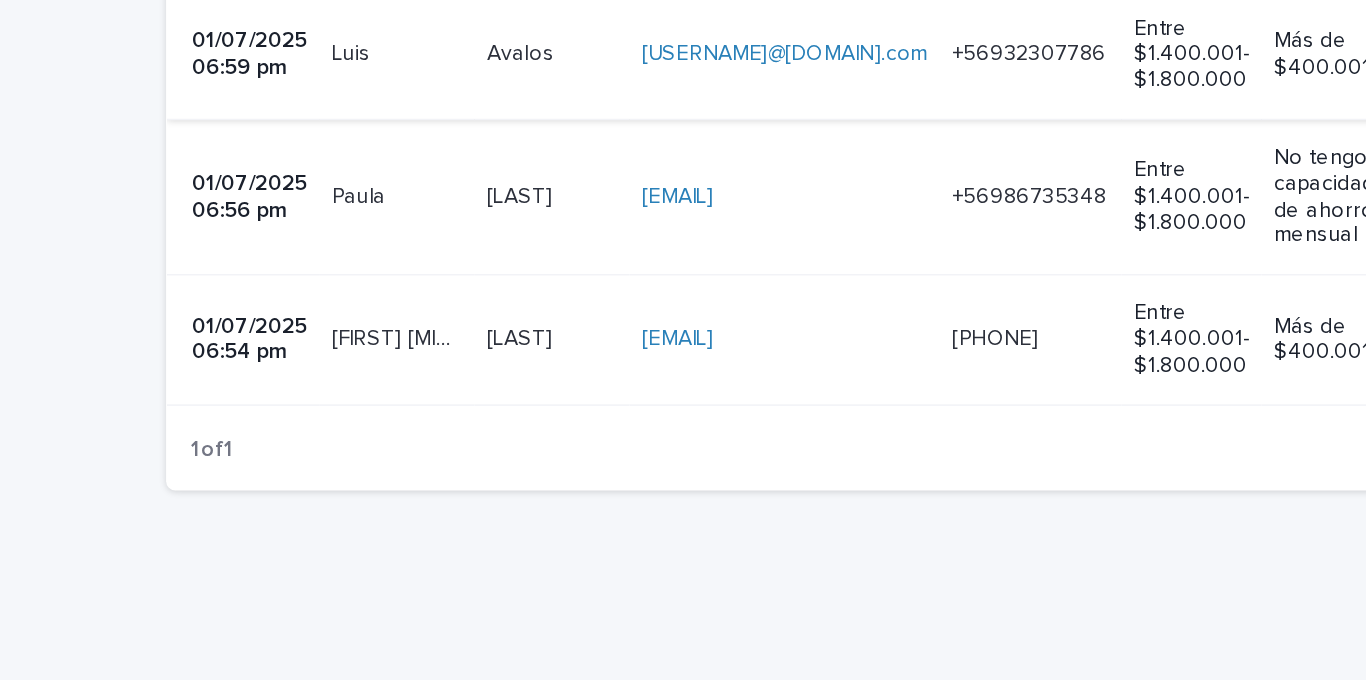 click on "flaaquitaa@hotmail.com flaaquitaa@hotmail.com" at bounding box center (591, 319) 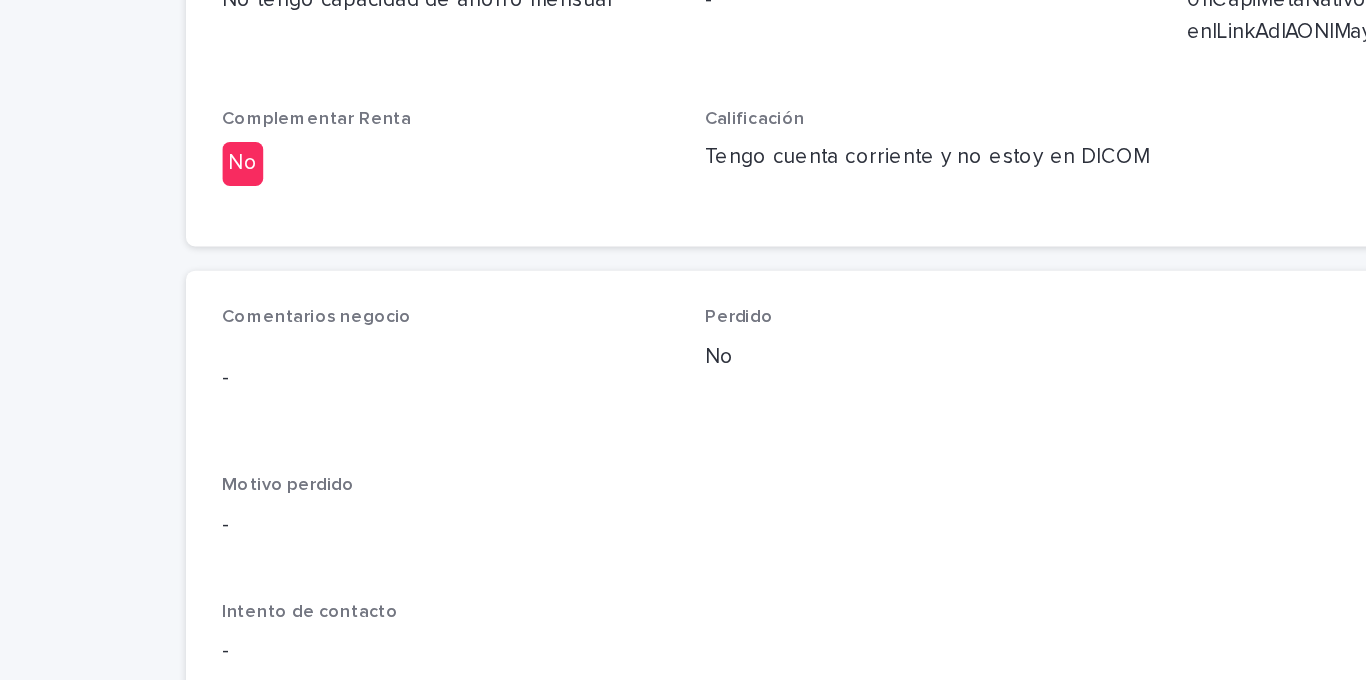 scroll, scrollTop: 866, scrollLeft: 0, axis: vertical 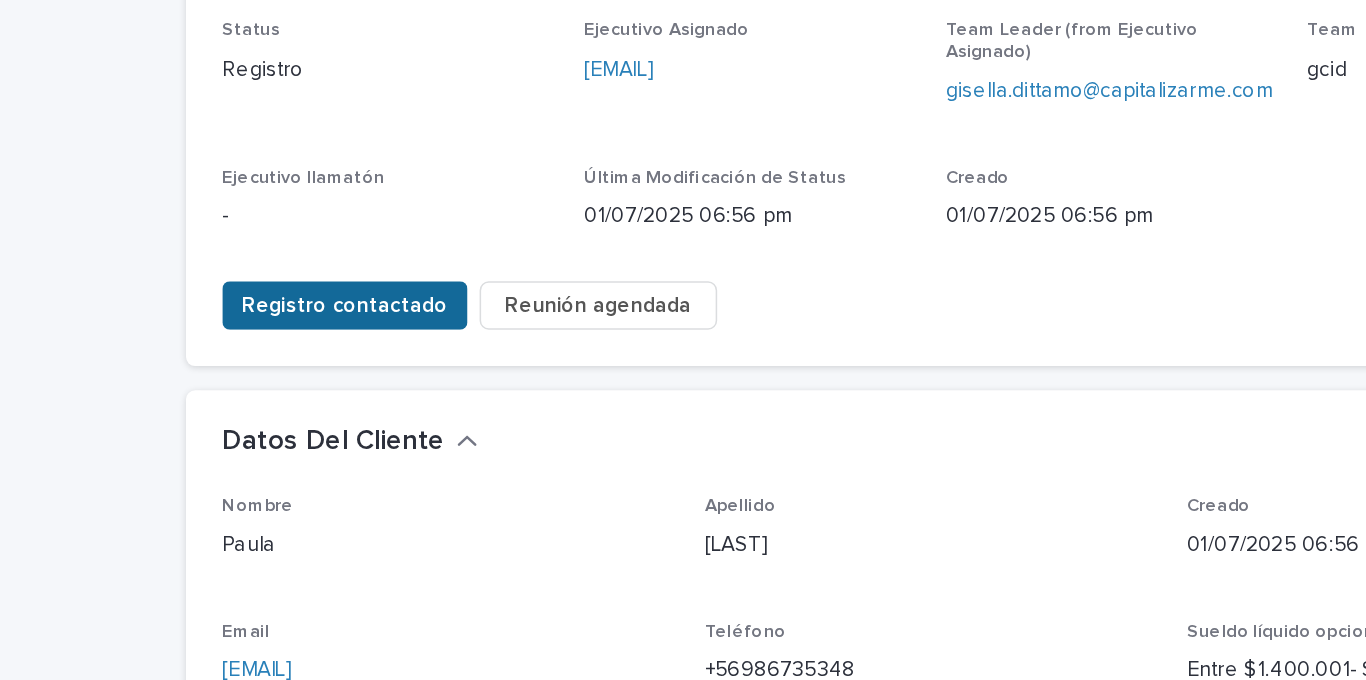 click on "Registro contactado" at bounding box center (298, 432) 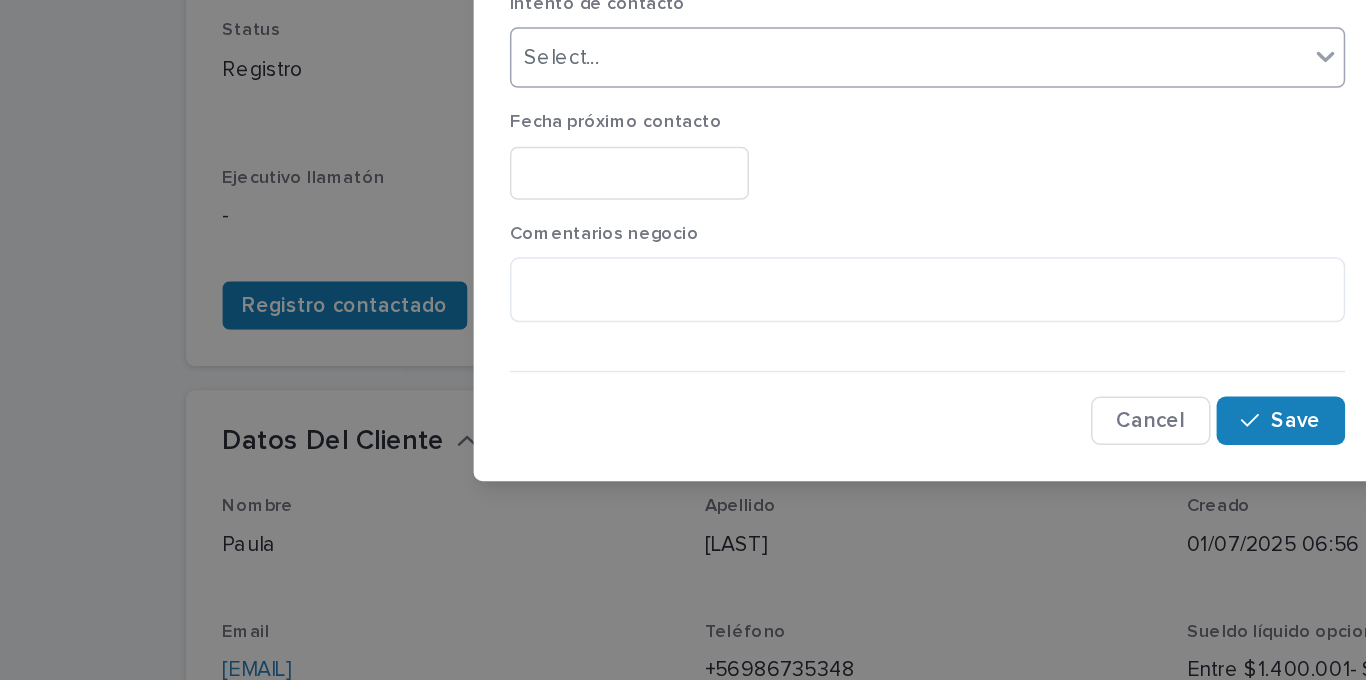 click on "Select..." at bounding box center (670, 268) 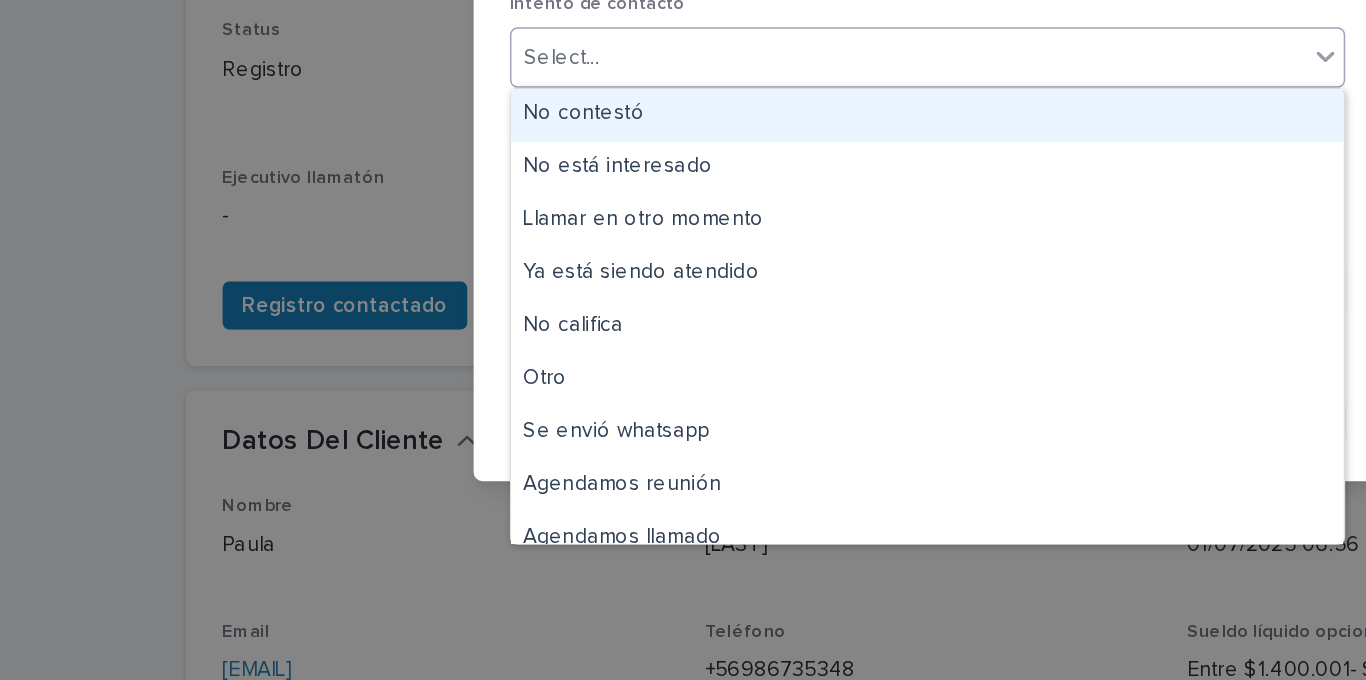 click on "No contestó" at bounding box center (683, 306) 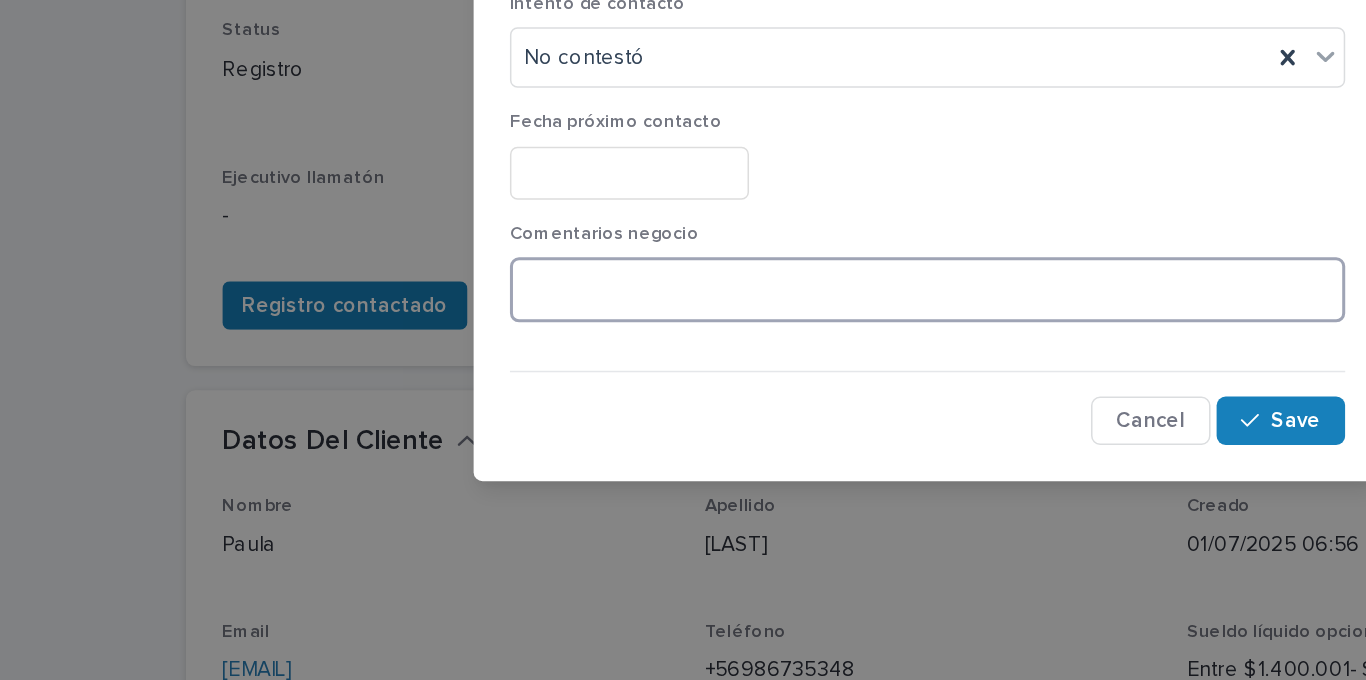 click at bounding box center [683, 421] 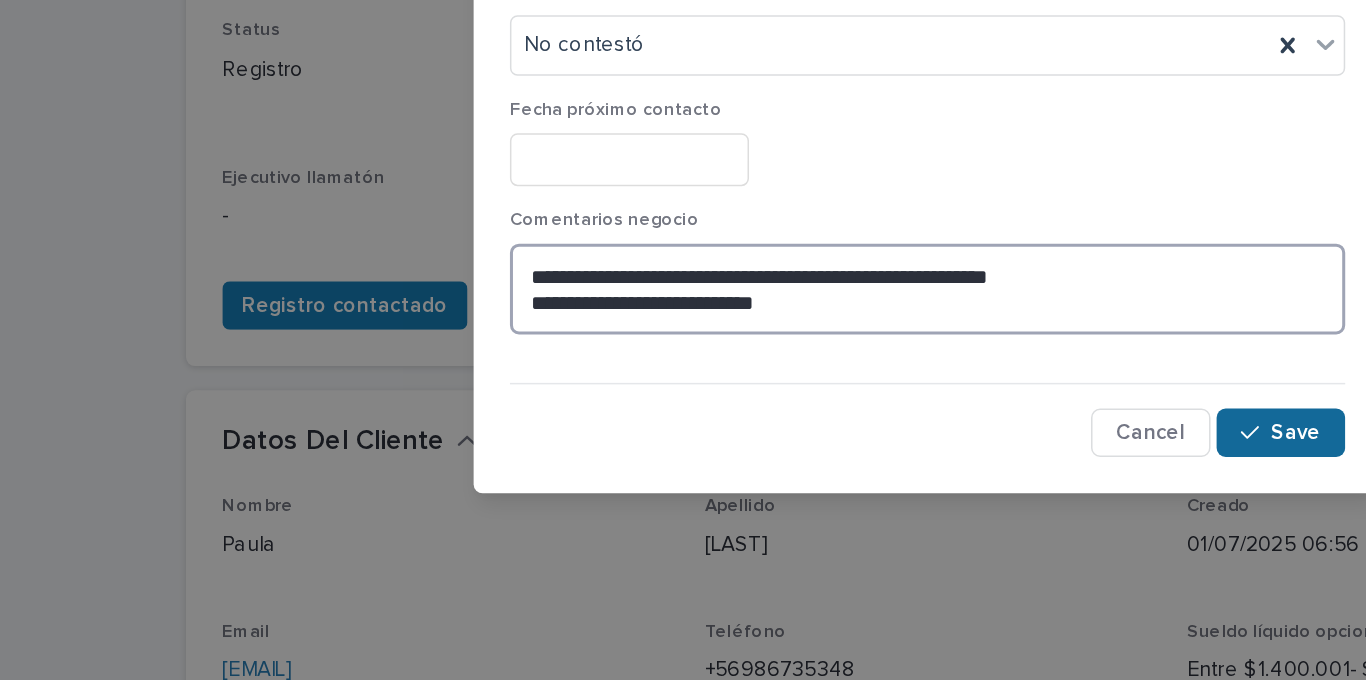 type on "**********" 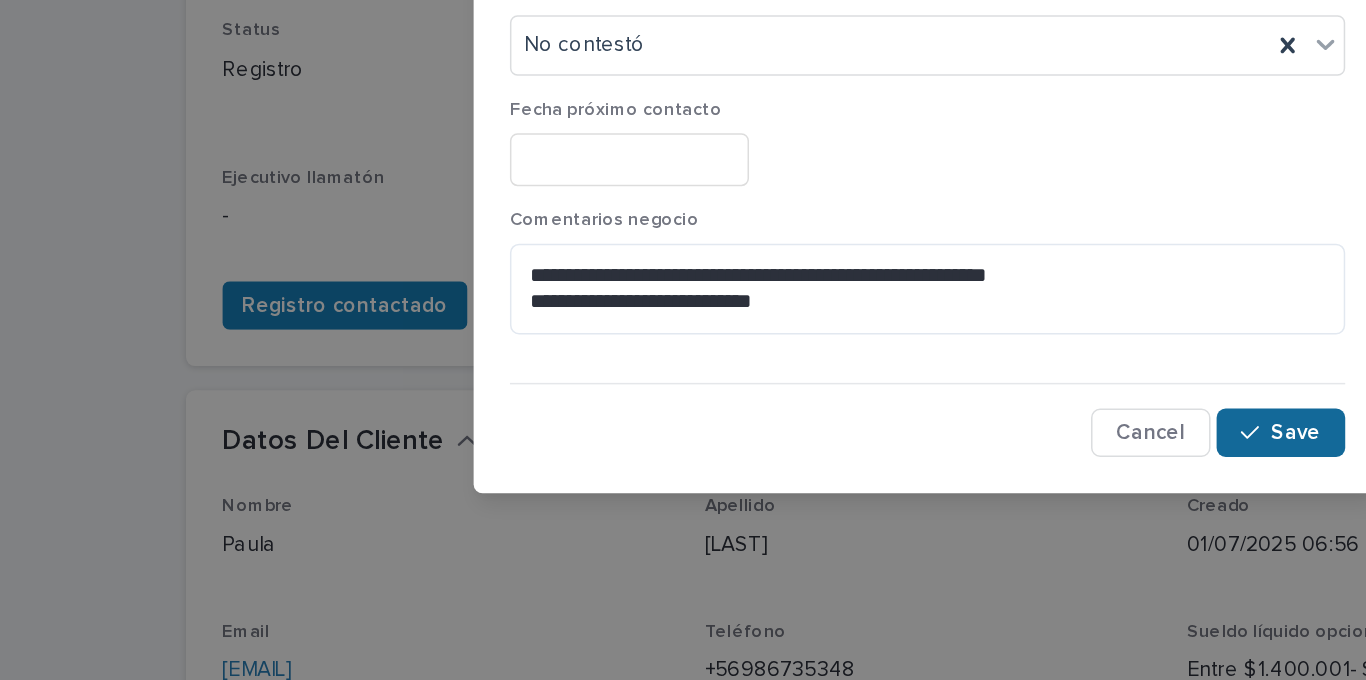 click on "Save" at bounding box center (926, 516) 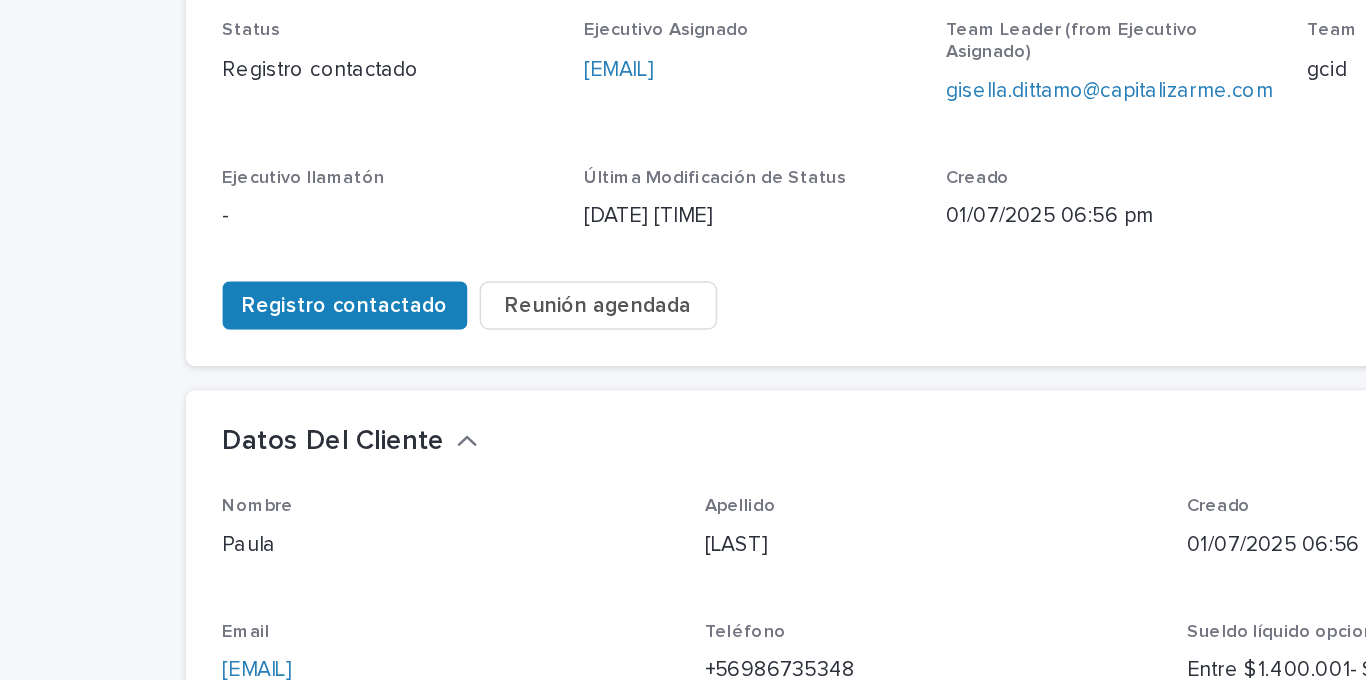scroll, scrollTop: 0, scrollLeft: 0, axis: both 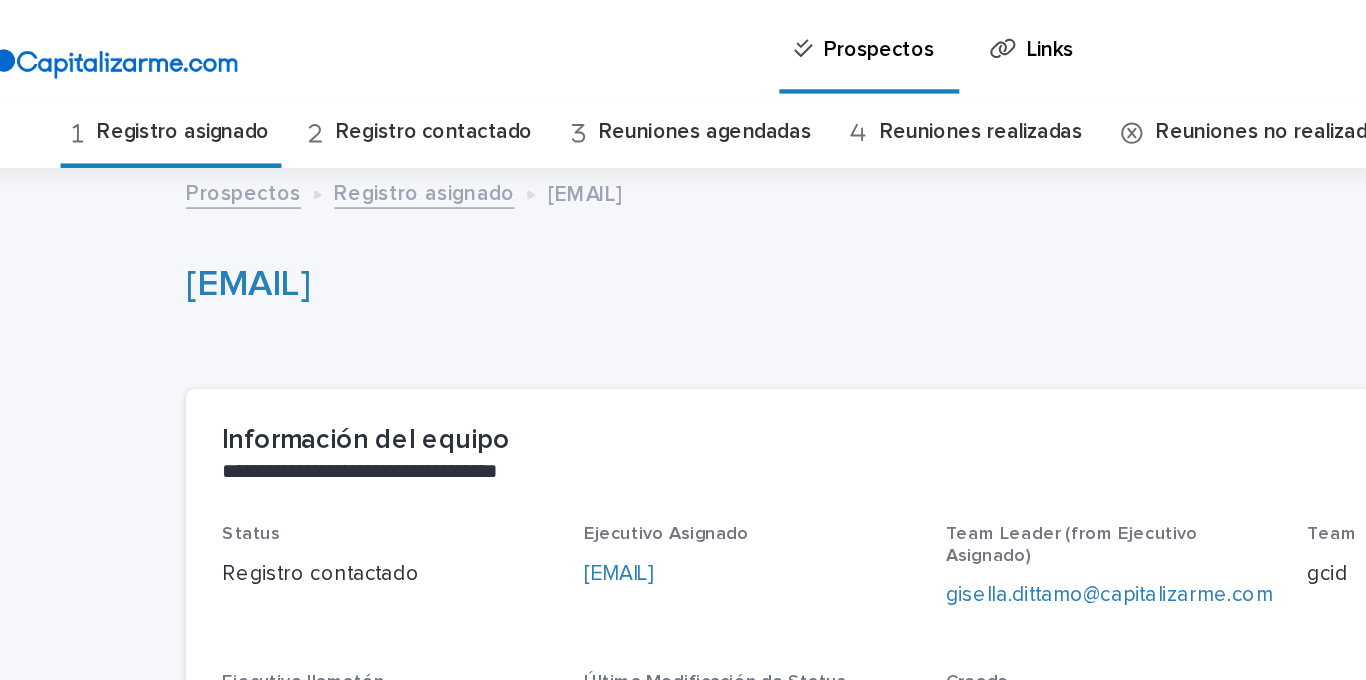 click on "Registro asignado" at bounding box center (191, 87) 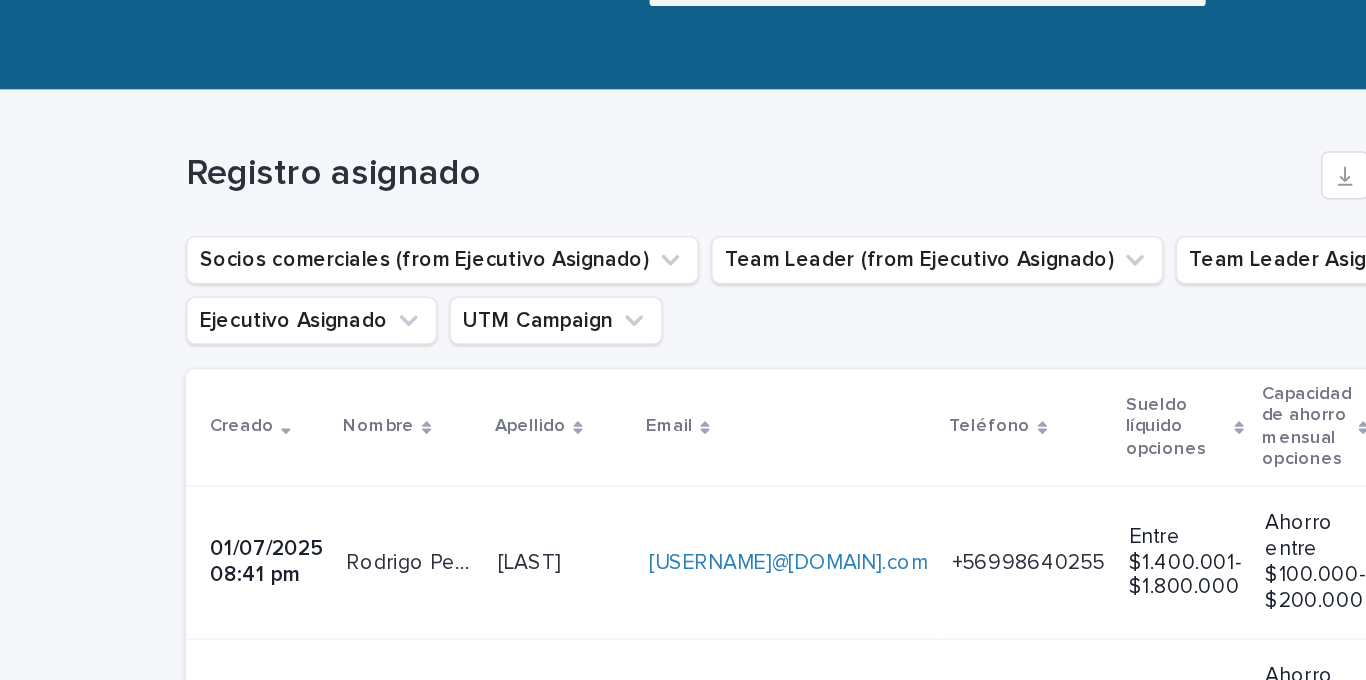 scroll, scrollTop: 522, scrollLeft: 0, axis: vertical 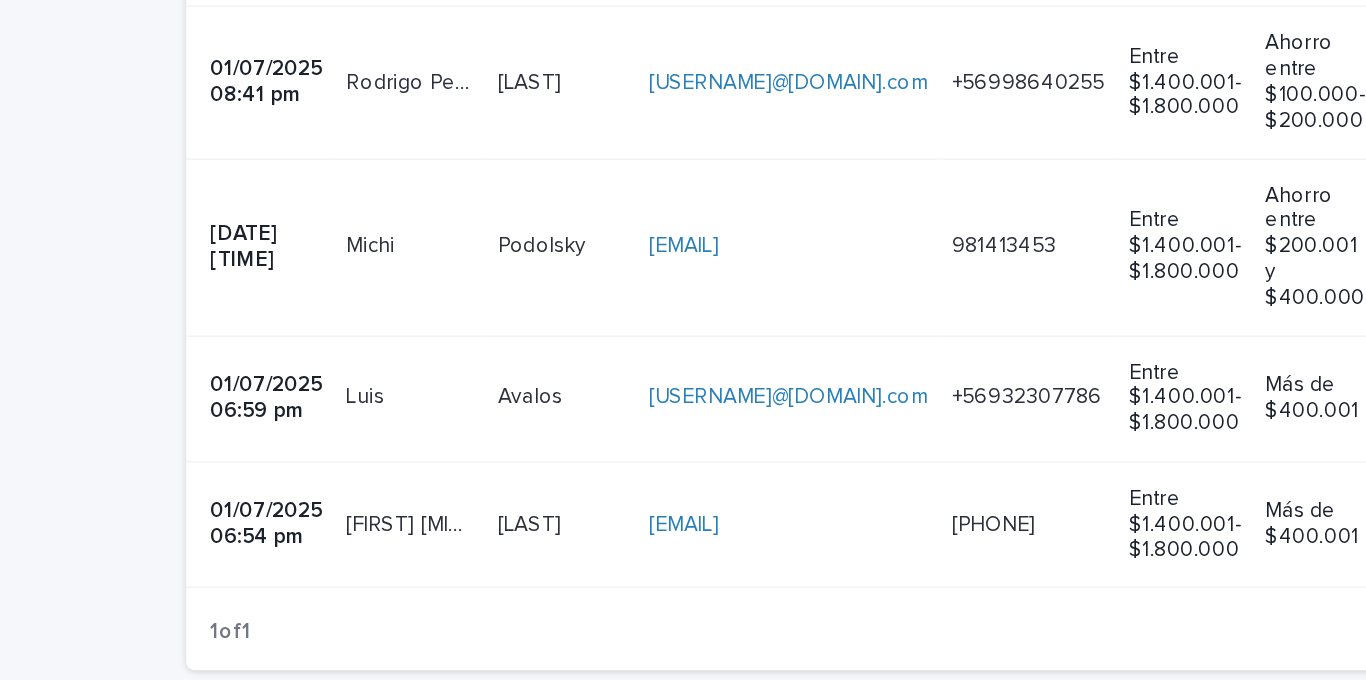 click on "Avalos Avalos" at bounding box center [441, 327] 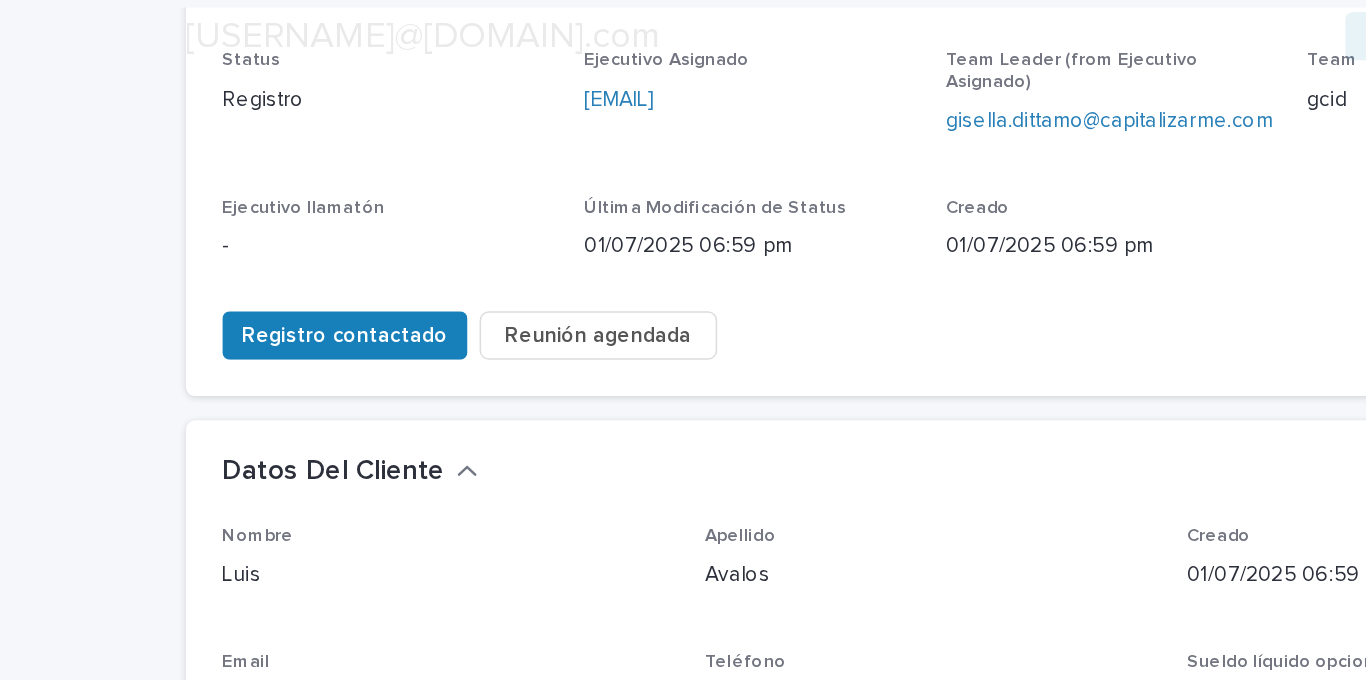 scroll, scrollTop: 348, scrollLeft: 0, axis: vertical 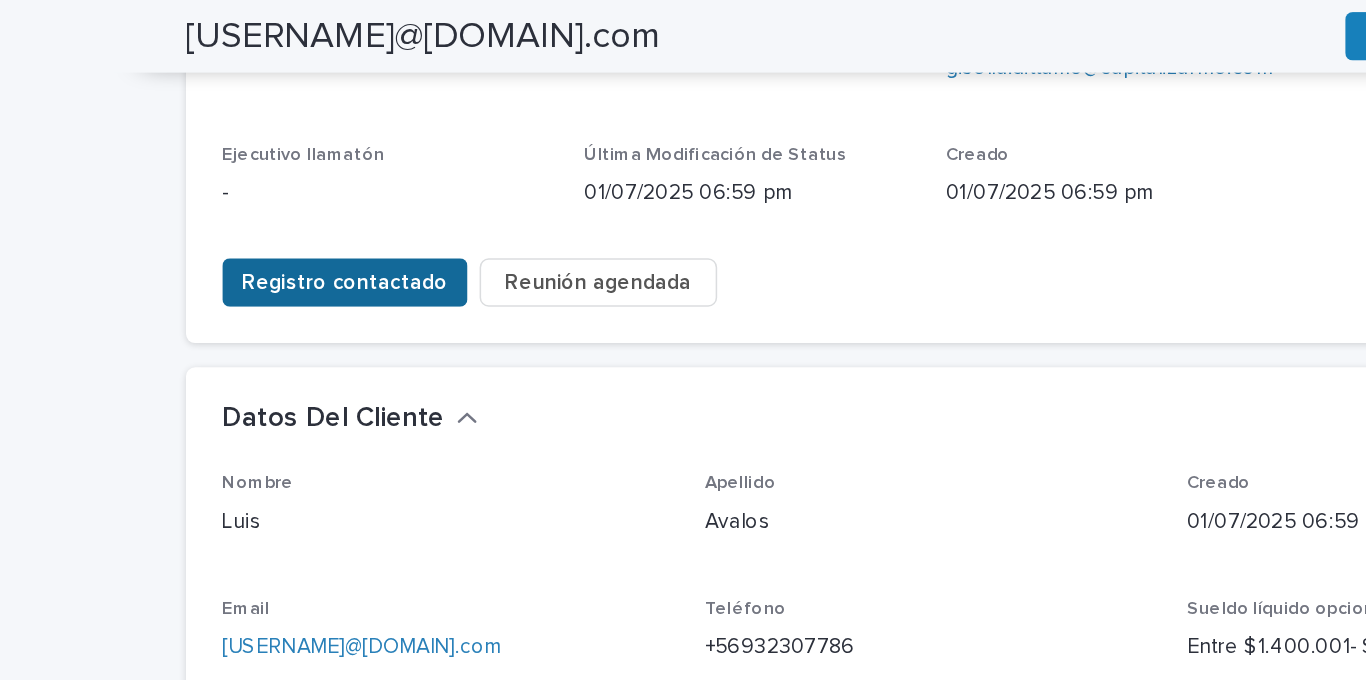 click on "Registro contactado" at bounding box center [298, 187] 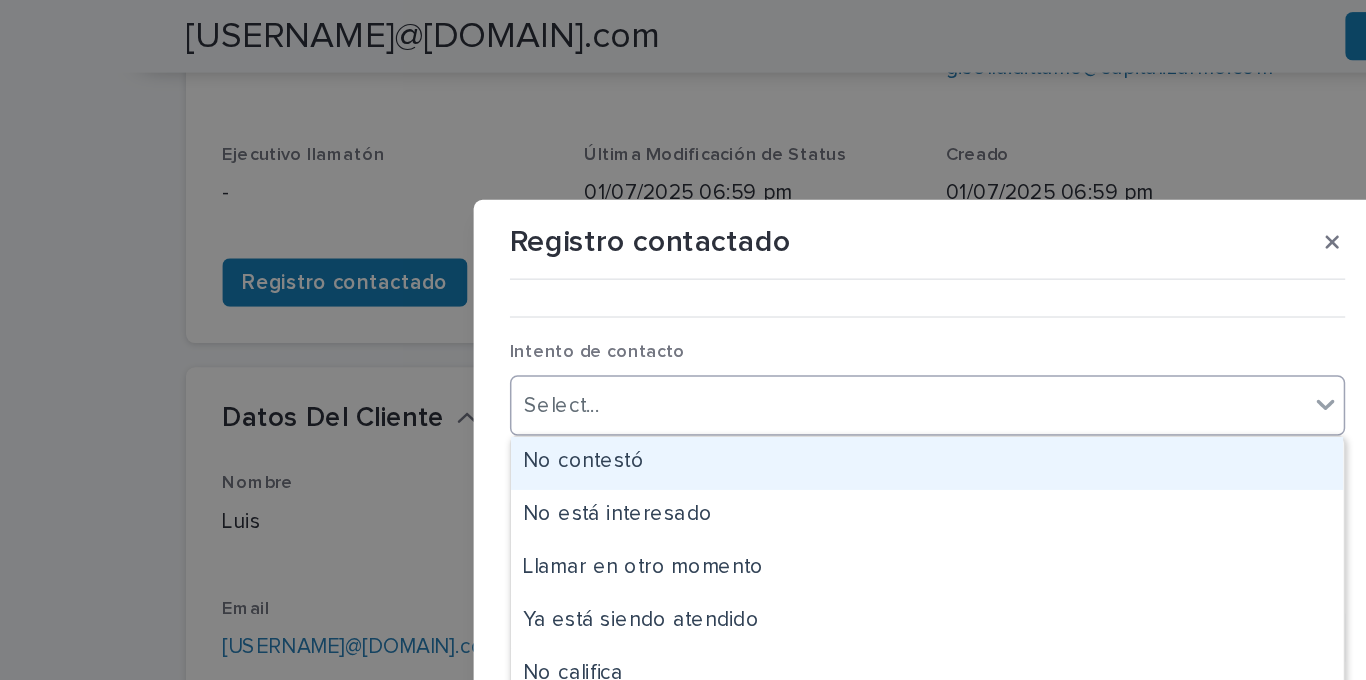 click on "Select..." at bounding box center (670, 268) 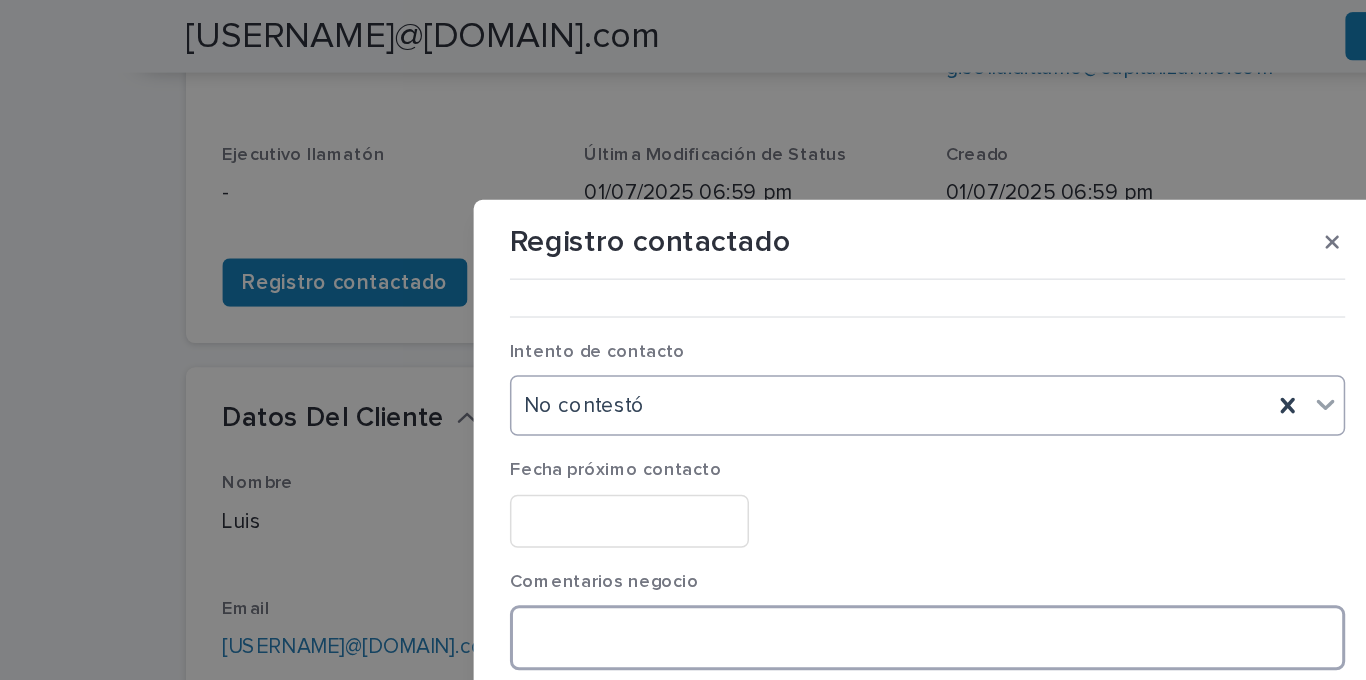click at bounding box center (683, 421) 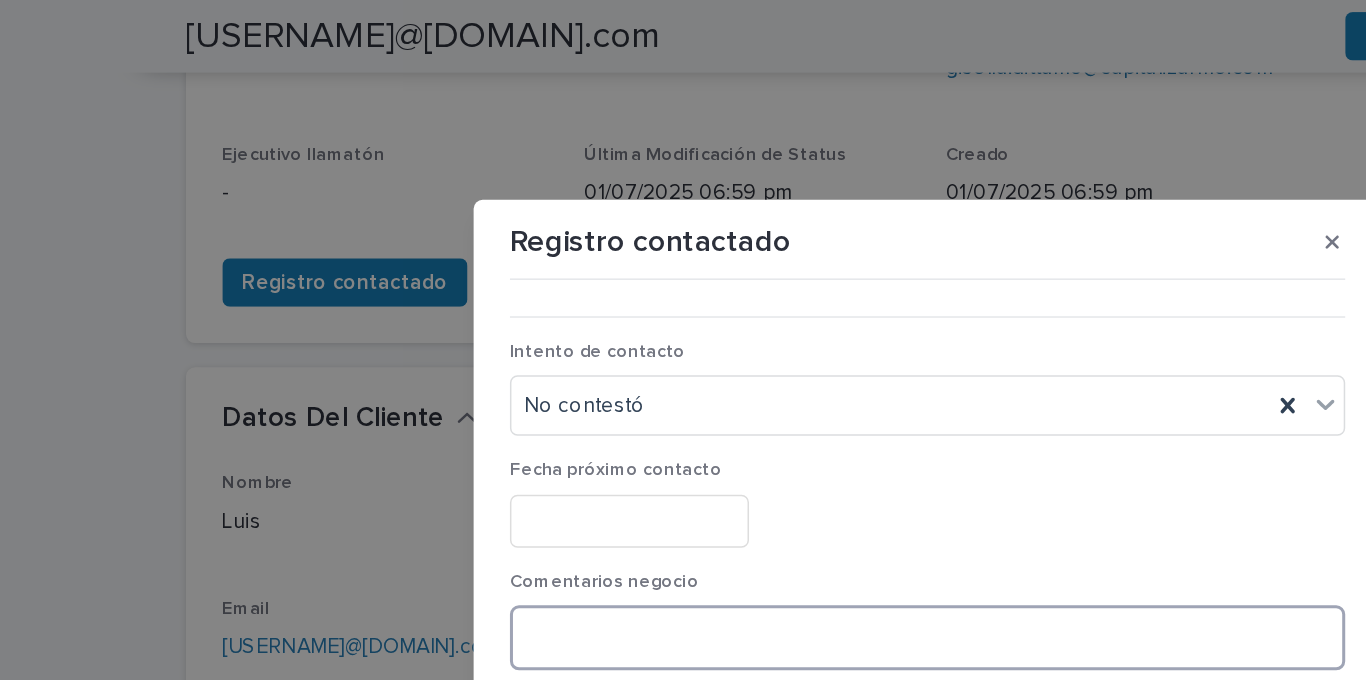 paste on "**********" 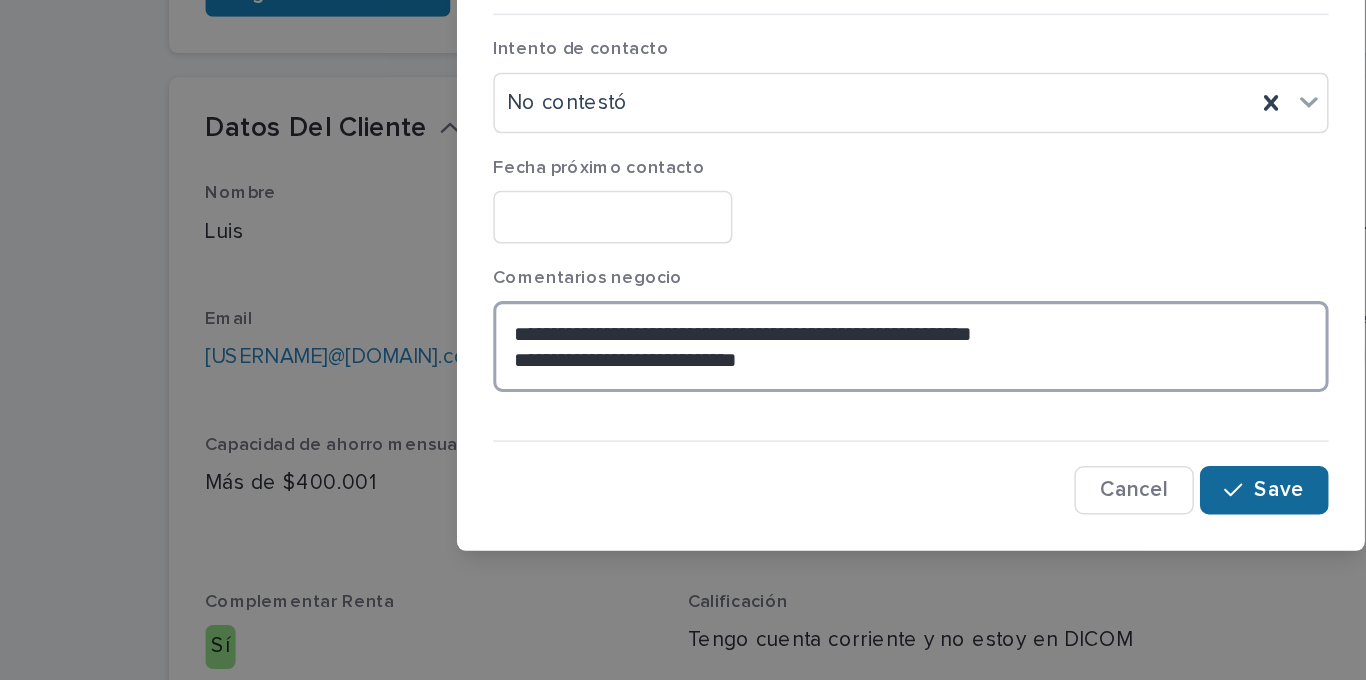 type on "**********" 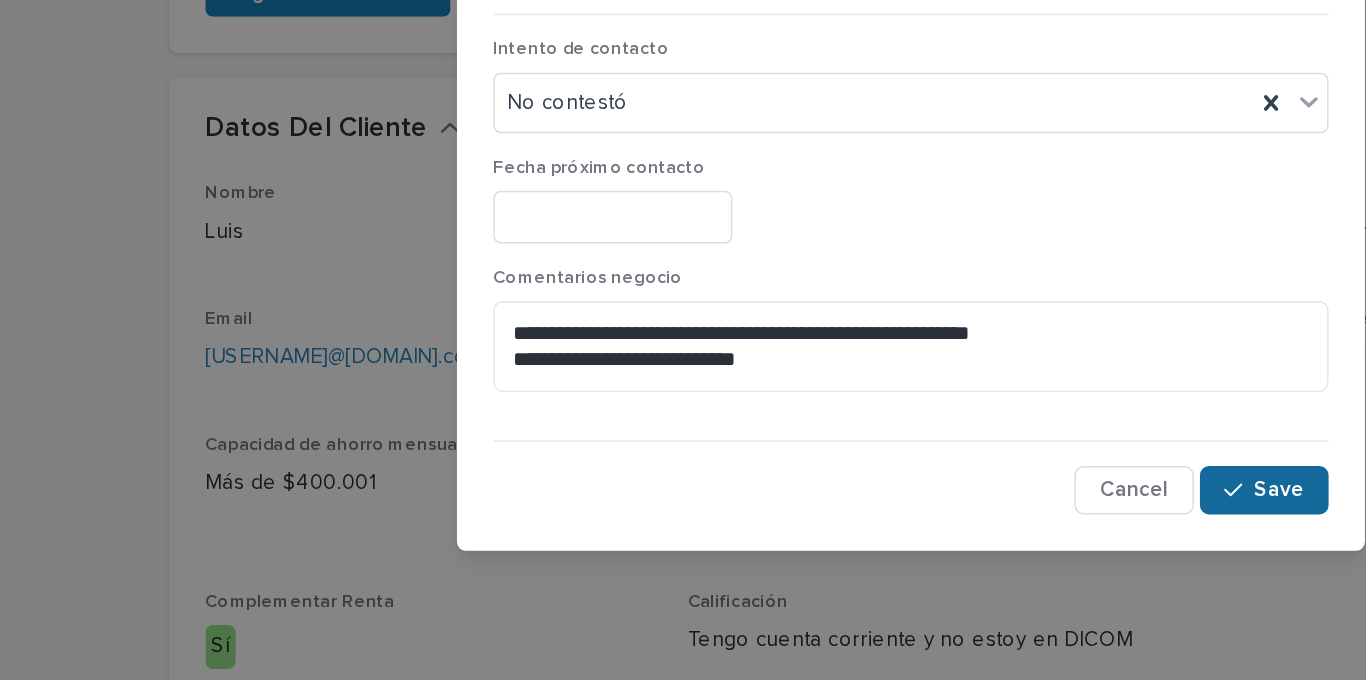 click on "Save" at bounding box center (926, 516) 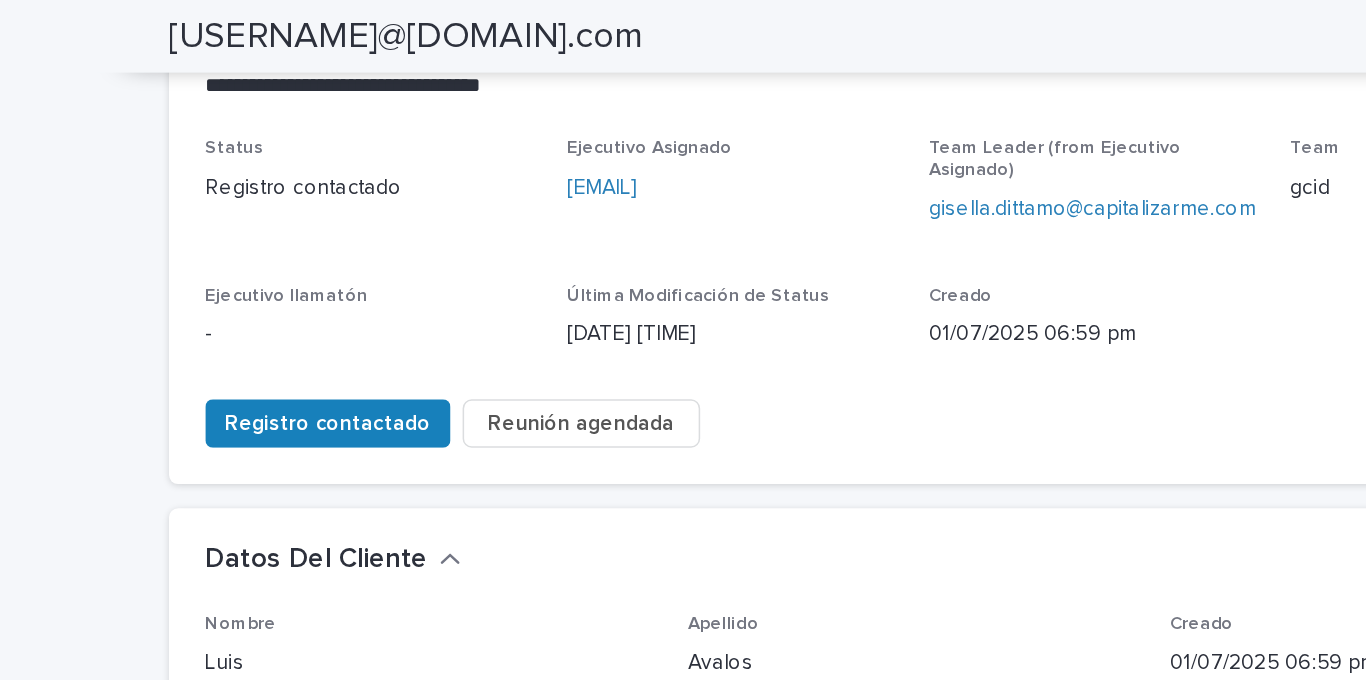 scroll, scrollTop: 0, scrollLeft: 0, axis: both 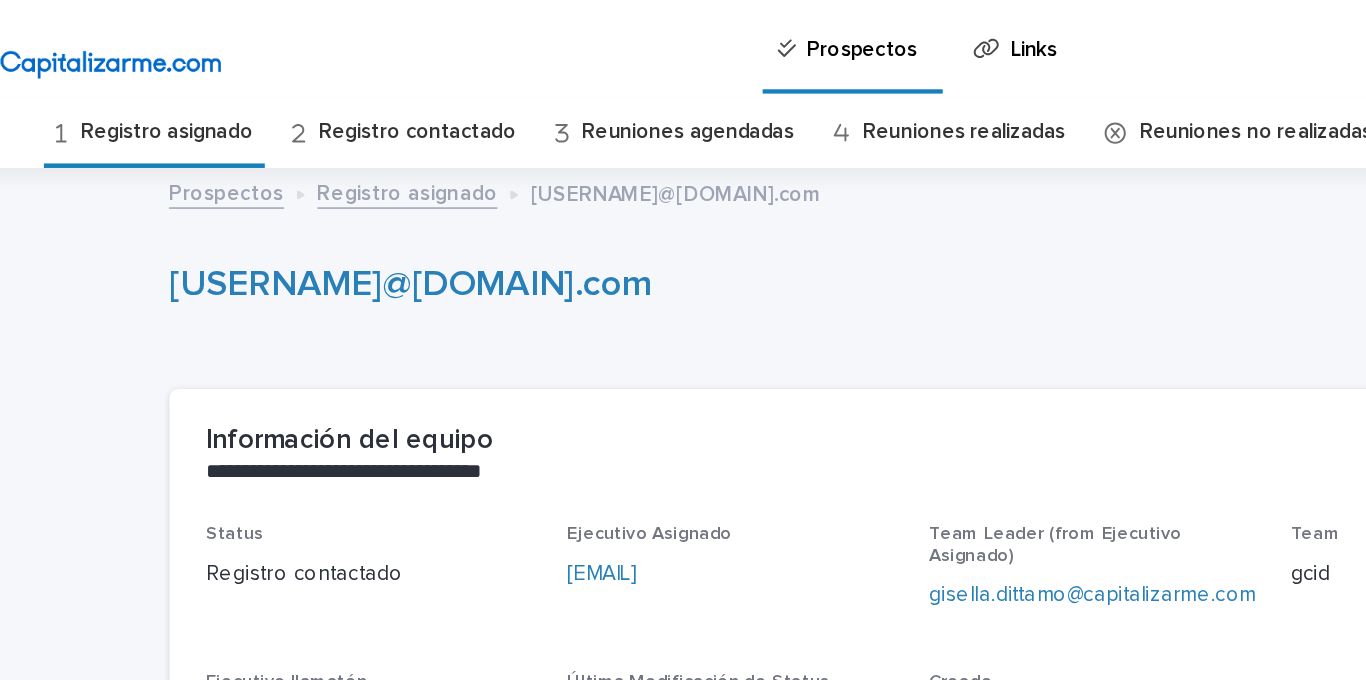 click on "Registro asignado" at bounding box center (191, 87) 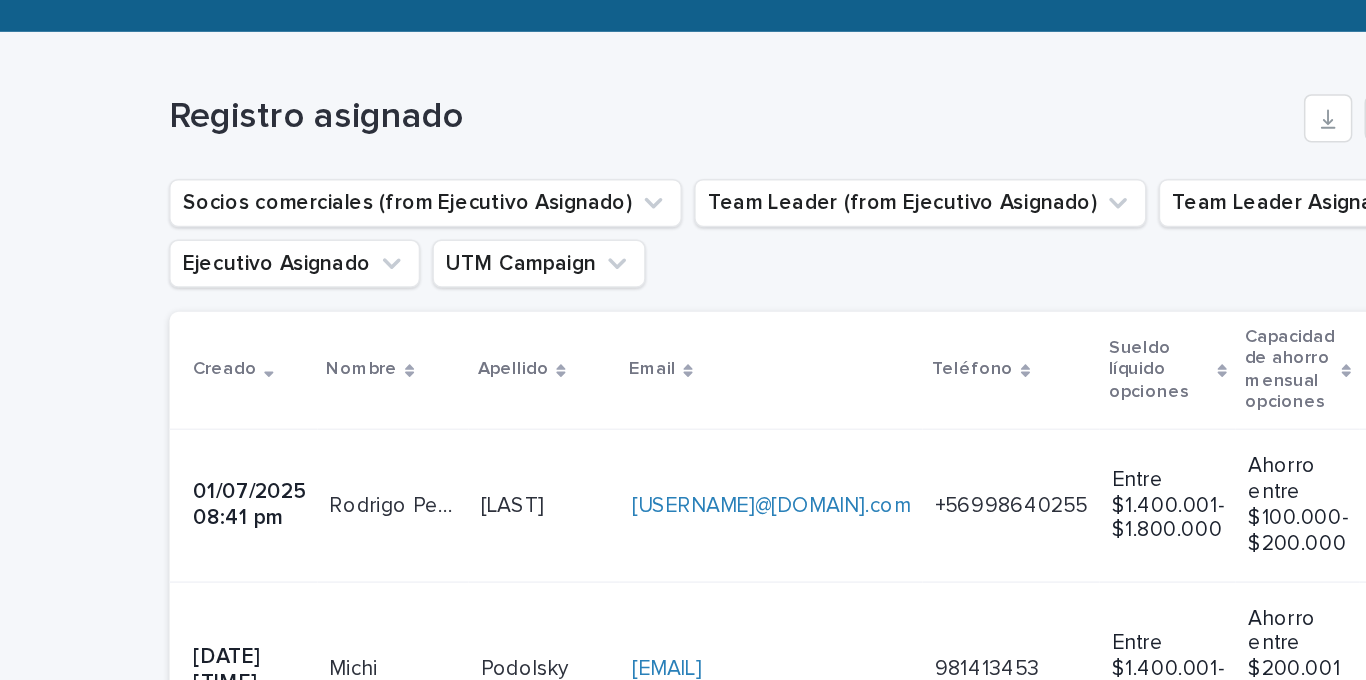 scroll, scrollTop: 439, scrollLeft: 0, axis: vertical 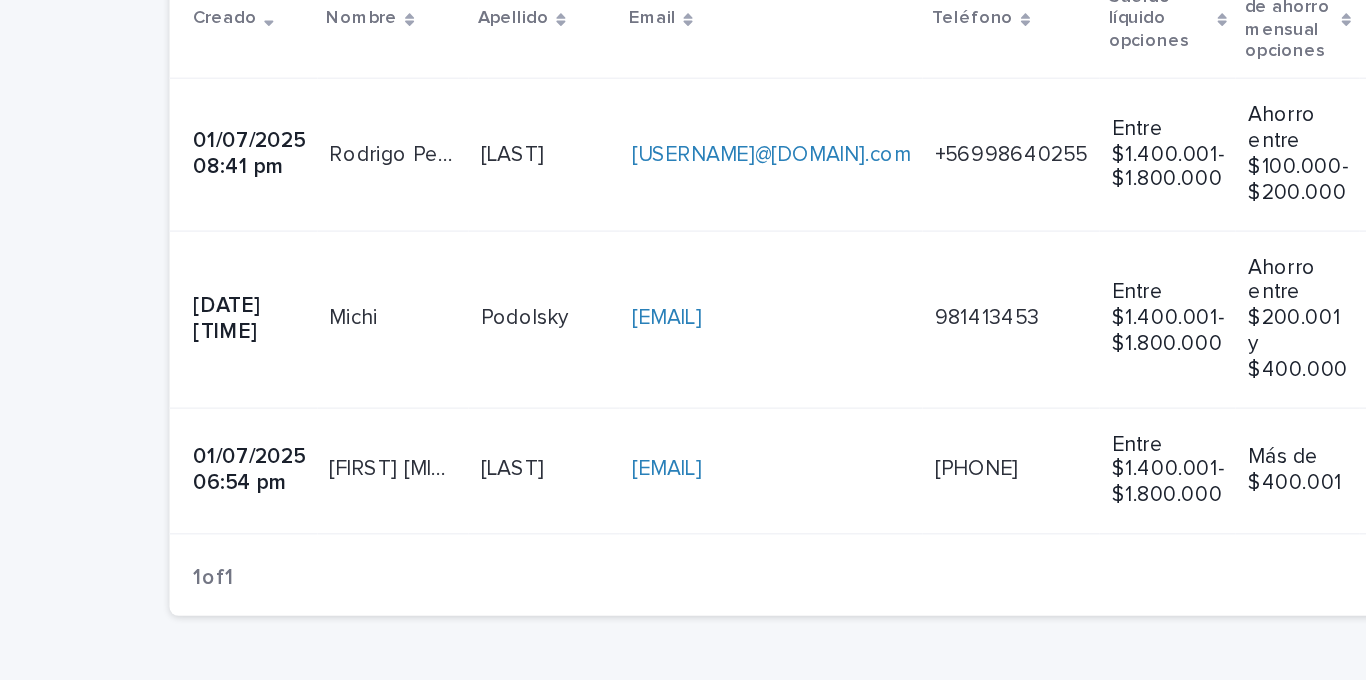 click on "jorgemedelfuenzalida@gmail.com jorgemedelfuenzalida@gmail.com" at bounding box center [591, 410] 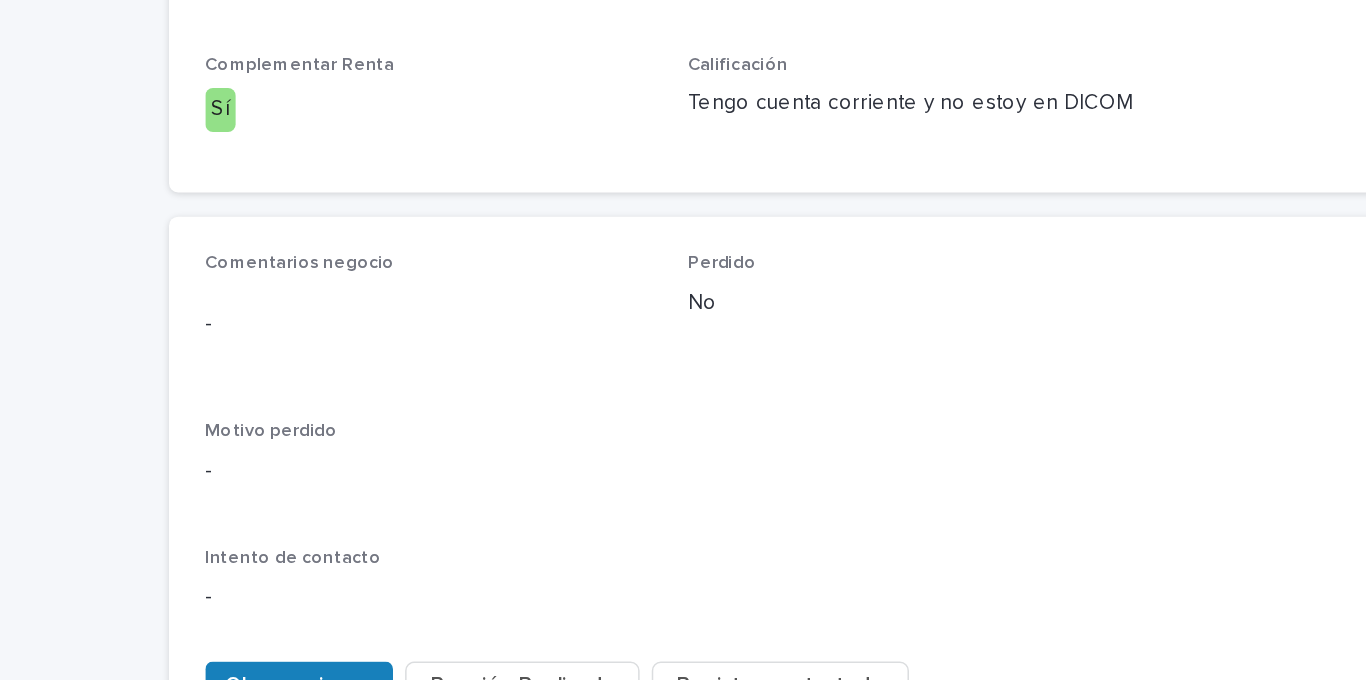 scroll, scrollTop: 866, scrollLeft: 0, axis: vertical 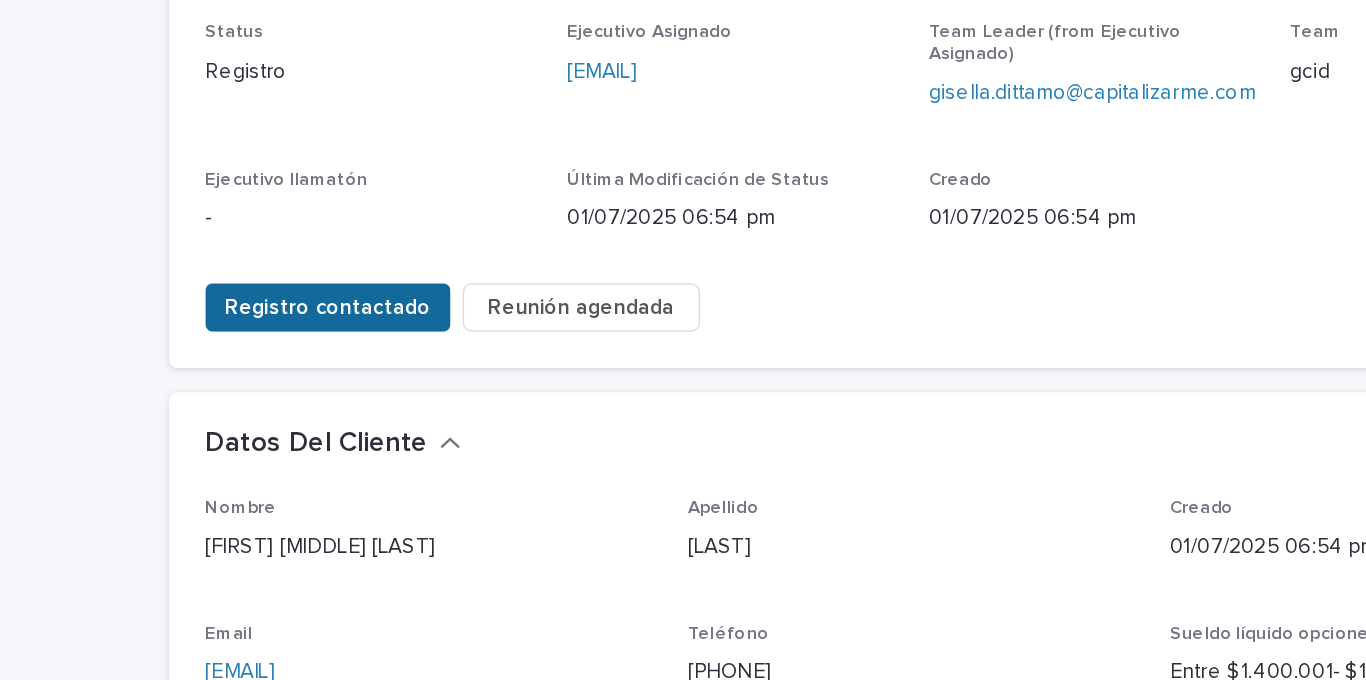 click on "Registro contactado" at bounding box center (298, 433) 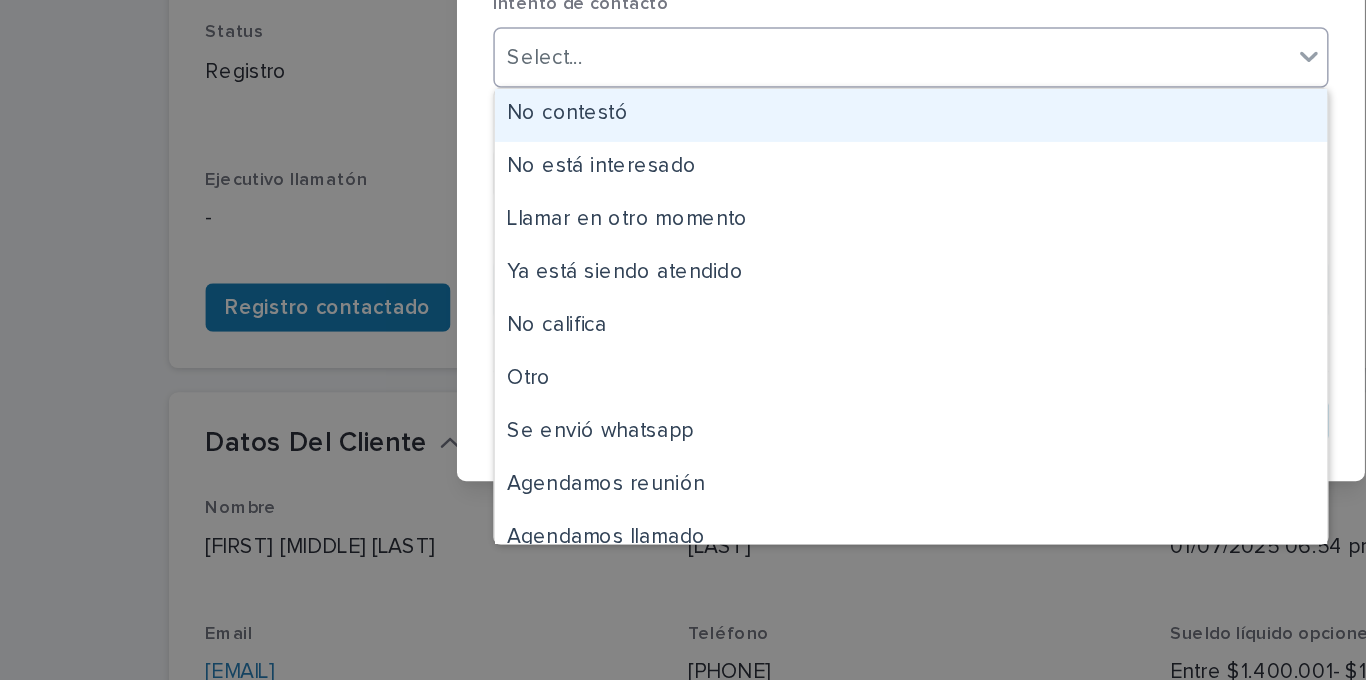 click on "Select..." at bounding box center (670, 268) 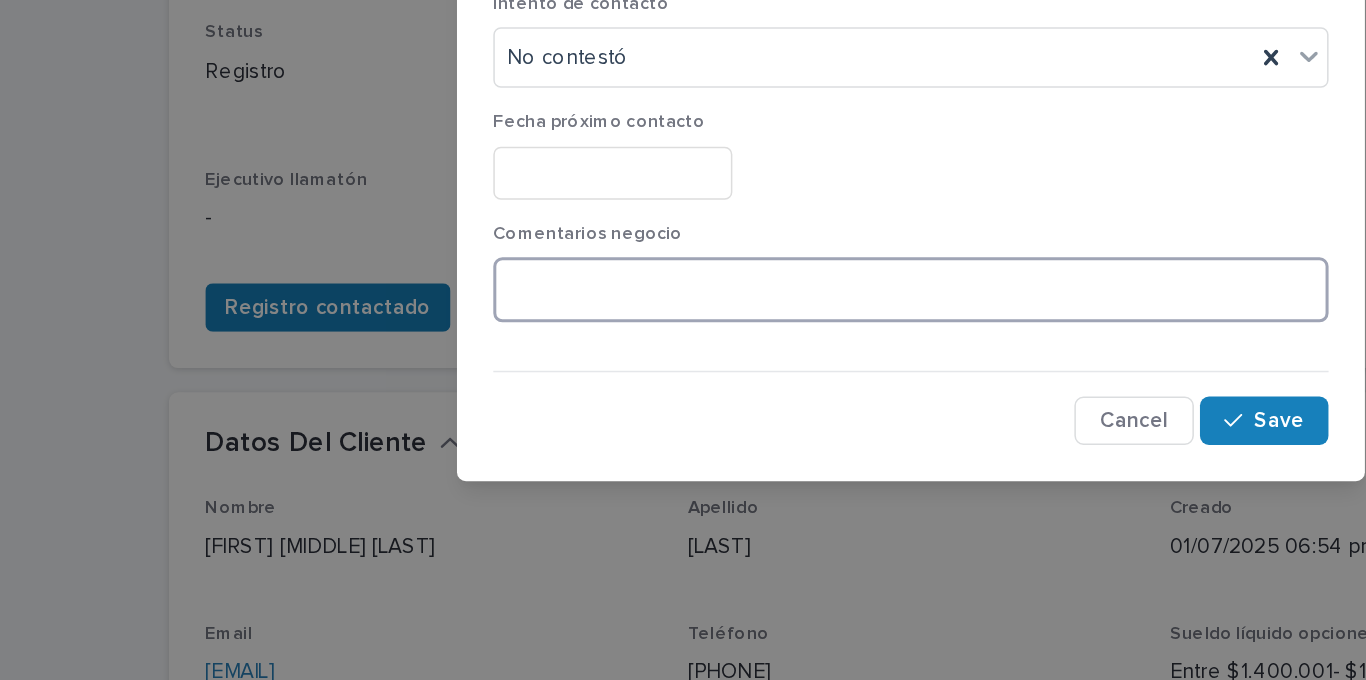 click at bounding box center [683, 421] 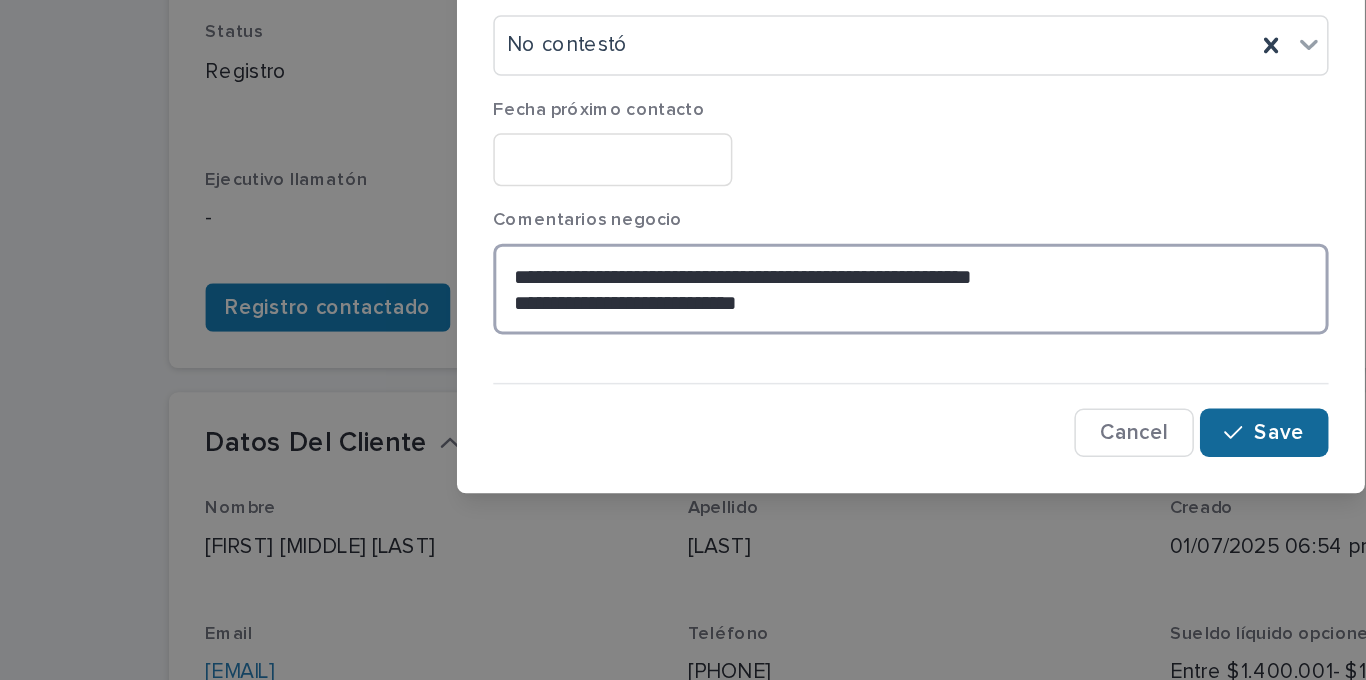 type on "**********" 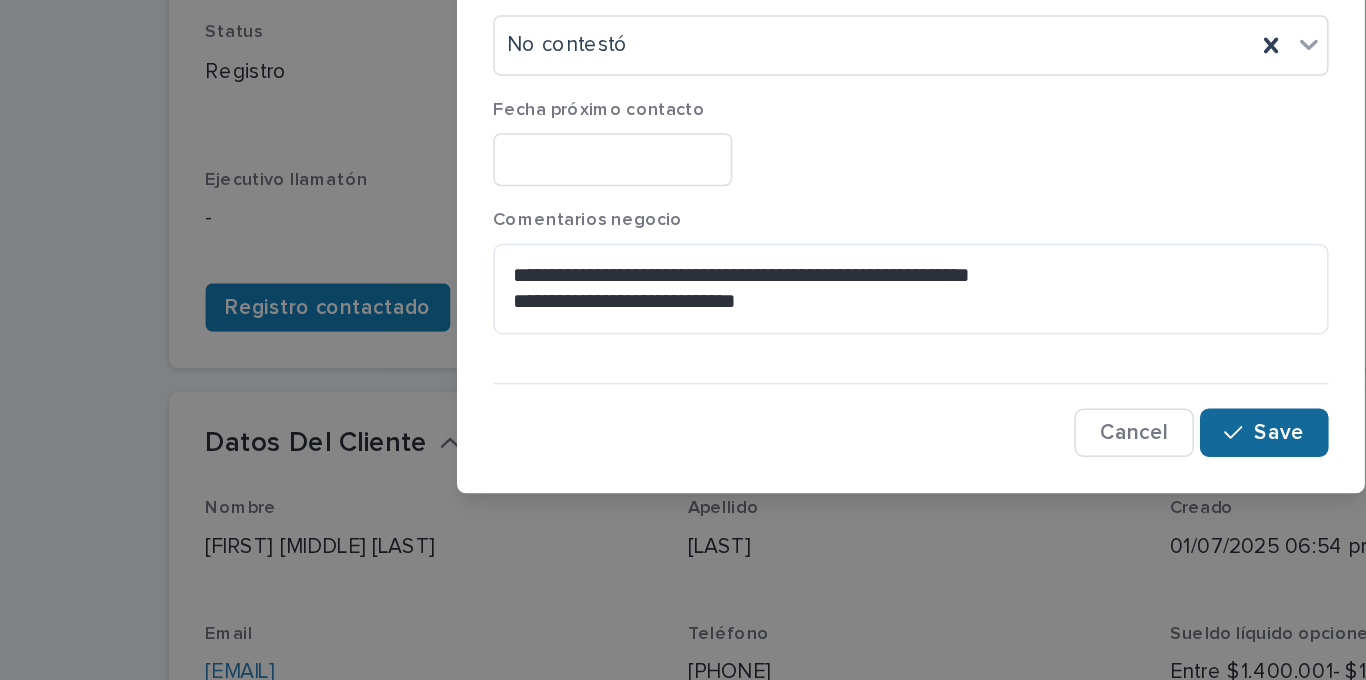 click on "Save" at bounding box center (916, 516) 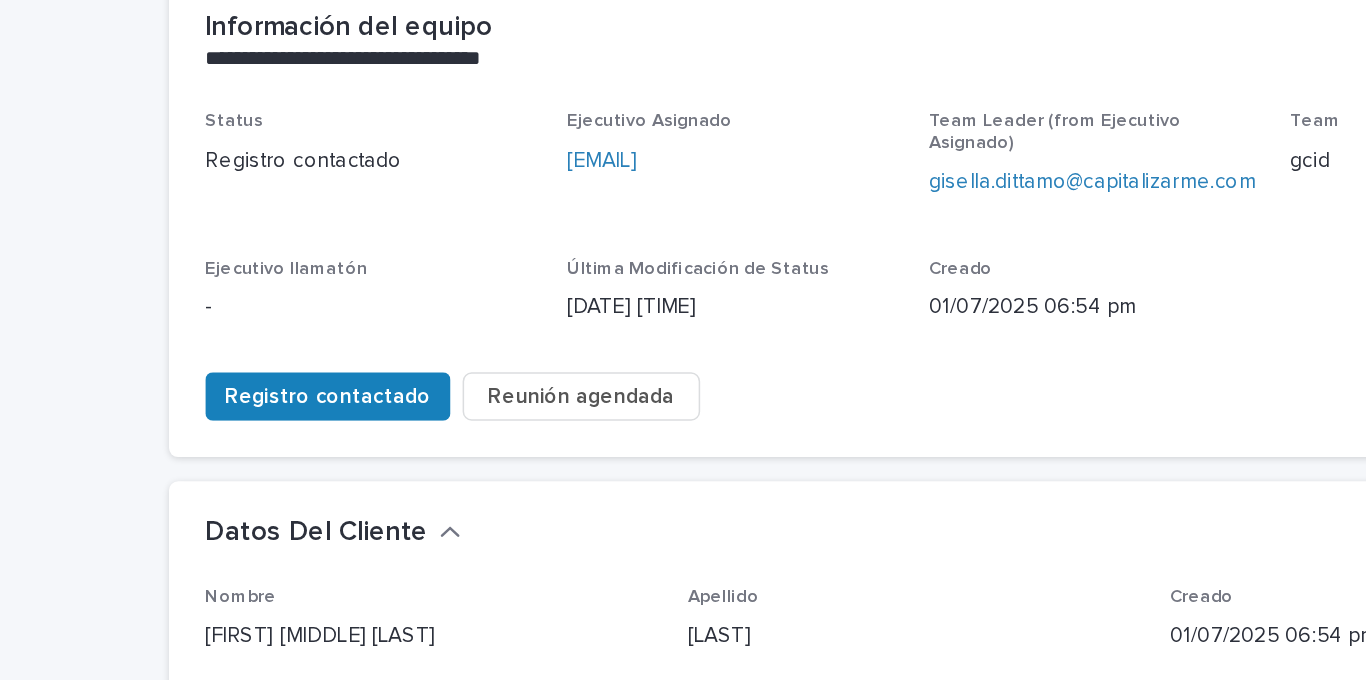 scroll, scrollTop: 0, scrollLeft: 0, axis: both 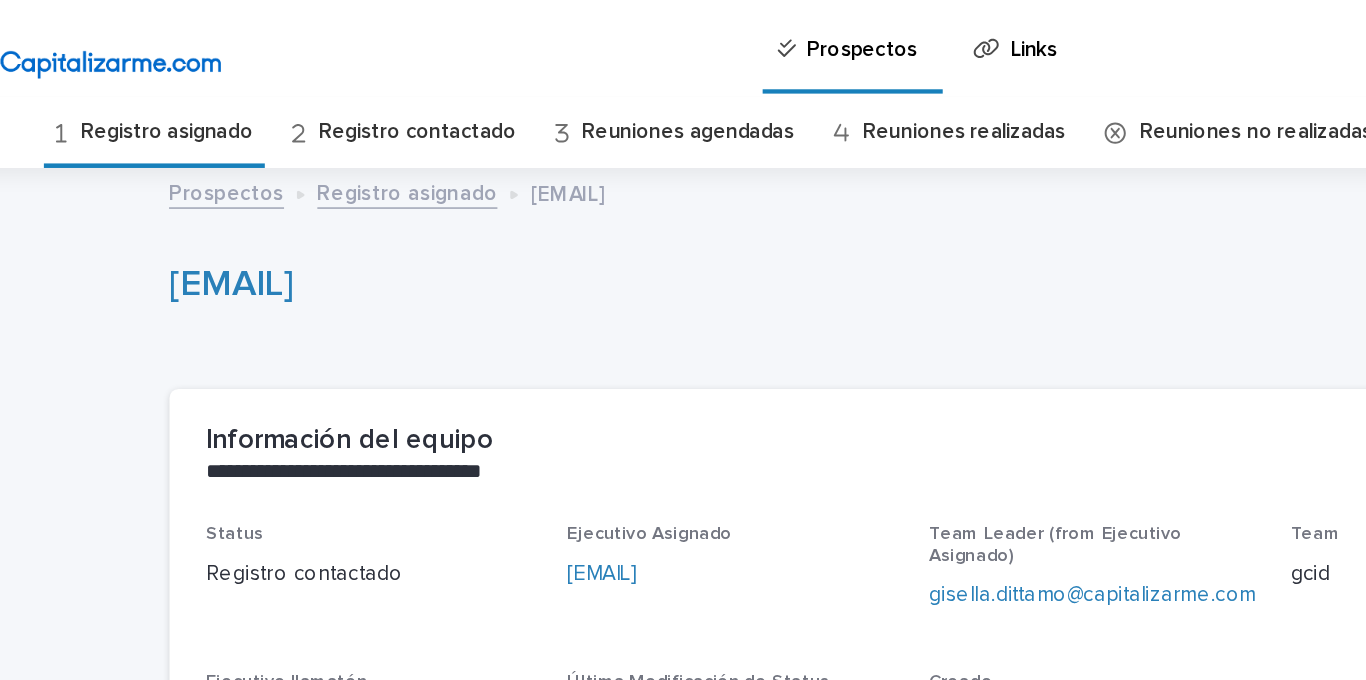 click on "Registro asignado" at bounding box center [191, 87] 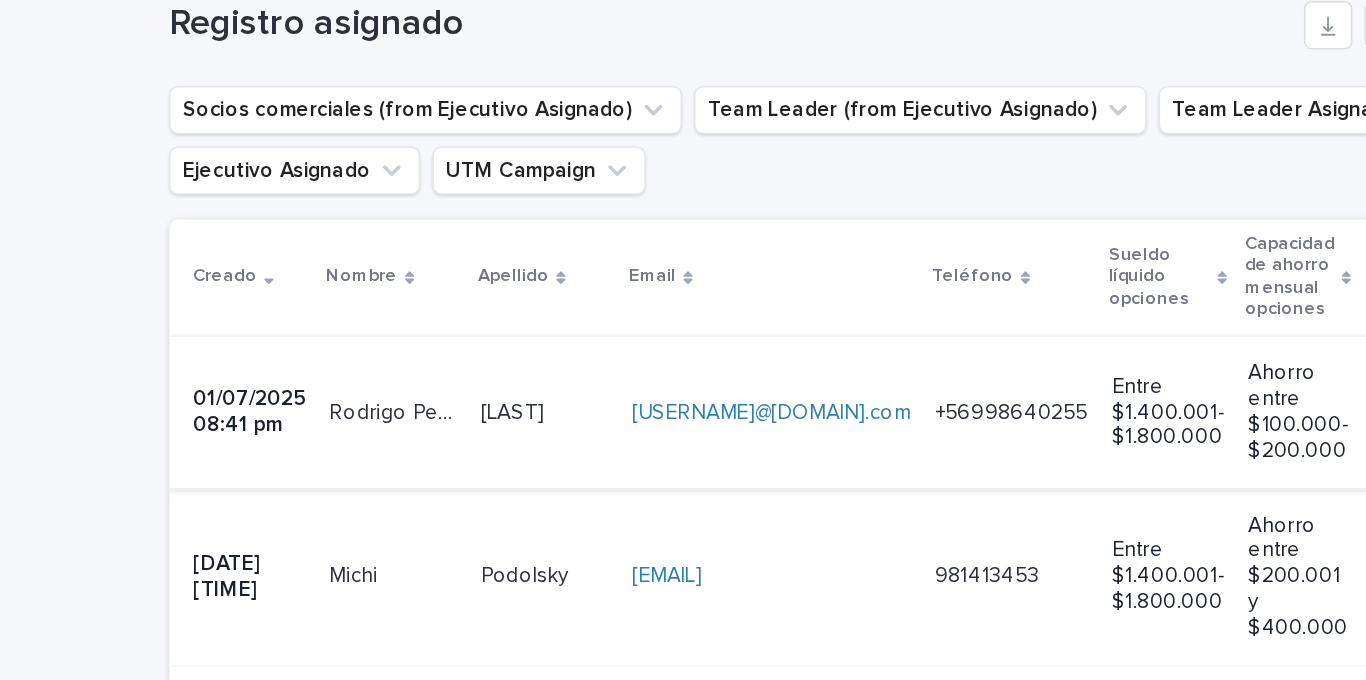 scroll, scrollTop: 321, scrollLeft: 0, axis: vertical 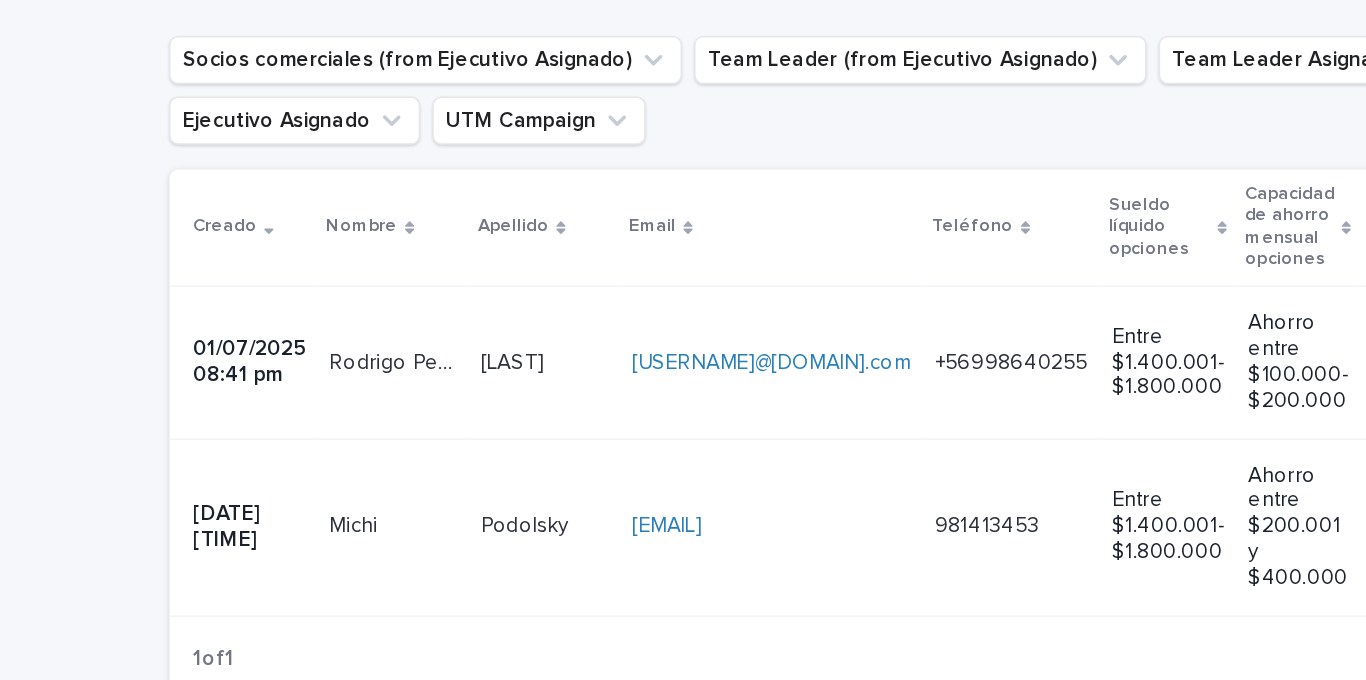 click on "rodrigo.arq10@gmail.com rodrigo.arq10@gmail.com" at bounding box center [591, 304] 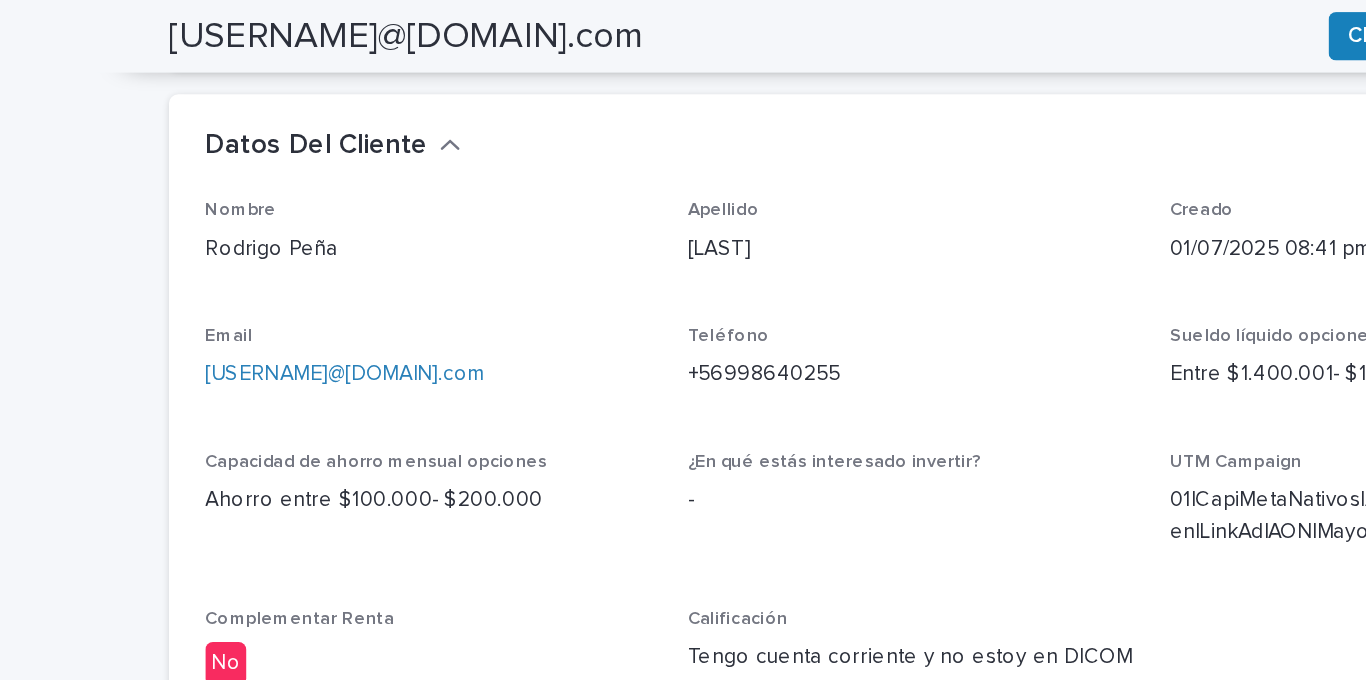 scroll, scrollTop: 527, scrollLeft: 0, axis: vertical 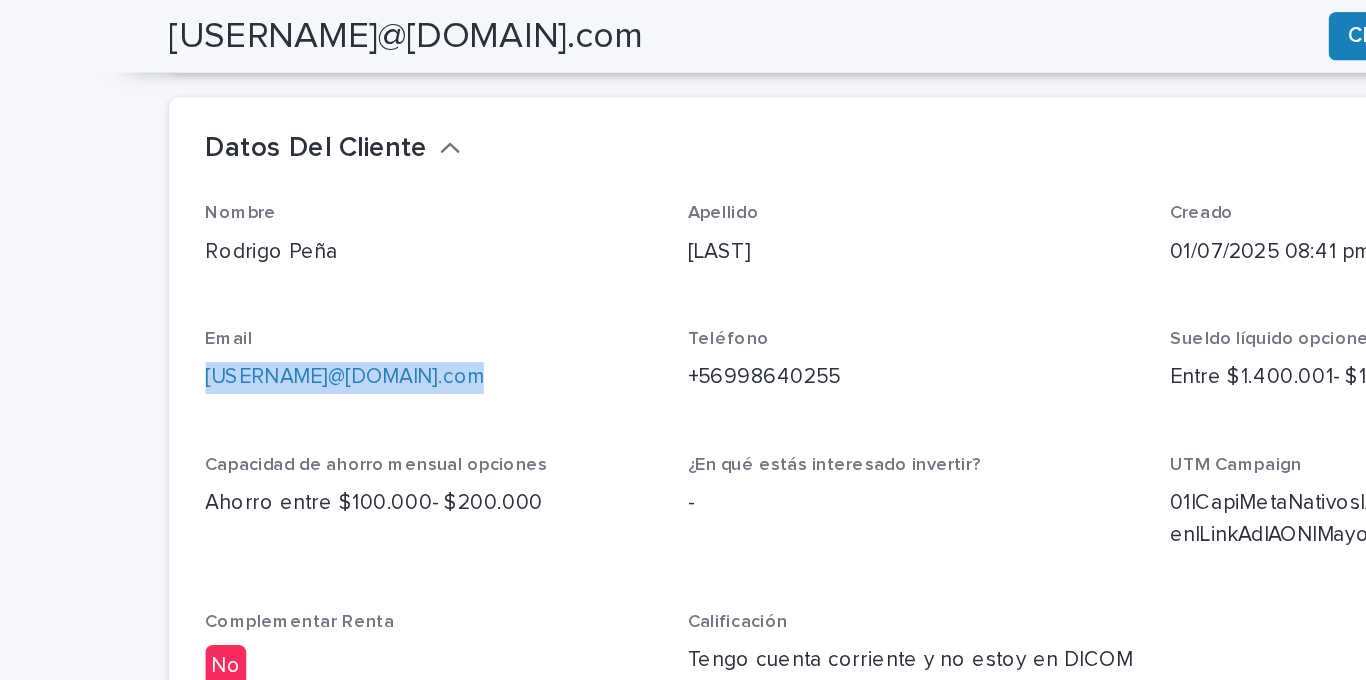 drag, startPoint x: 382, startPoint y: 230, endPoint x: 234, endPoint y: 221, distance: 148.27339 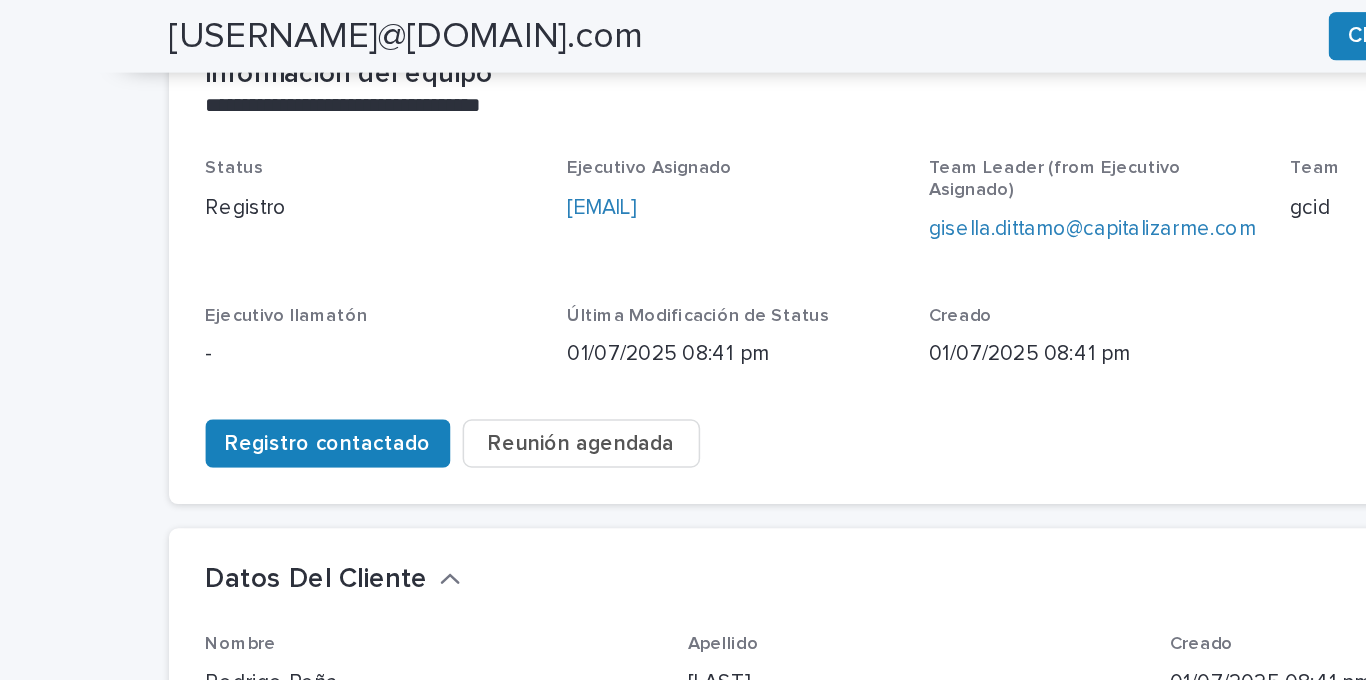 scroll, scrollTop: 0, scrollLeft: 0, axis: both 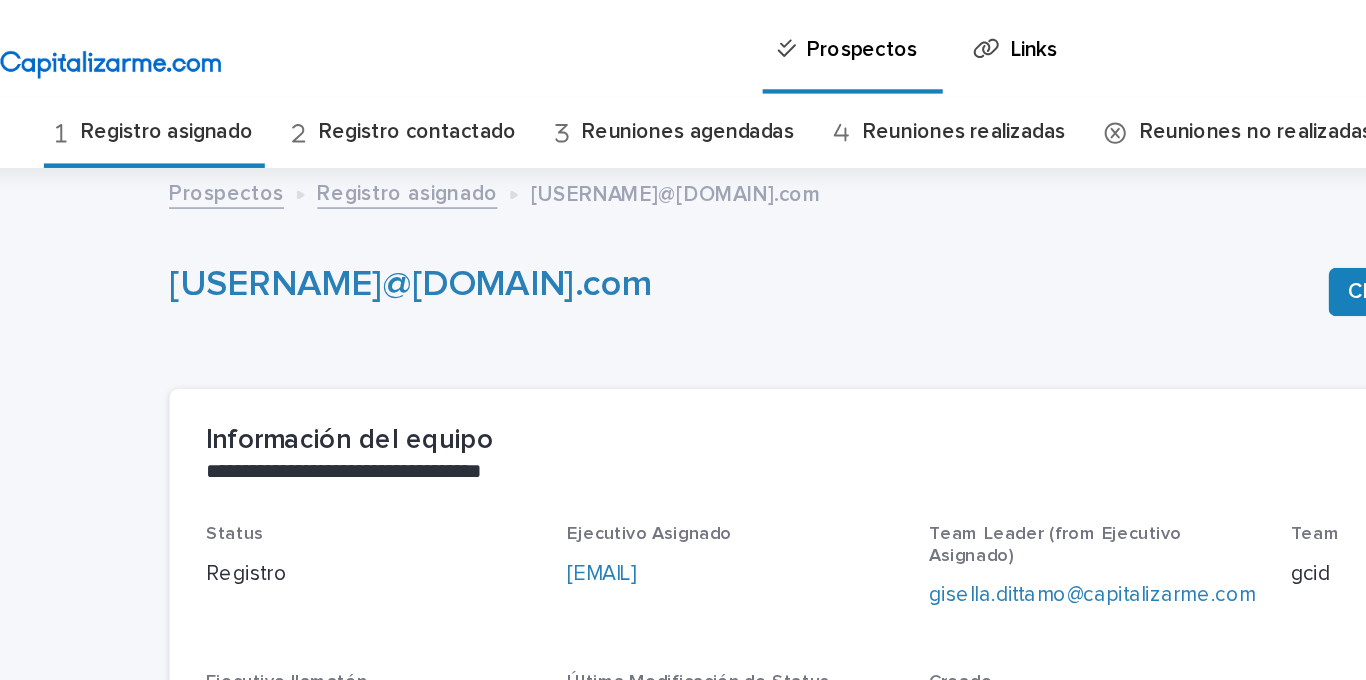 click on "Registro asignado" at bounding box center (191, 87) 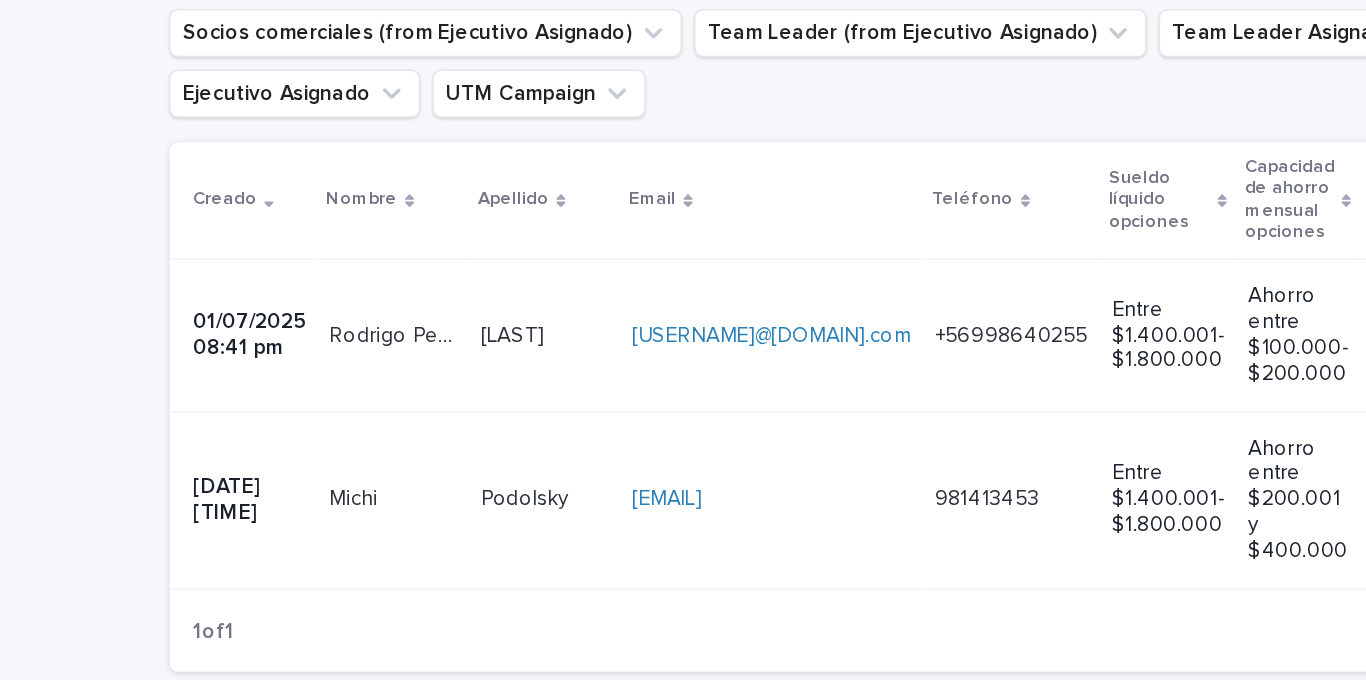 scroll, scrollTop: 355, scrollLeft: 0, axis: vertical 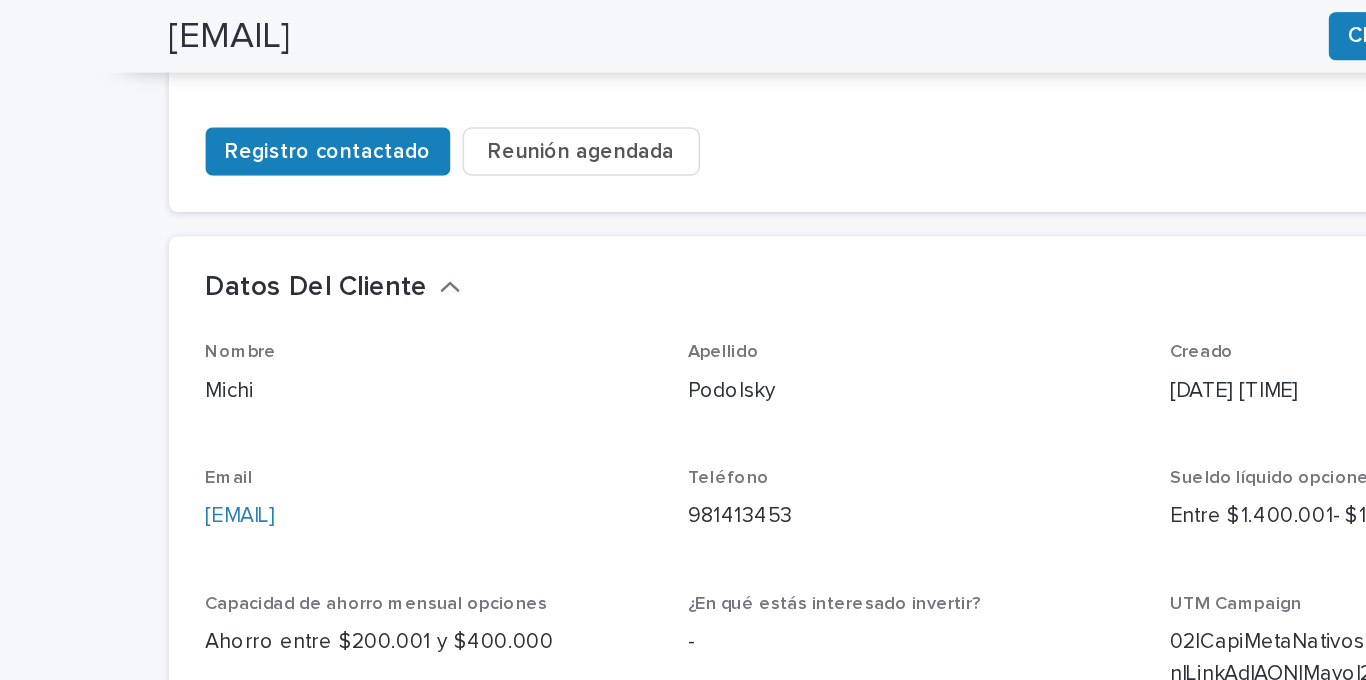 drag, startPoint x: 394, startPoint y: 334, endPoint x: 213, endPoint y: 326, distance: 181.17671 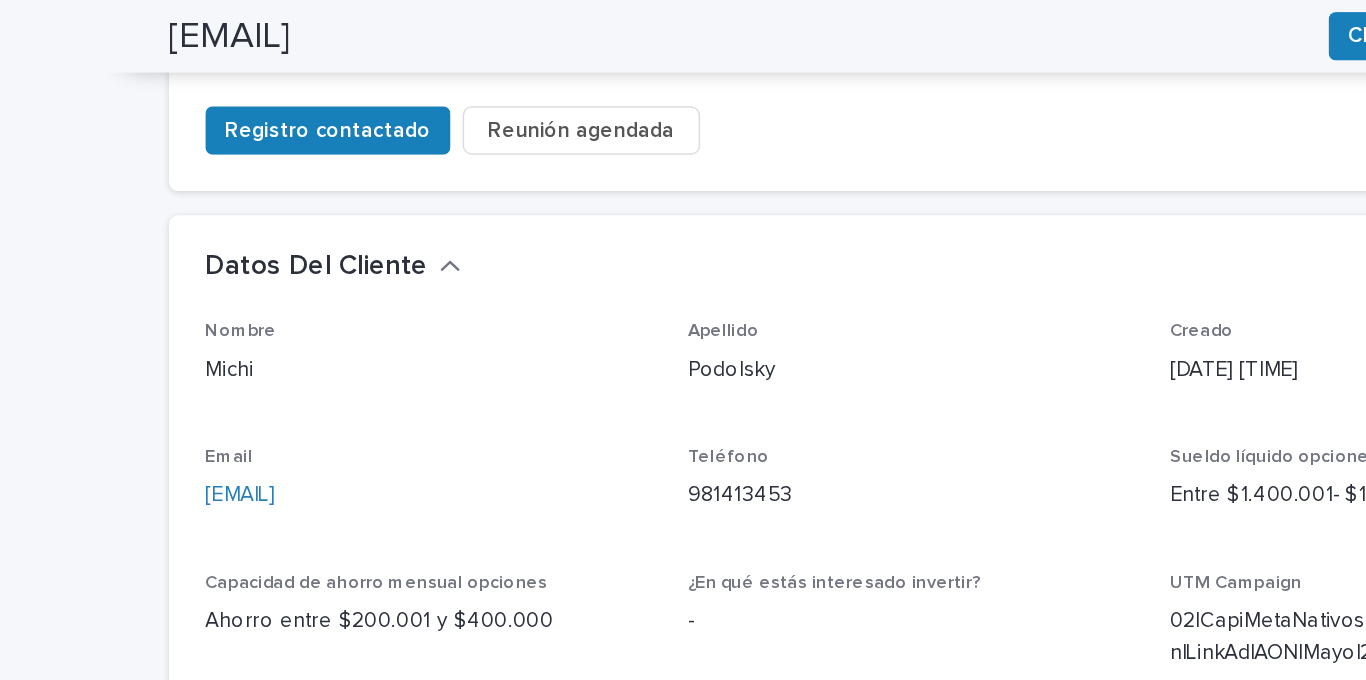 click on "Michi" at bounding box center [364, 244] 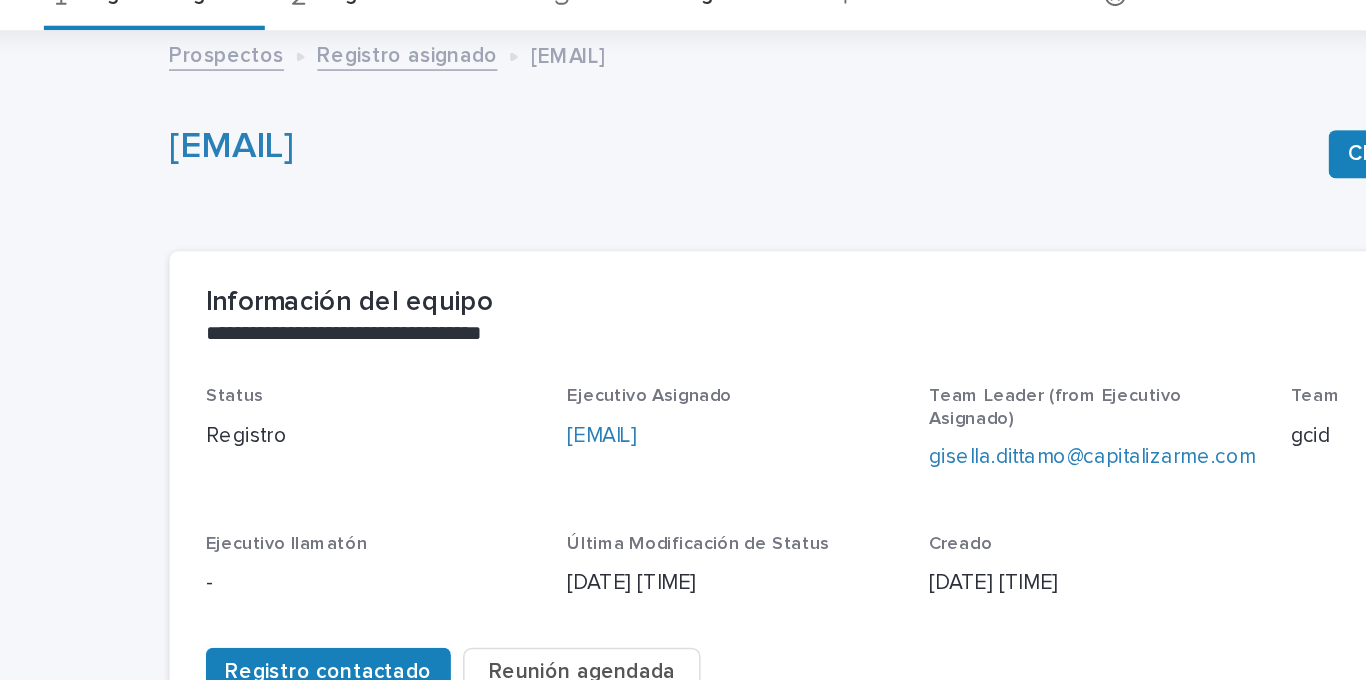 scroll, scrollTop: 0, scrollLeft: 0, axis: both 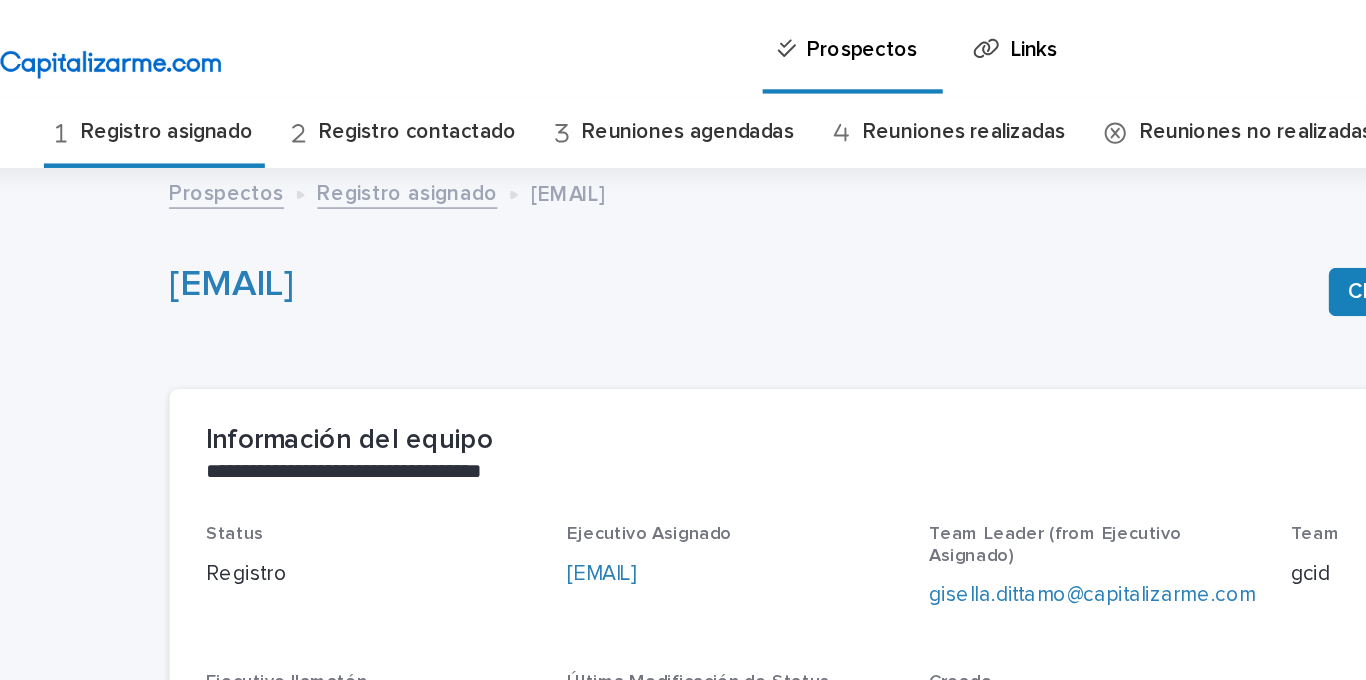click on "Registro contactado" at bounding box center (357, 87) 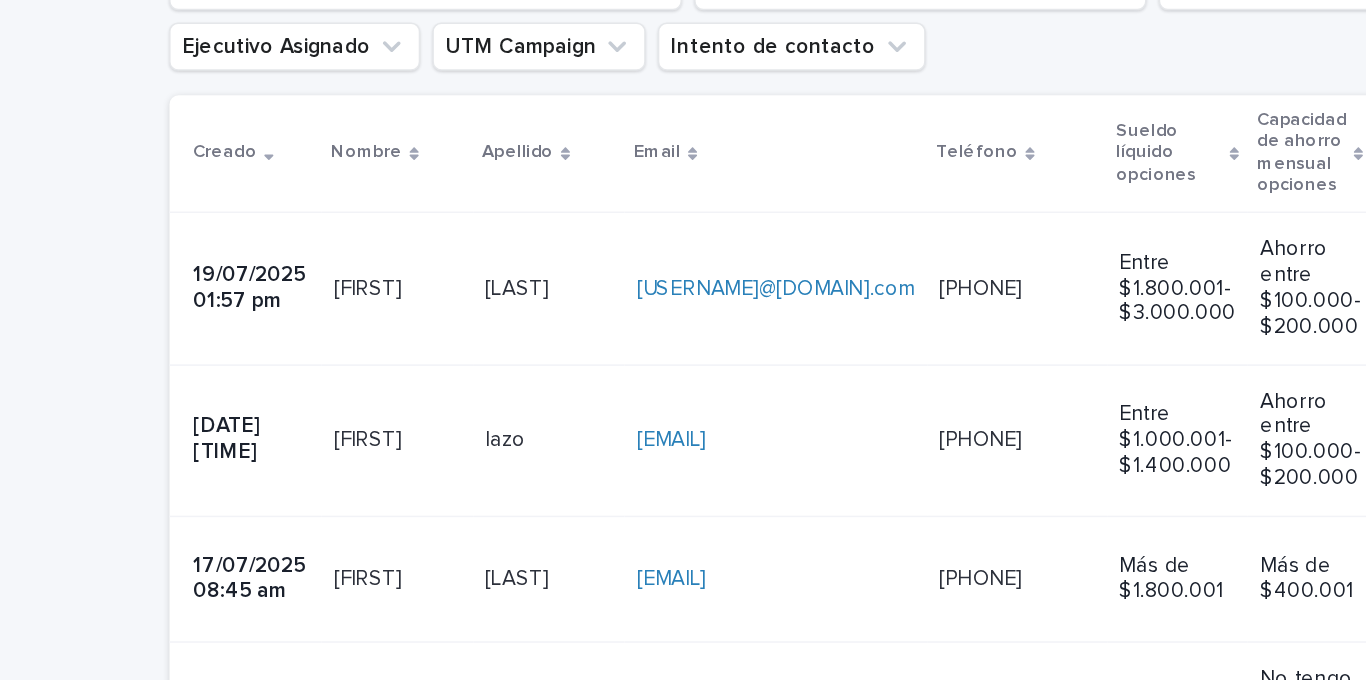 scroll, scrollTop: 335, scrollLeft: 0, axis: vertical 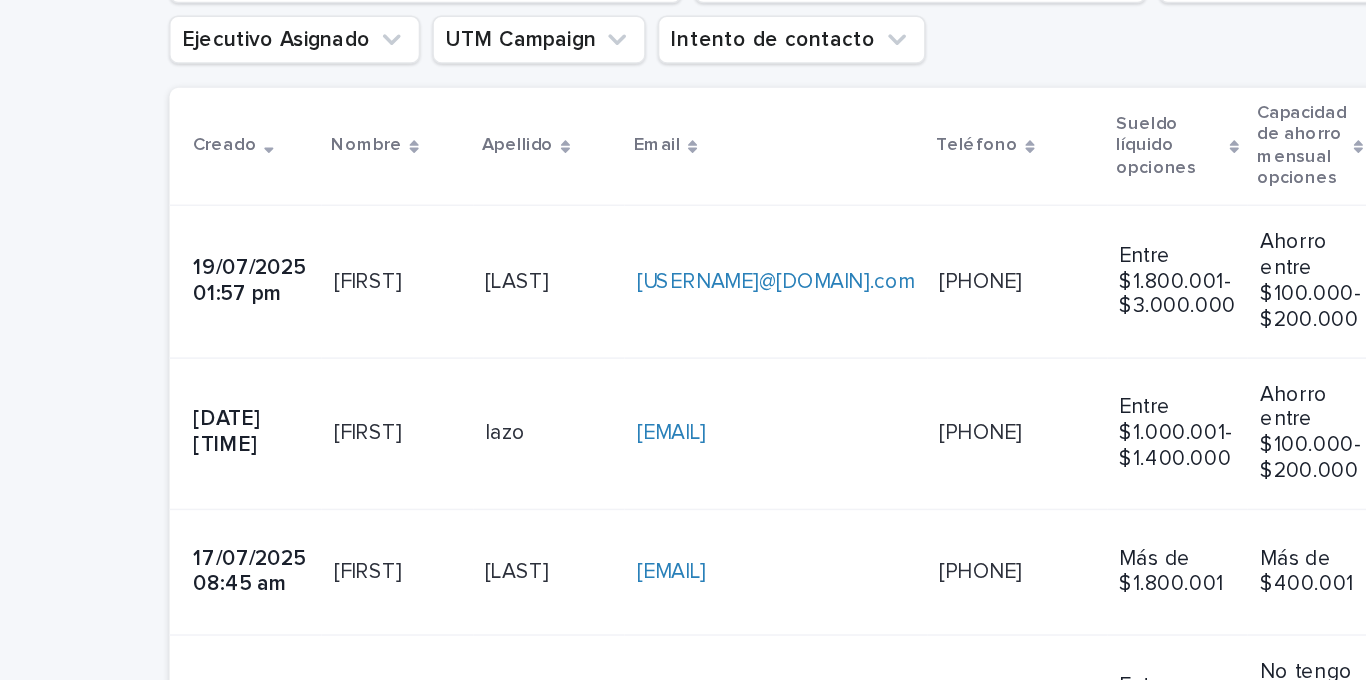 click on "moises moises" at bounding box center [344, 390] 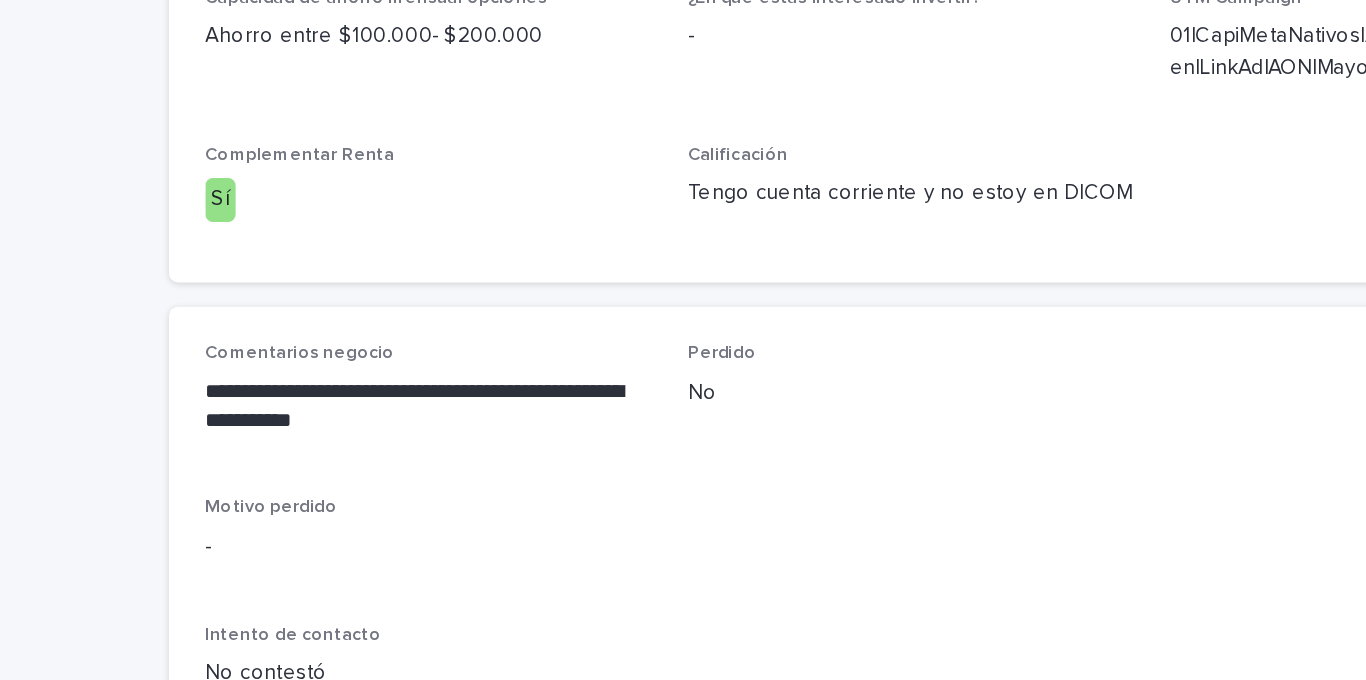scroll, scrollTop: 789, scrollLeft: 0, axis: vertical 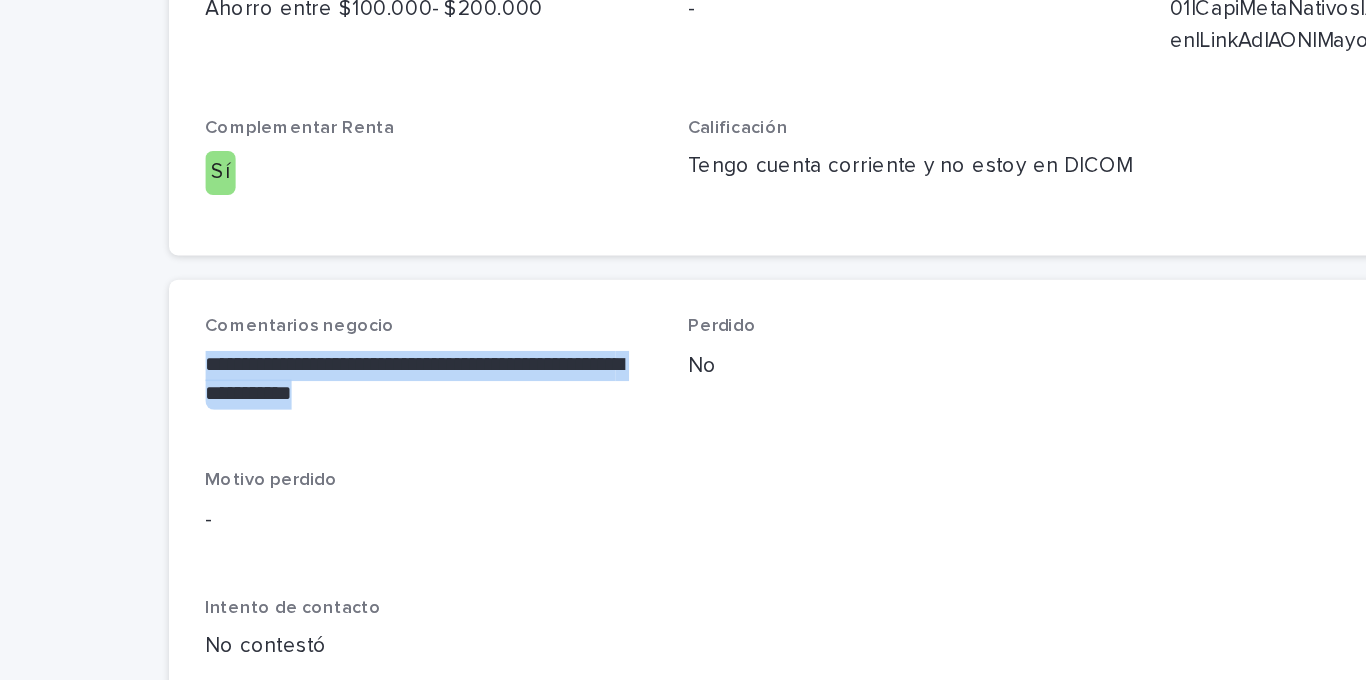 drag, startPoint x: 383, startPoint y: 321, endPoint x: 206, endPoint y: 290, distance: 179.69418 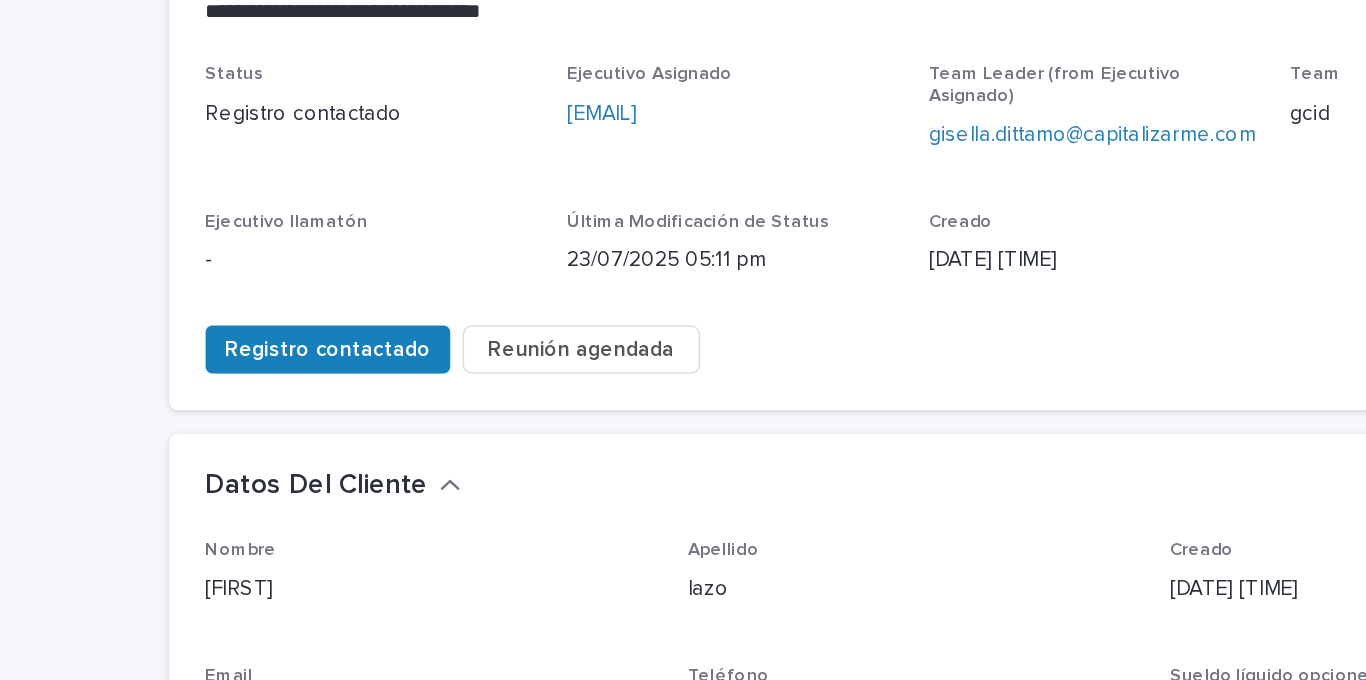 scroll, scrollTop: 0, scrollLeft: 0, axis: both 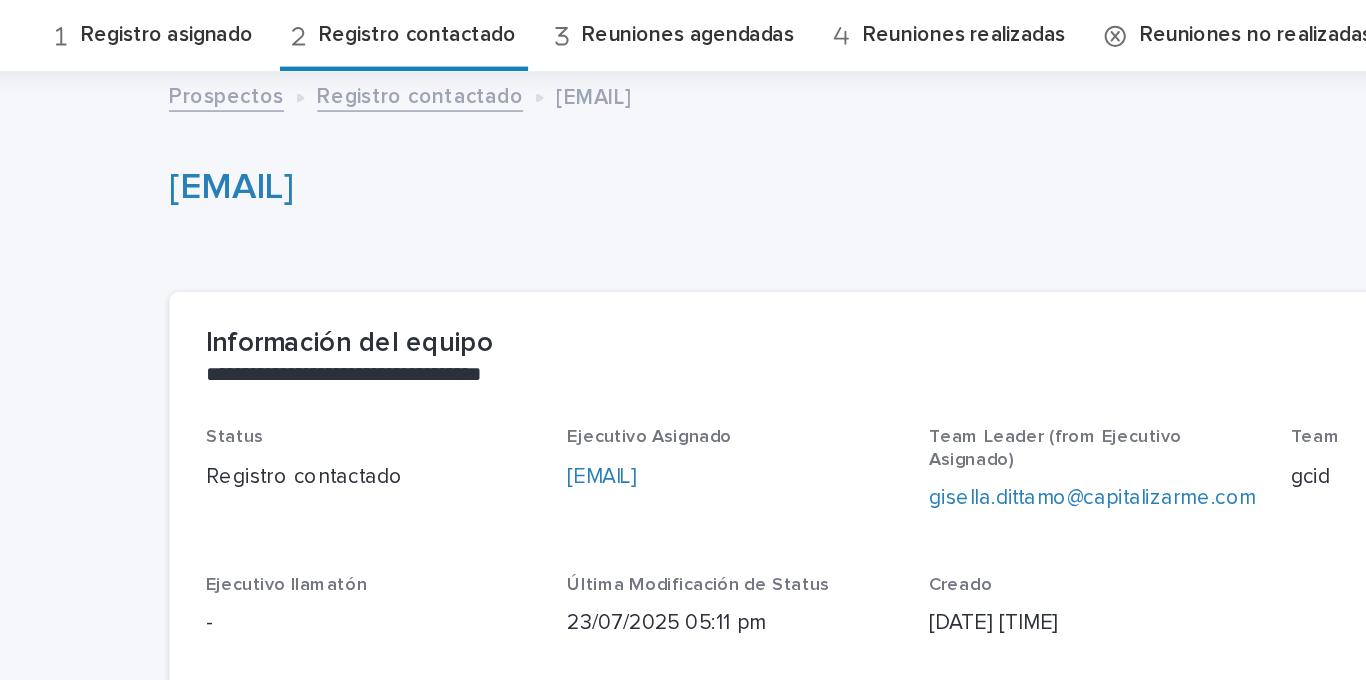 click on "Registro asignado" at bounding box center [191, 87] 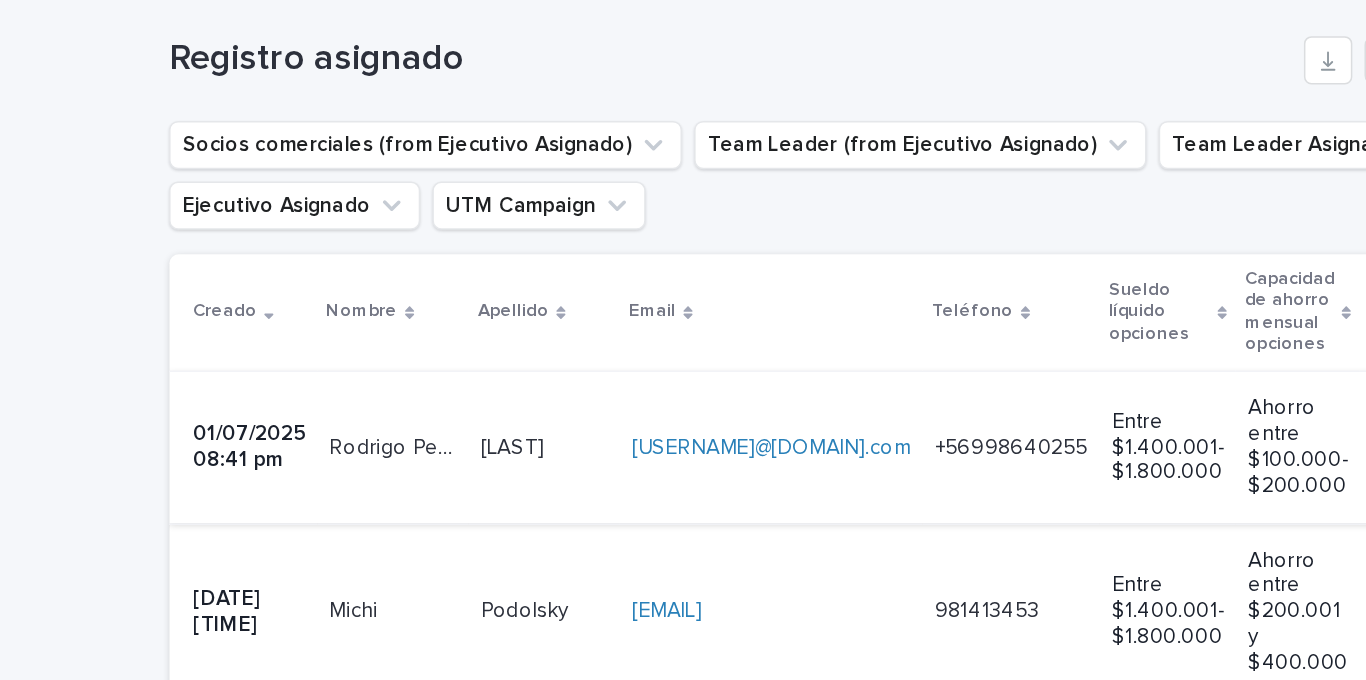 scroll, scrollTop: 355, scrollLeft: 0, axis: vertical 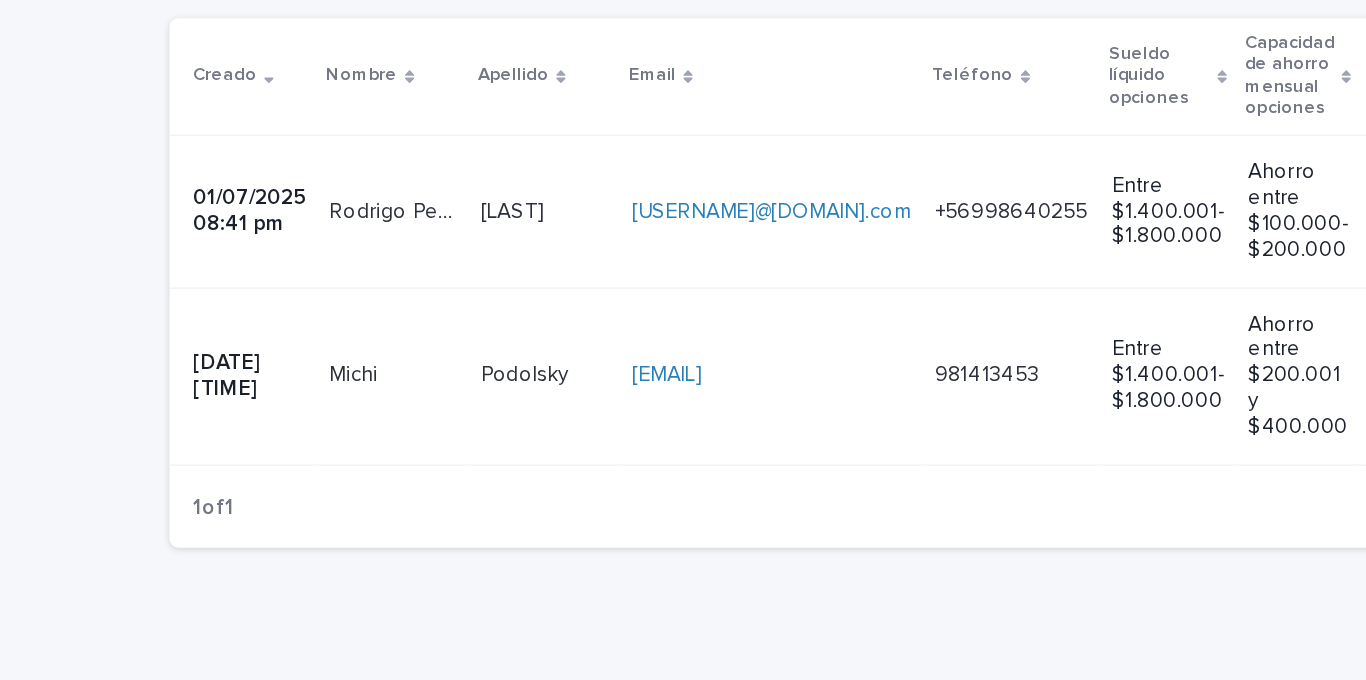 click on "Rodrigo Peña Rodrigo Peña" at bounding box center [341, 286] 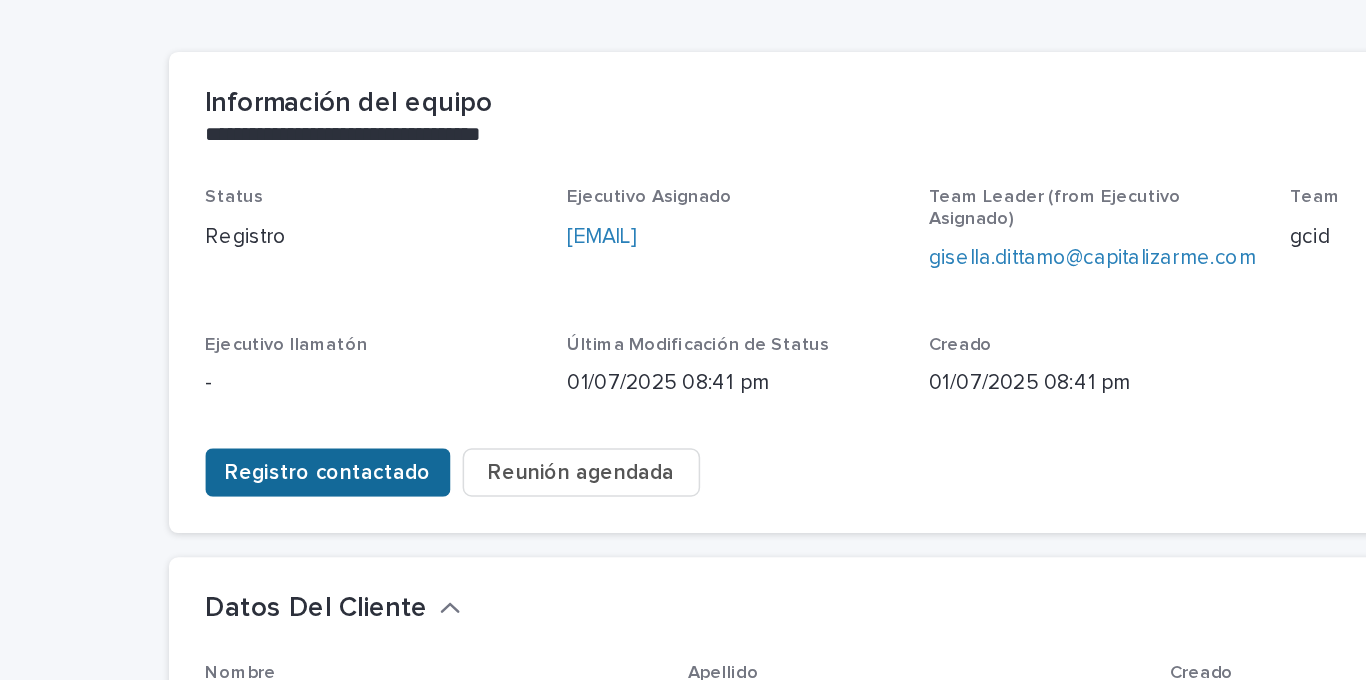 scroll, scrollTop: 229, scrollLeft: 0, axis: vertical 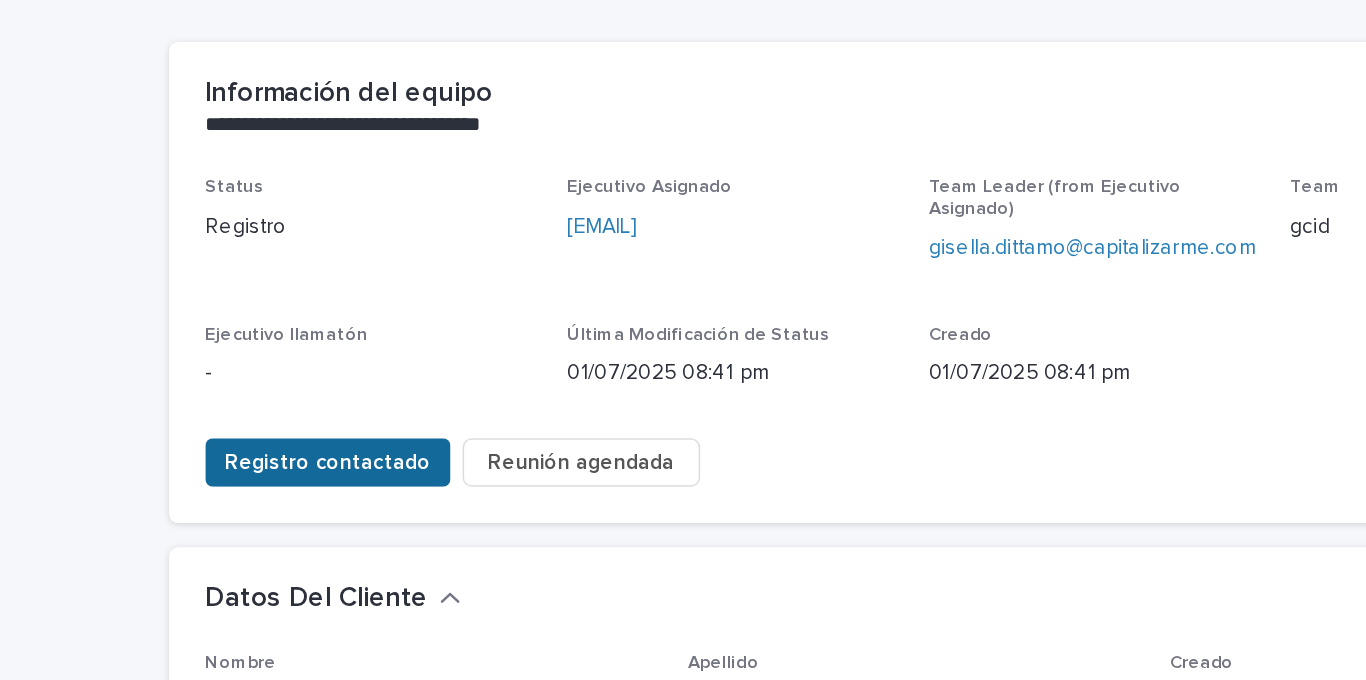 click on "Registro contactado" at bounding box center [298, 306] 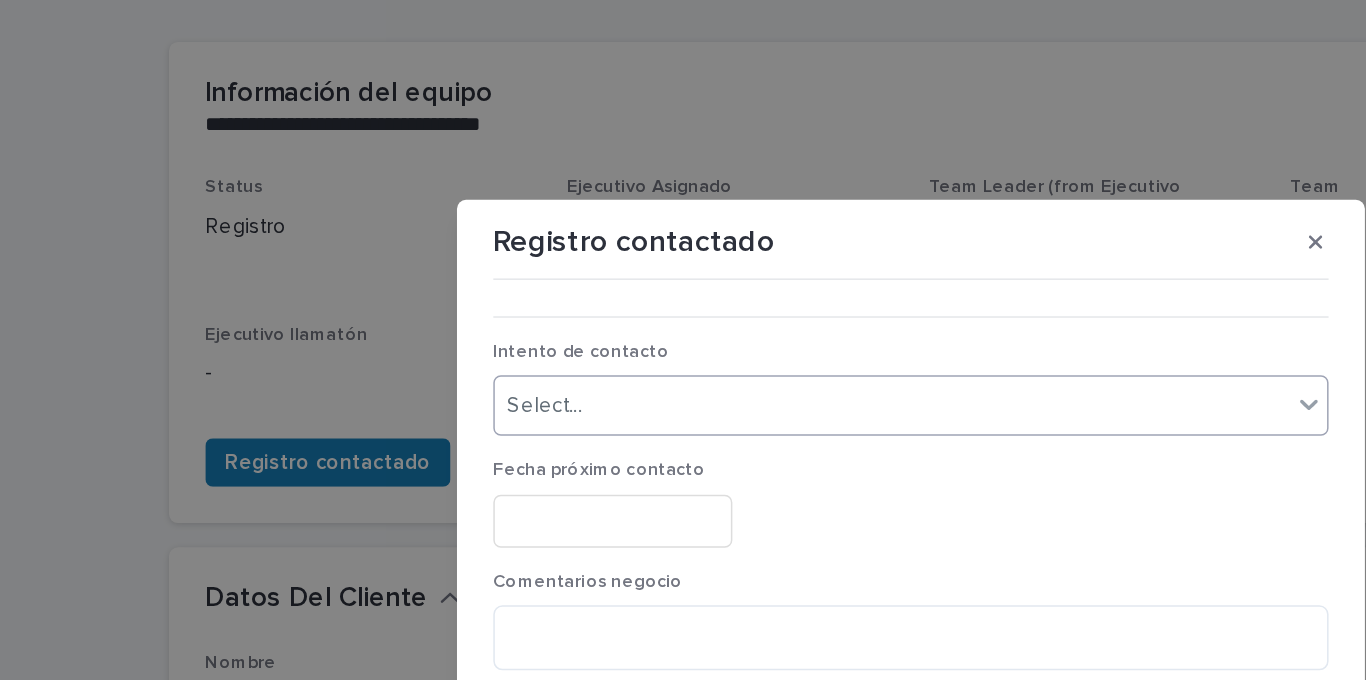 click on "Select..." at bounding box center (670, 268) 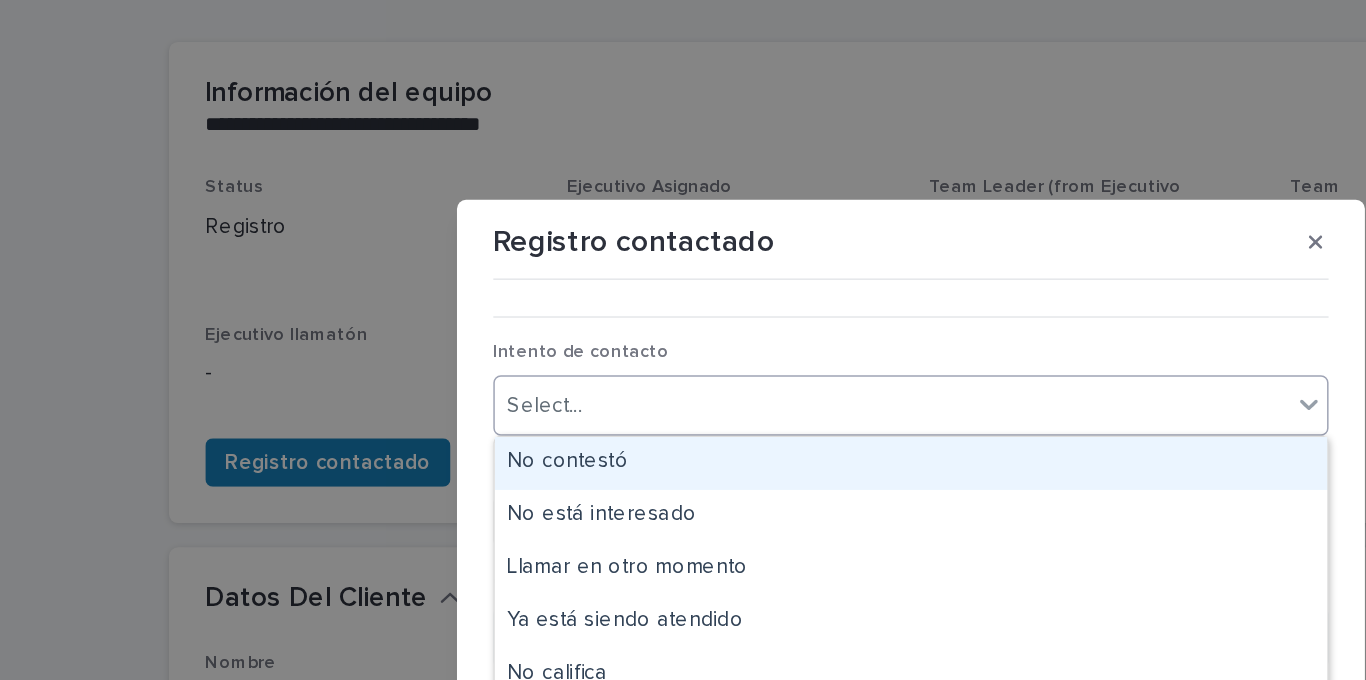 click on "No contestó" at bounding box center [683, 306] 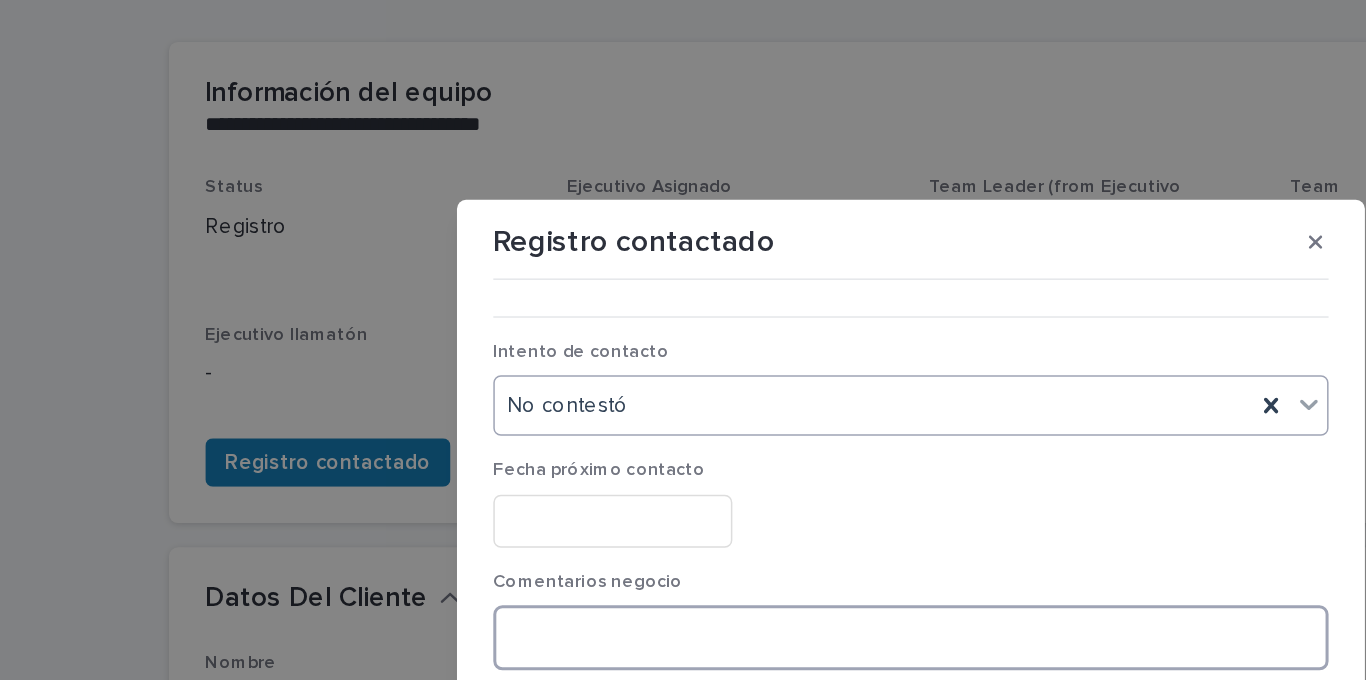 click at bounding box center [683, 421] 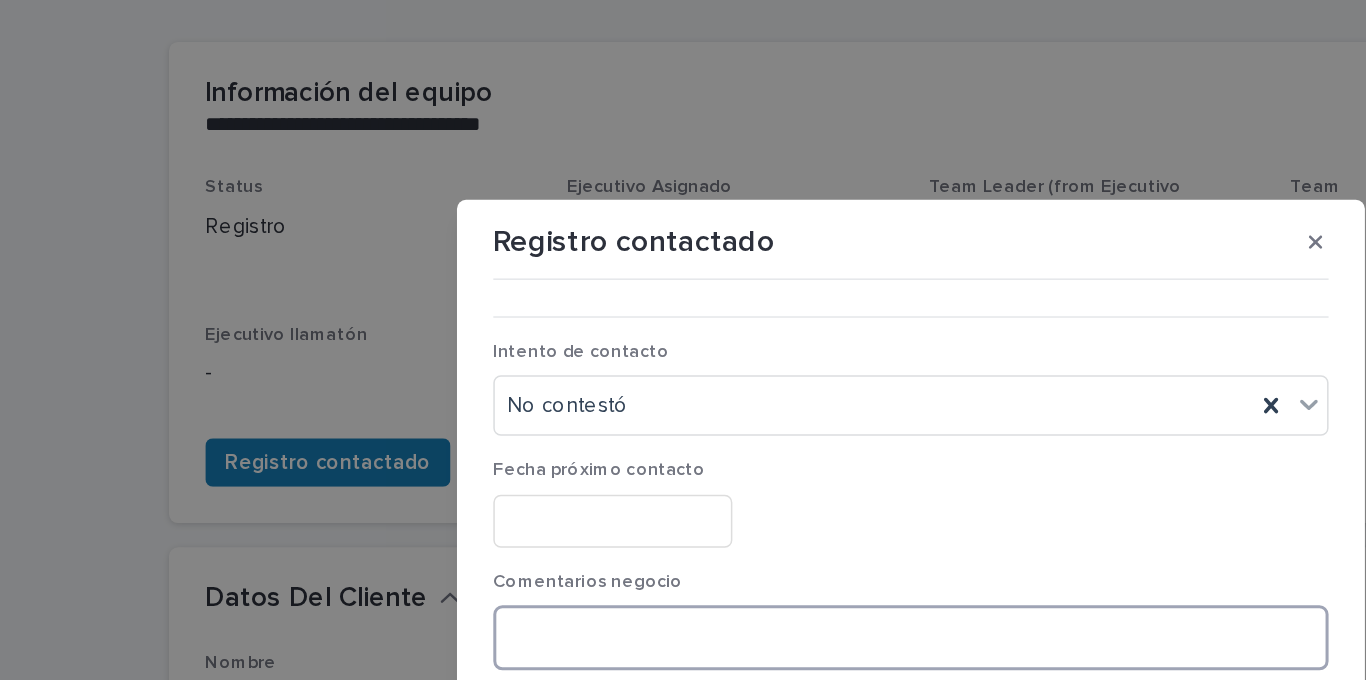 paste on "**********" 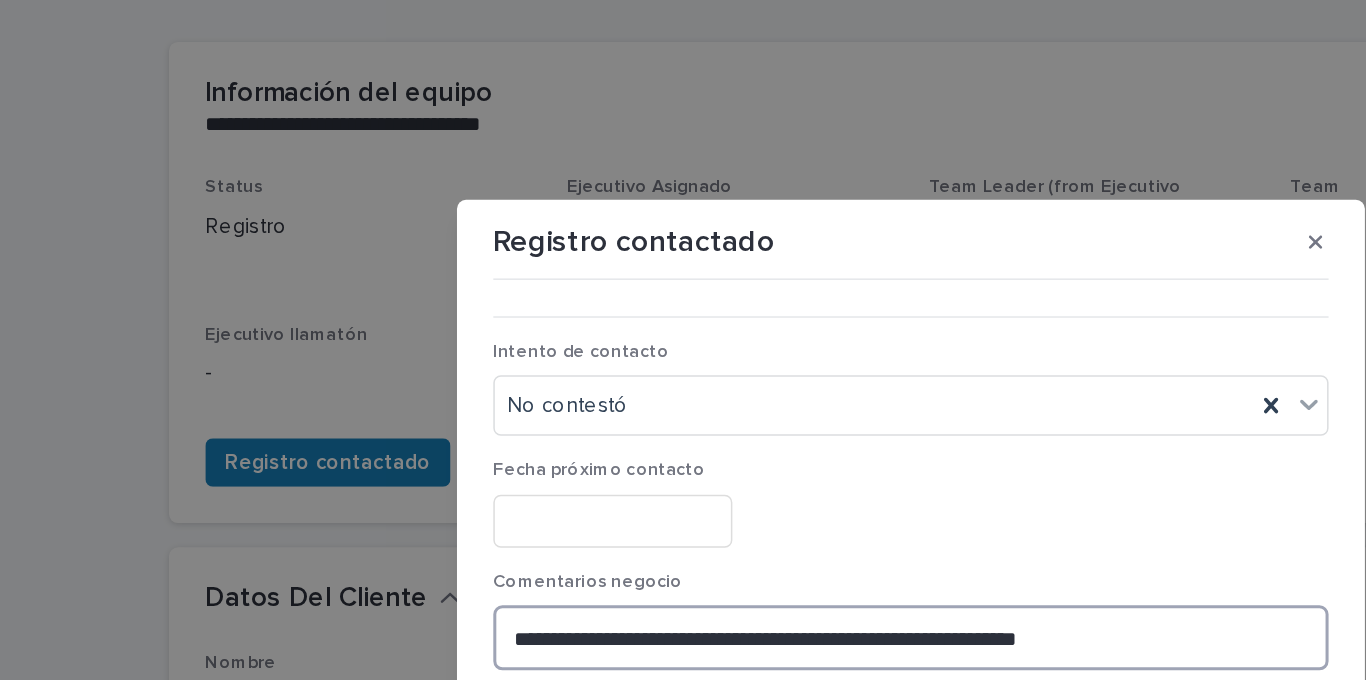 drag, startPoint x: 613, startPoint y: 422, endPoint x: 551, endPoint y: 420, distance: 62.03225 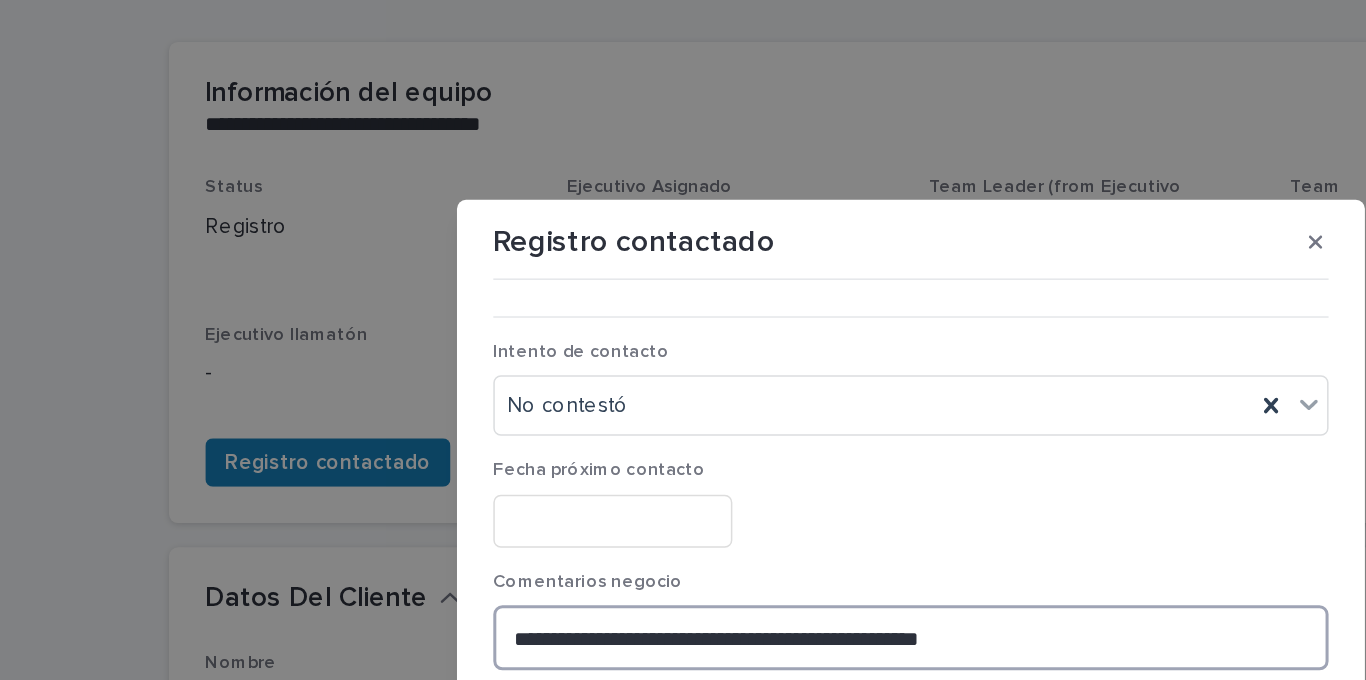 drag, startPoint x: 599, startPoint y: 422, endPoint x: 538, endPoint y: 419, distance: 61.073727 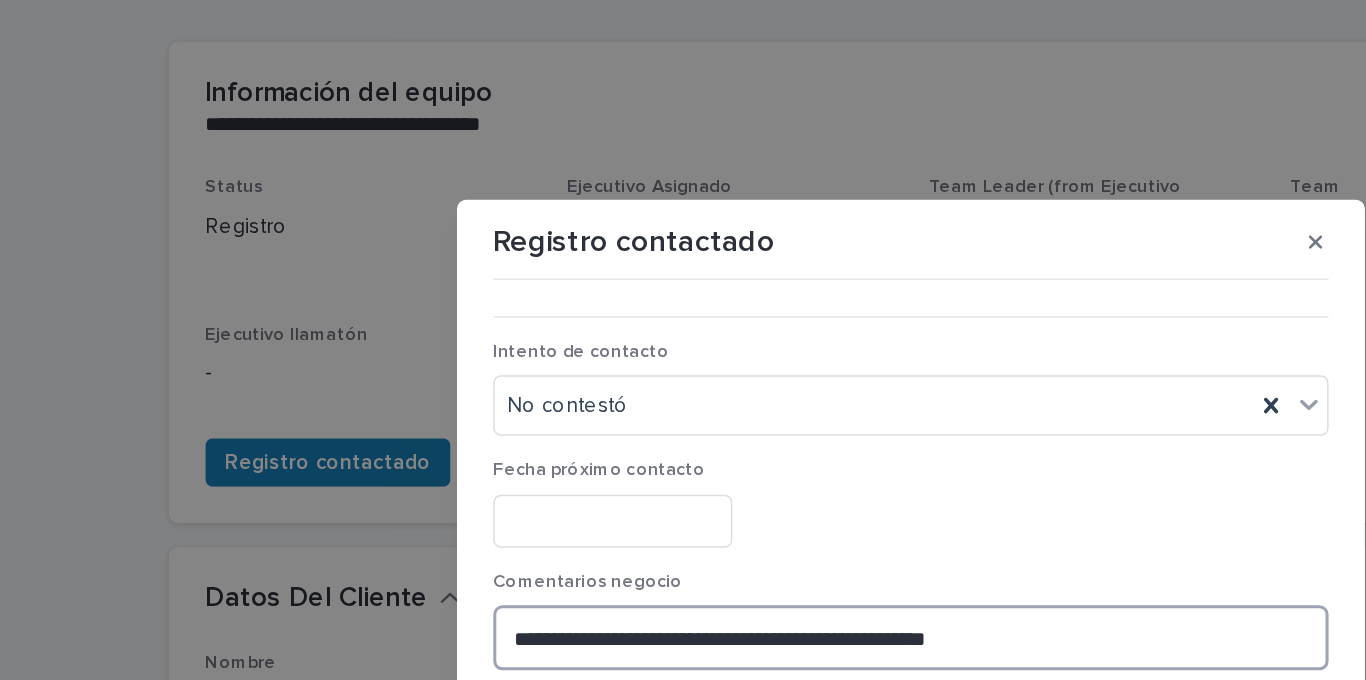 drag, startPoint x: 780, startPoint y: 422, endPoint x: 408, endPoint y: 430, distance: 372.086 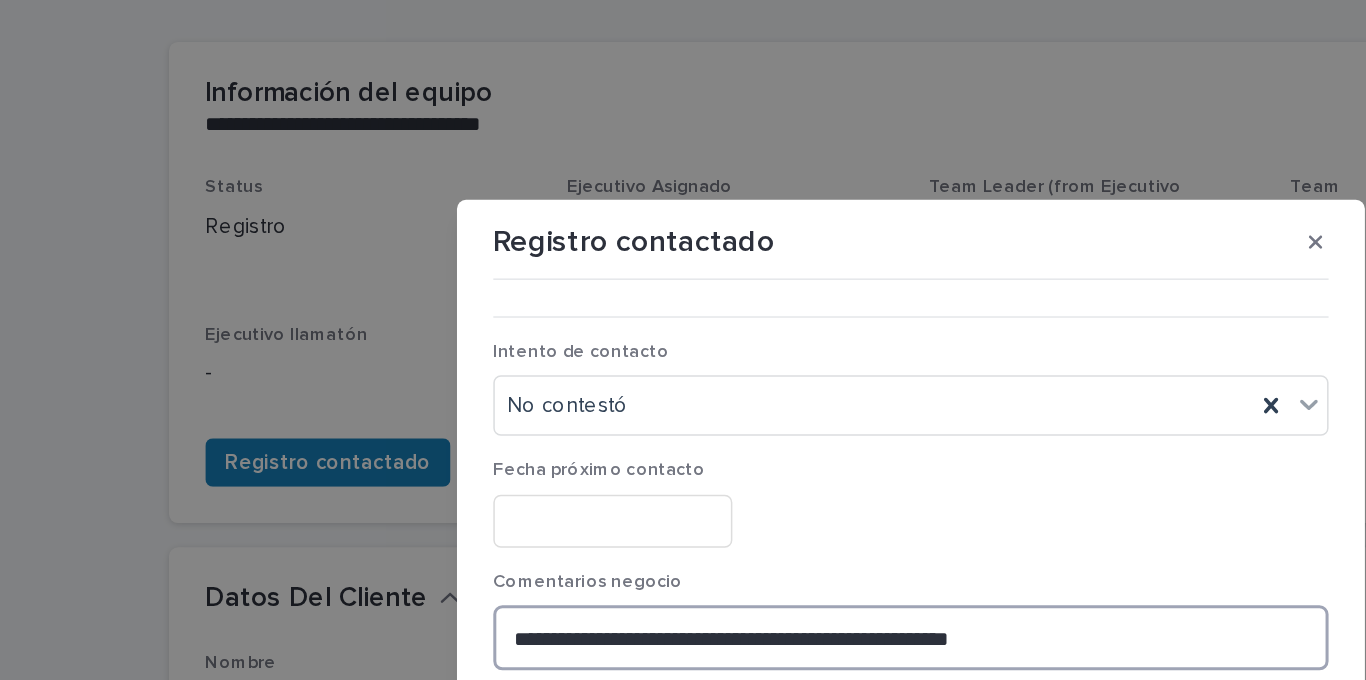 drag, startPoint x: 808, startPoint y: 429, endPoint x: 432, endPoint y: 419, distance: 376.13297 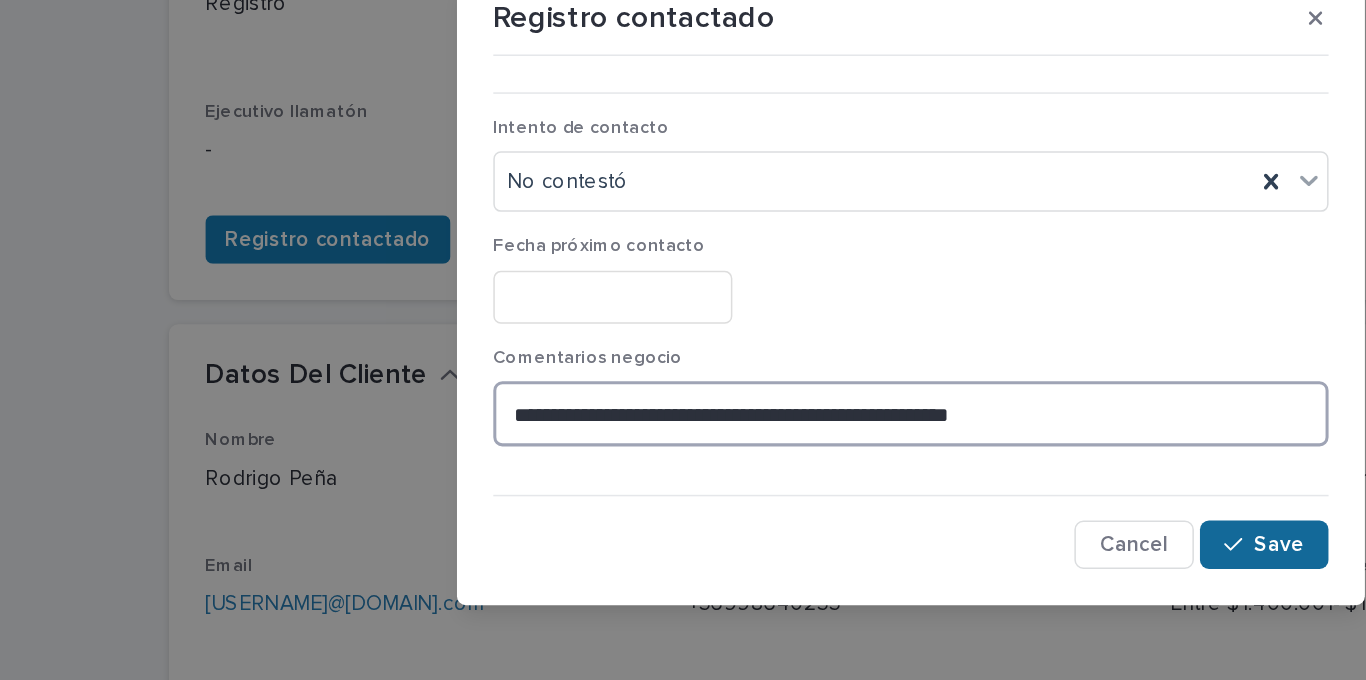 type on "**********" 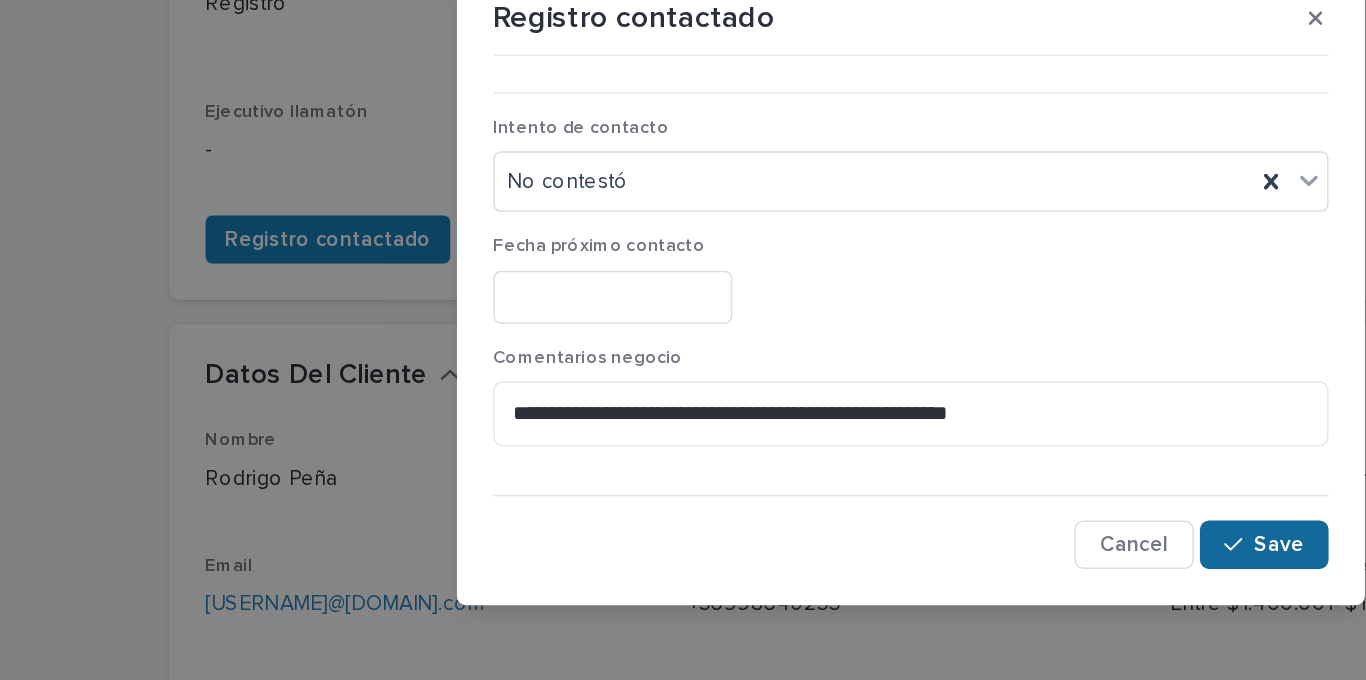 click on "Save" at bounding box center [926, 508] 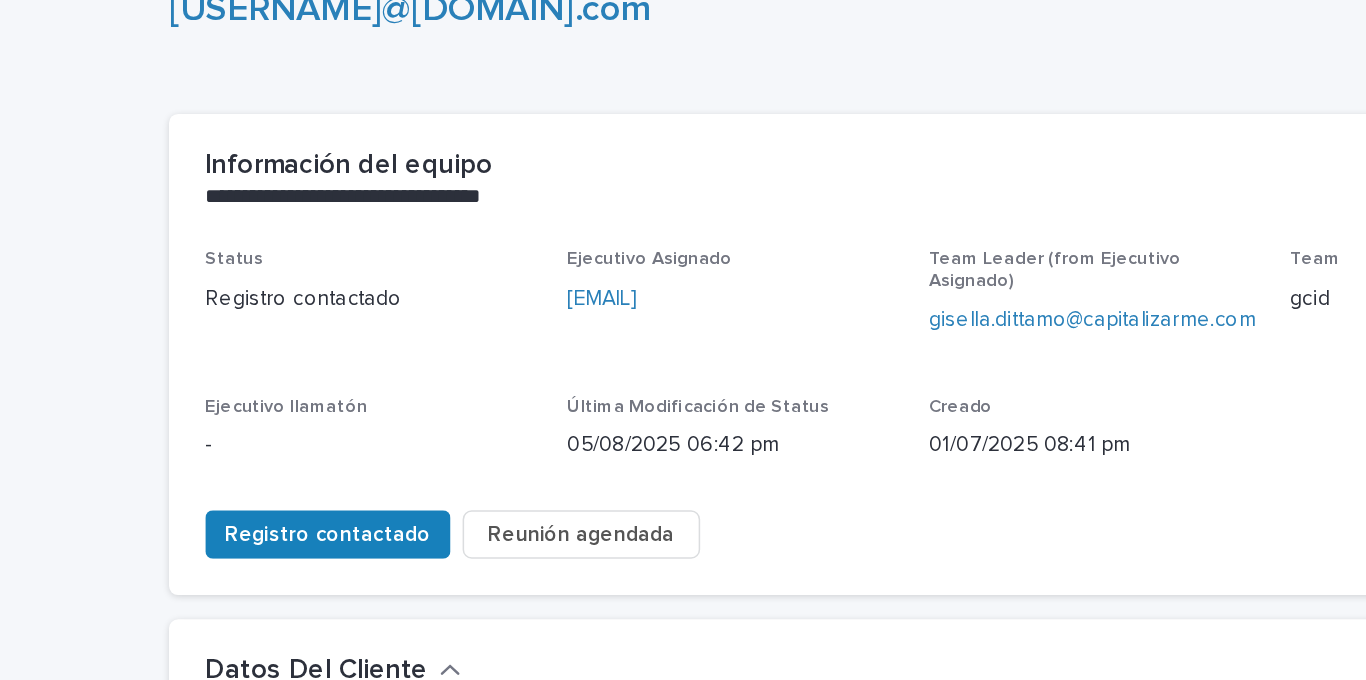 scroll, scrollTop: 0, scrollLeft: 0, axis: both 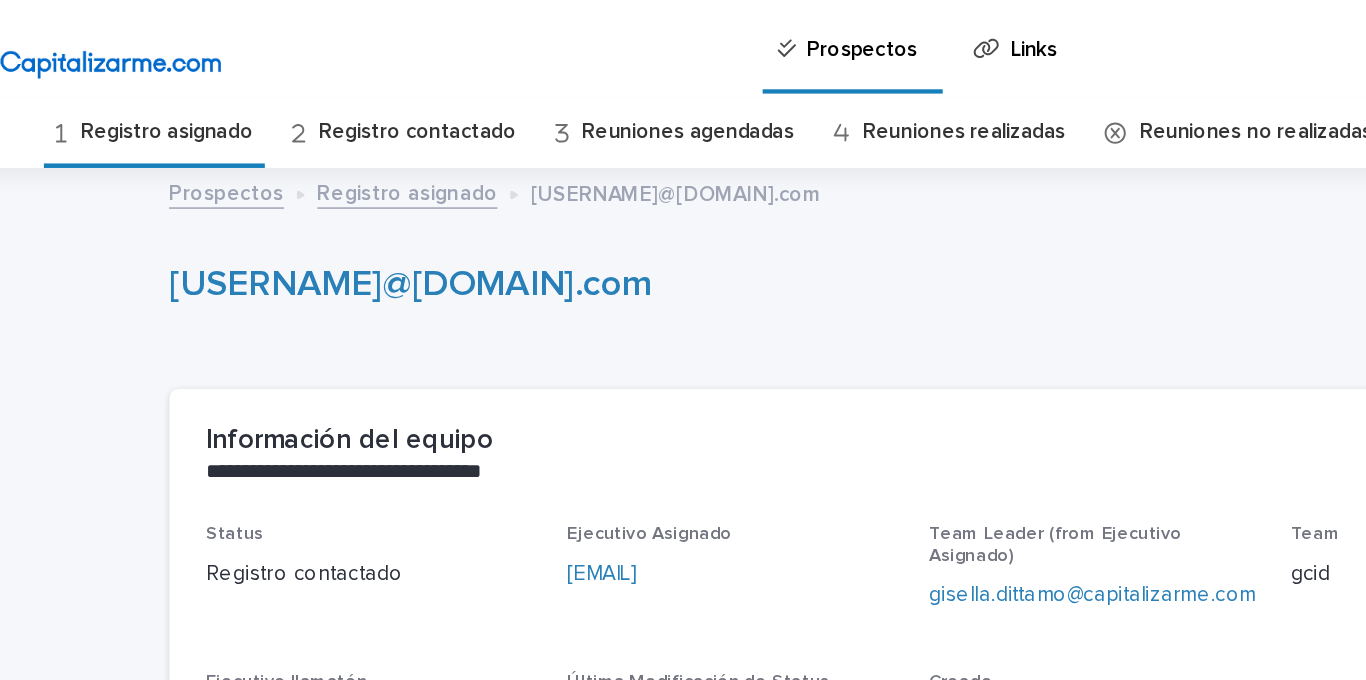 click on "Registro asignado" at bounding box center [191, 87] 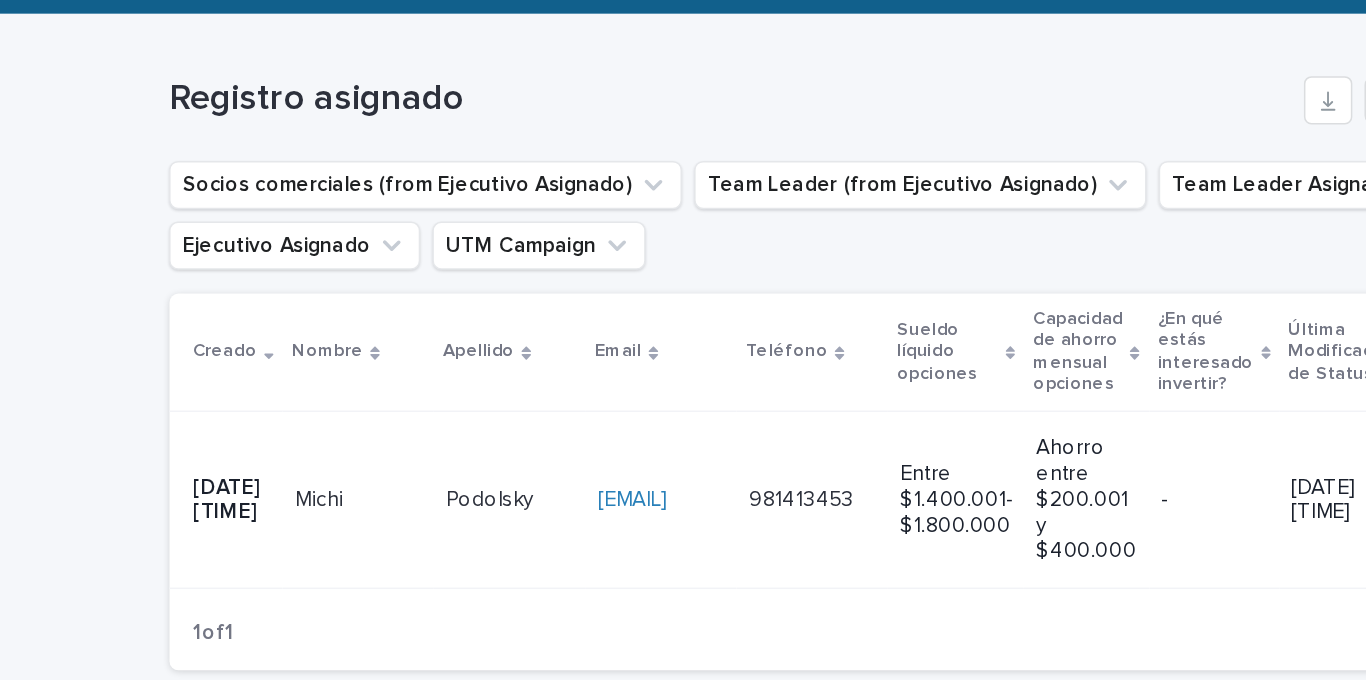scroll, scrollTop: 254, scrollLeft: 0, axis: vertical 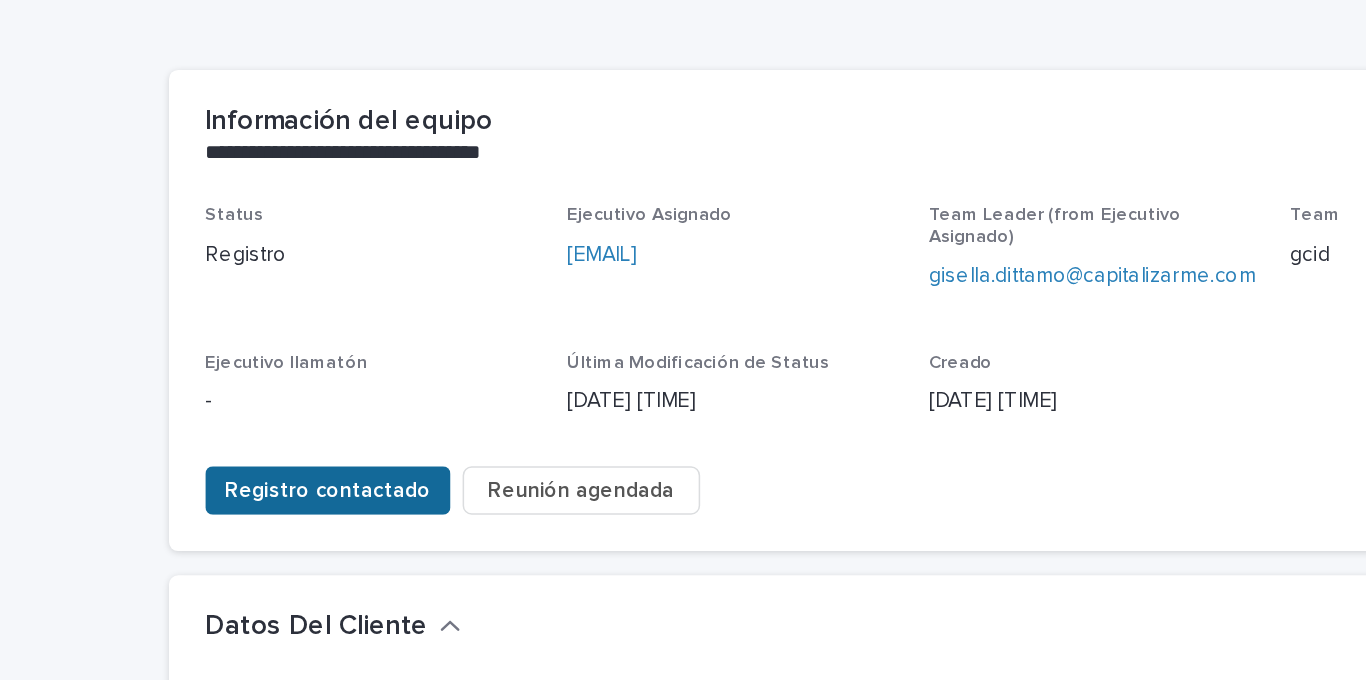 click on "Registro contactado" at bounding box center (298, 324) 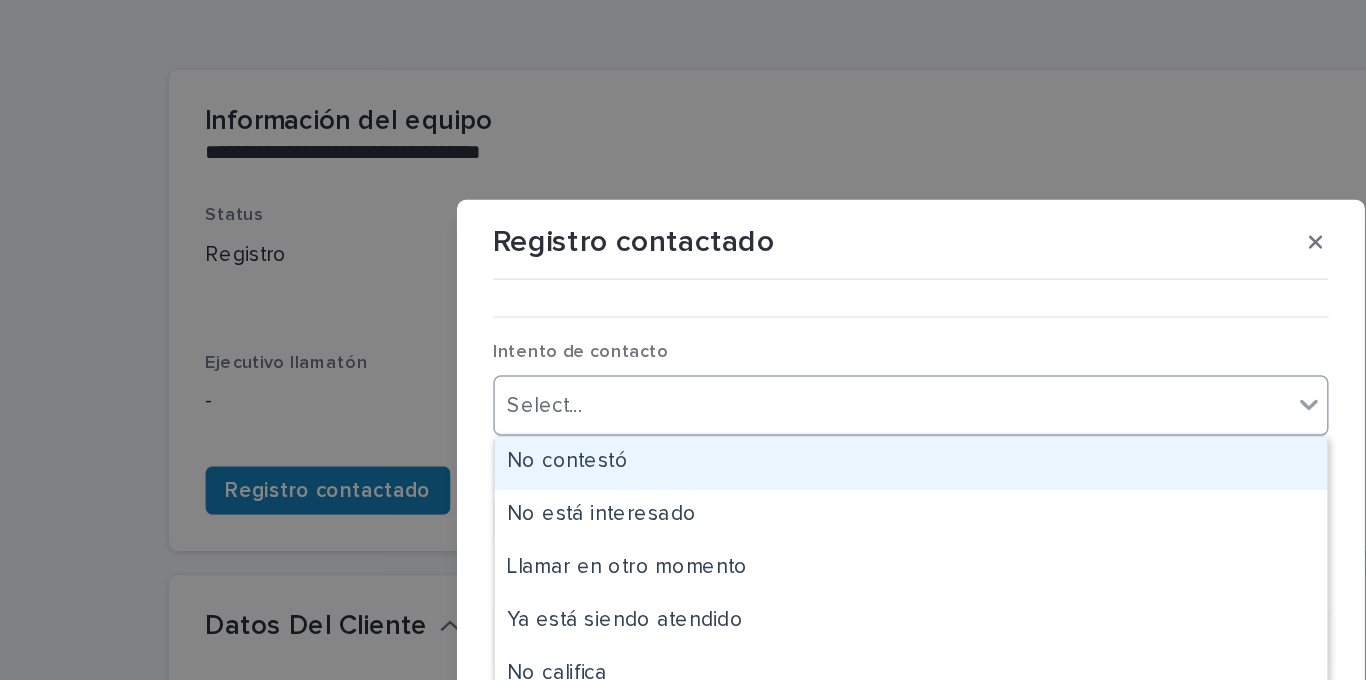 click on "Select..." at bounding box center (670, 268) 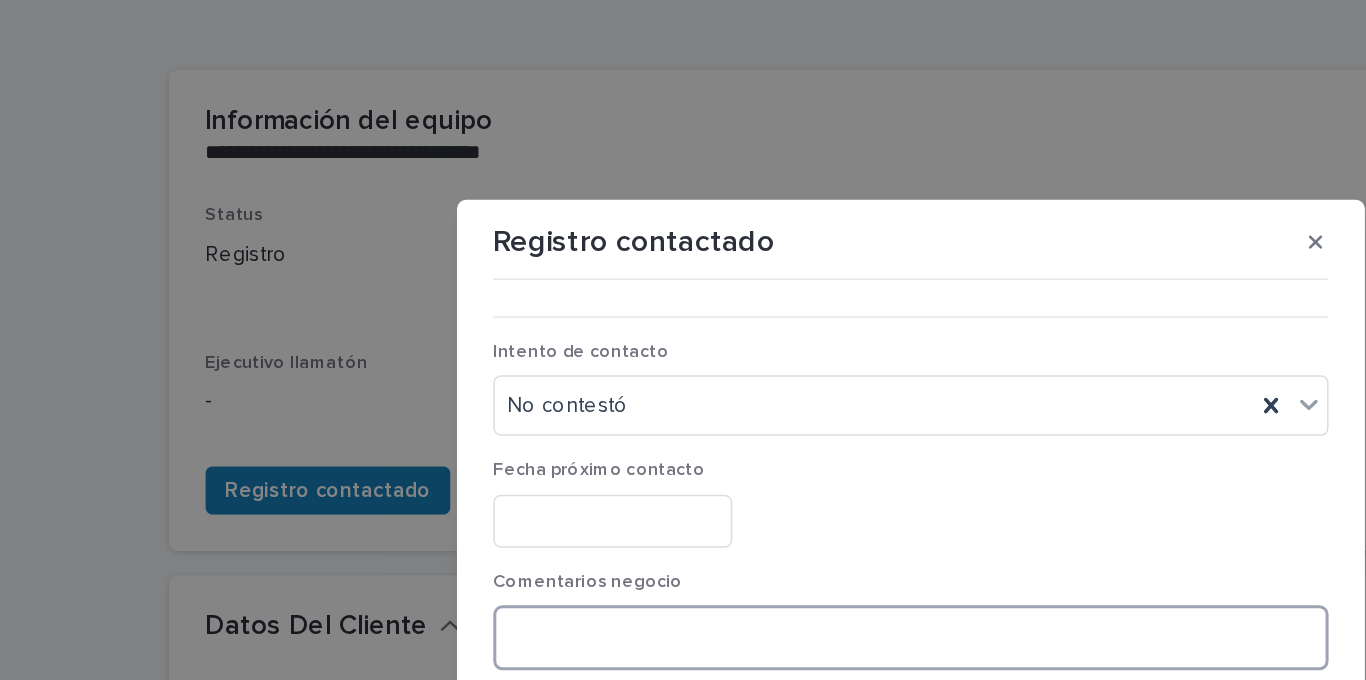 click at bounding box center (683, 421) 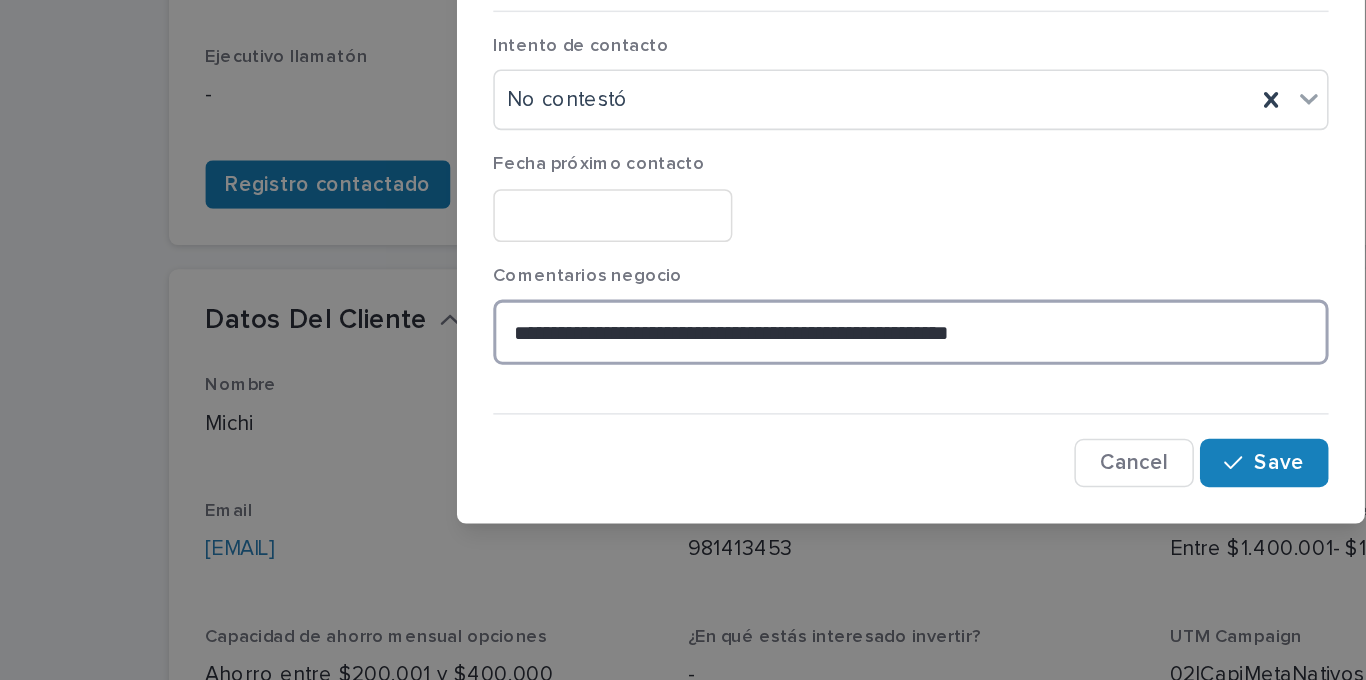 scroll, scrollTop: 0, scrollLeft: 0, axis: both 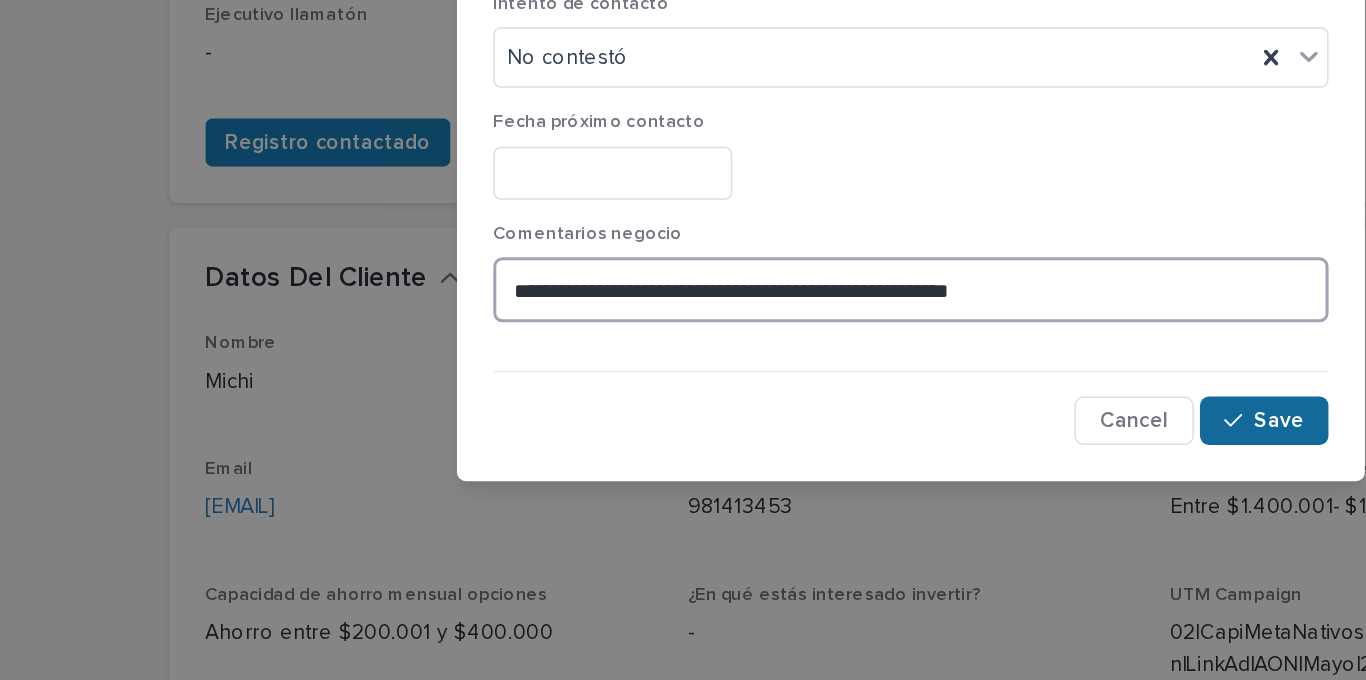 type on "**********" 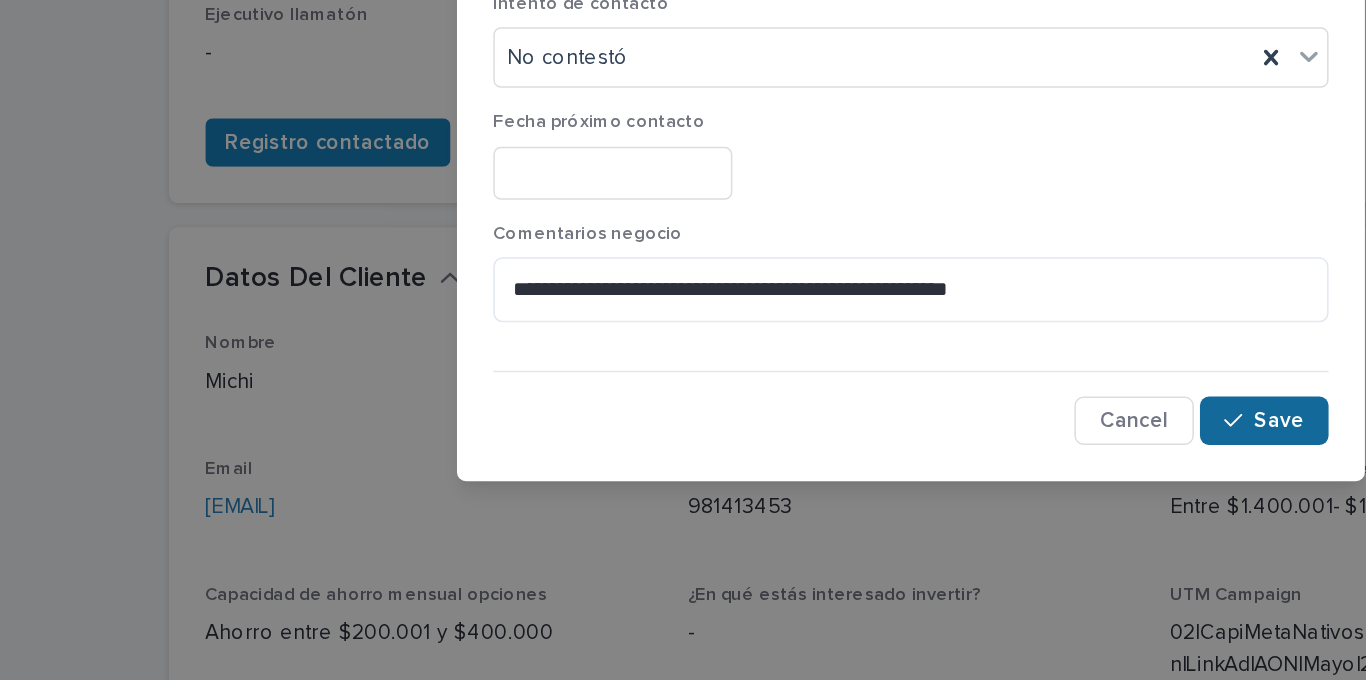 click on "Save" at bounding box center (926, 508) 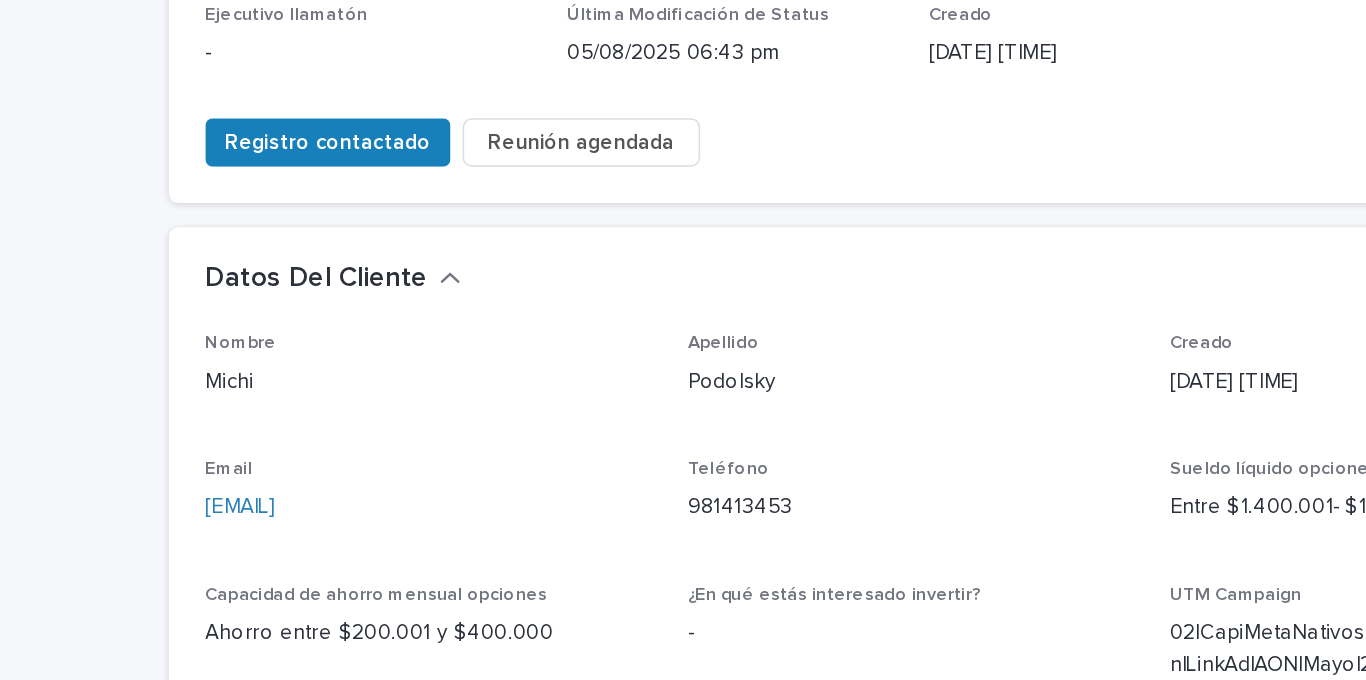 scroll, scrollTop: 206, scrollLeft: 0, axis: vertical 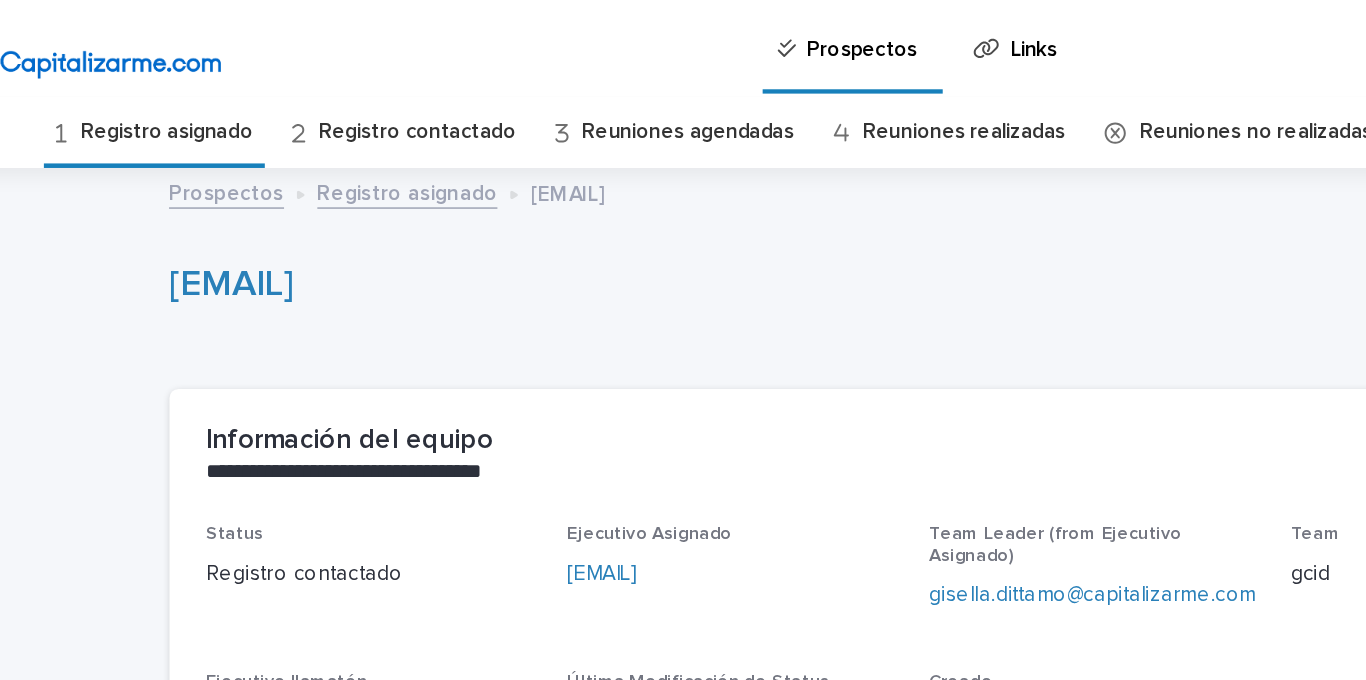 click on "Registro asignado" at bounding box center (191, 87) 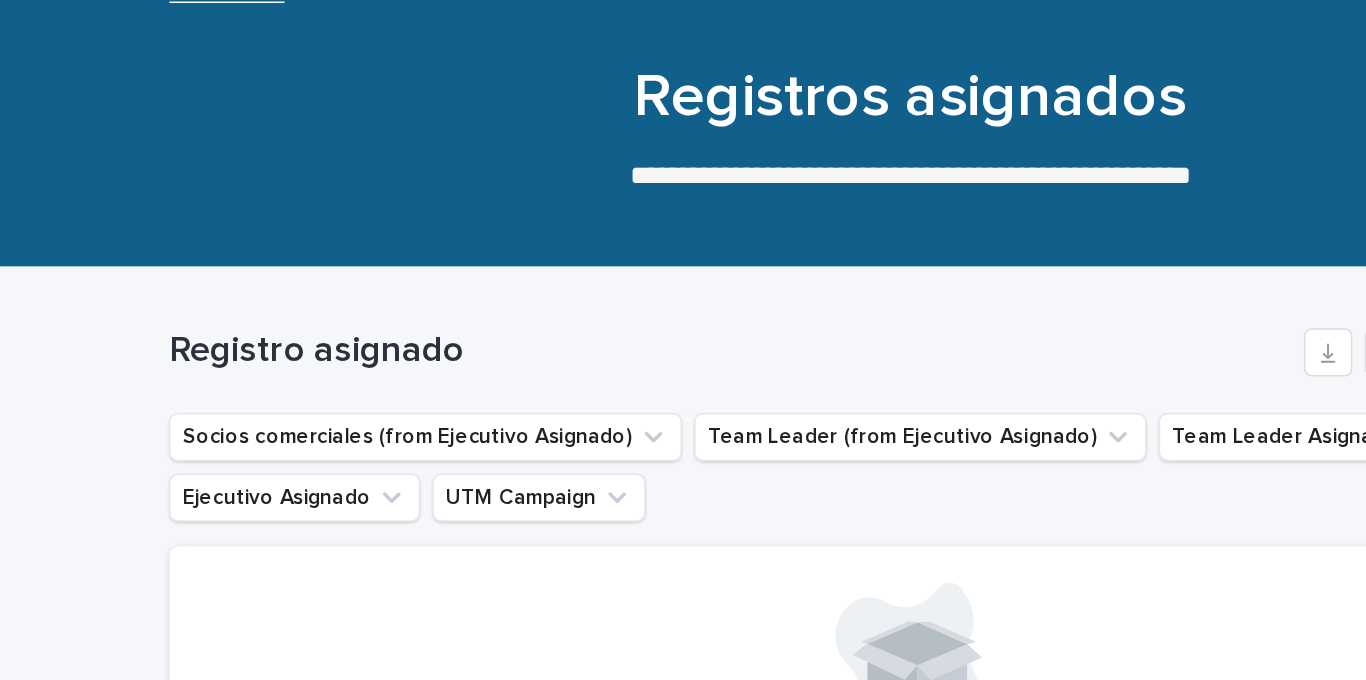 scroll, scrollTop: 0, scrollLeft: 0, axis: both 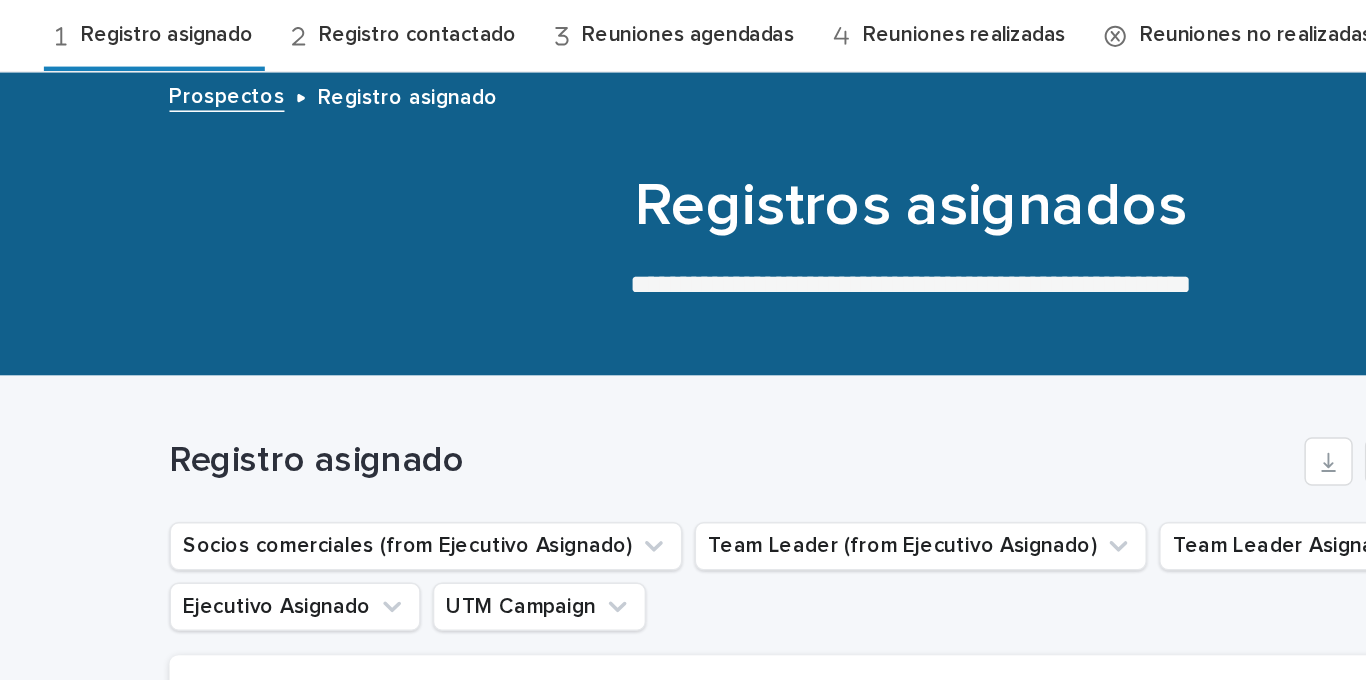 click on "Registro contactado" at bounding box center [357, 87] 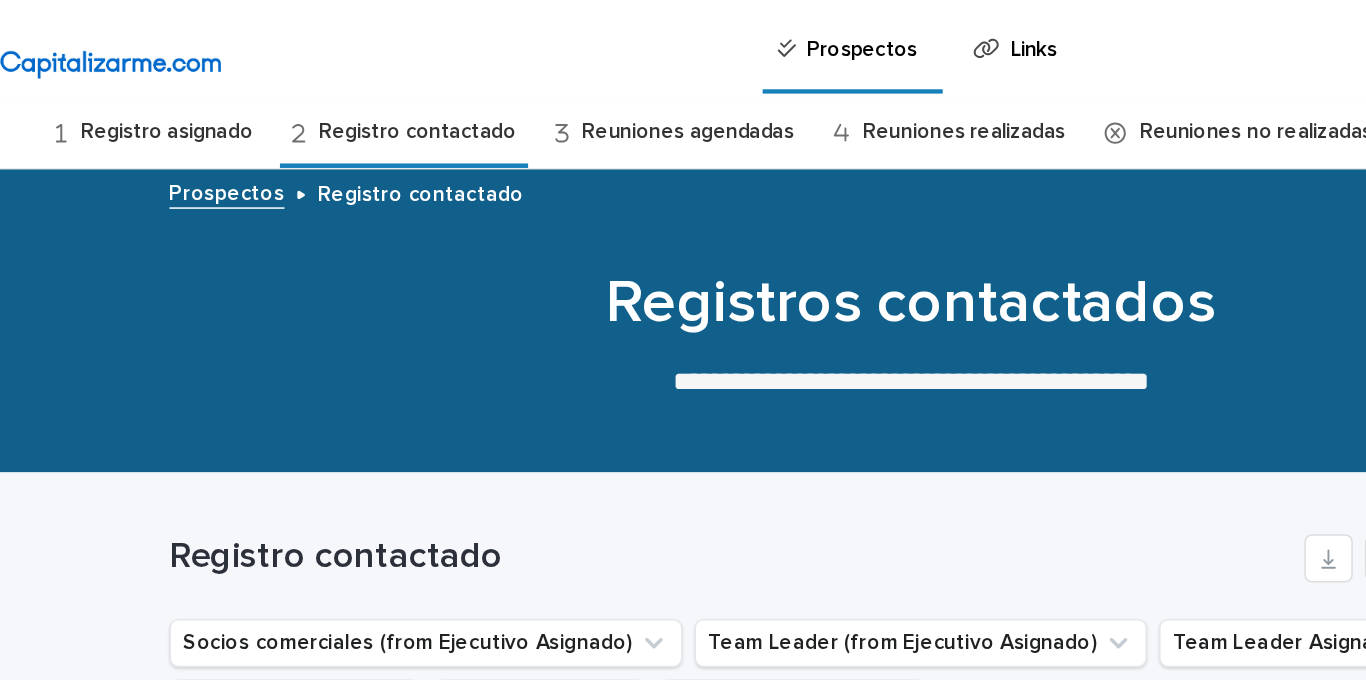 click on "Registro asignado" at bounding box center [191, 87] 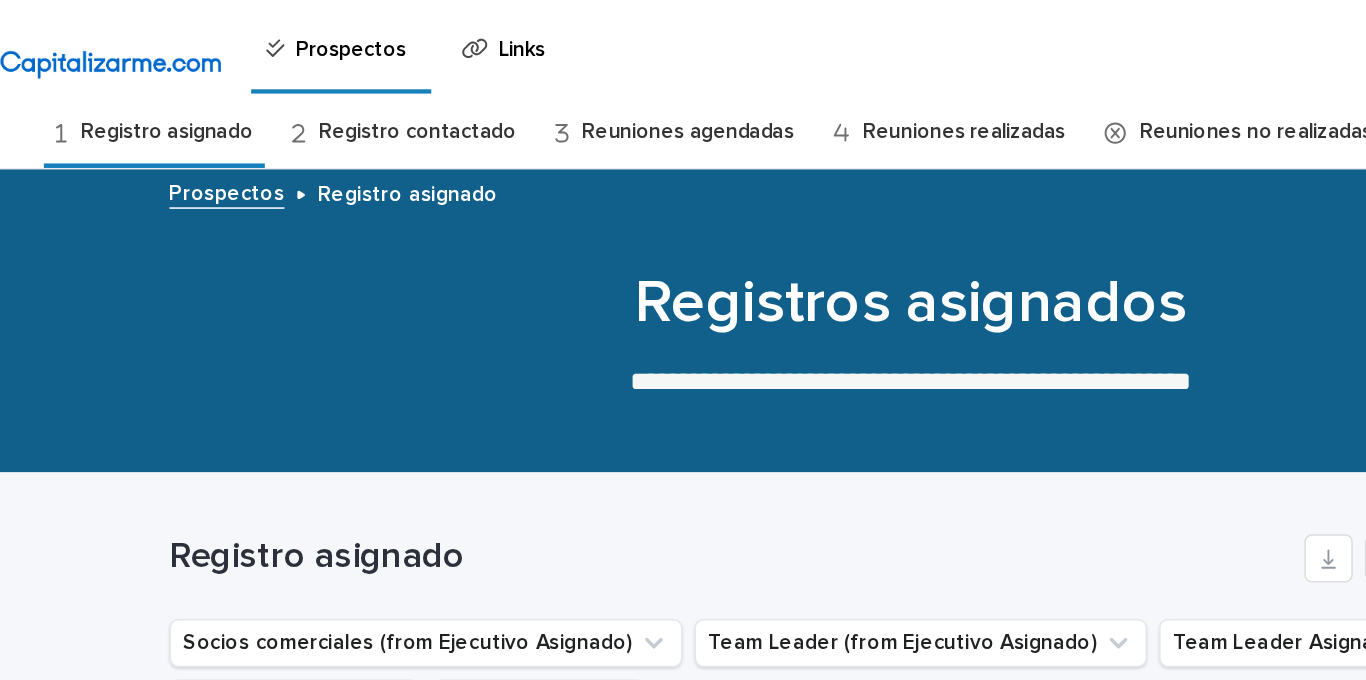 click on "Registro asignado" at bounding box center [191, 87] 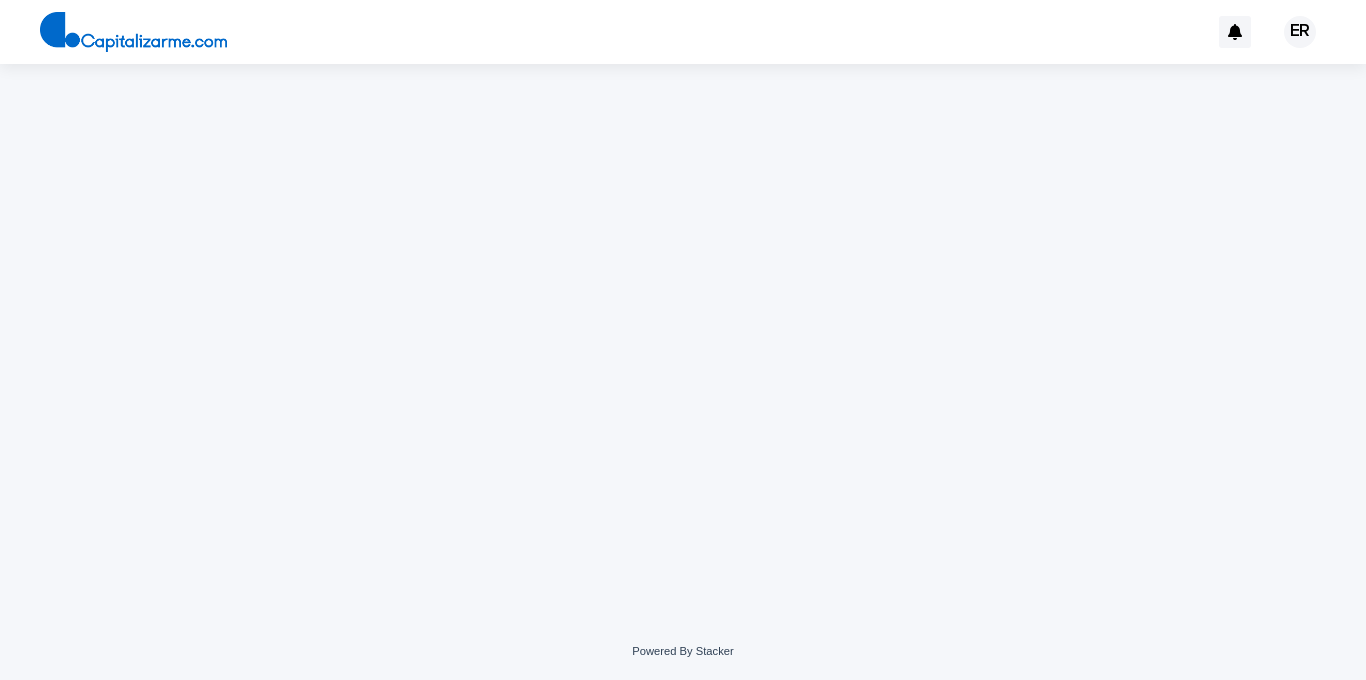 scroll, scrollTop: 0, scrollLeft: 0, axis: both 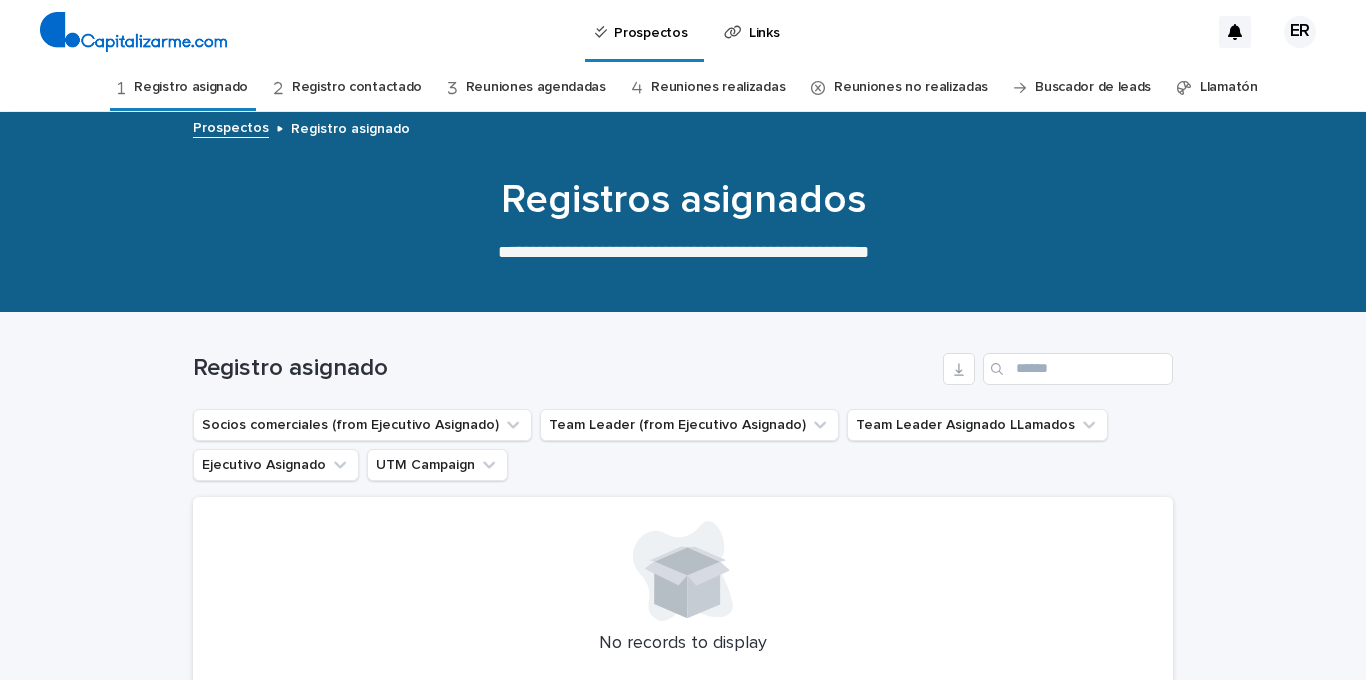 click on "Reuniones agendadas" at bounding box center [536, 87] 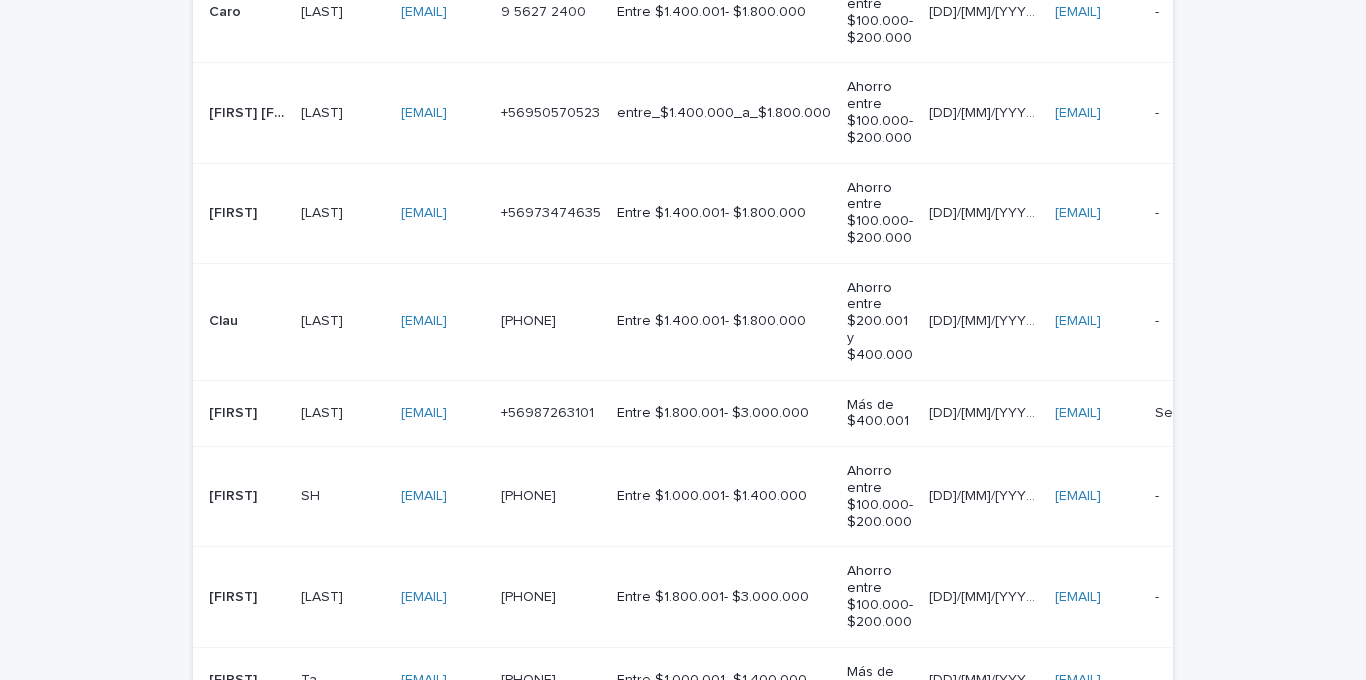 scroll, scrollTop: 786, scrollLeft: 0, axis: vertical 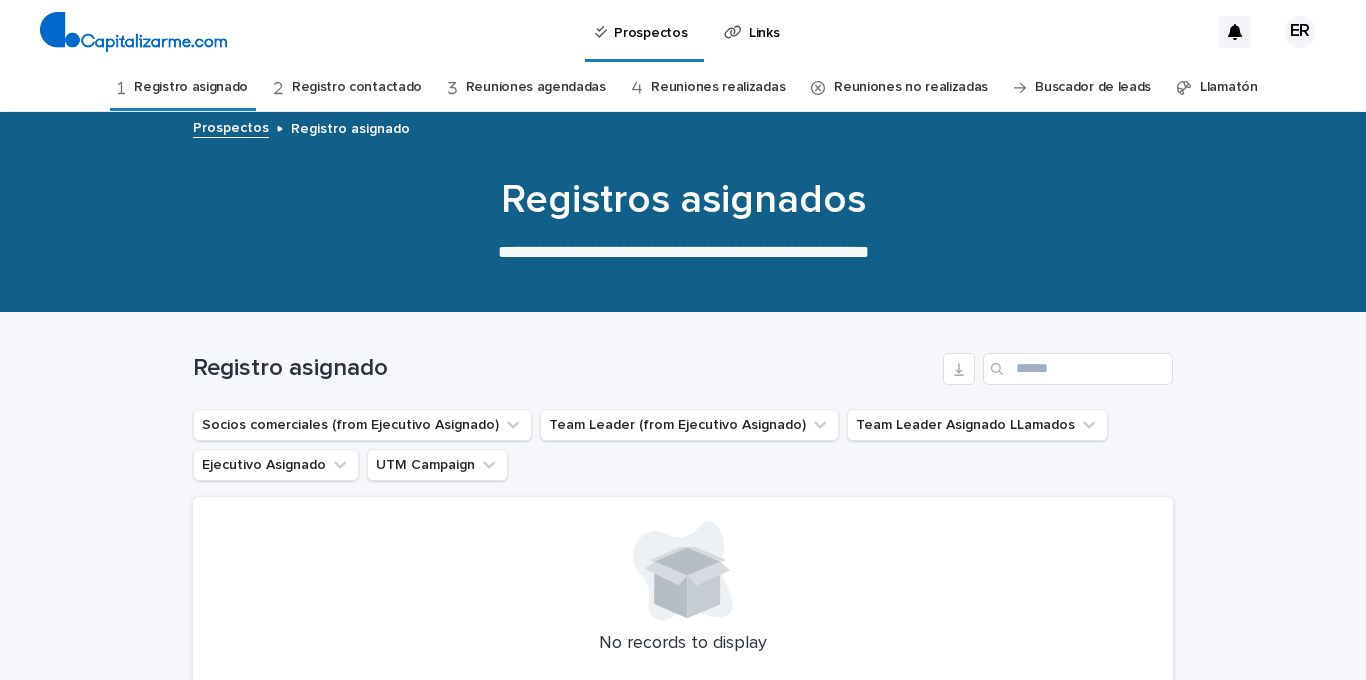 click on "Registro contactado" at bounding box center (357, 87) 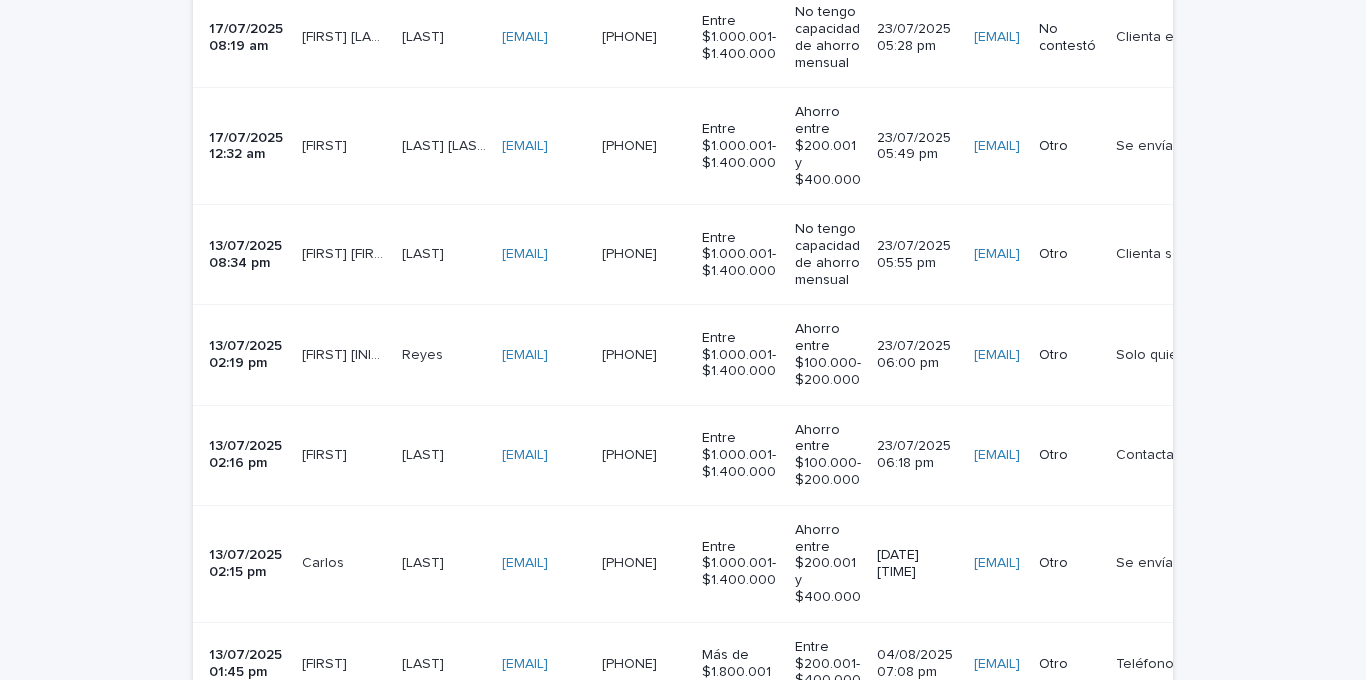 scroll, scrollTop: 0, scrollLeft: 0, axis: both 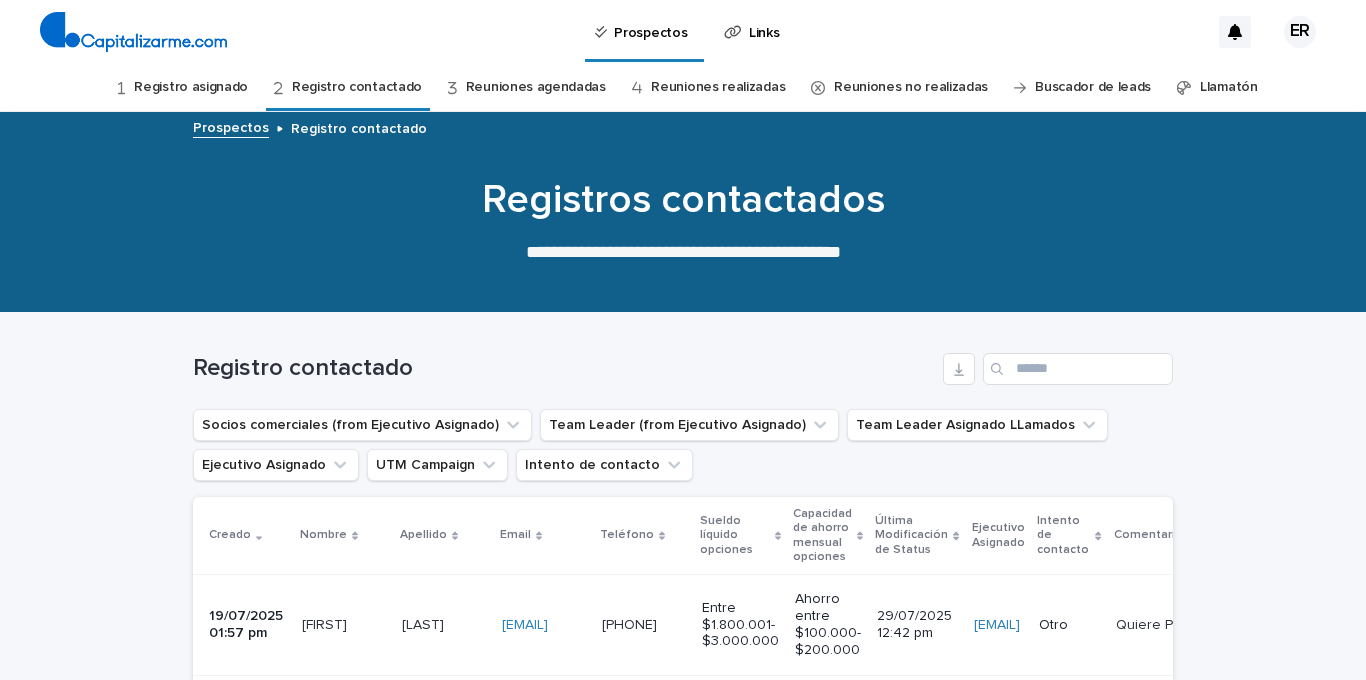 click on "Reuniones agendadas" at bounding box center [536, 87] 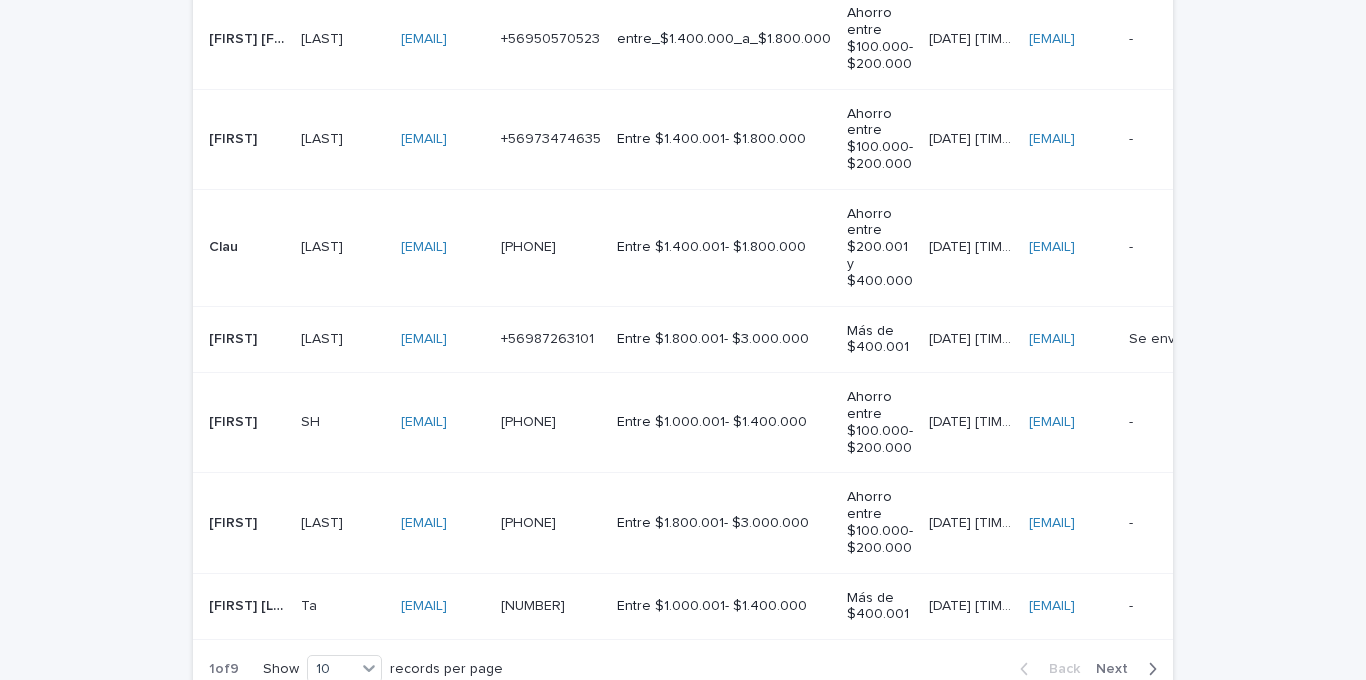 scroll, scrollTop: 895, scrollLeft: 0, axis: vertical 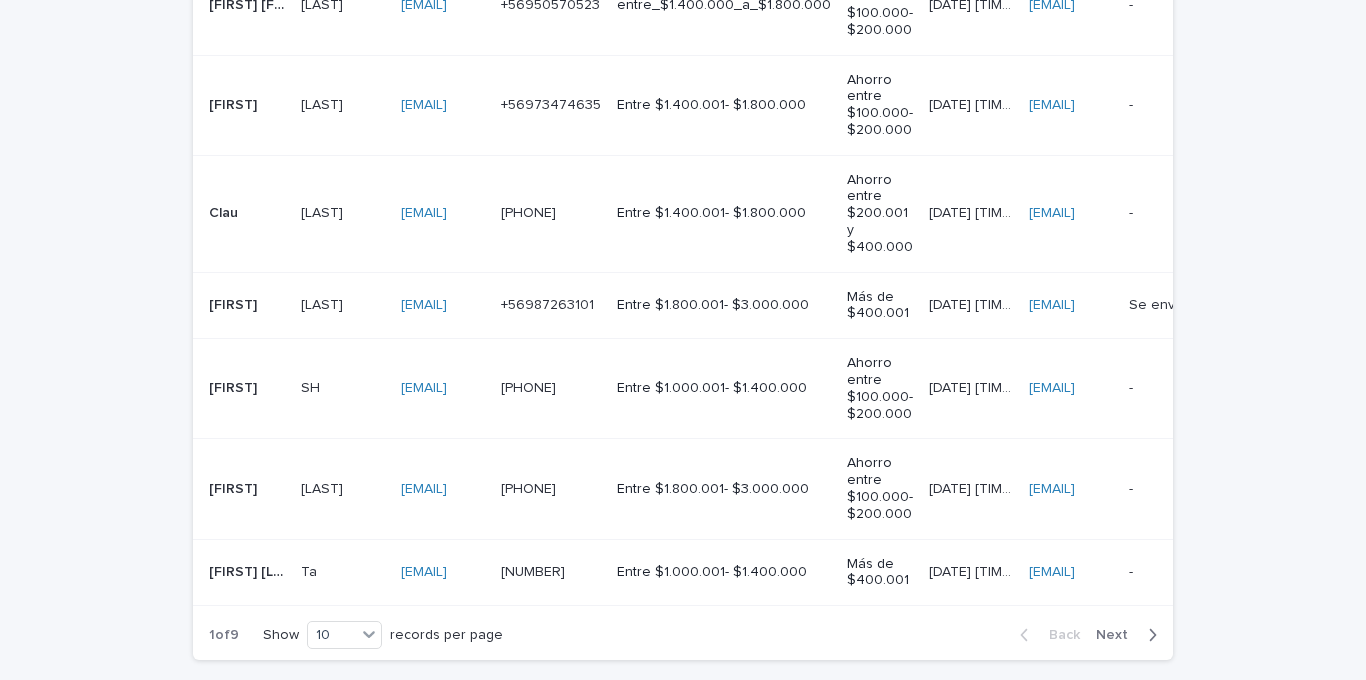click on "[EMAIL] [EMAIL]" at bounding box center (443, 305) 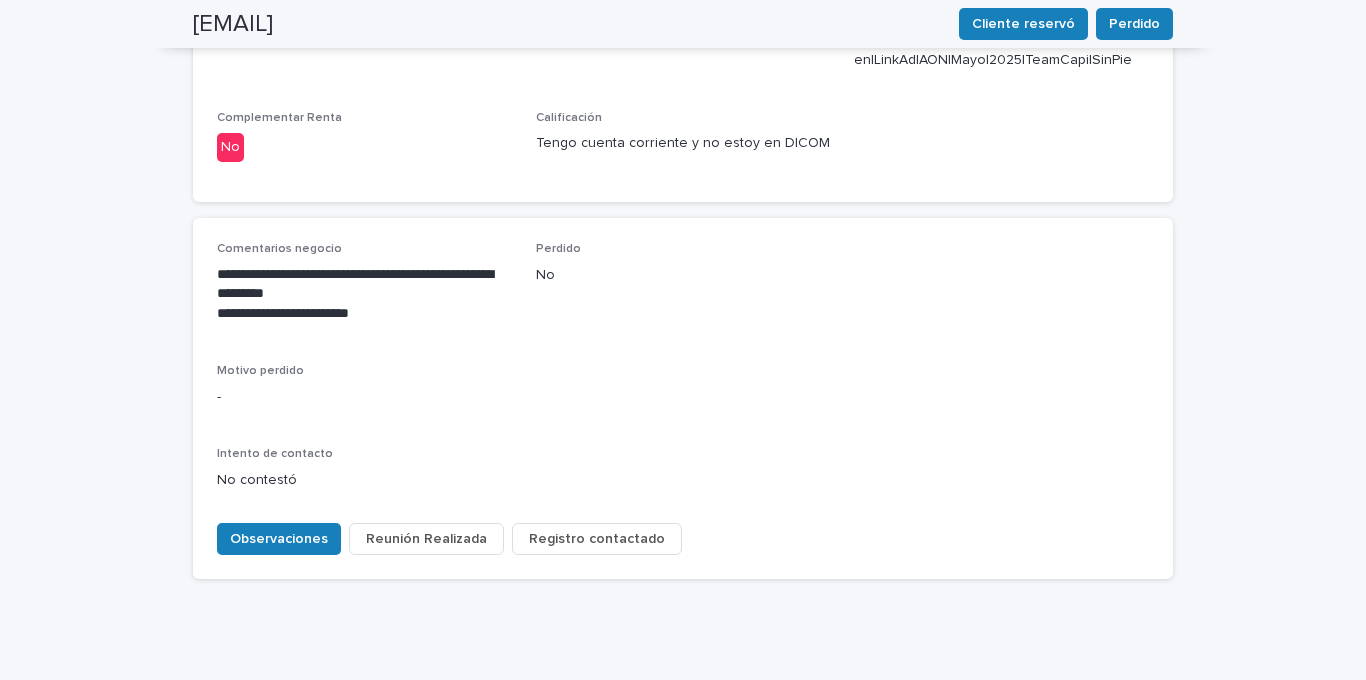 scroll, scrollTop: 877, scrollLeft: 0, axis: vertical 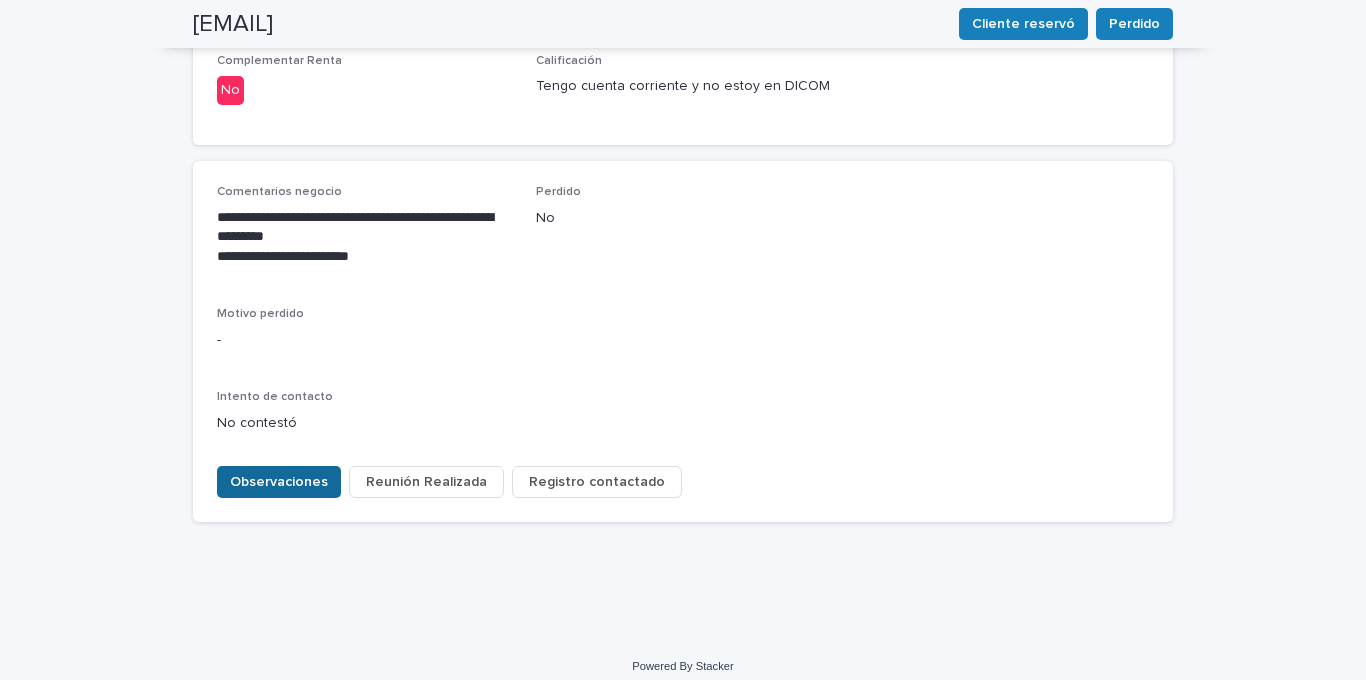 click on "Observaciones" at bounding box center [279, 482] 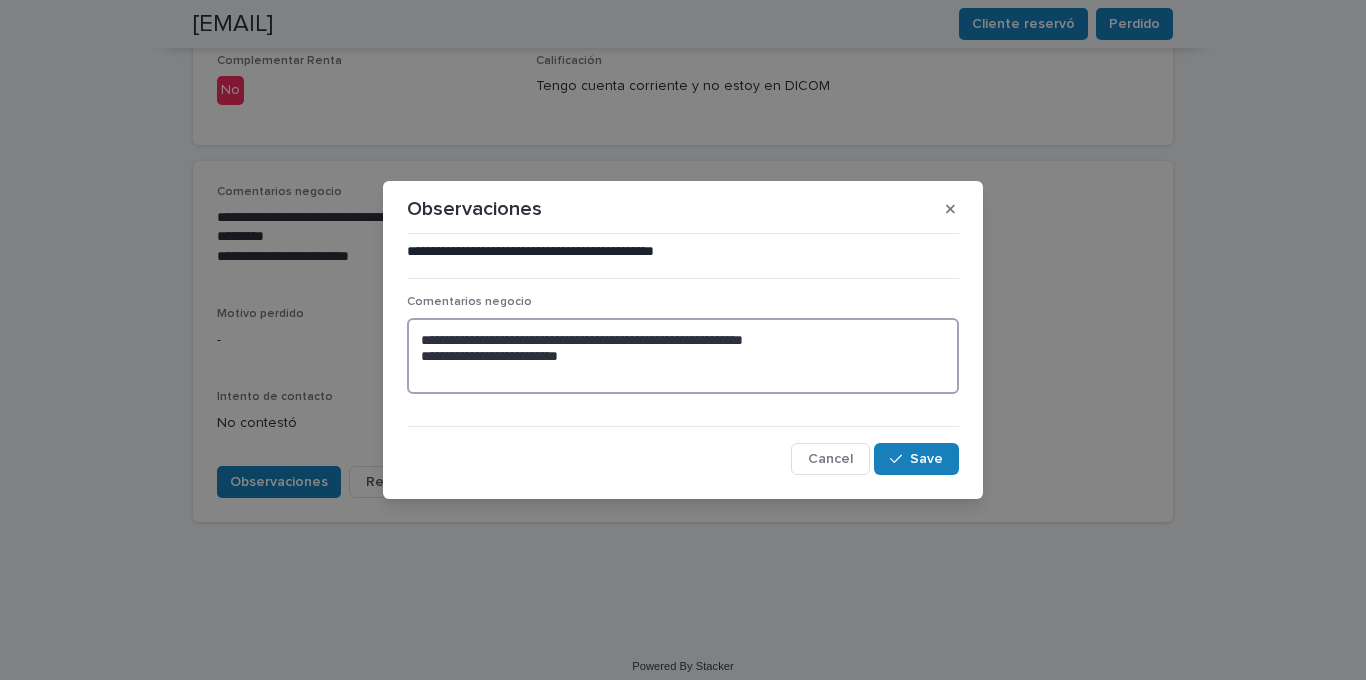 click on "**********" at bounding box center (683, 356) 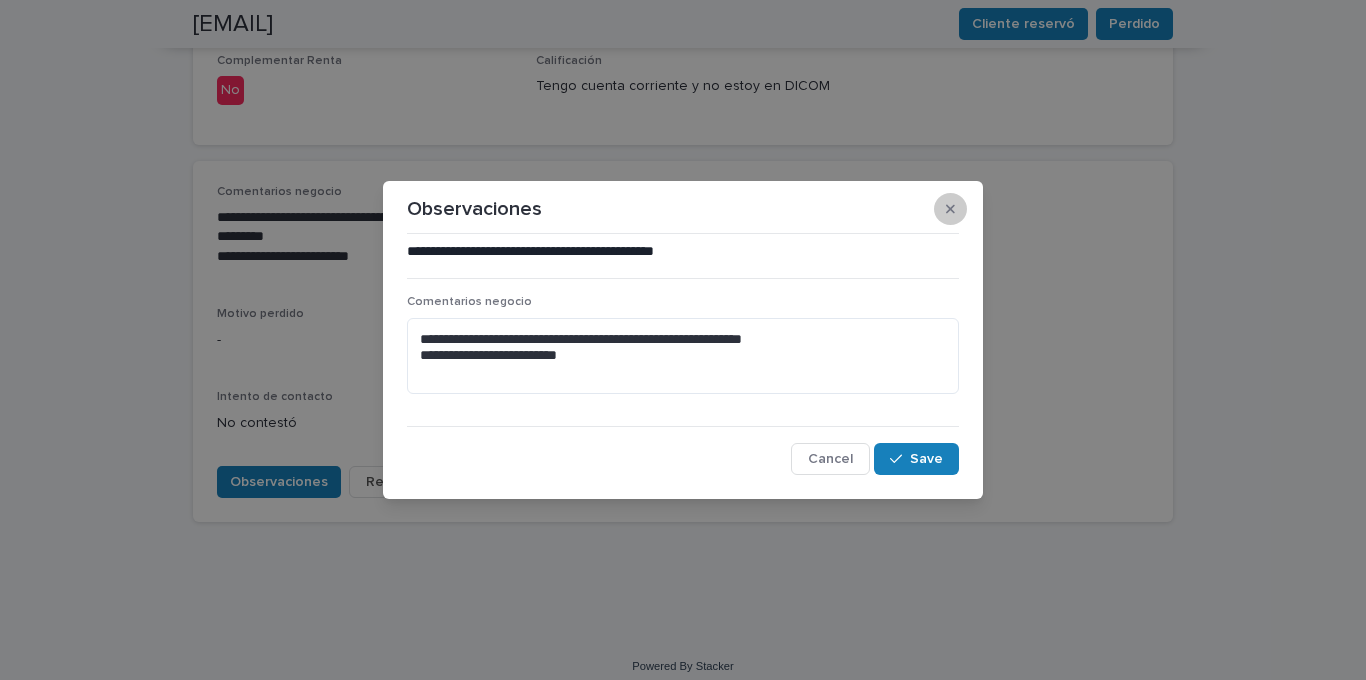 click at bounding box center [950, 209] 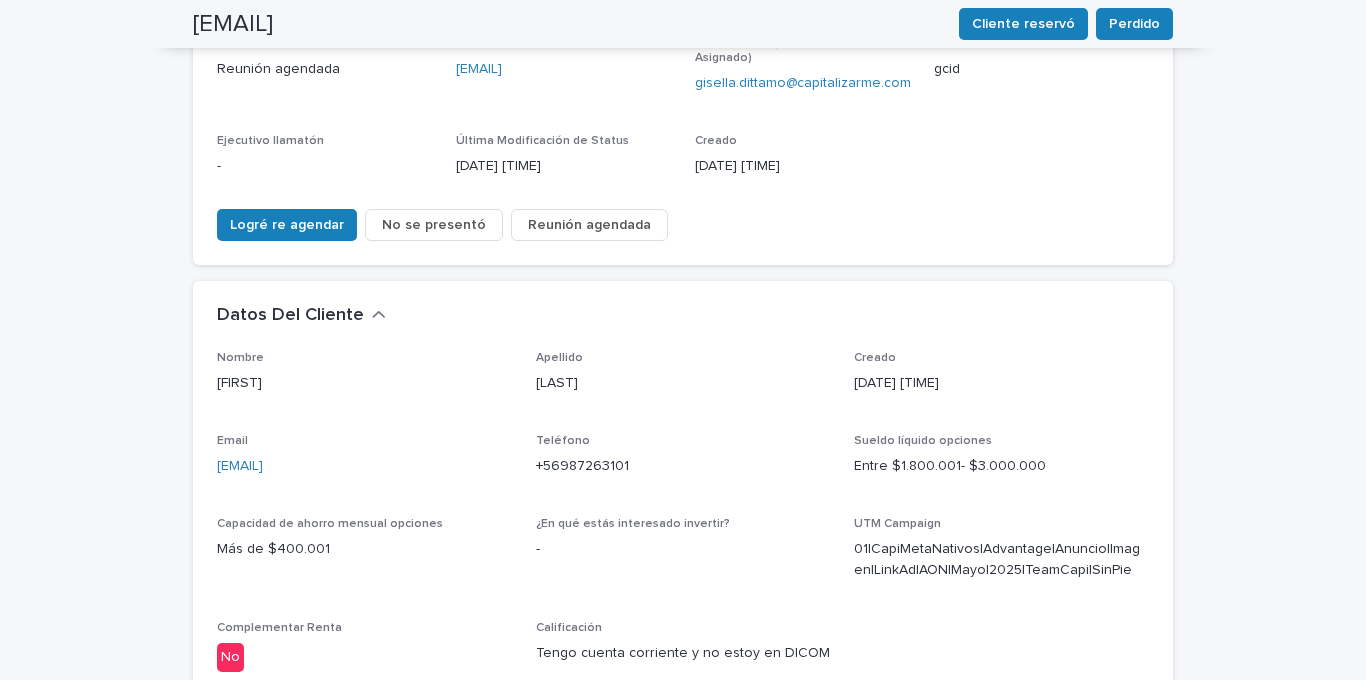 scroll, scrollTop: 305, scrollLeft: 0, axis: vertical 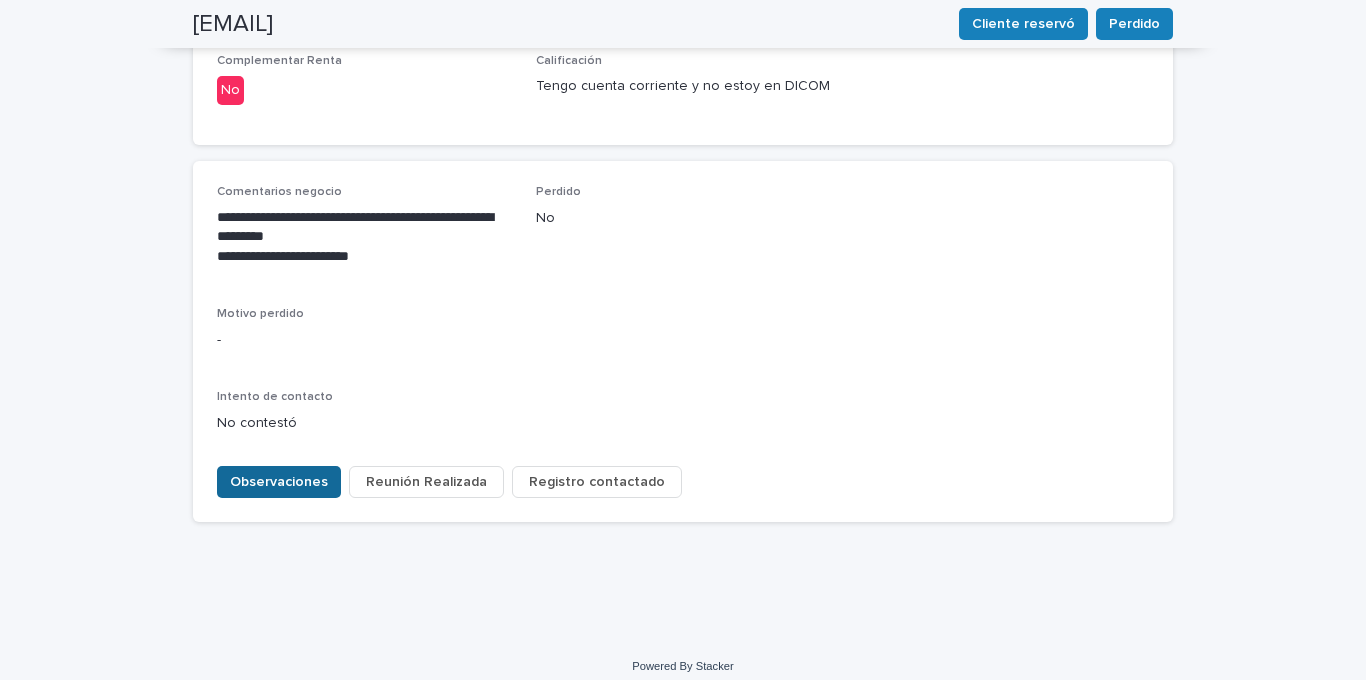 click on "Observaciones" at bounding box center [279, 482] 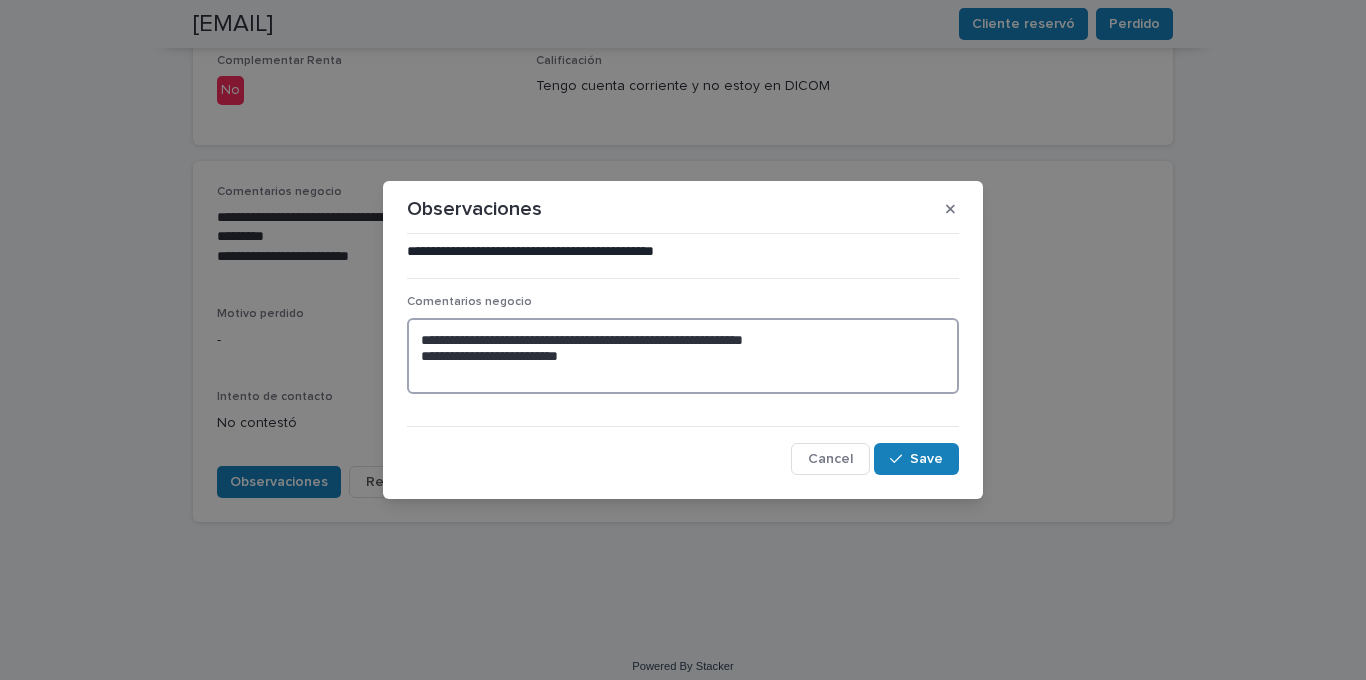 click on "**********" at bounding box center (683, 356) 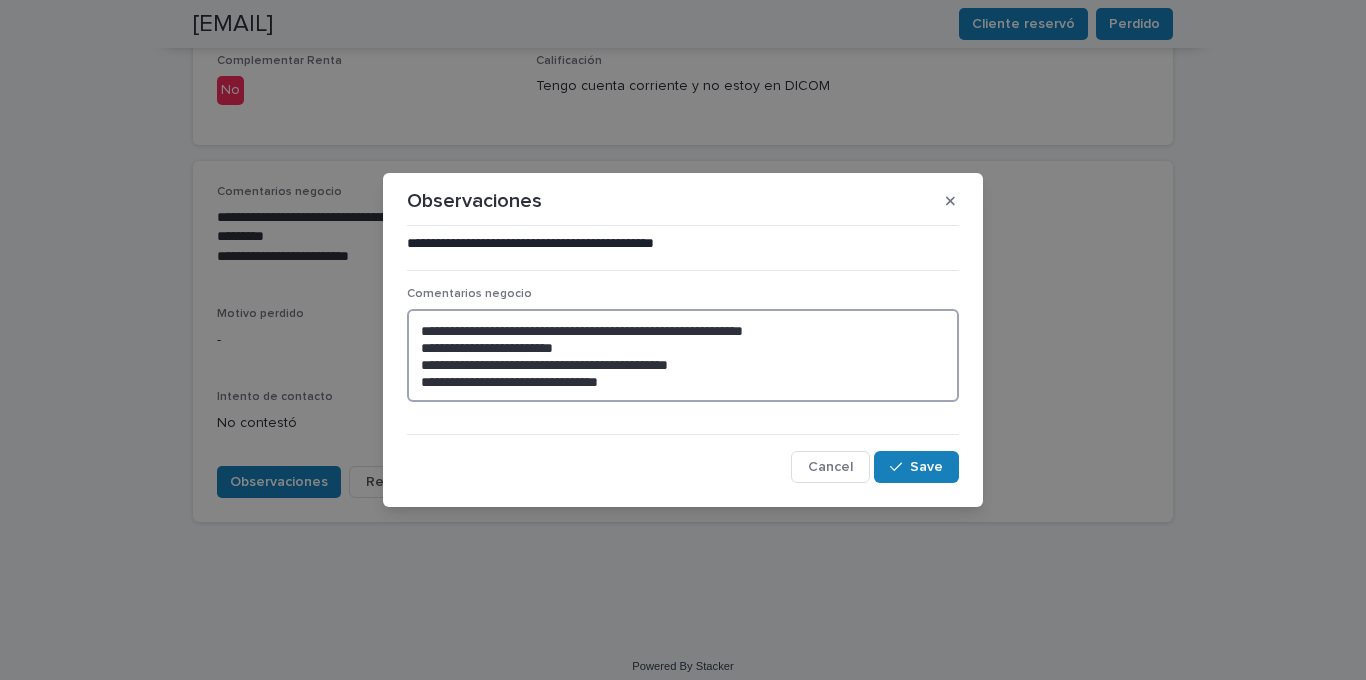 click on "**********" at bounding box center (683, 355) 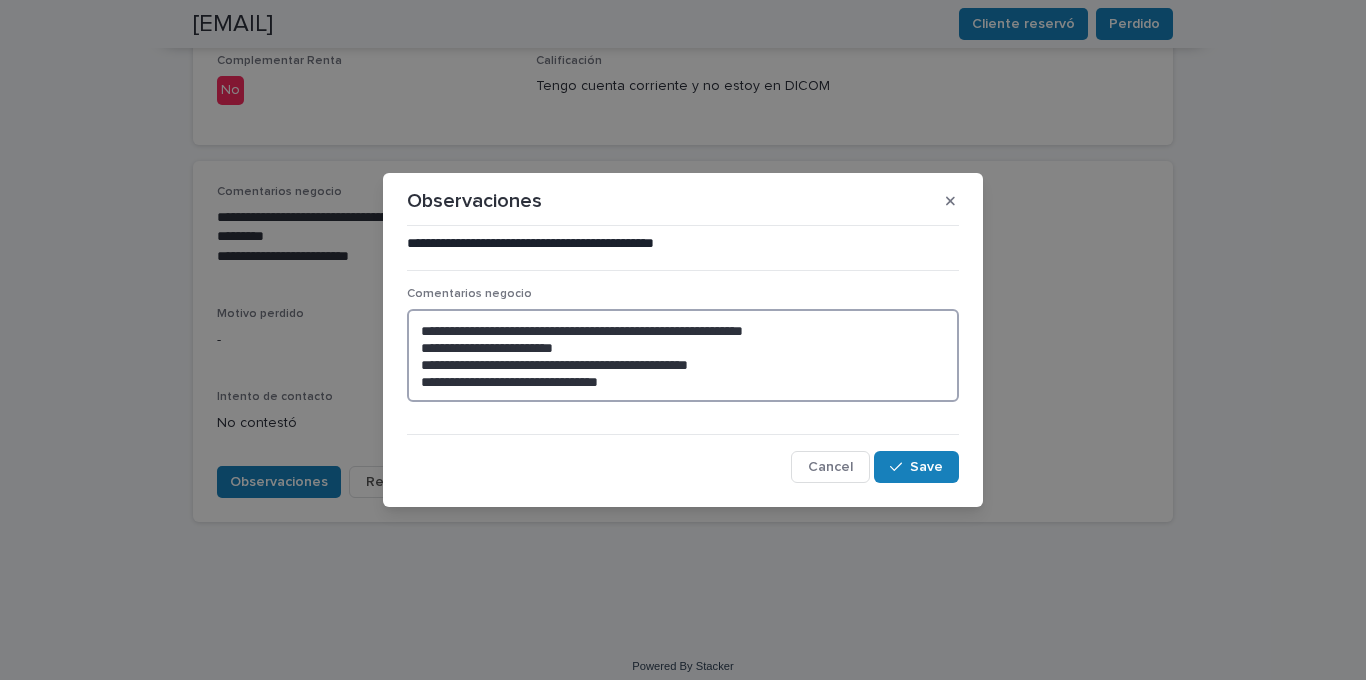 click on "**********" at bounding box center (683, 355) 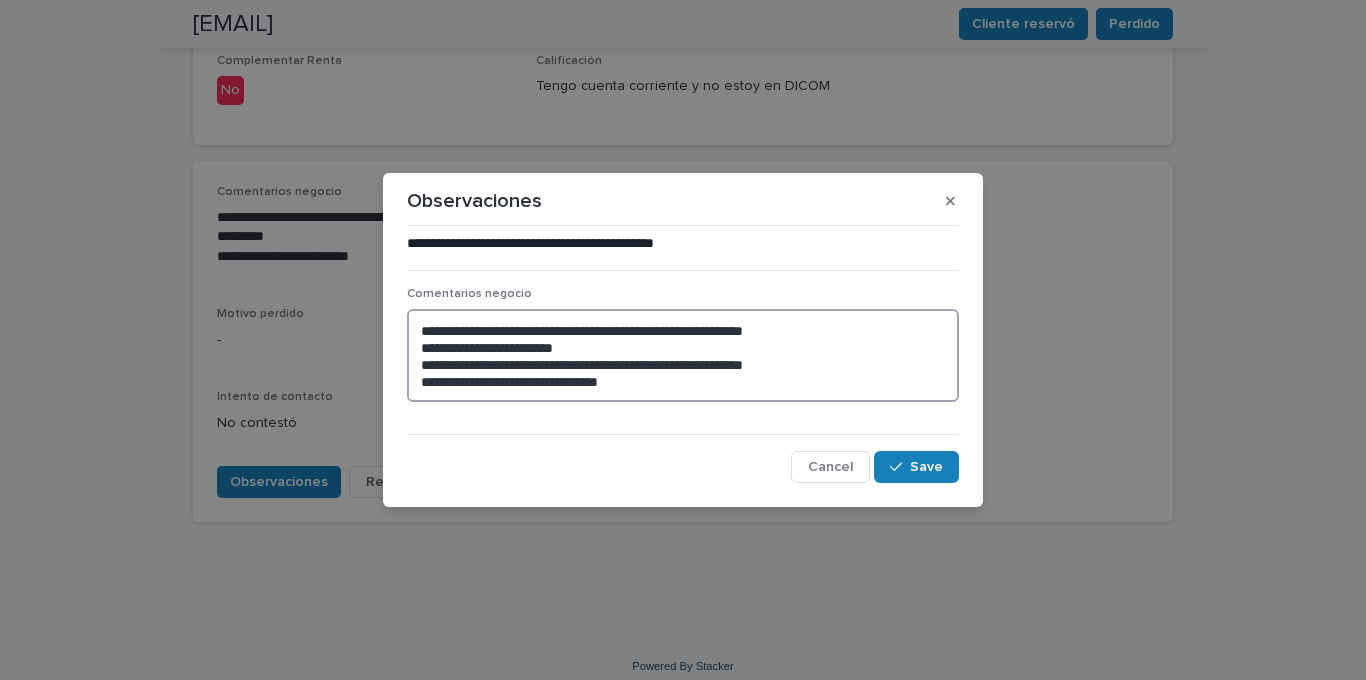 click on "**********" at bounding box center [683, 355] 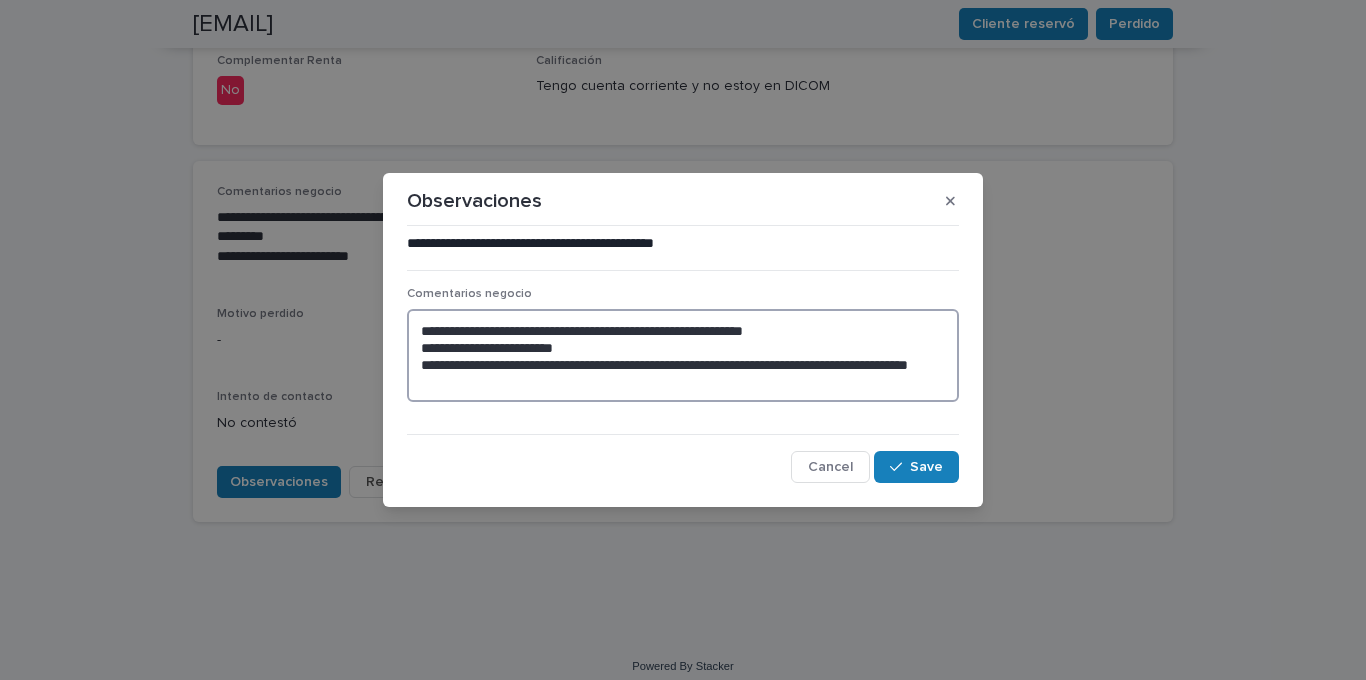 click on "**********" at bounding box center [683, 355] 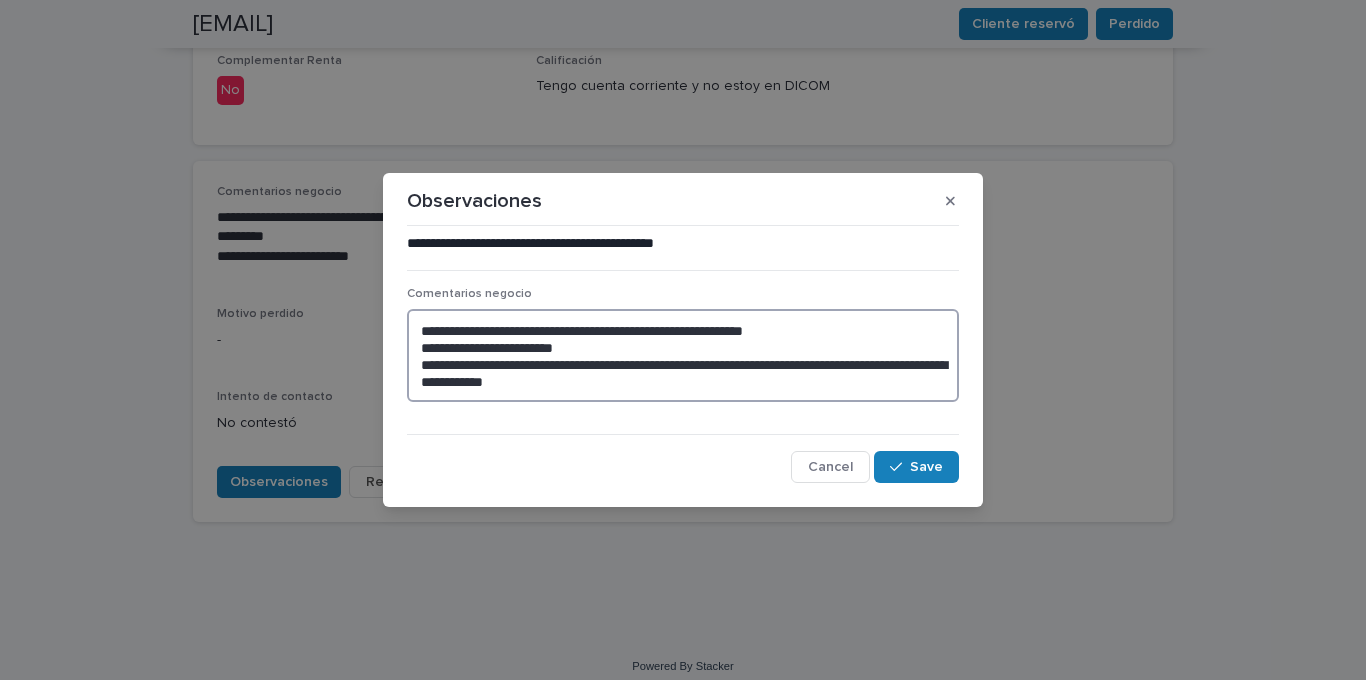 drag, startPoint x: 758, startPoint y: 355, endPoint x: 757, endPoint y: 378, distance: 23.021729 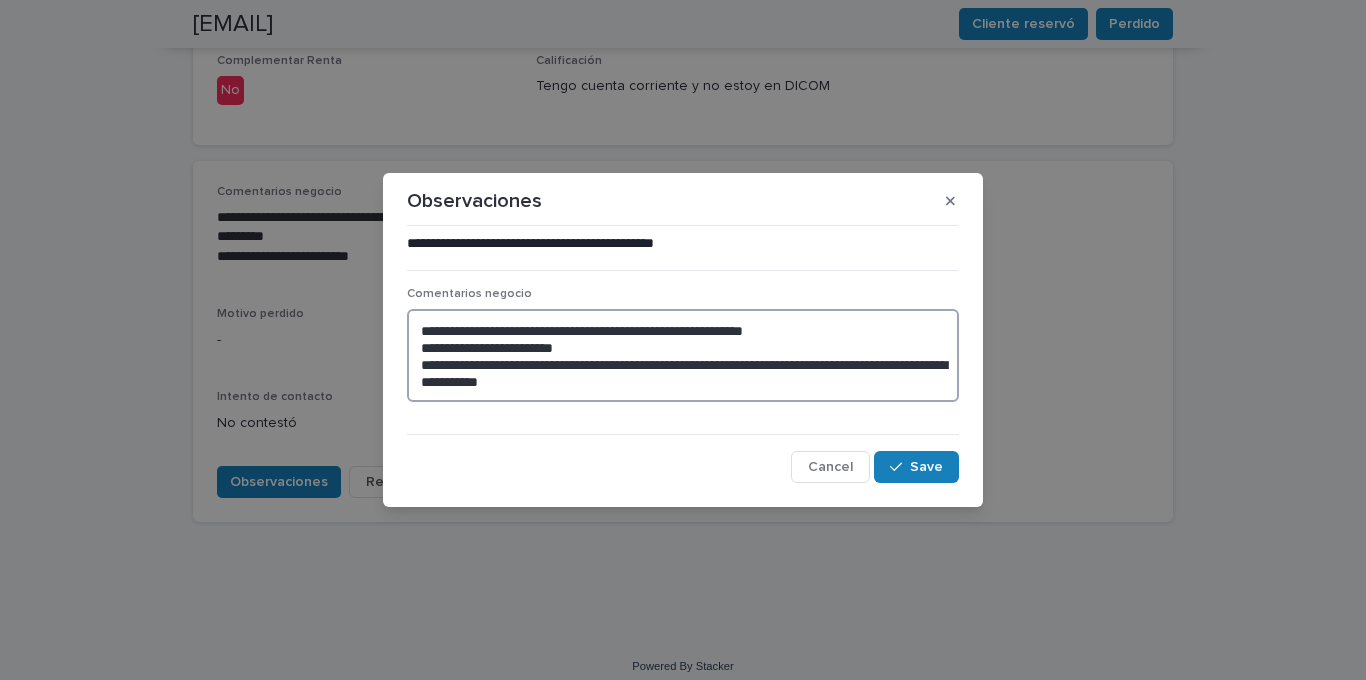 click on "**********" at bounding box center (683, 355) 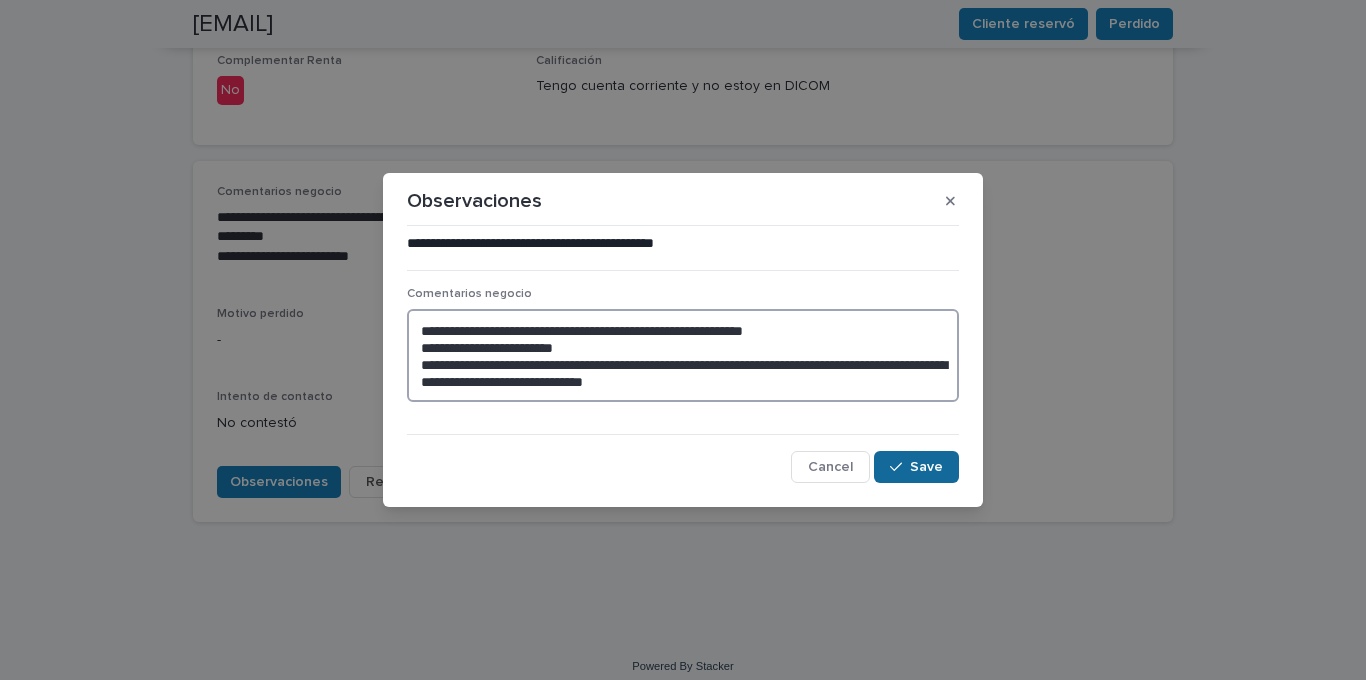 type on "**********" 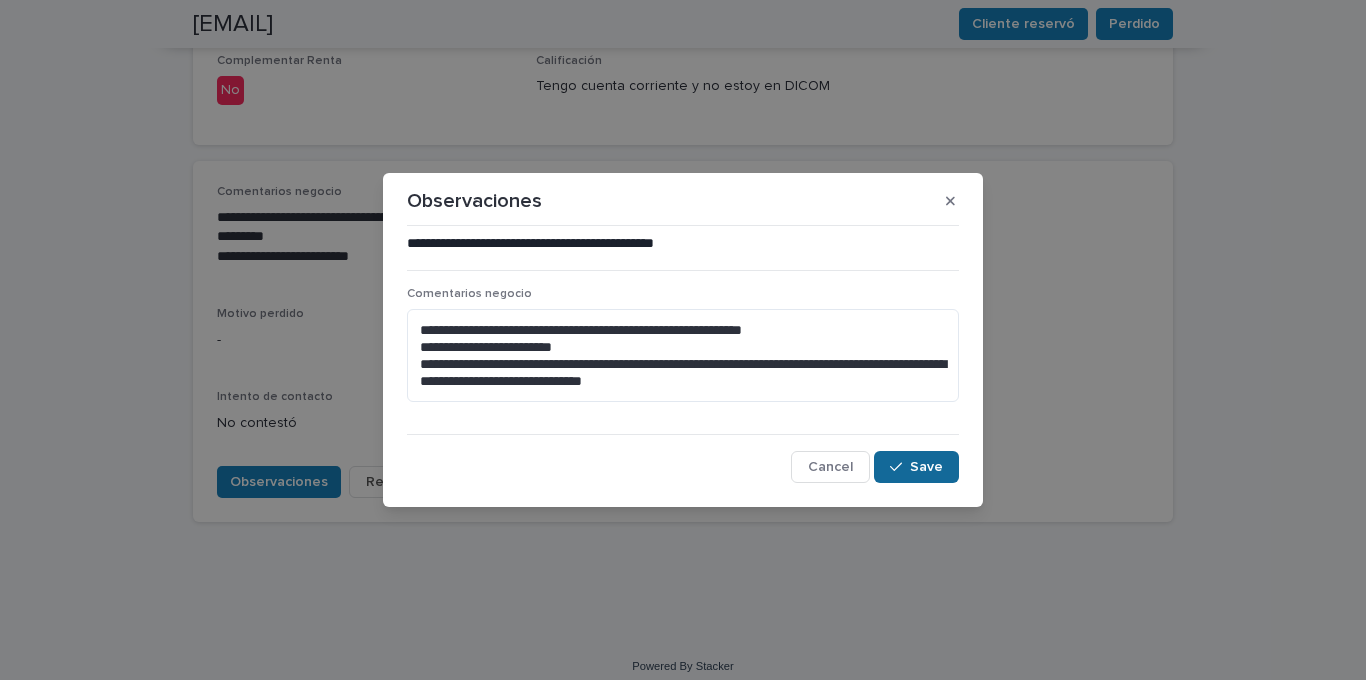 click on "Save" at bounding box center [916, 467] 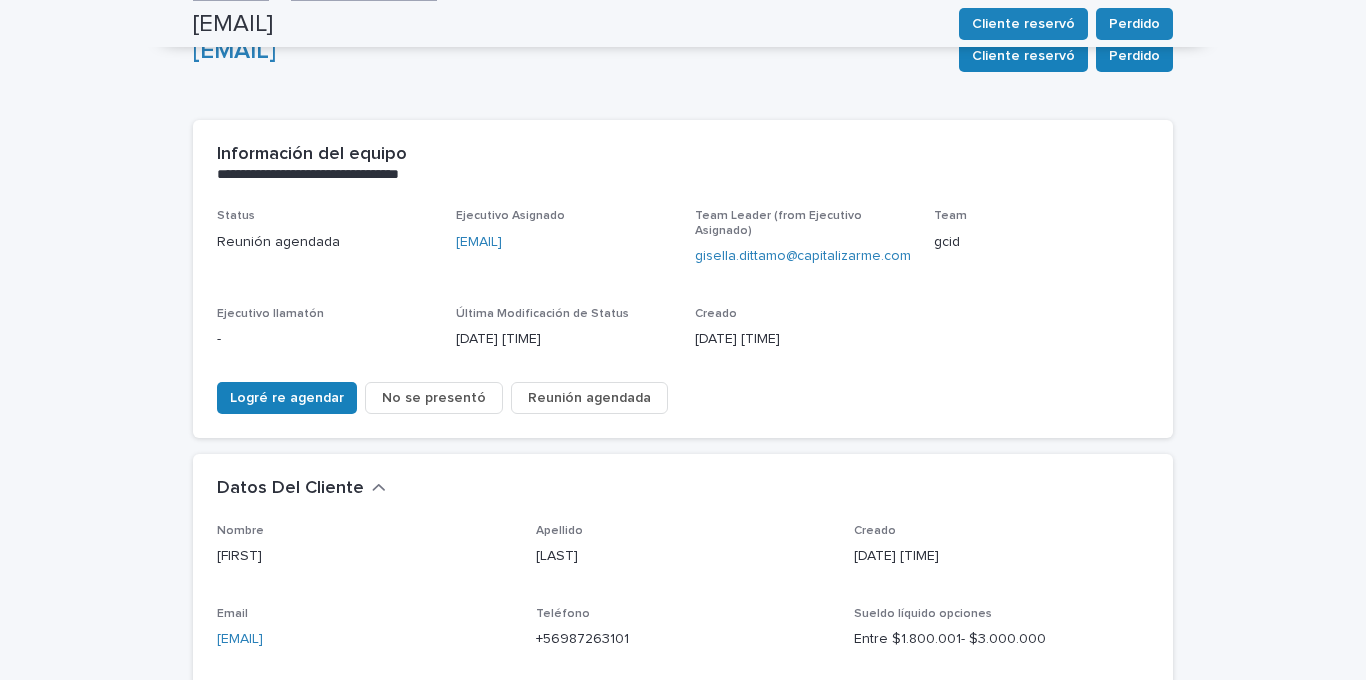 scroll, scrollTop: 0, scrollLeft: 0, axis: both 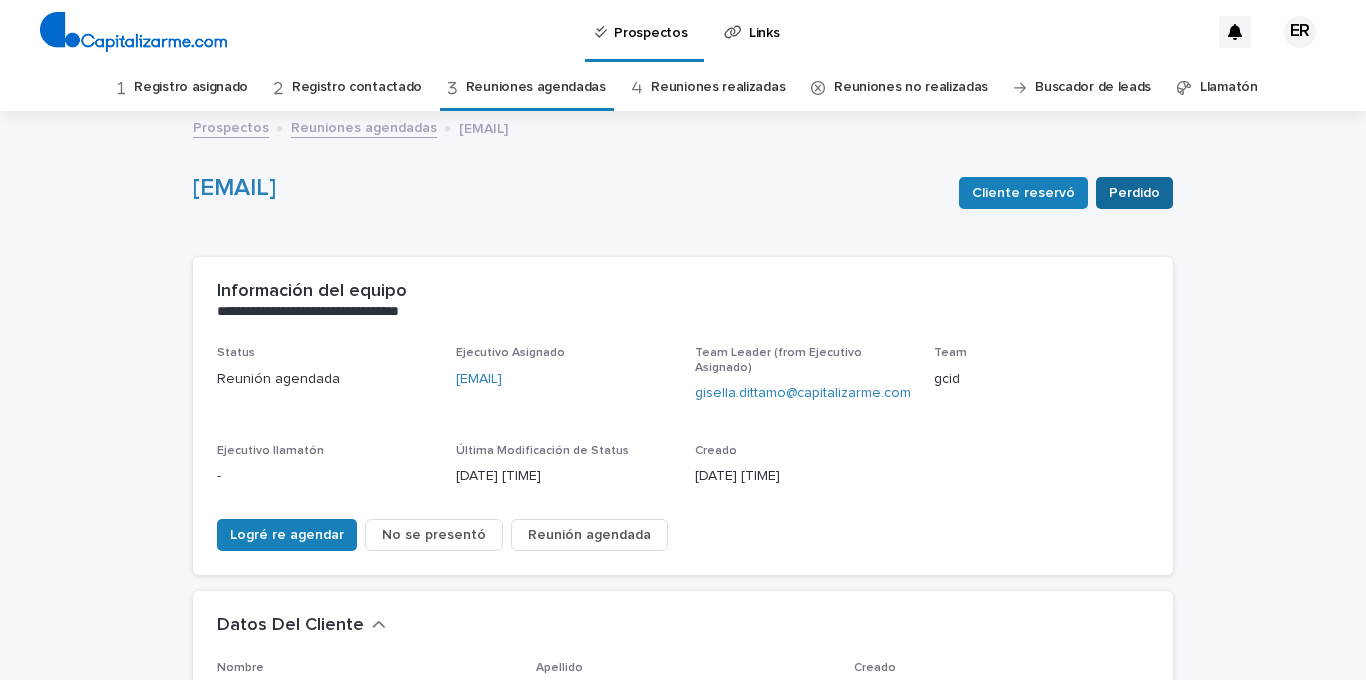 click on "Perdido" at bounding box center [1134, 193] 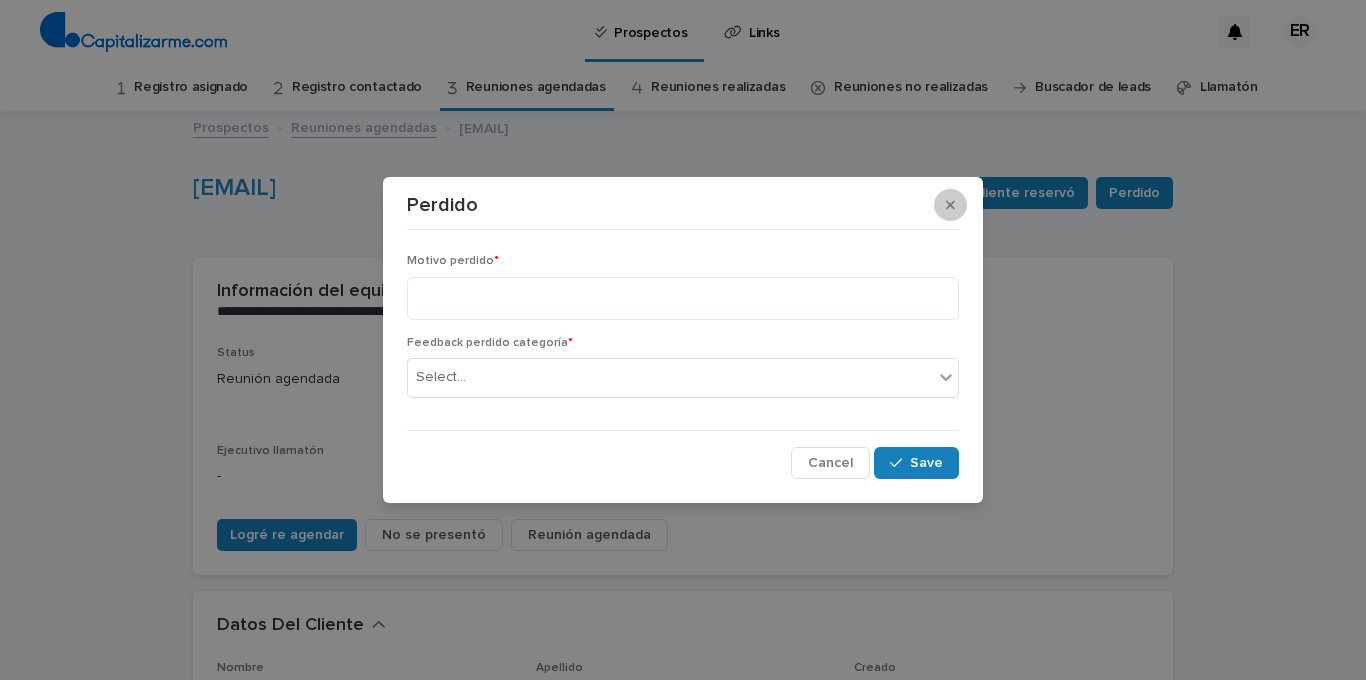 click 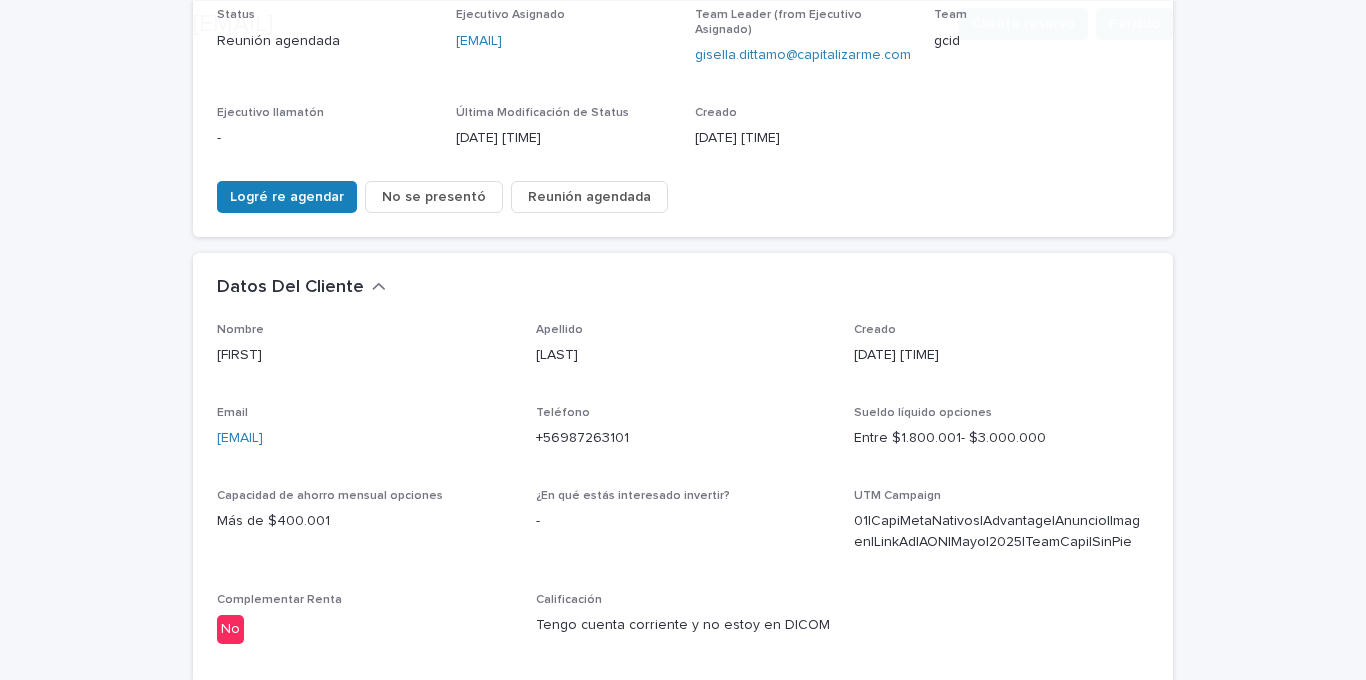 scroll, scrollTop: 937, scrollLeft: 0, axis: vertical 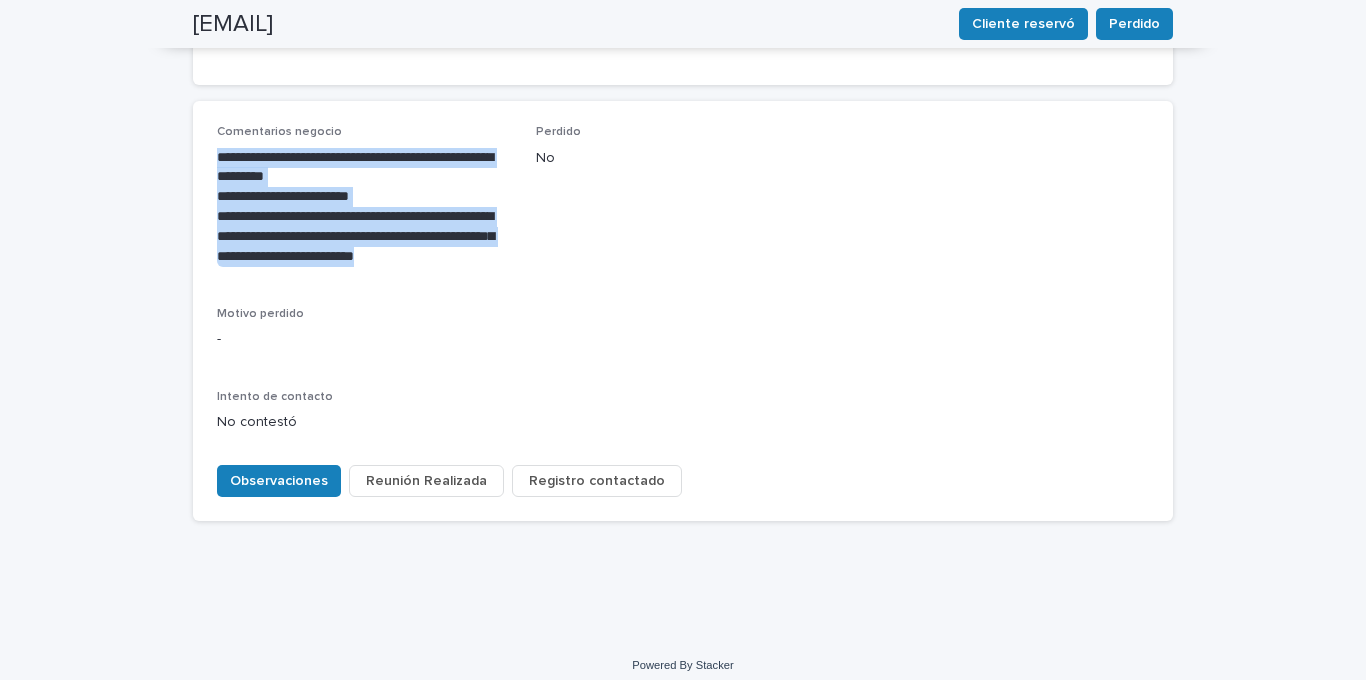 drag, startPoint x: 499, startPoint y: 267, endPoint x: 198, endPoint y: 136, distance: 328.27124 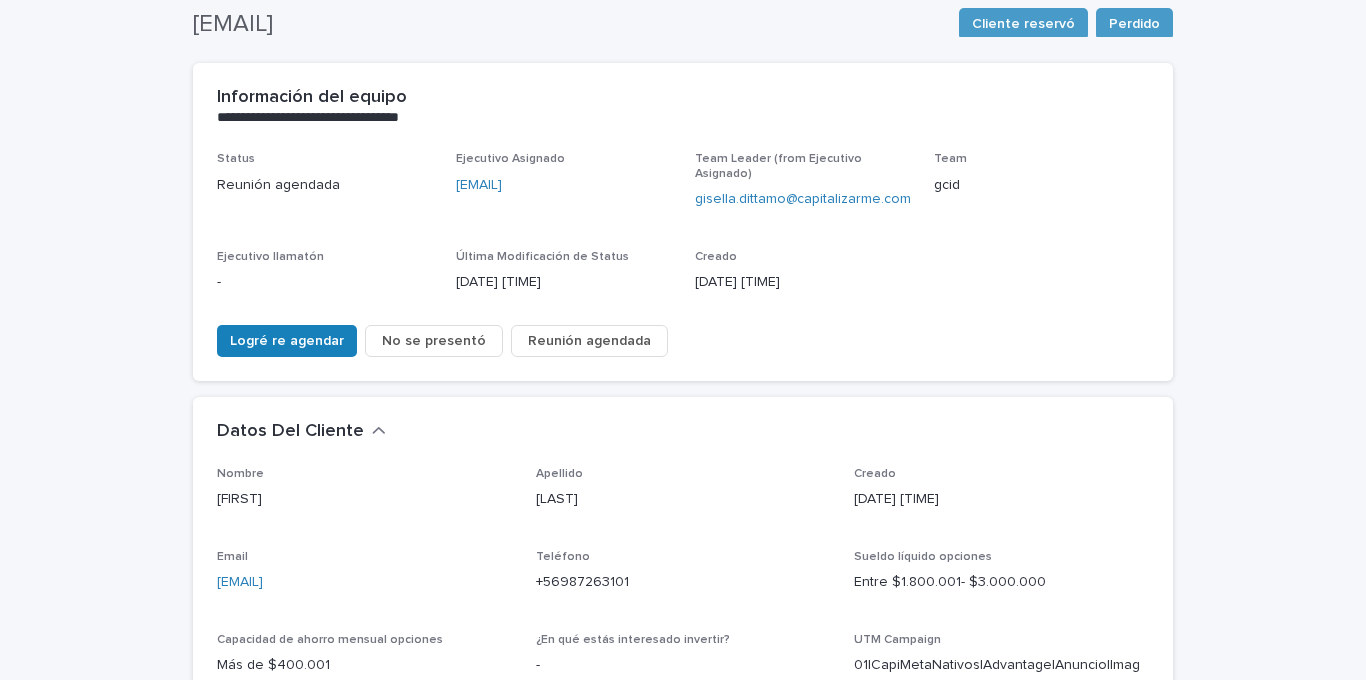 scroll, scrollTop: 0, scrollLeft: 0, axis: both 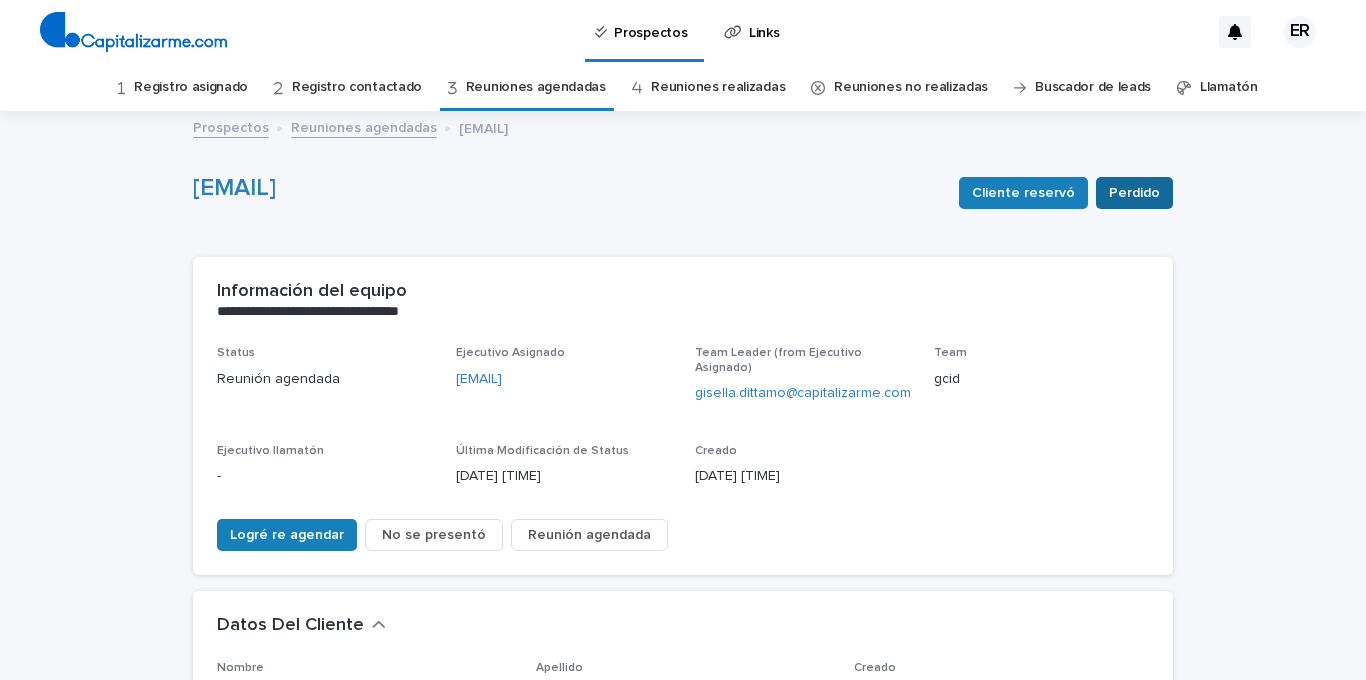 click on "Perdido" at bounding box center [1134, 193] 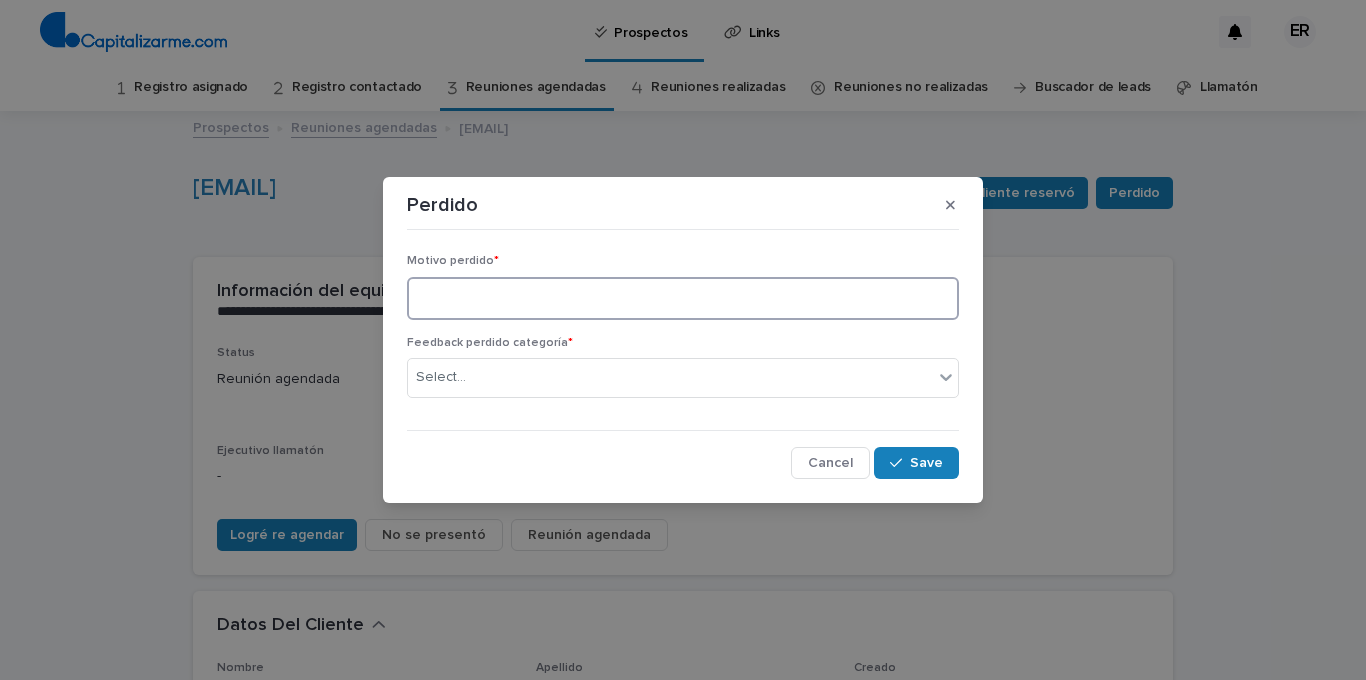 click at bounding box center (683, 298) 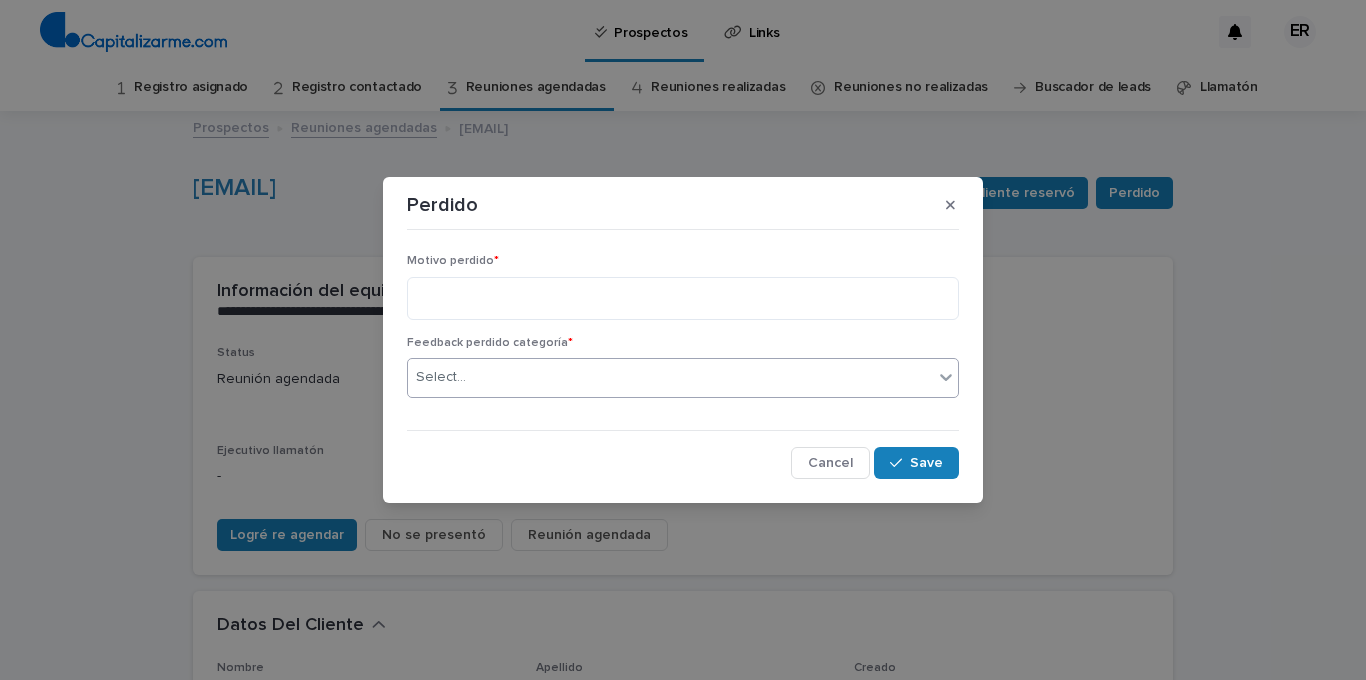 click on "Select..." at bounding box center [670, 377] 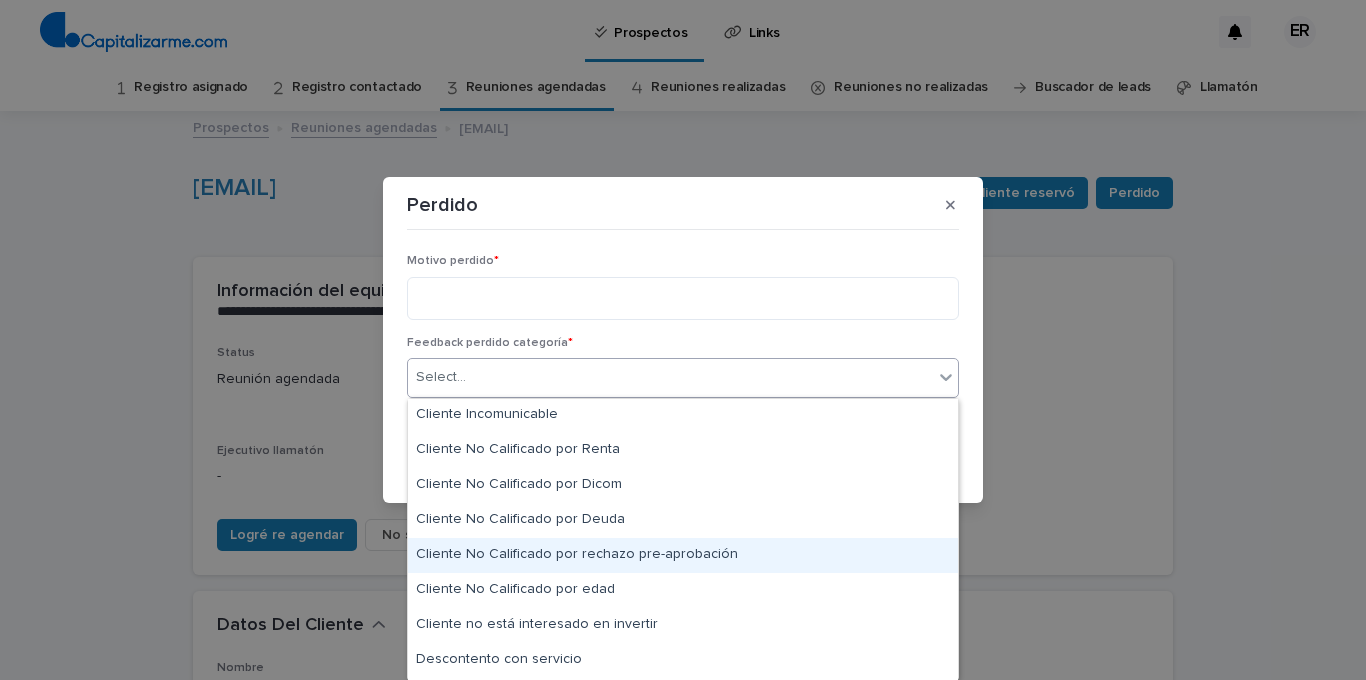 scroll, scrollTop: 0, scrollLeft: 0, axis: both 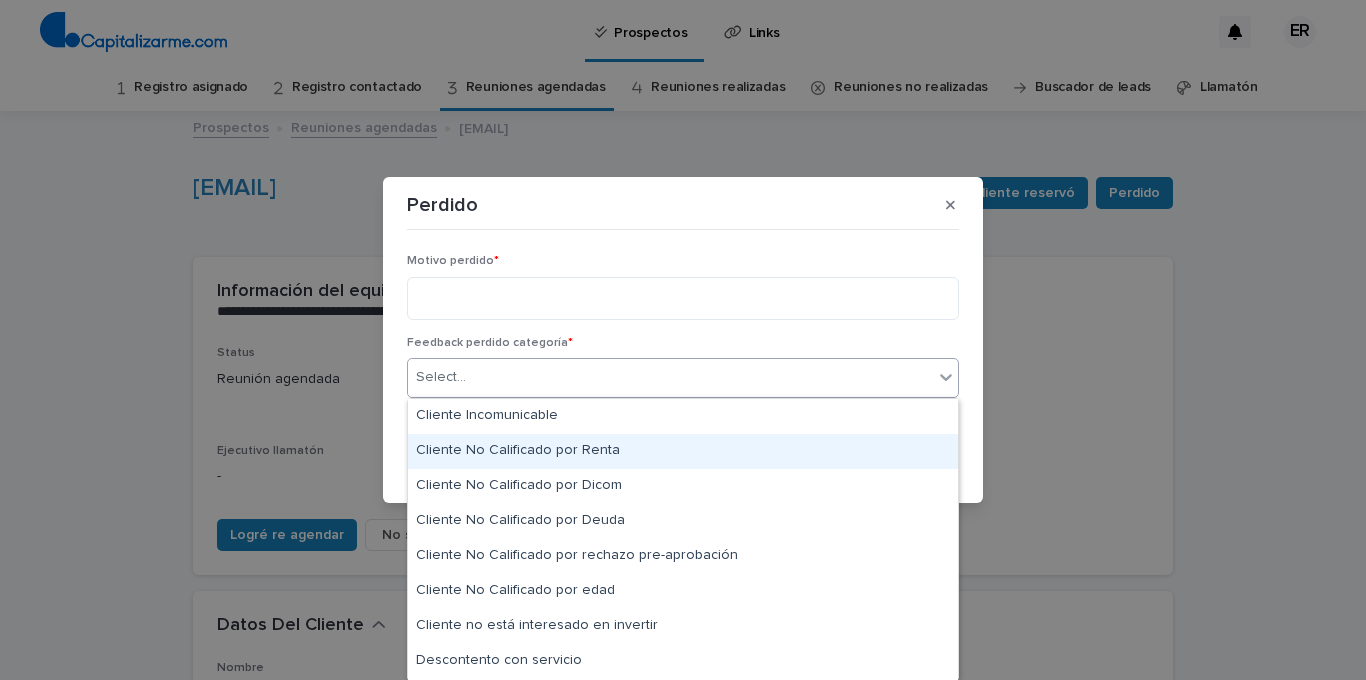 click on "Cliente No Calificado por Renta" at bounding box center [683, 451] 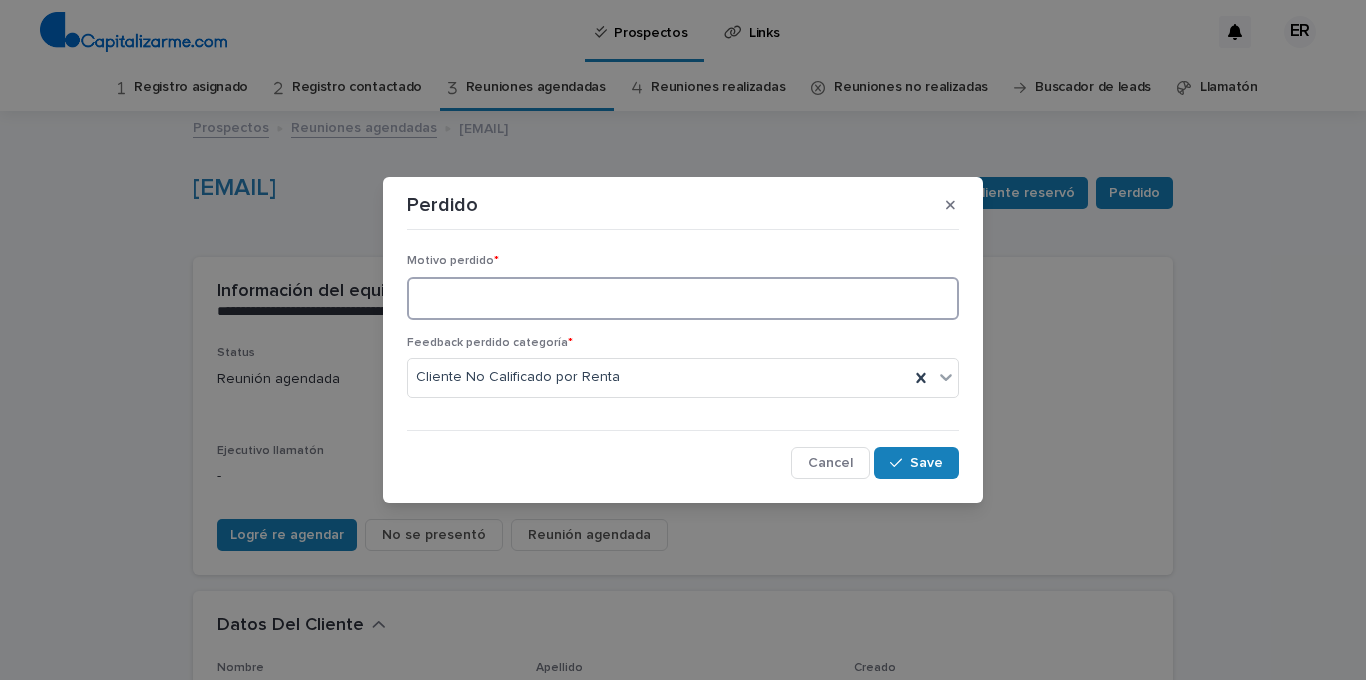 click at bounding box center (683, 298) 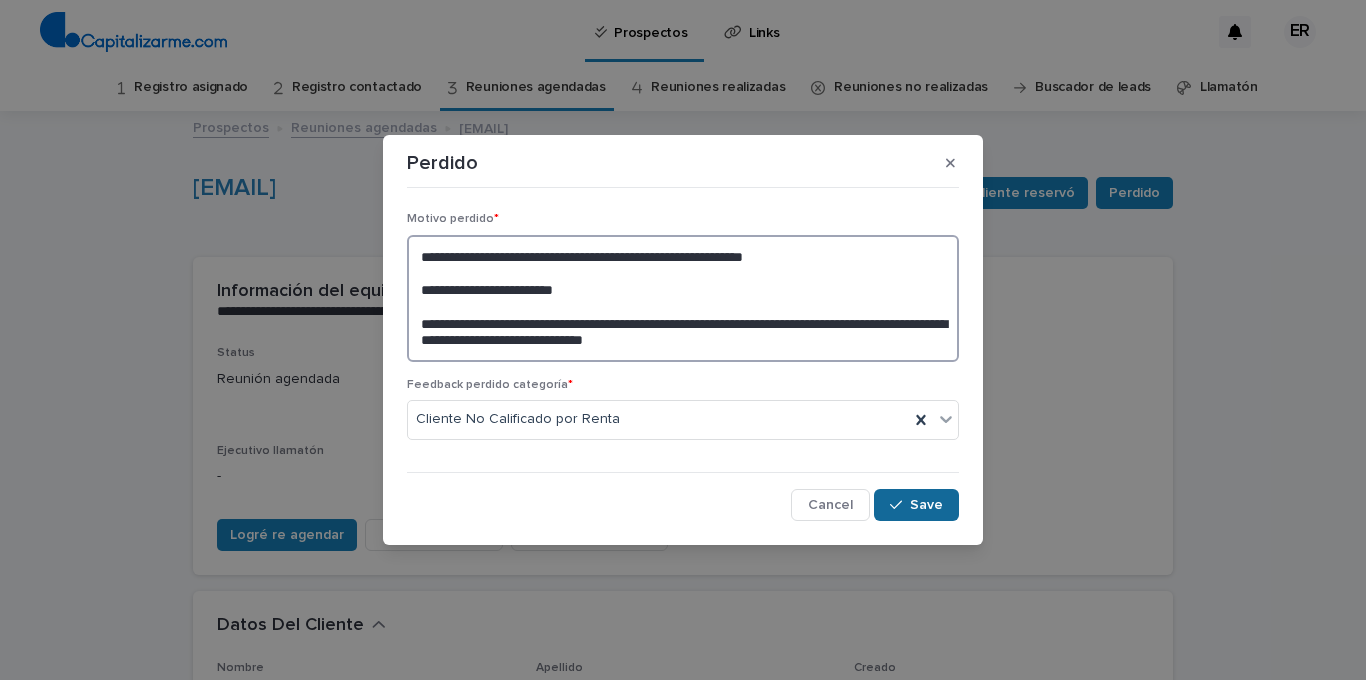 type on "**********" 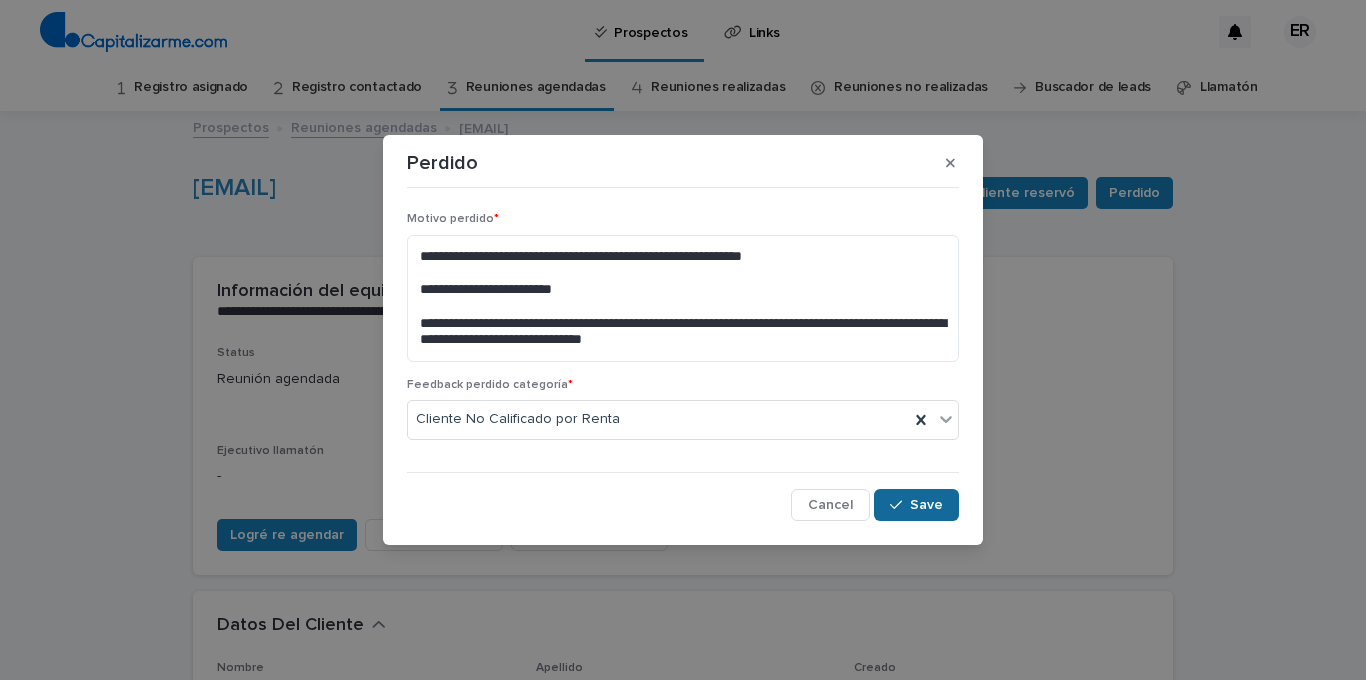 click on "Save" at bounding box center (916, 505) 